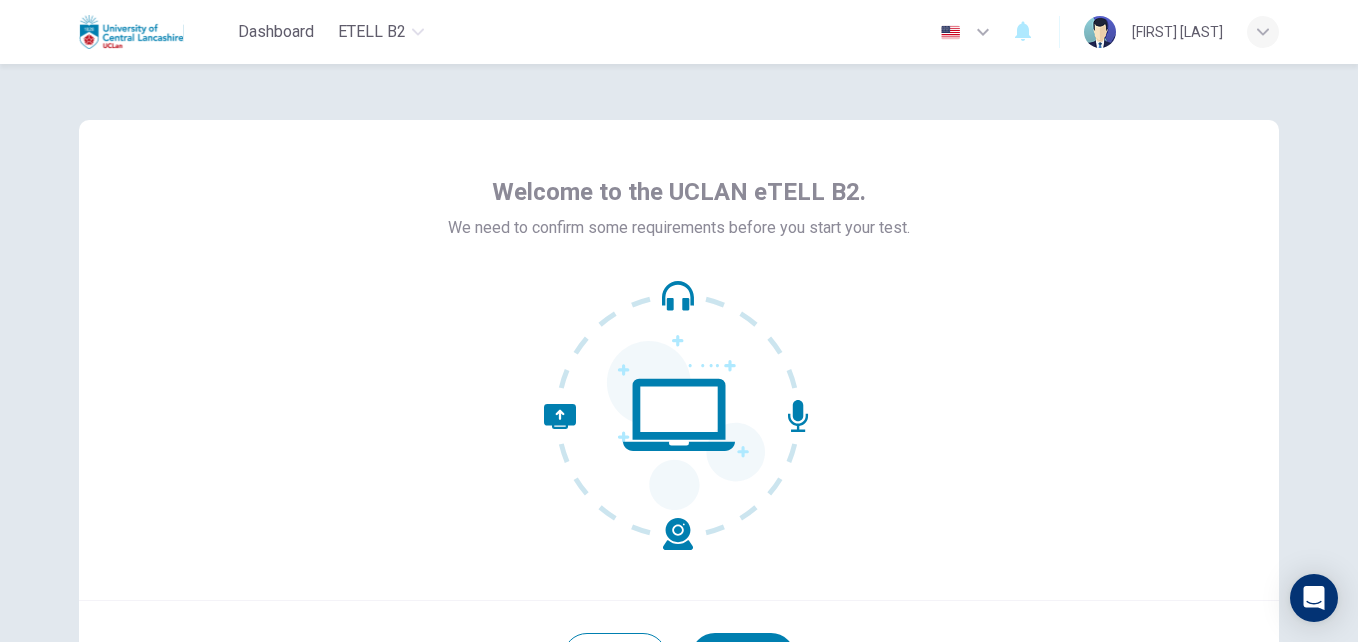 scroll, scrollTop: 0, scrollLeft: 0, axis: both 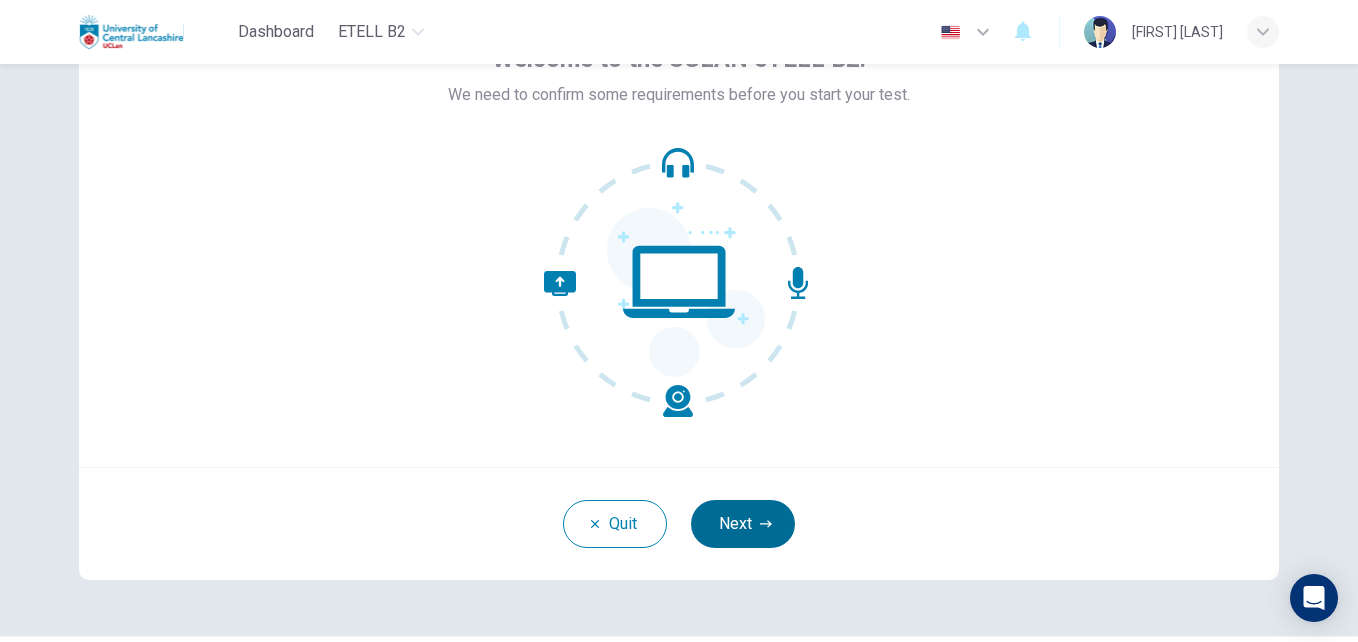 click on "Next" at bounding box center (743, 524) 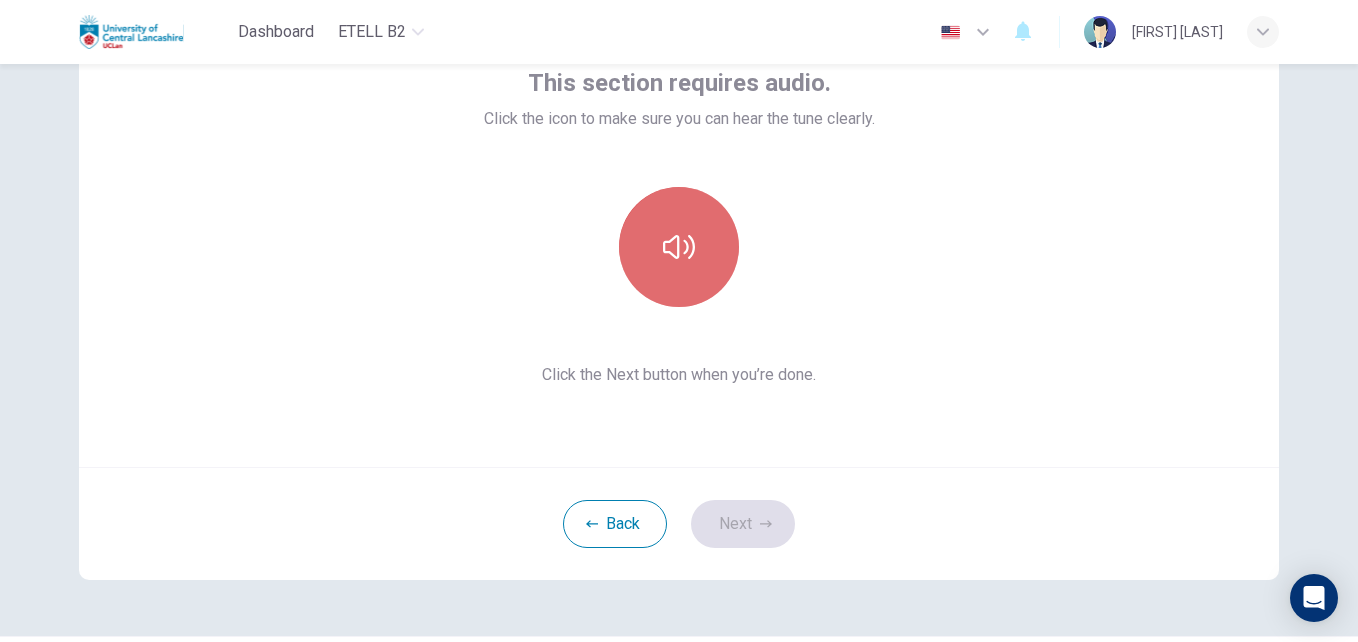 click 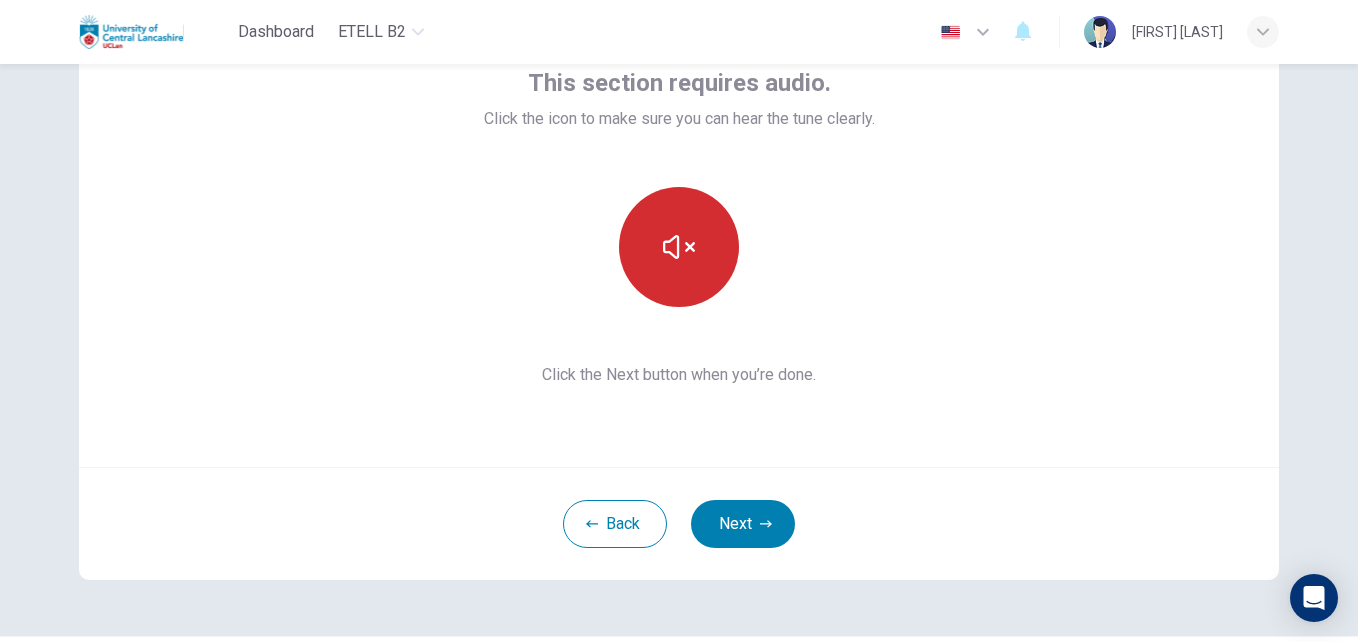 type 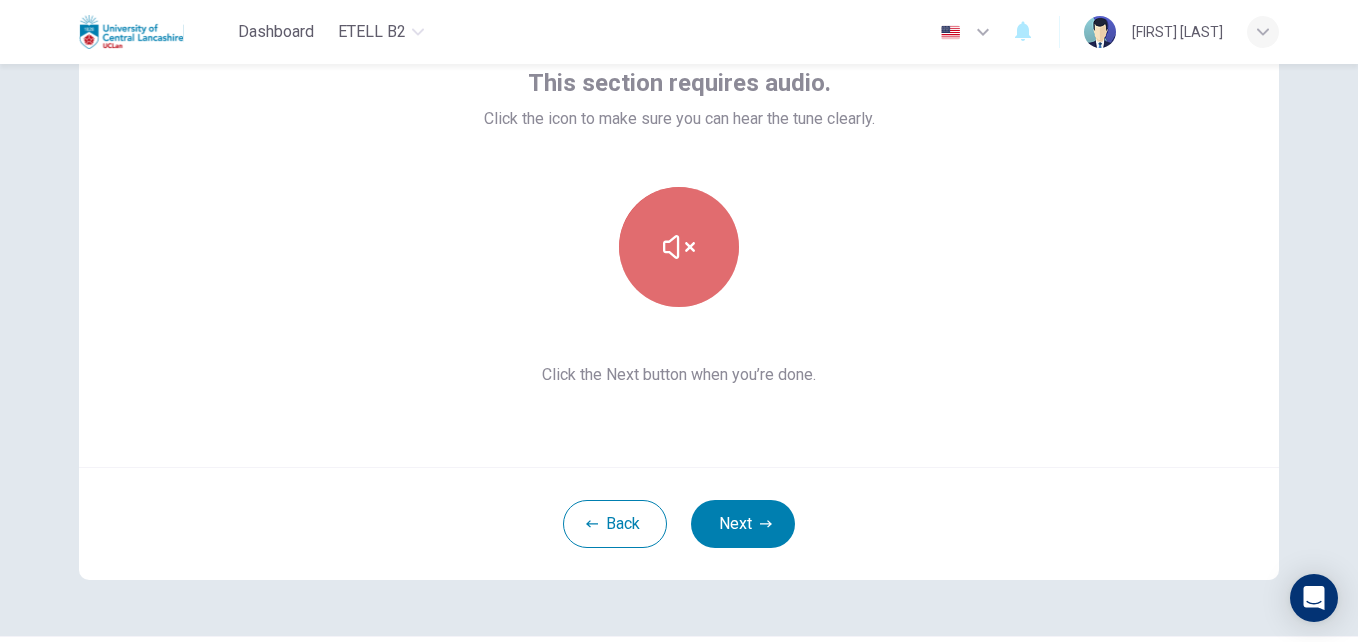 click 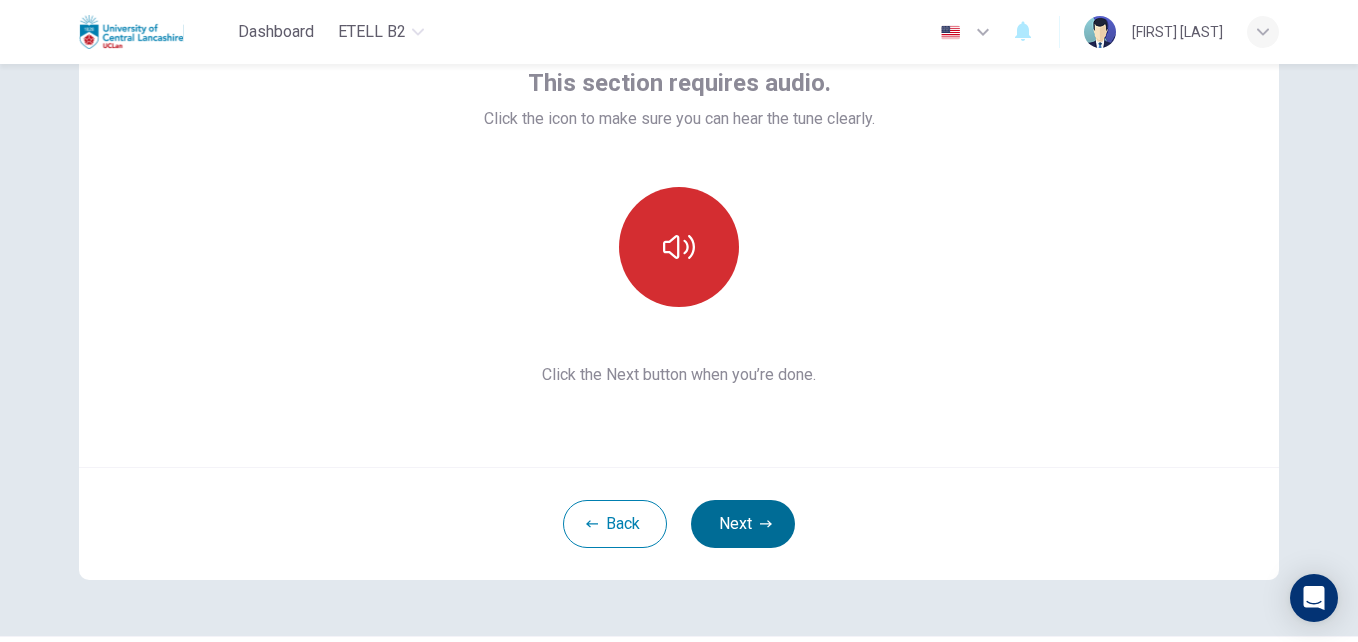 type 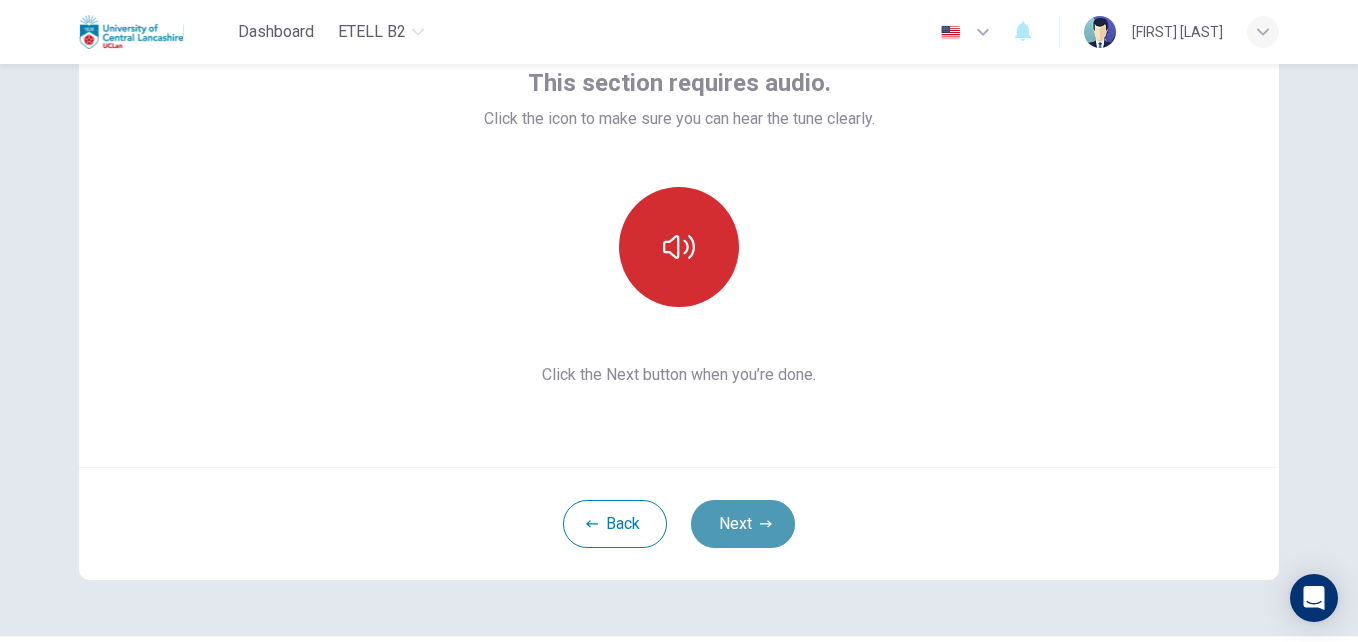 click on "Next" at bounding box center (743, 524) 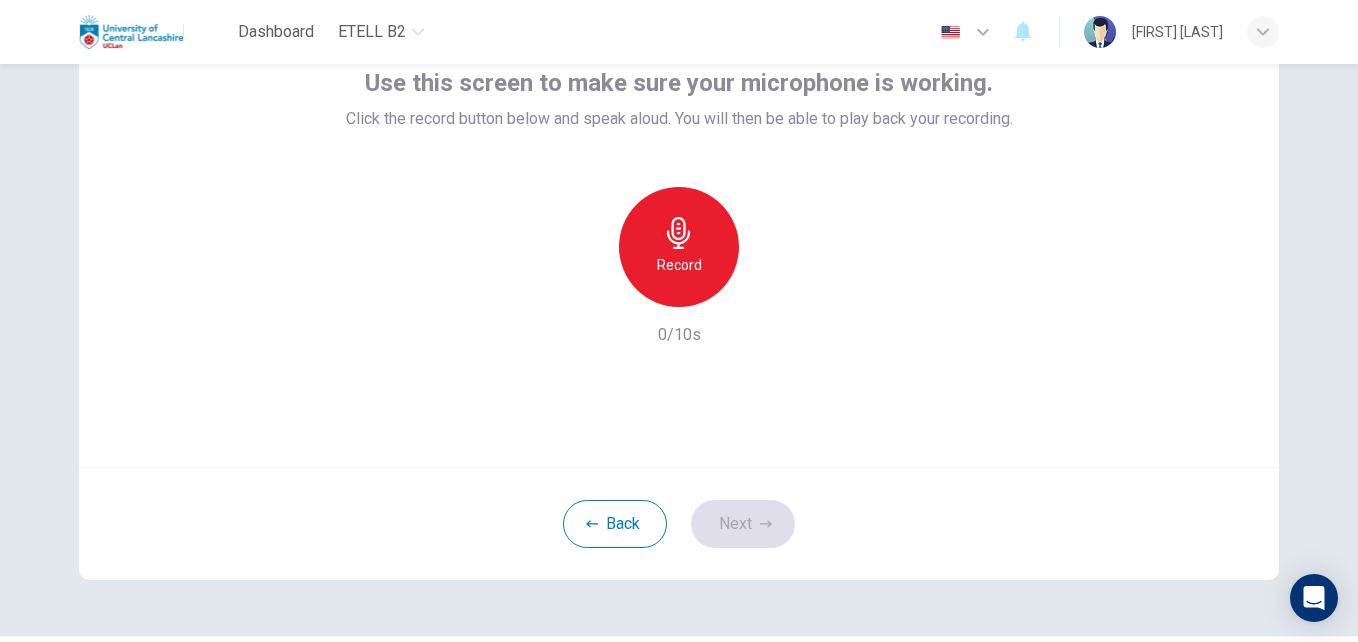 type 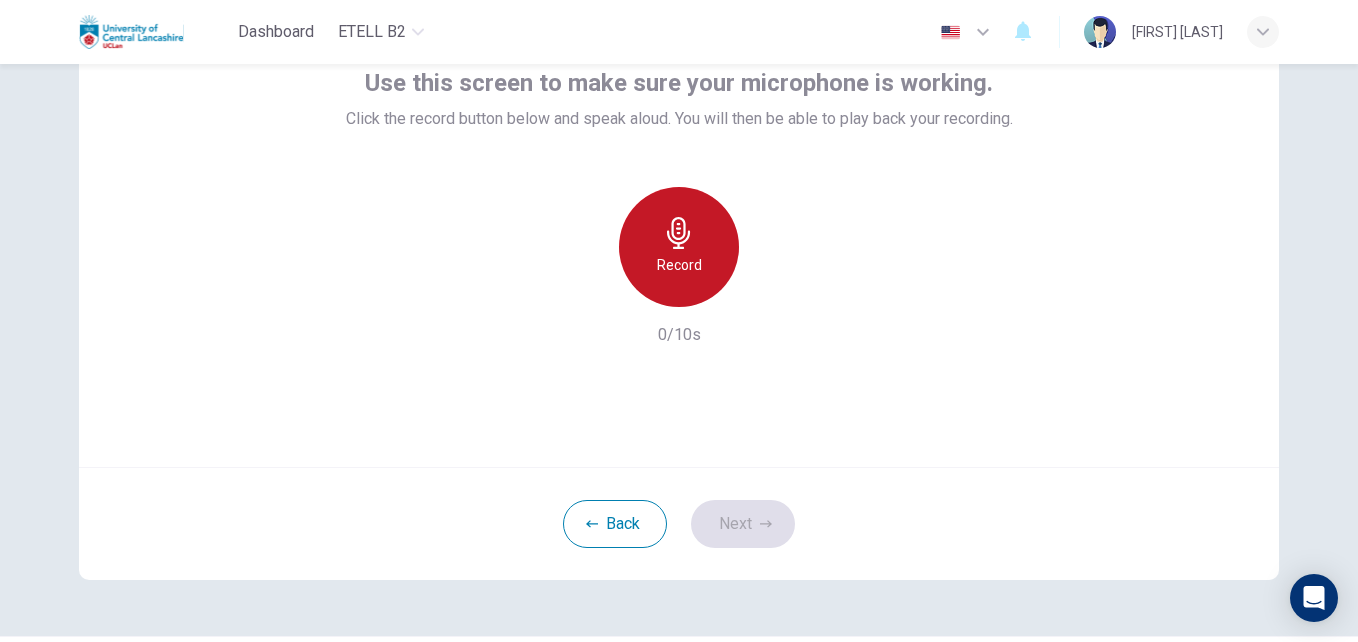 click on "Record" at bounding box center [679, 247] 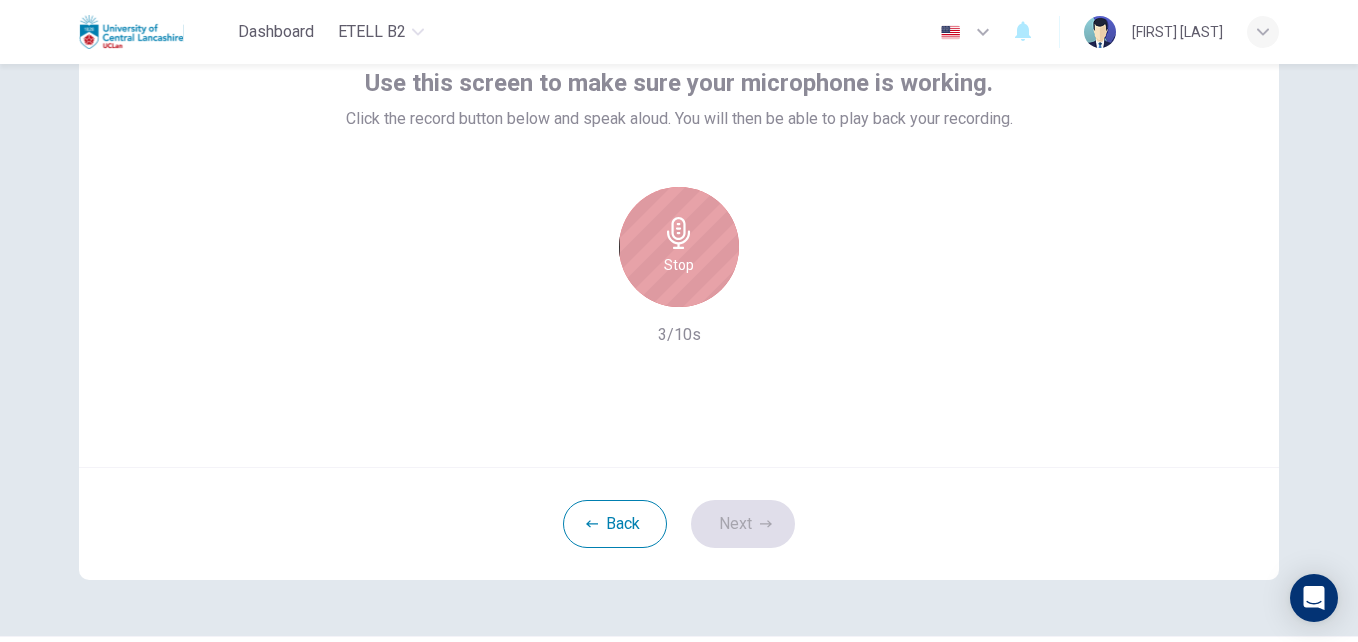 click on "Stop" at bounding box center [679, 247] 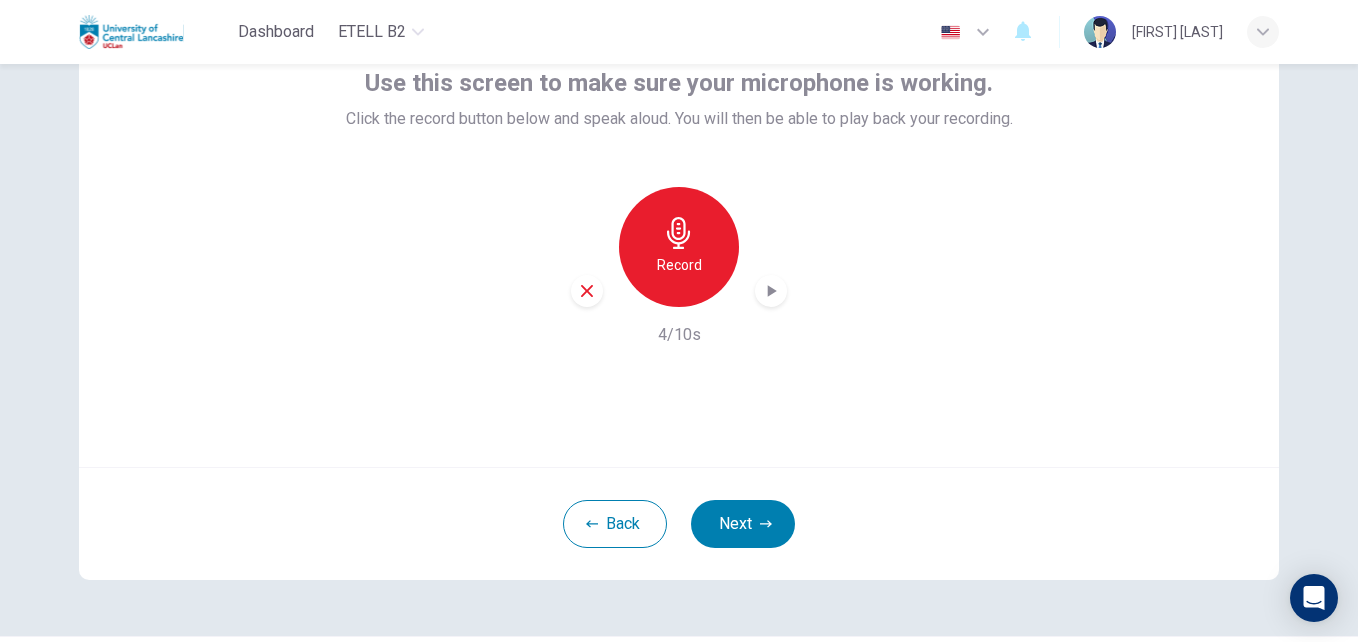 type 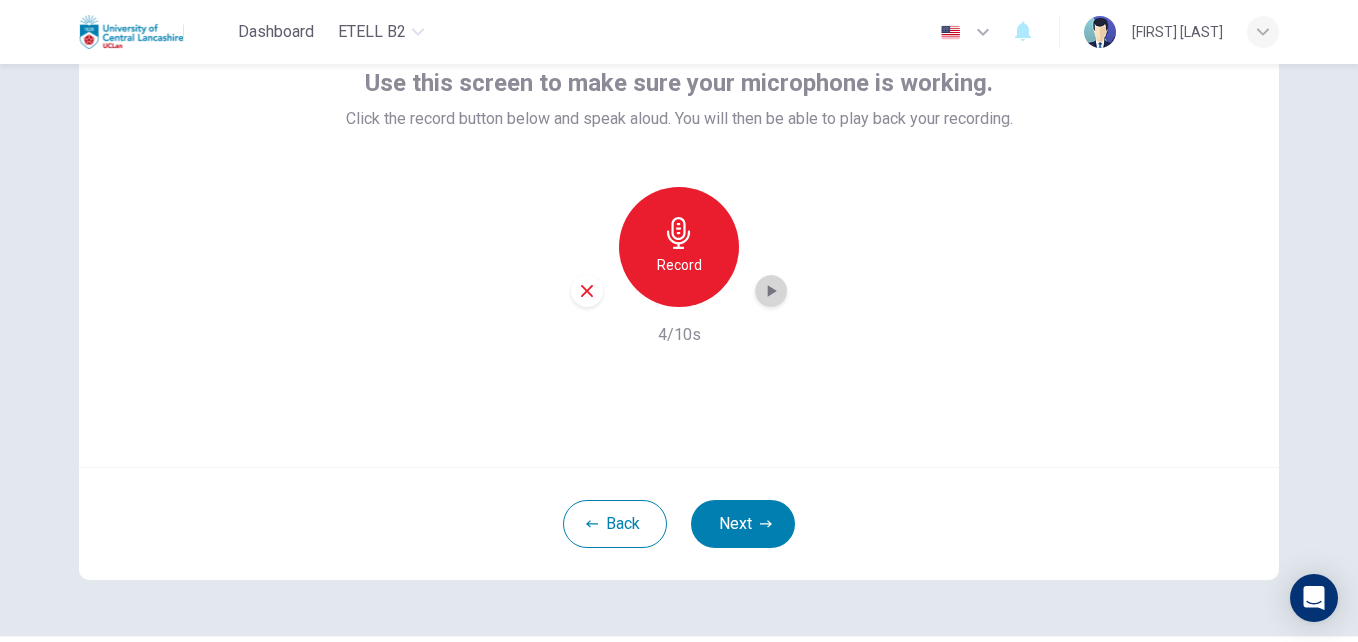 click 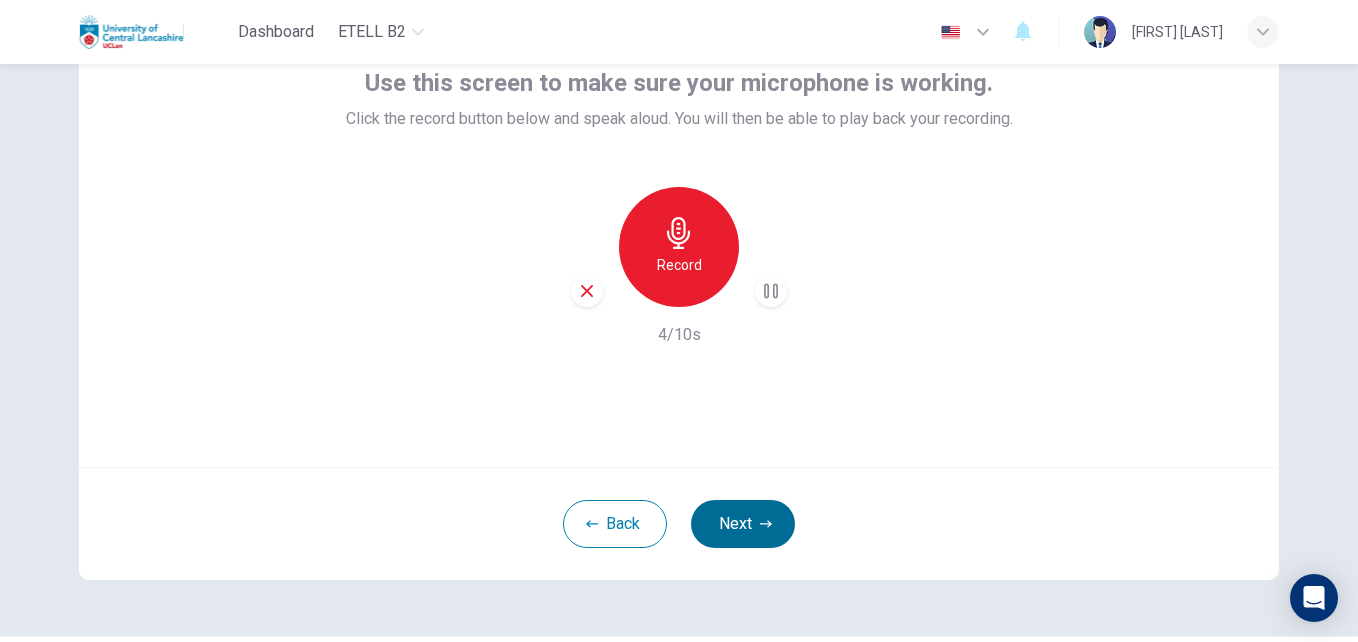 click 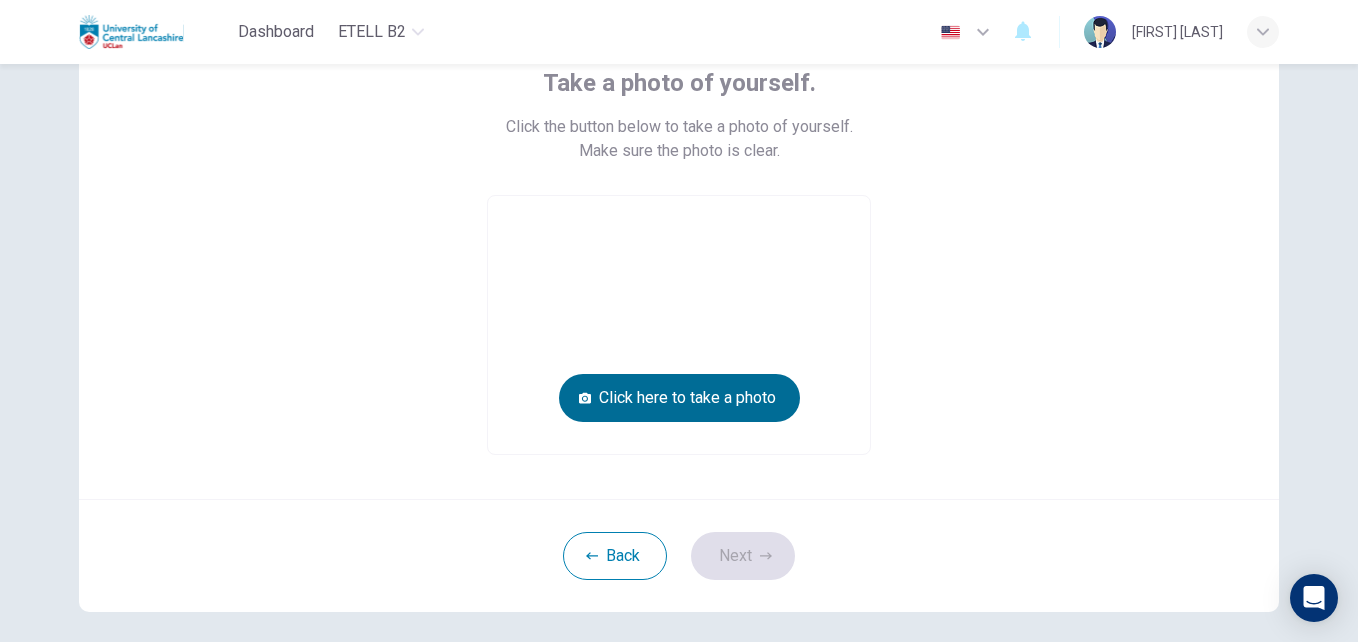 type 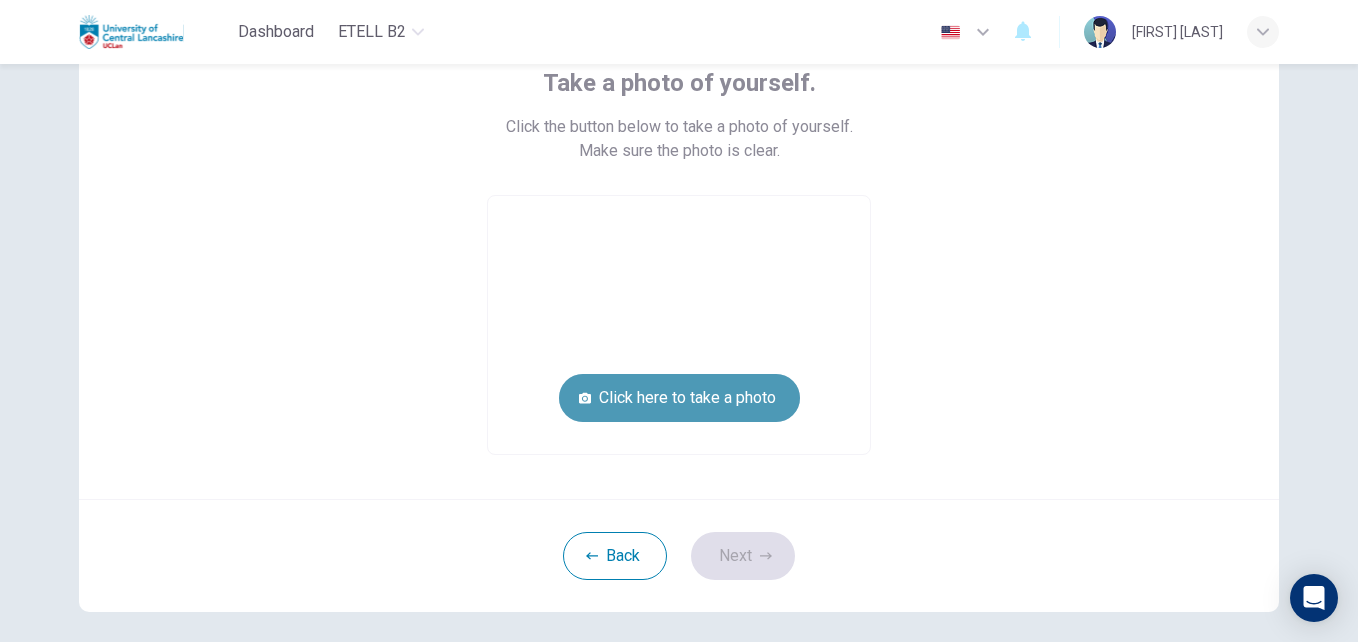 click on "Click here to take a photo" at bounding box center (679, 398) 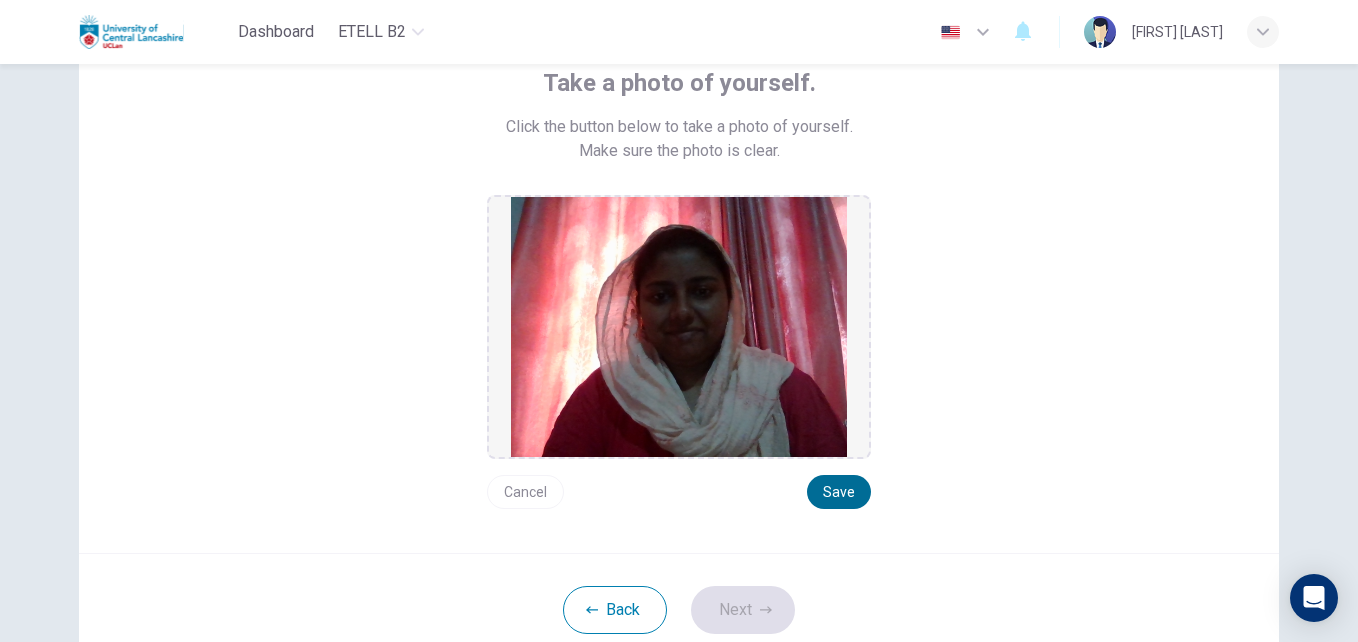 type 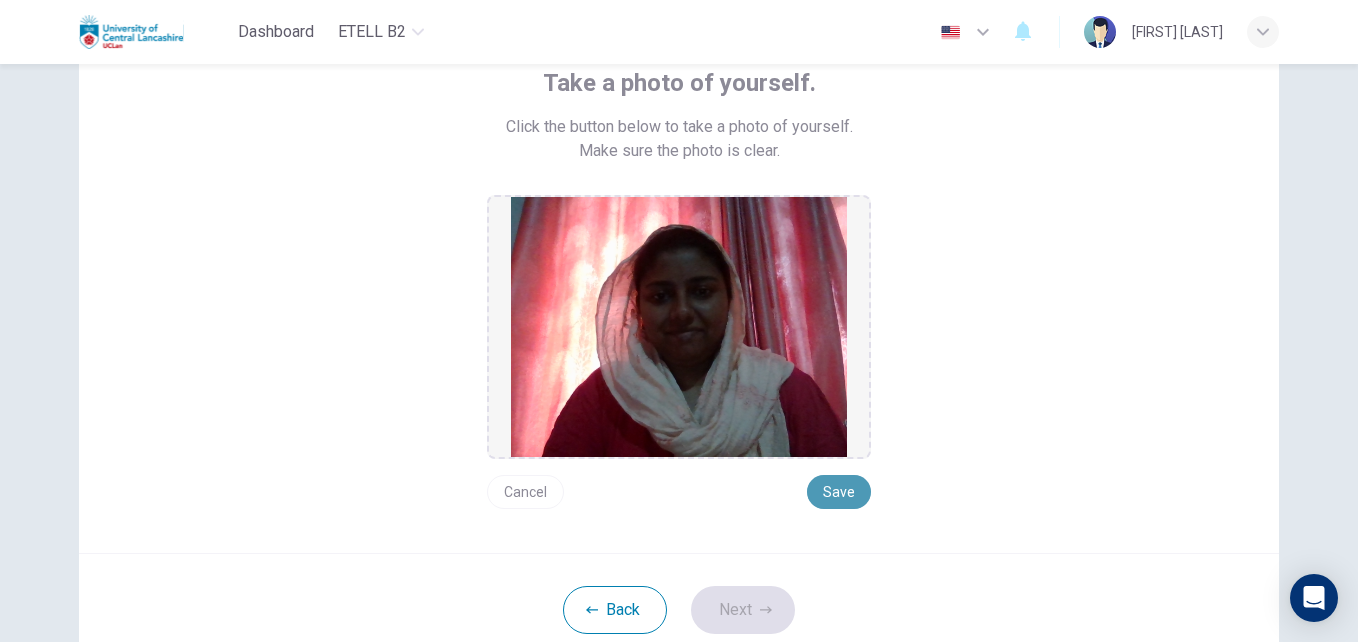 click on "Save" at bounding box center [839, 492] 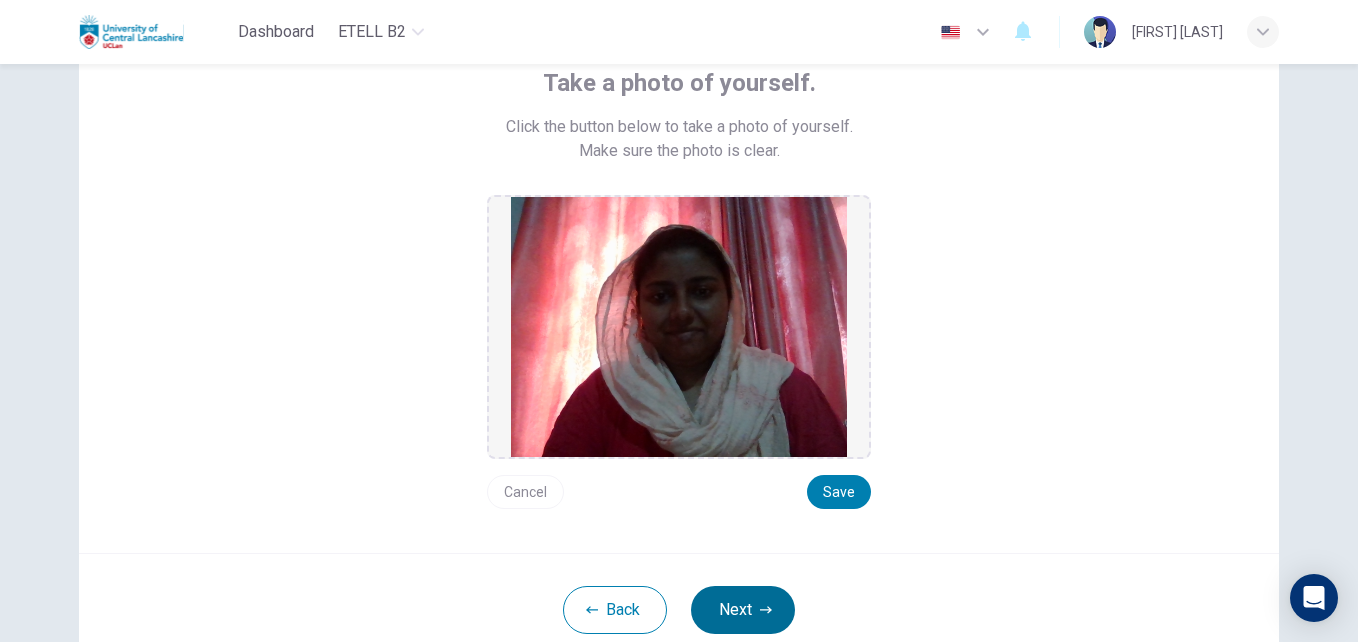 click on "Next" at bounding box center (743, 610) 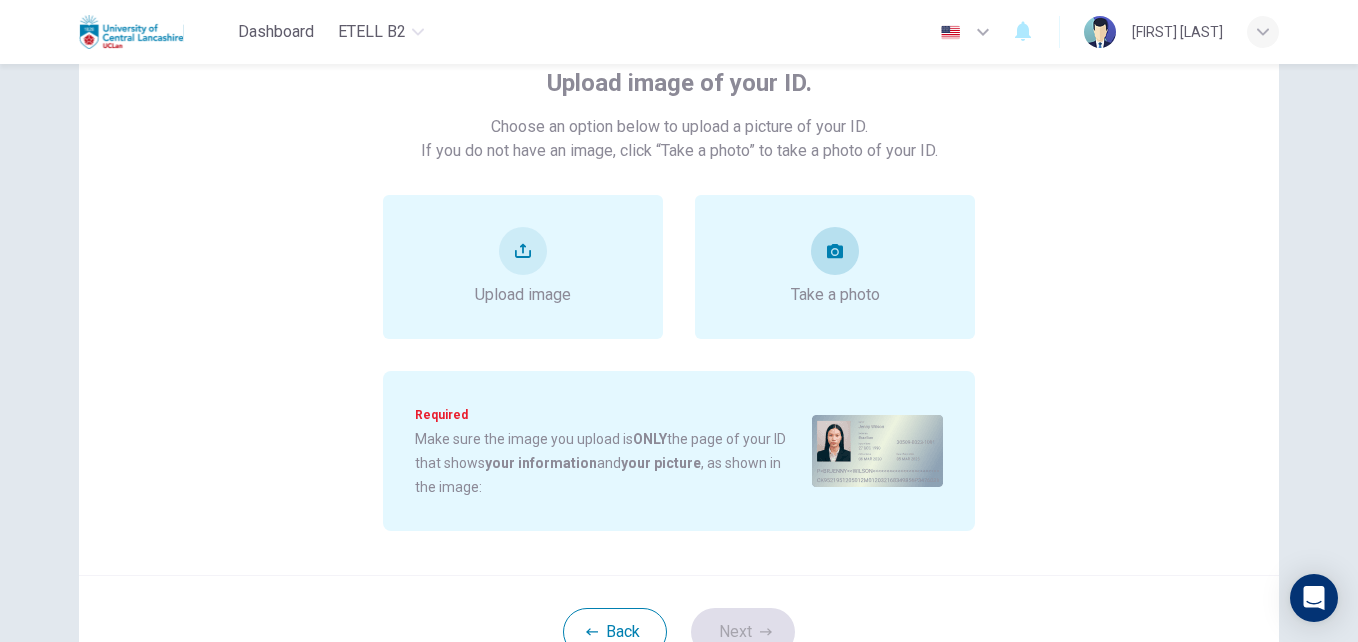click on "Take a photo" at bounding box center (835, 267) 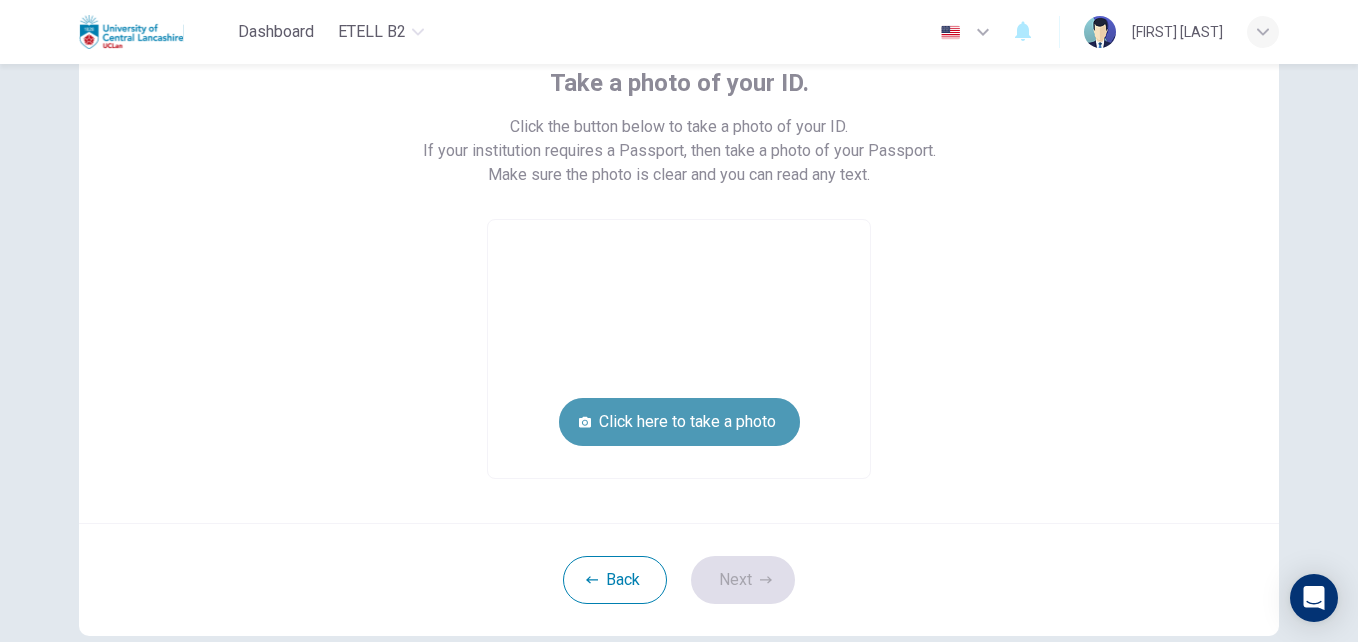 type 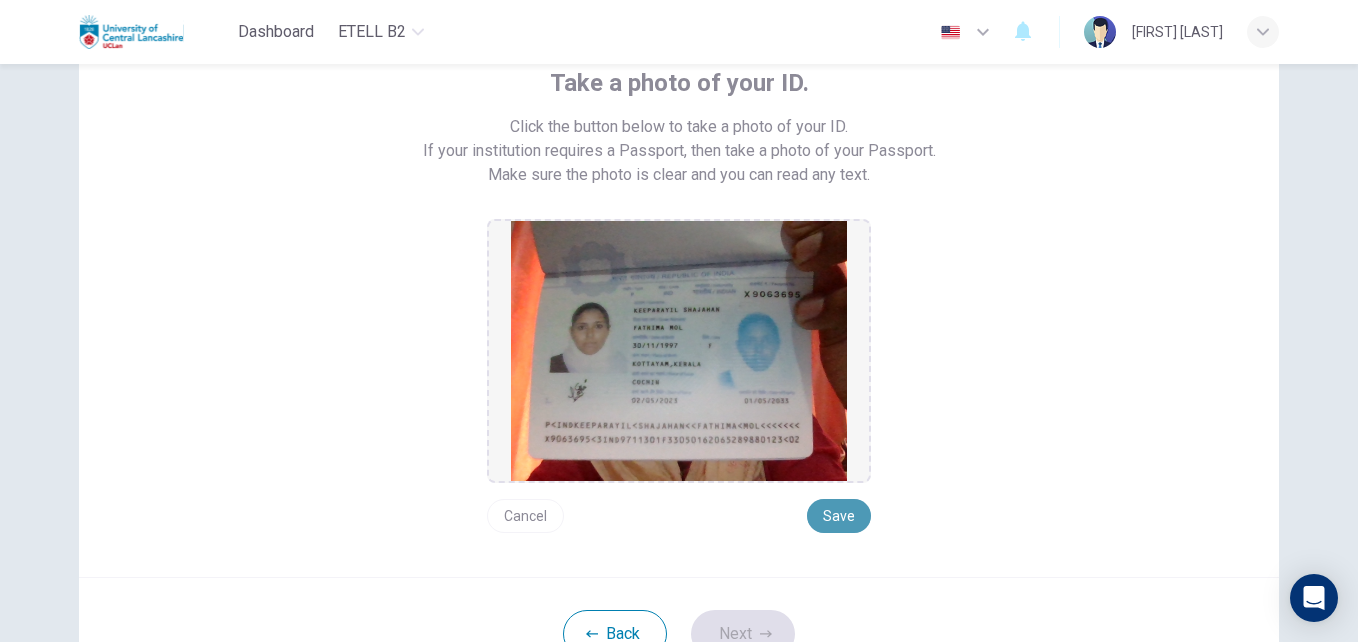 click on "Save" at bounding box center [839, 516] 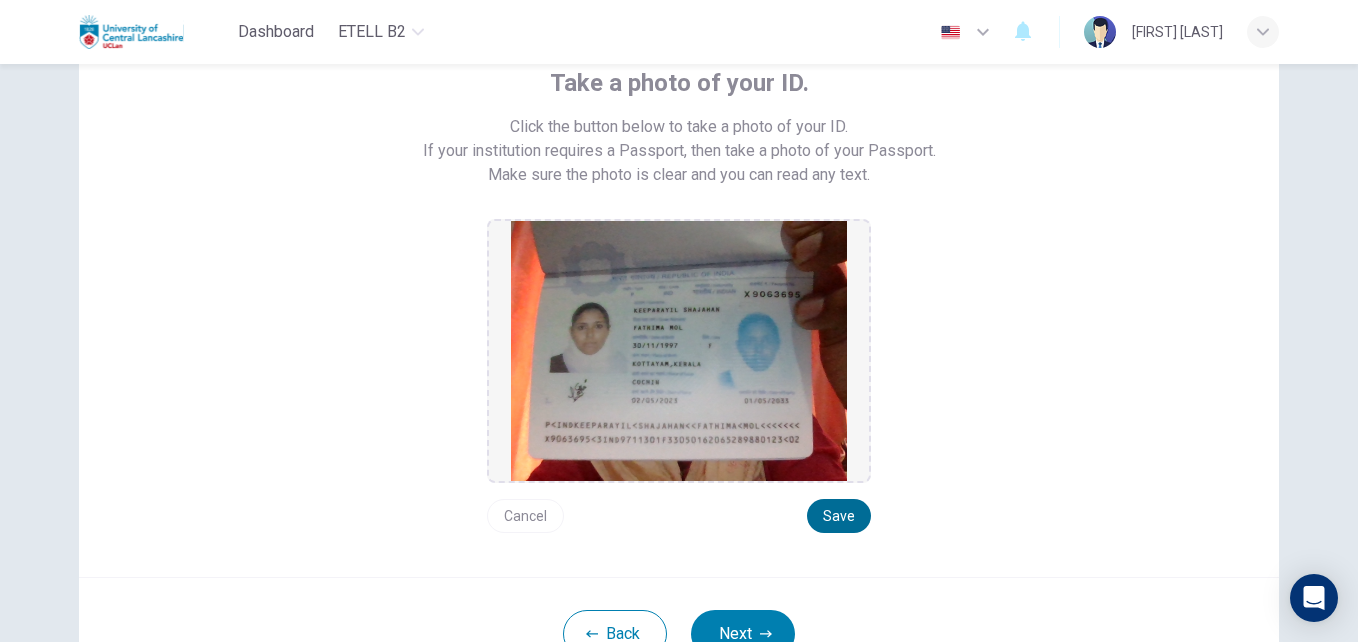 type 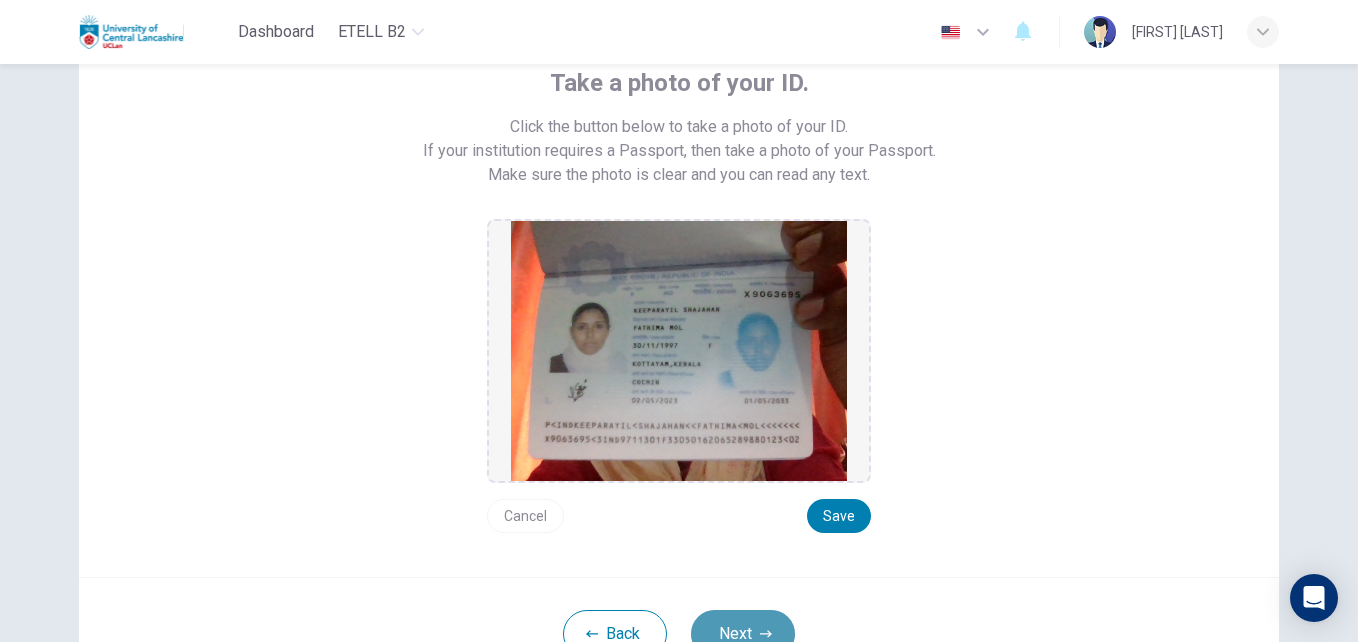 click on "Next" at bounding box center [743, 634] 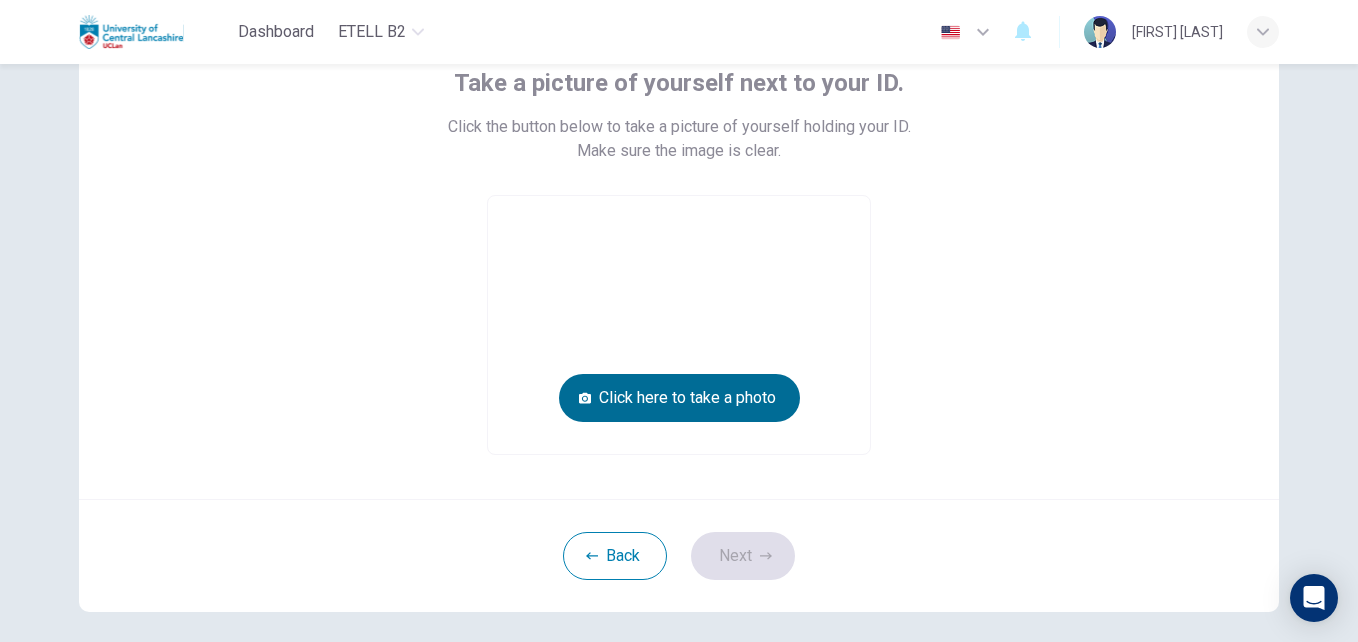 type 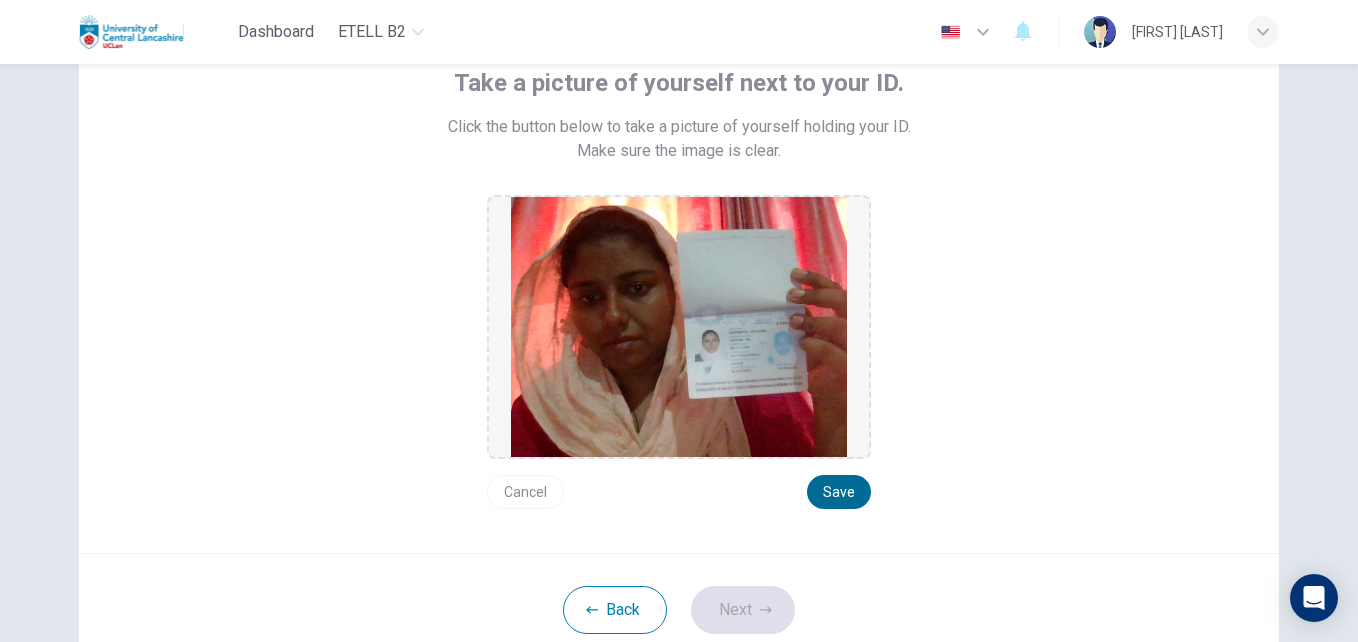 type 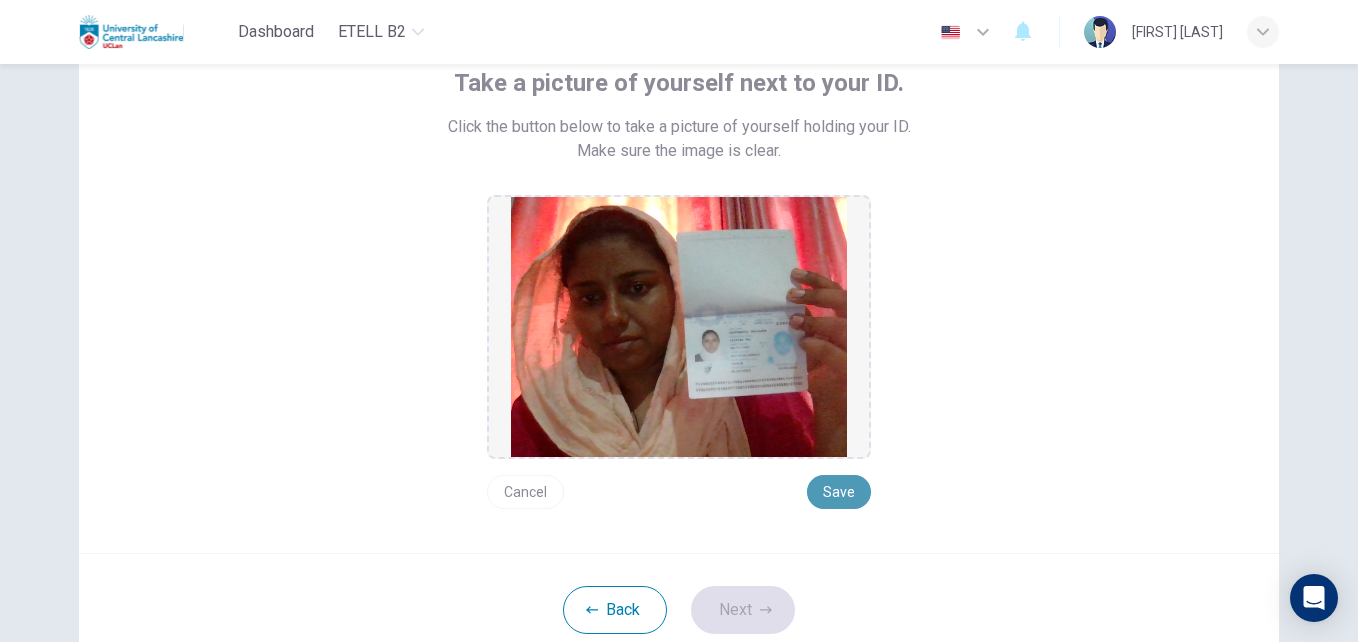 click on "Save" at bounding box center (839, 492) 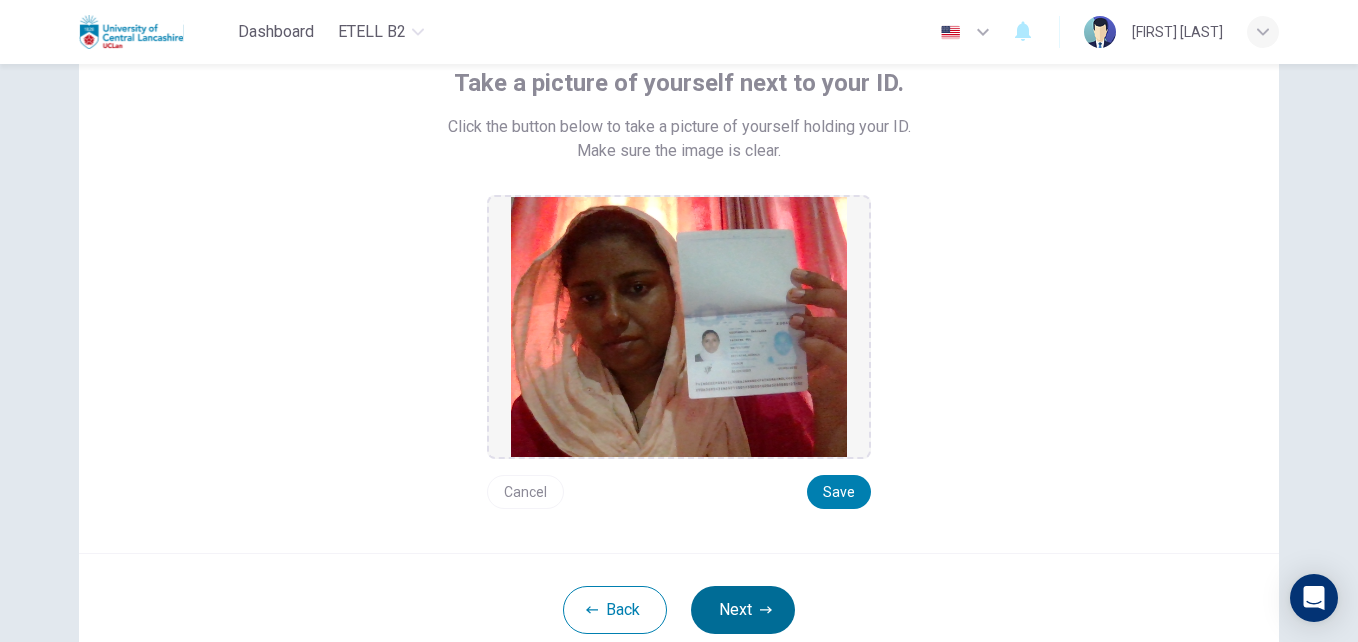 click on "Next" at bounding box center (743, 610) 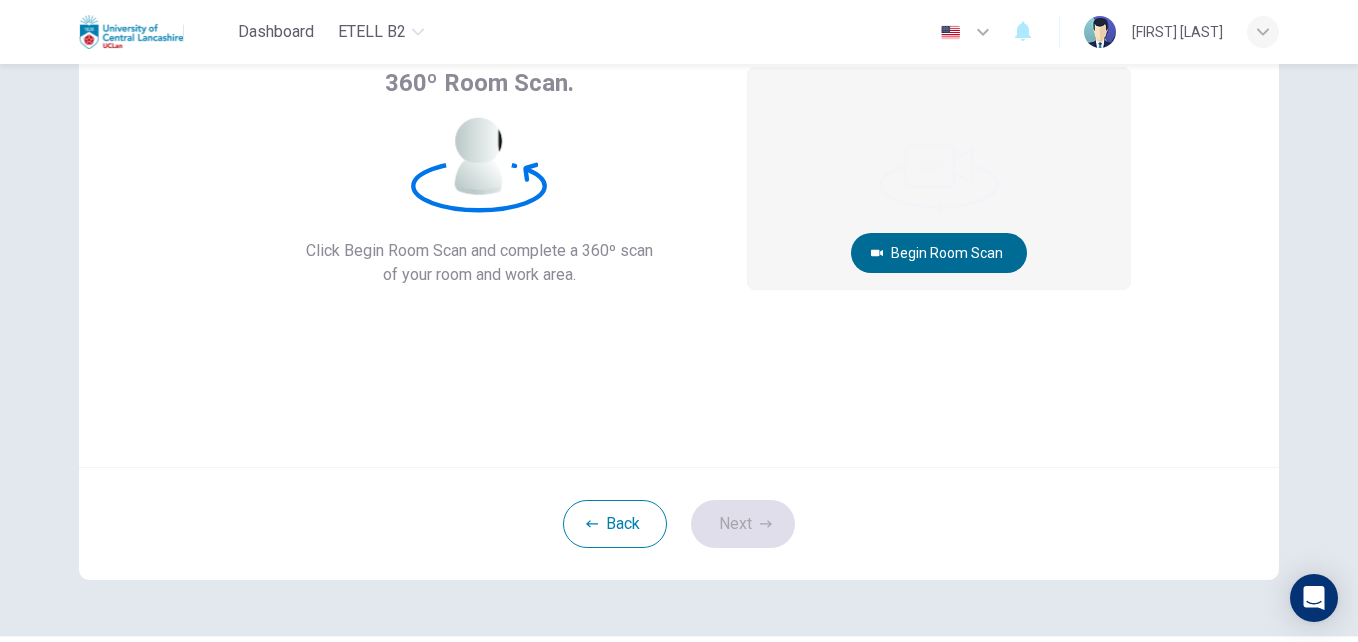 type 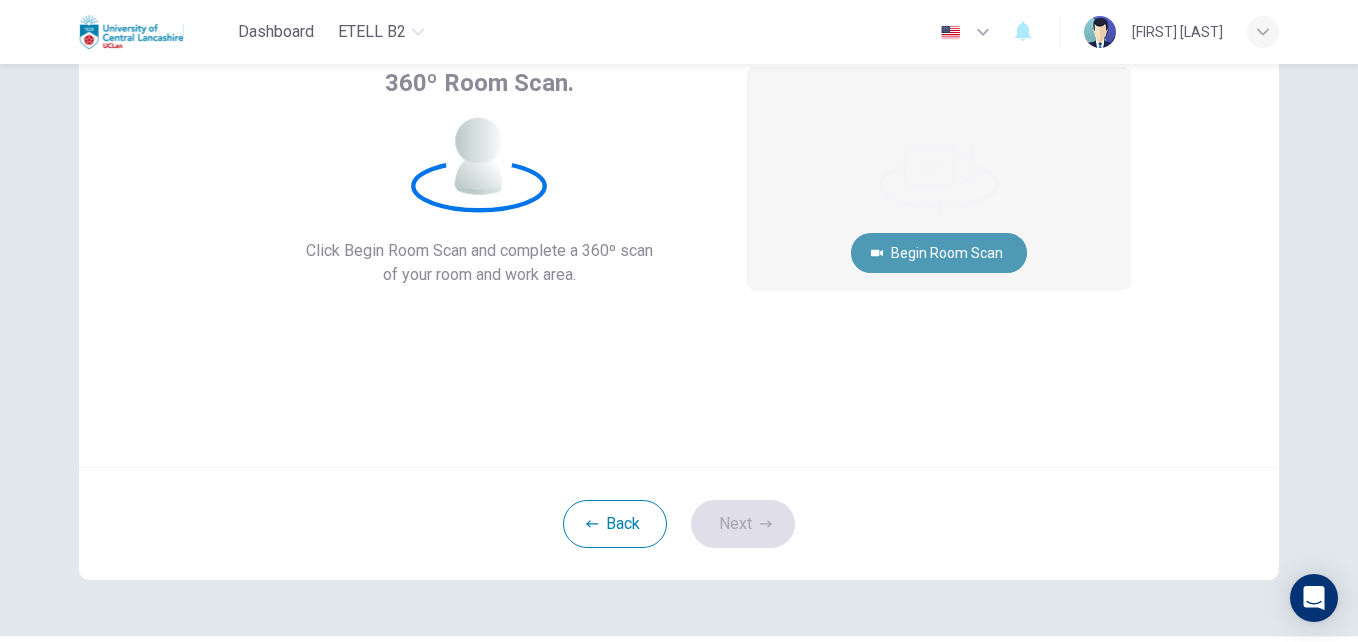 click on "Begin Room Scan" at bounding box center [939, 253] 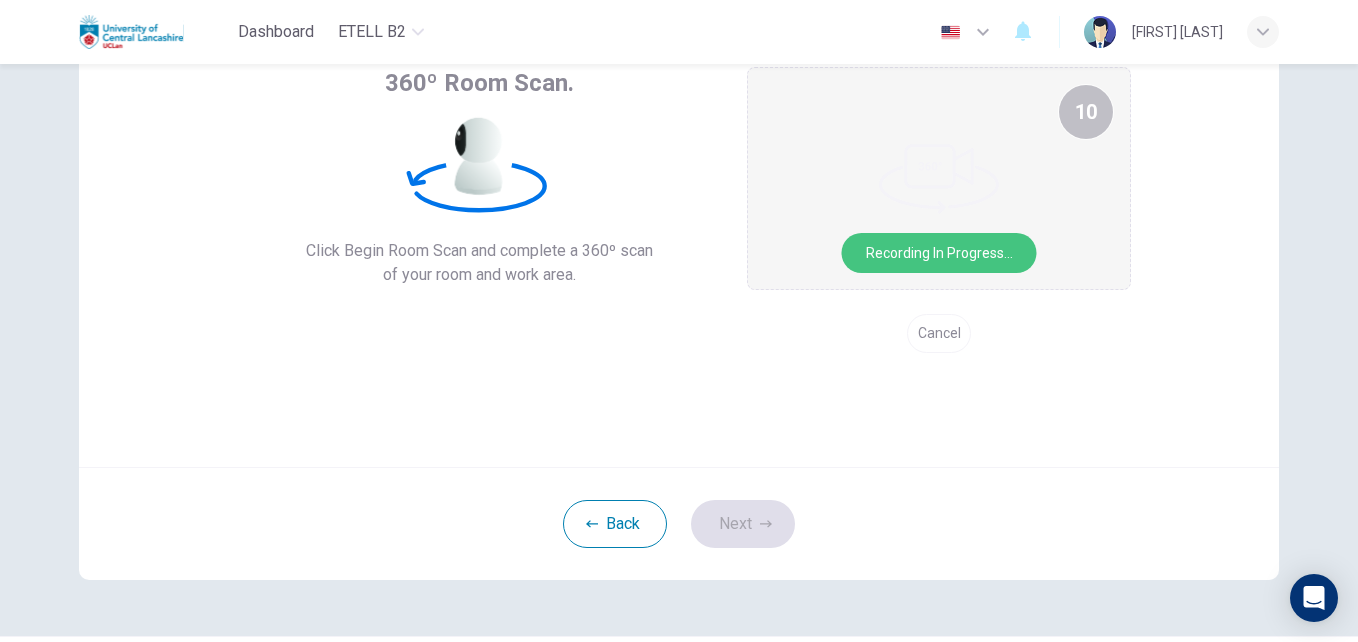click on "Recording in progress..." at bounding box center [939, 253] 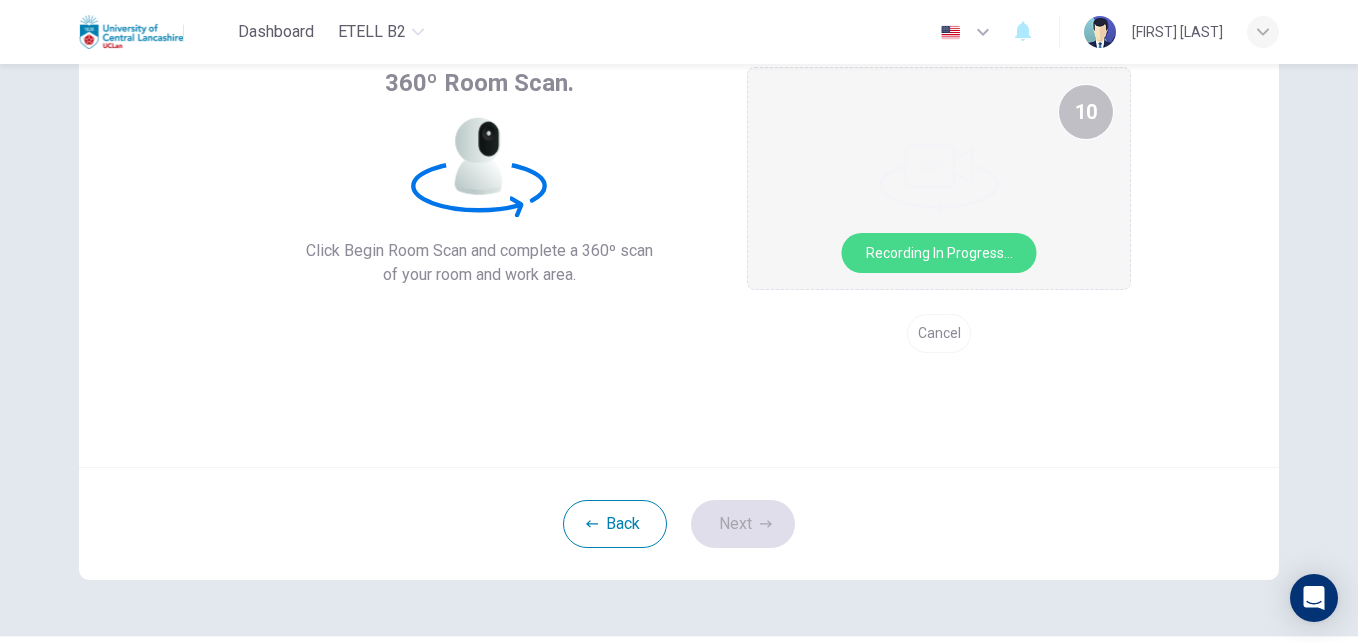 type 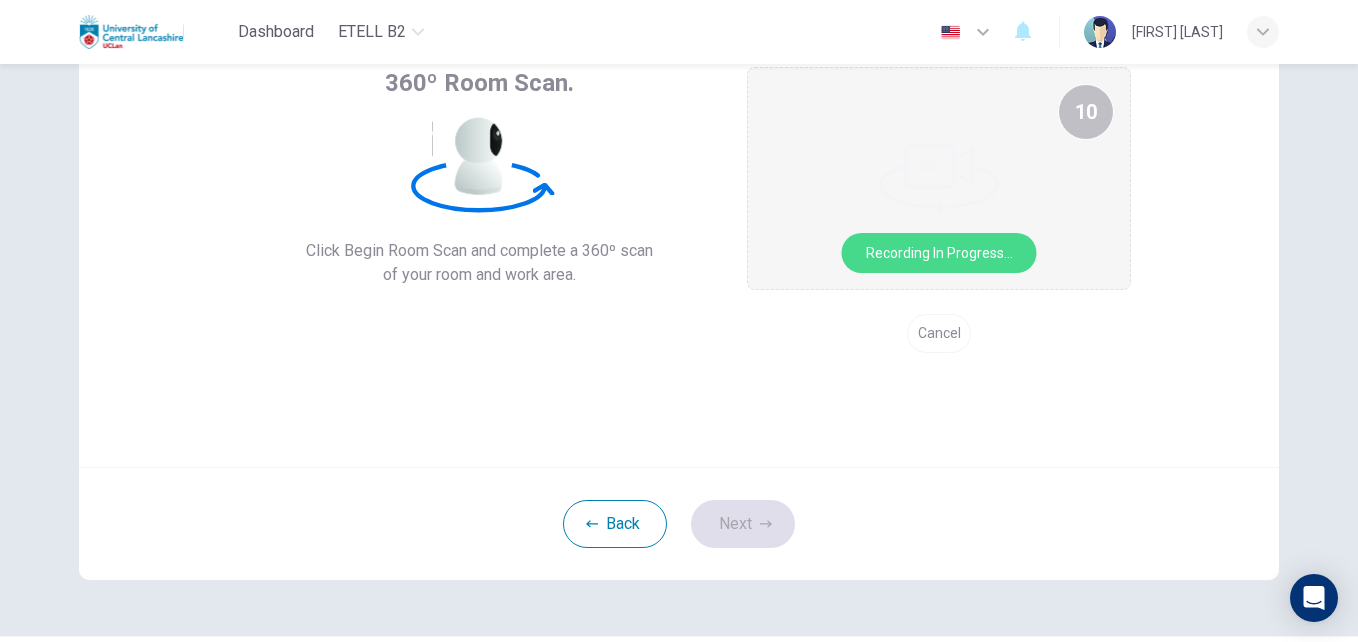 drag, startPoint x: 946, startPoint y: 315, endPoint x: 891, endPoint y: 303, distance: 56.293873 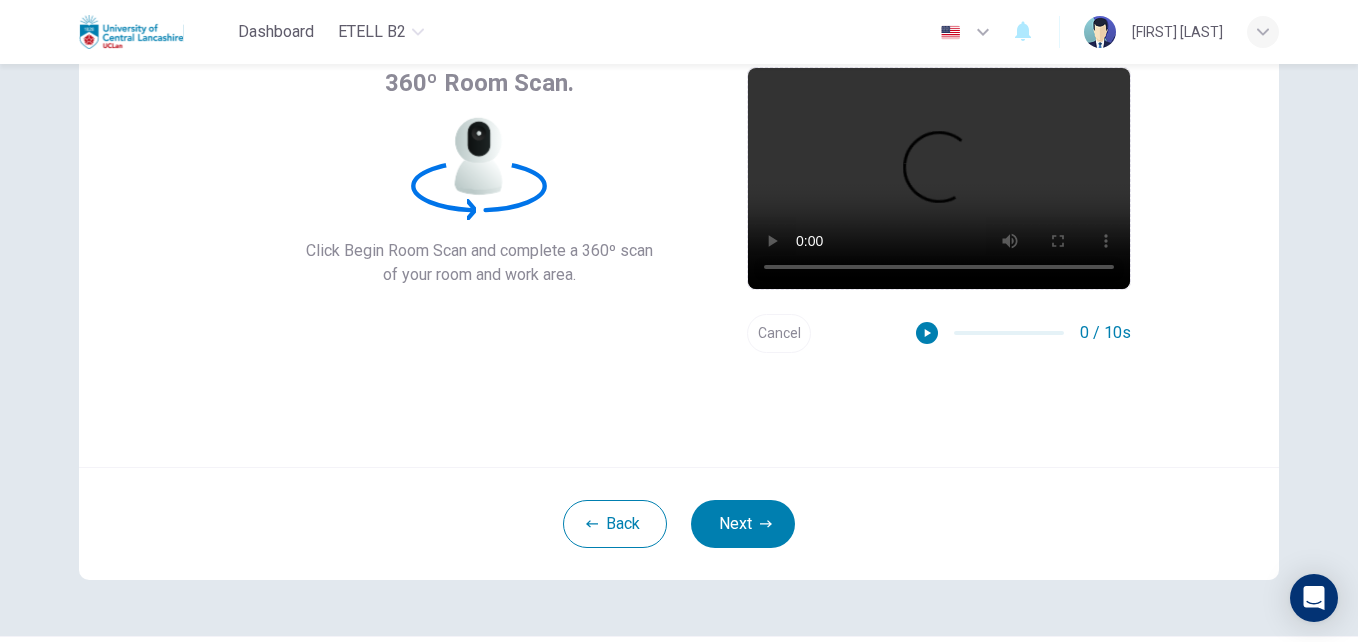 scroll, scrollTop: 0, scrollLeft: 0, axis: both 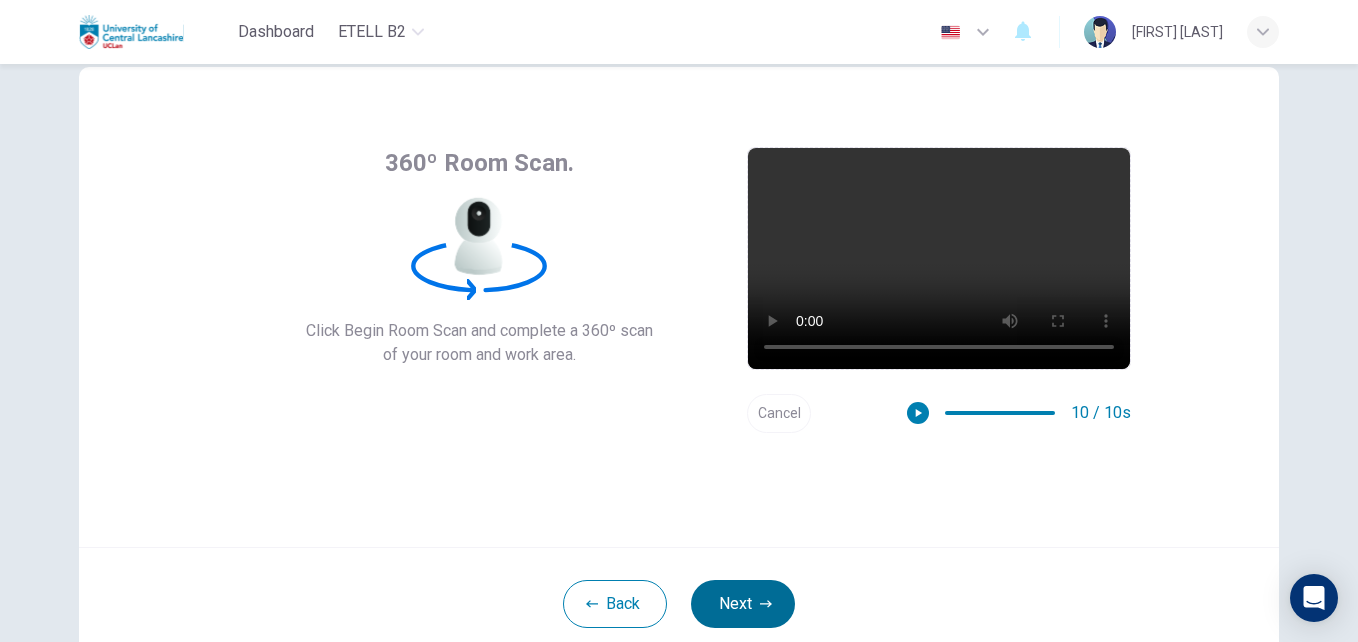 click on "Next" at bounding box center (743, 604) 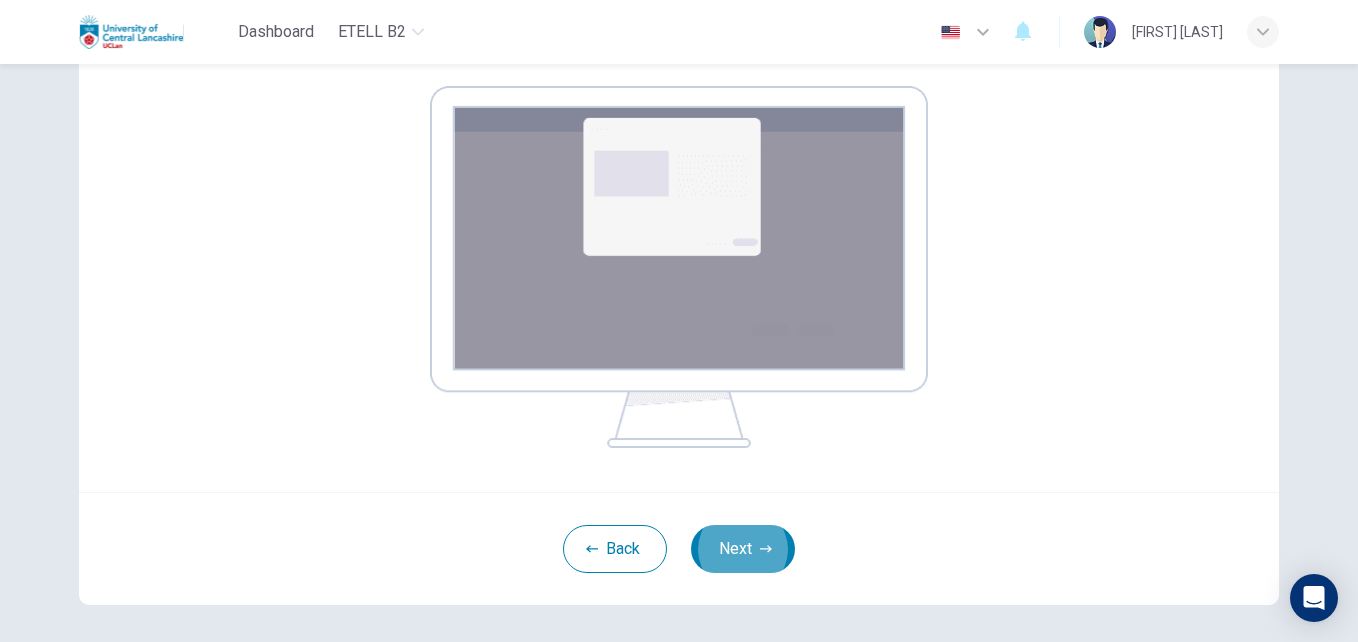 scroll, scrollTop: 315, scrollLeft: 0, axis: vertical 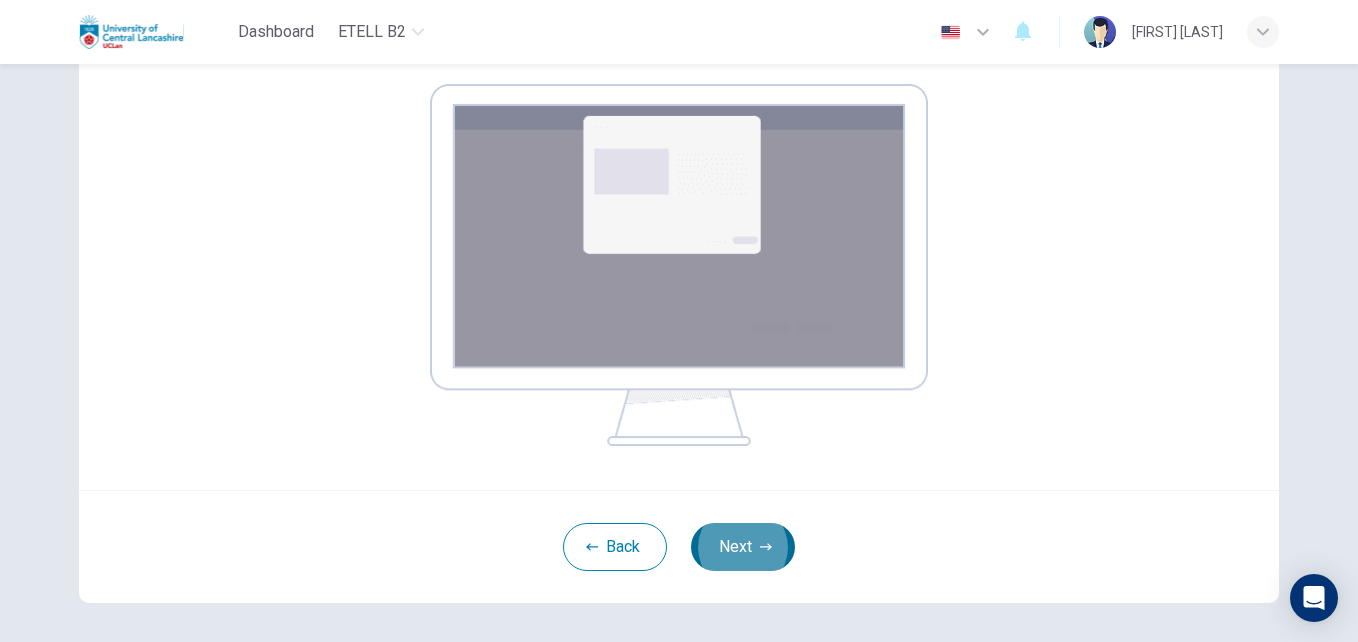click on "Next" at bounding box center (743, 547) 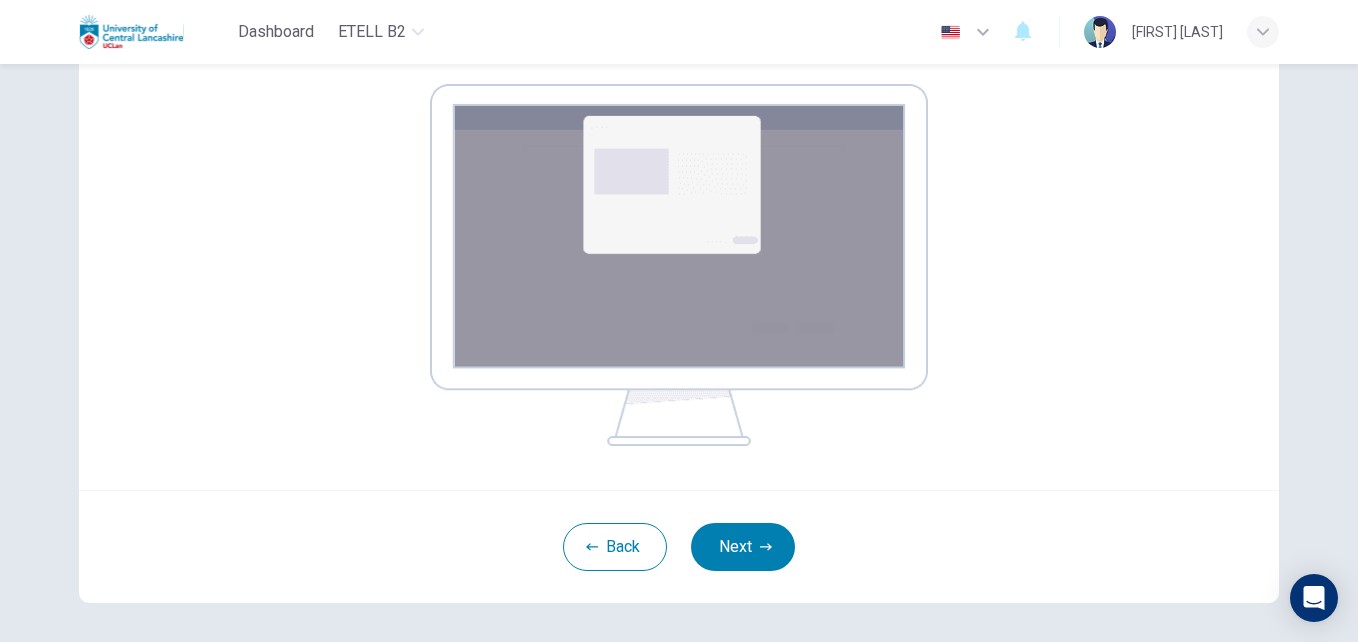 scroll, scrollTop: 191, scrollLeft: 0, axis: vertical 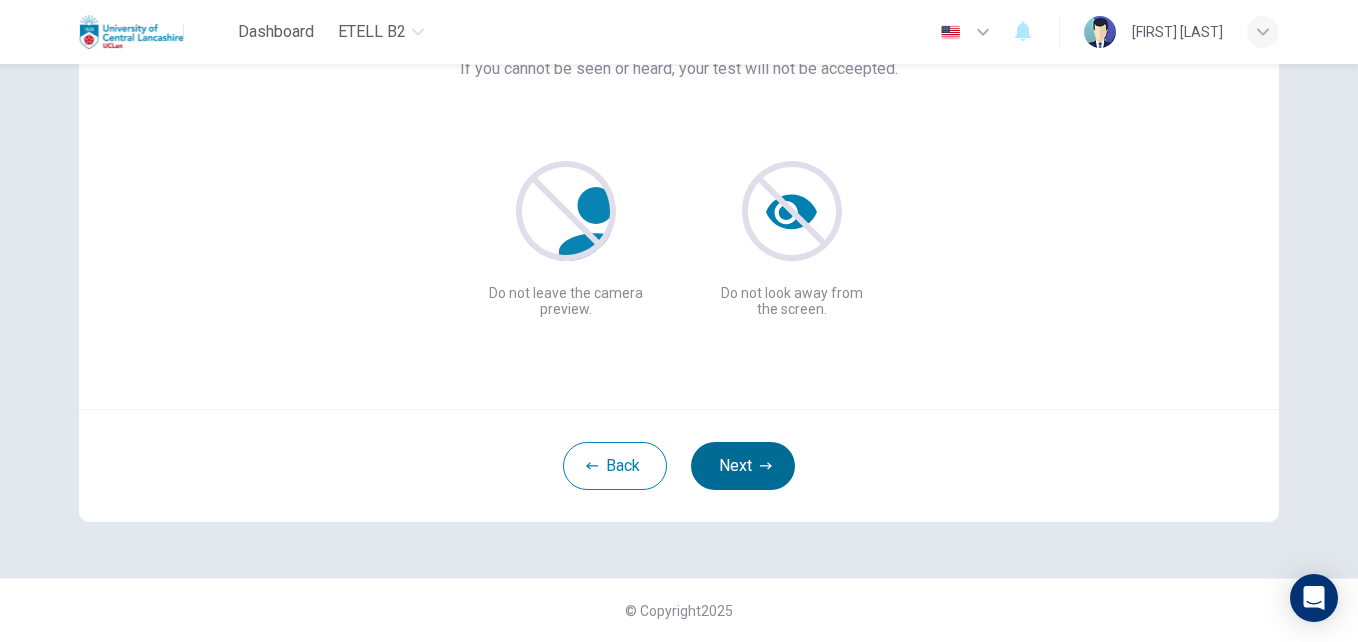 click on "Next" at bounding box center (743, 466) 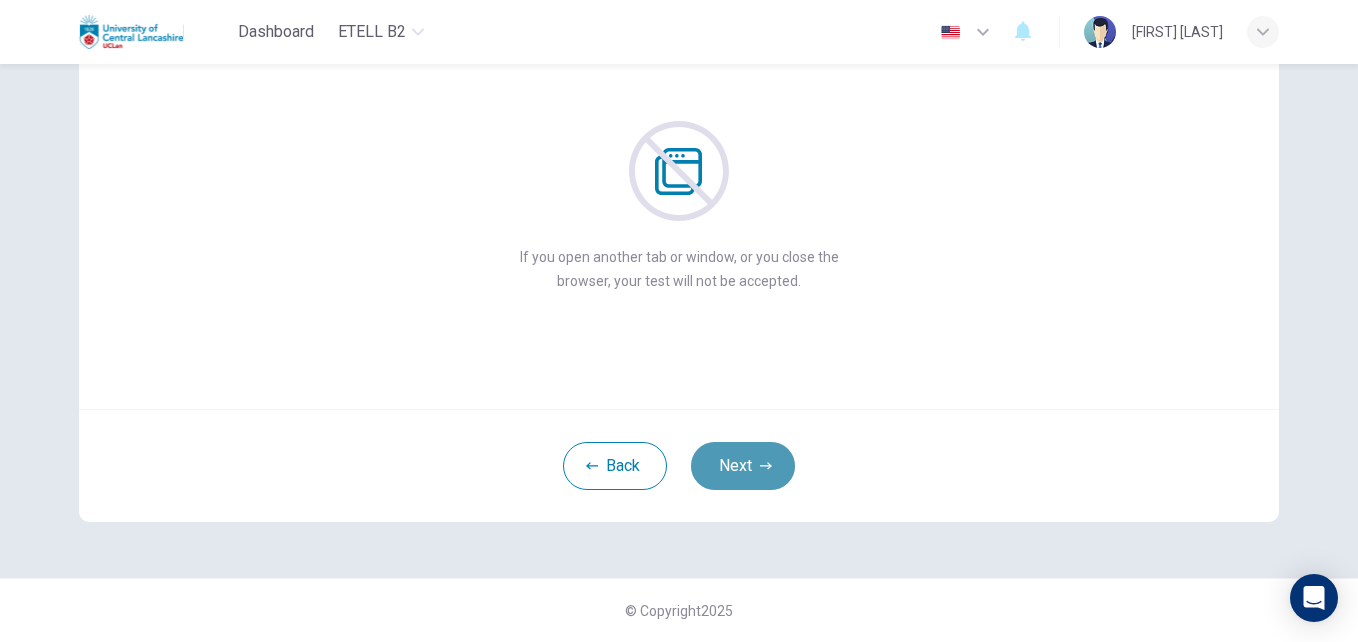 click on "Next" at bounding box center [743, 466] 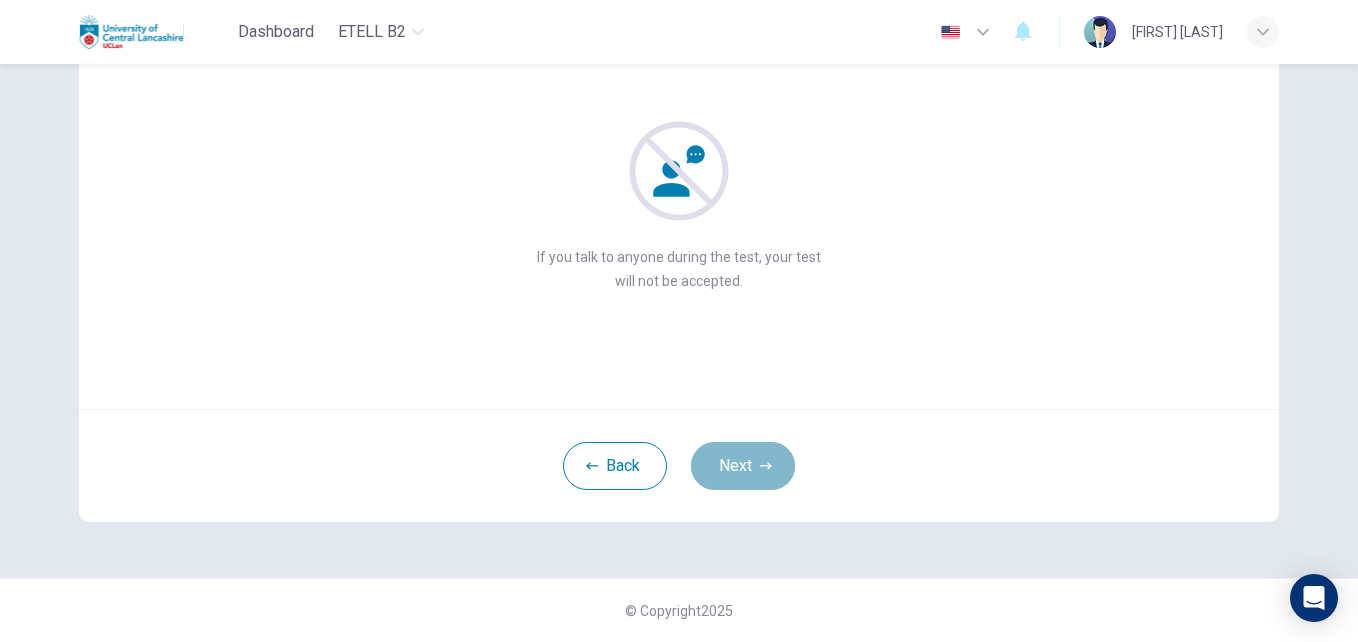 click on "Next" at bounding box center (743, 466) 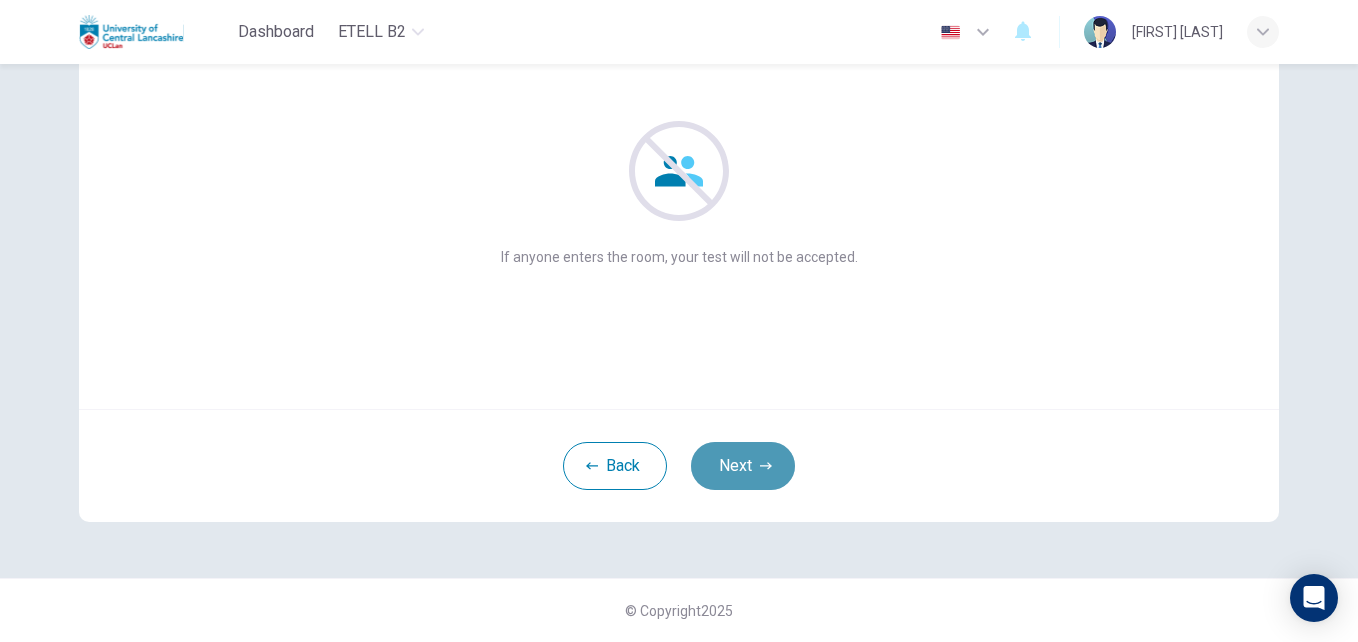 click on "Next" at bounding box center [743, 466] 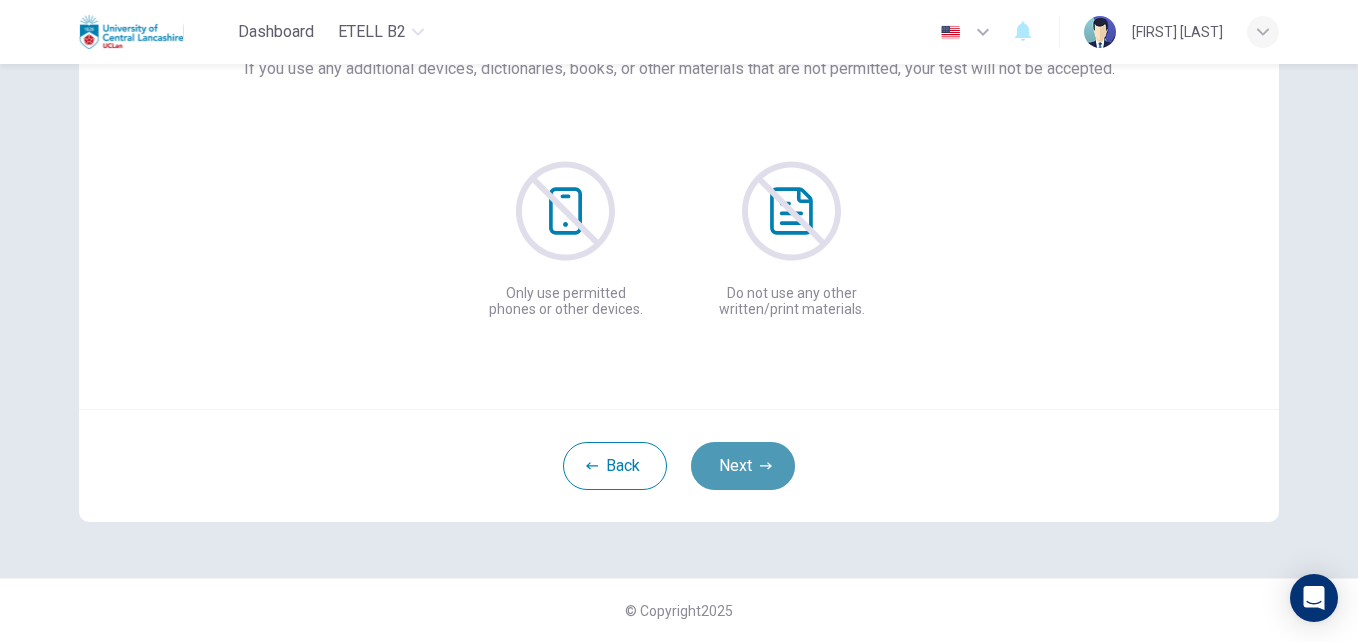 click on "Next" at bounding box center (743, 466) 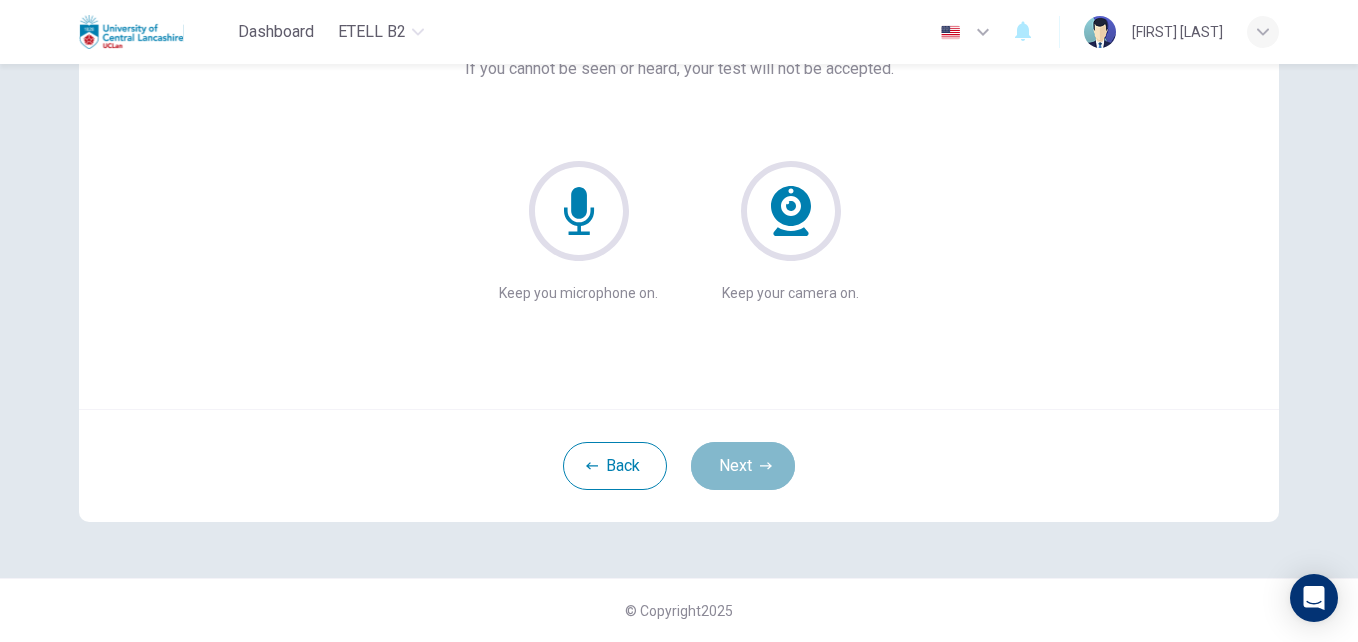 click on "Next" at bounding box center [743, 466] 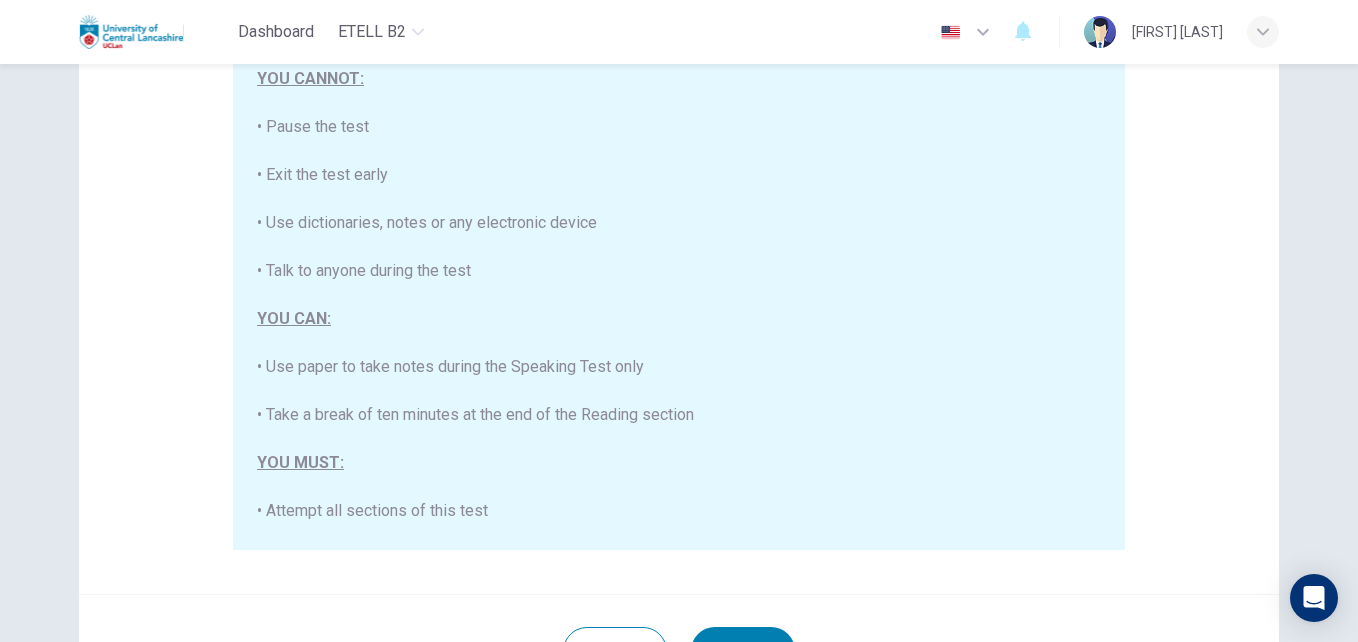 scroll, scrollTop: 306, scrollLeft: 0, axis: vertical 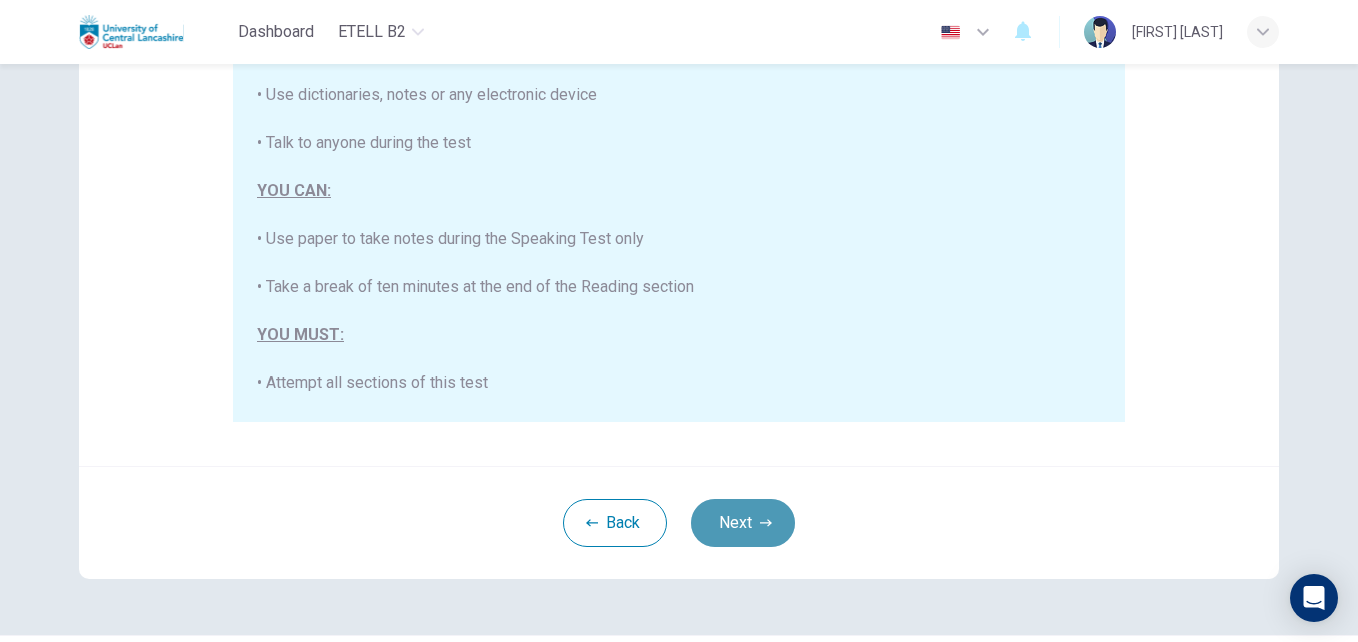 click on "Next" at bounding box center [743, 523] 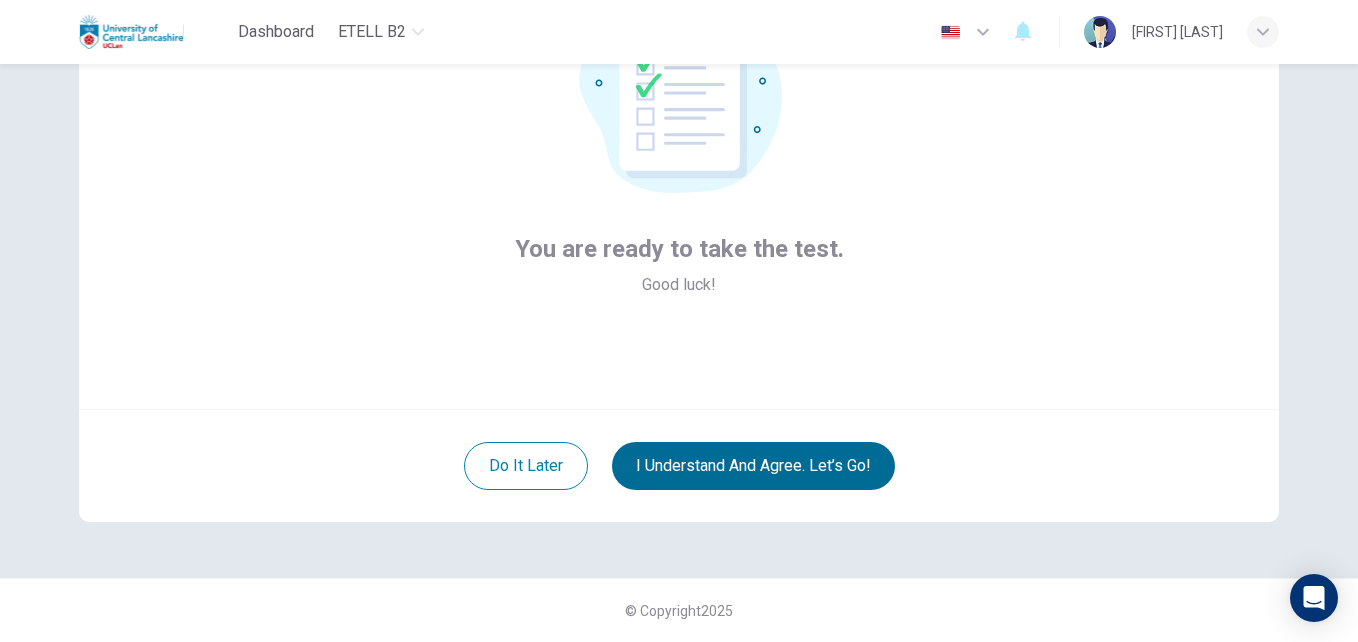 click on "I understand and agree. Let’s go!" at bounding box center [753, 466] 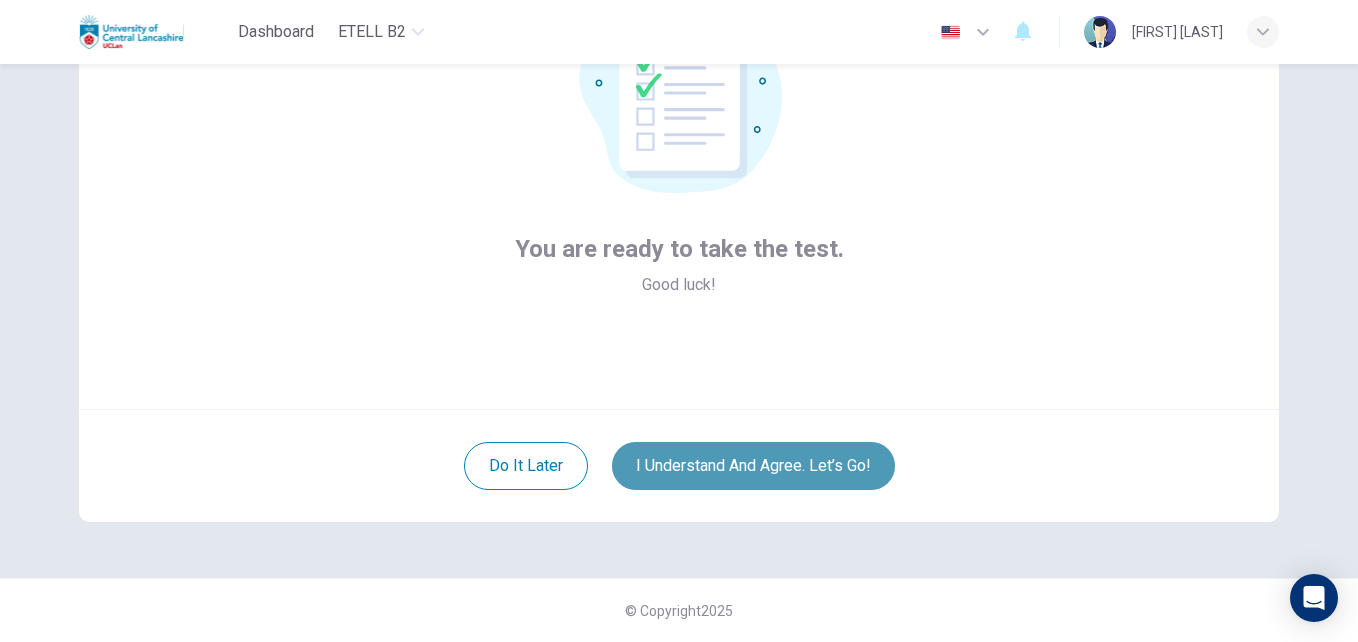 click on "I understand and agree. Let’s go!" at bounding box center [753, 466] 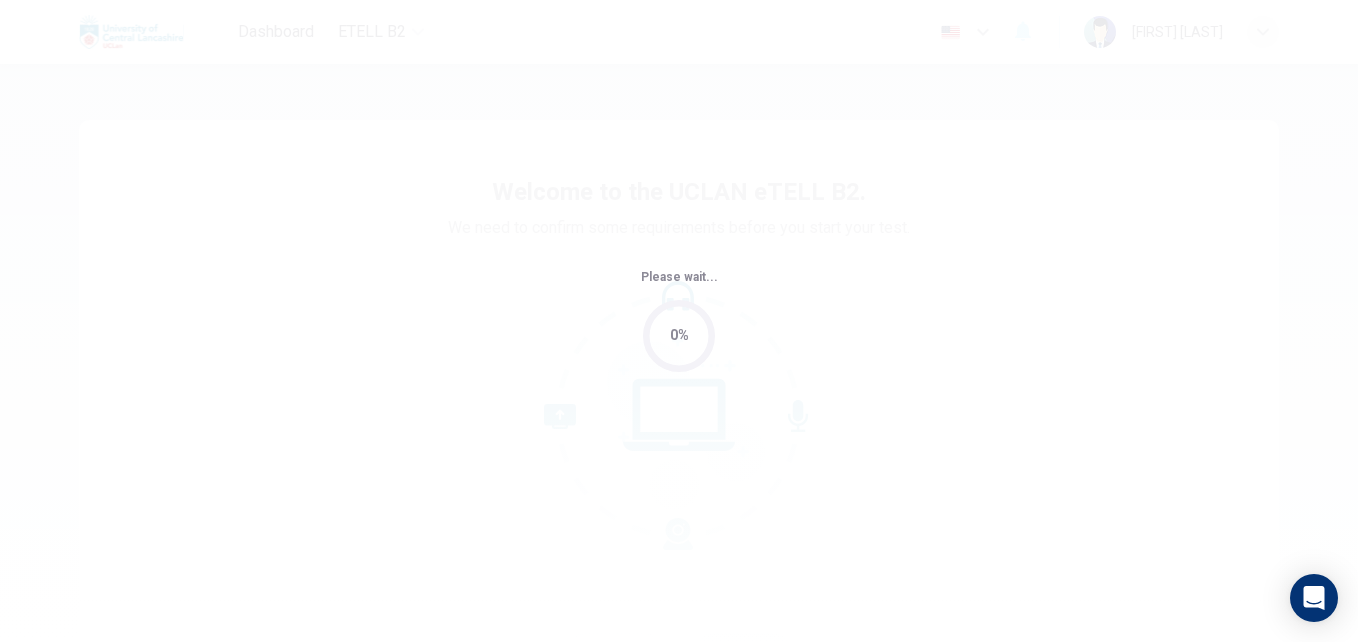 scroll, scrollTop: 0, scrollLeft: 0, axis: both 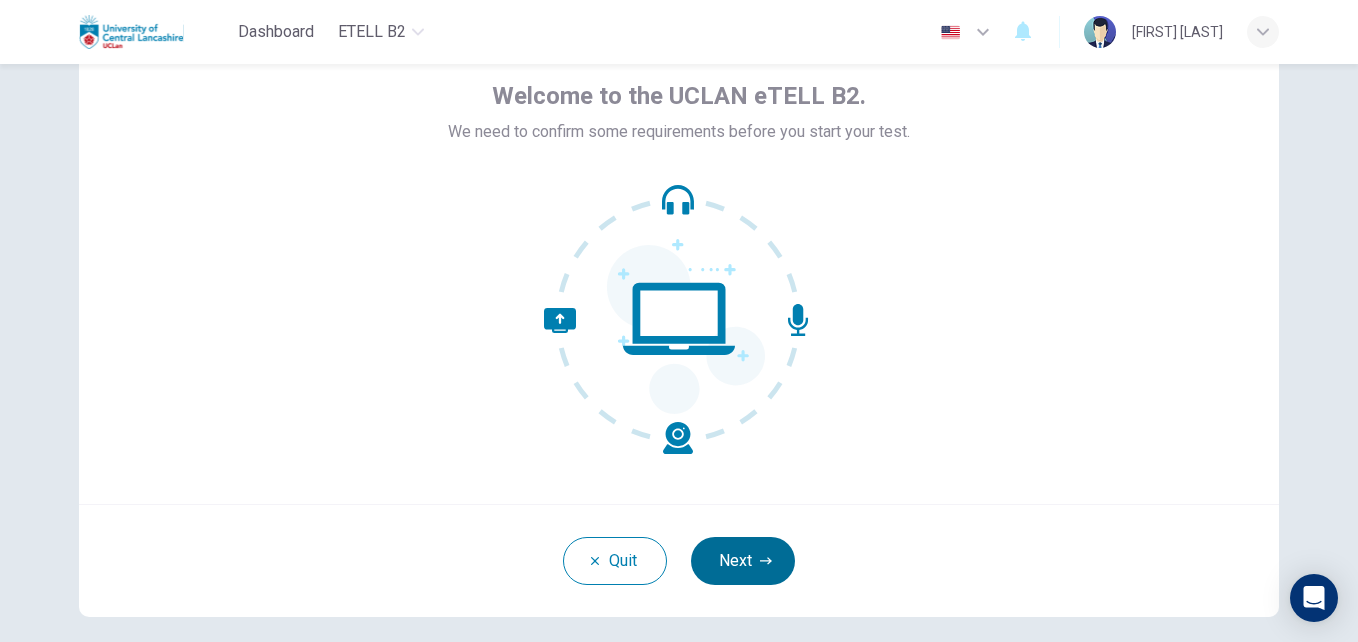 type 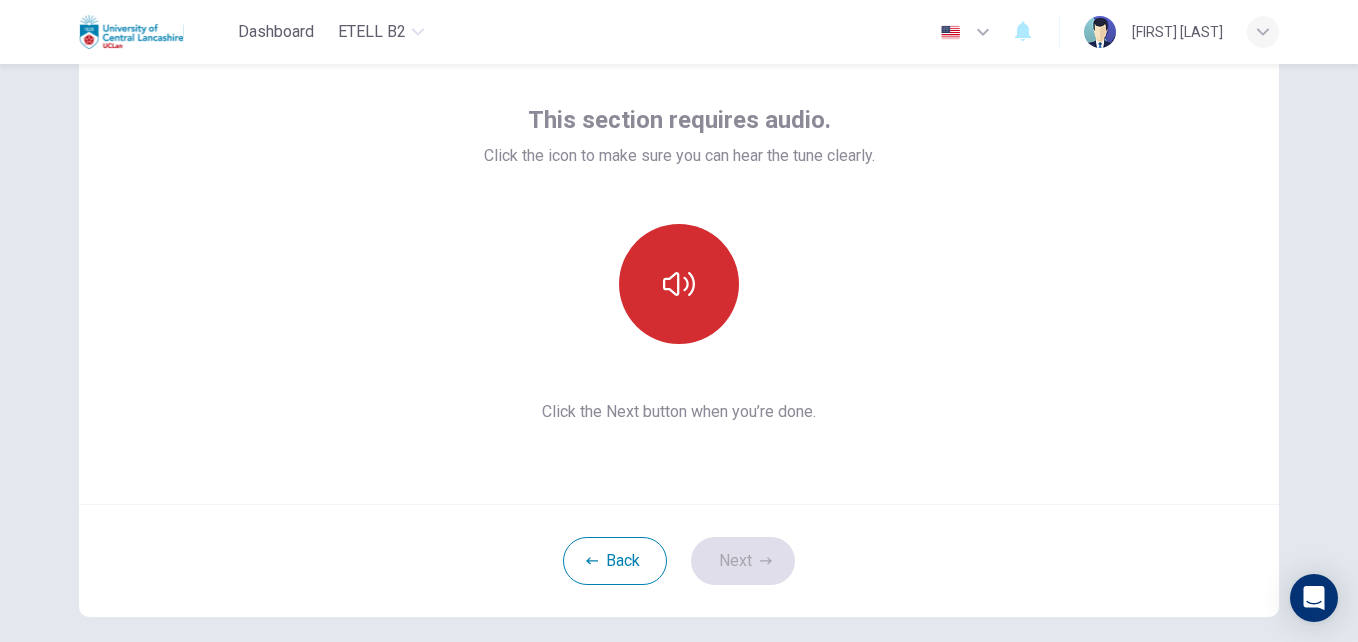 type 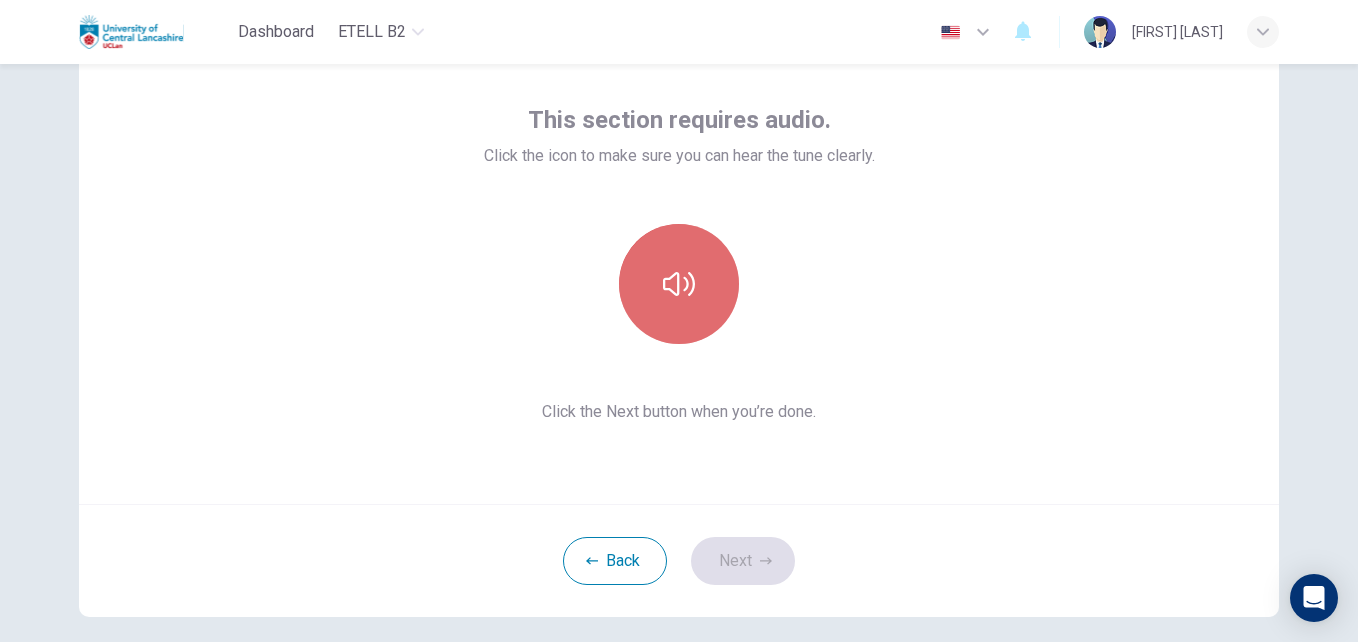 click at bounding box center (679, 284) 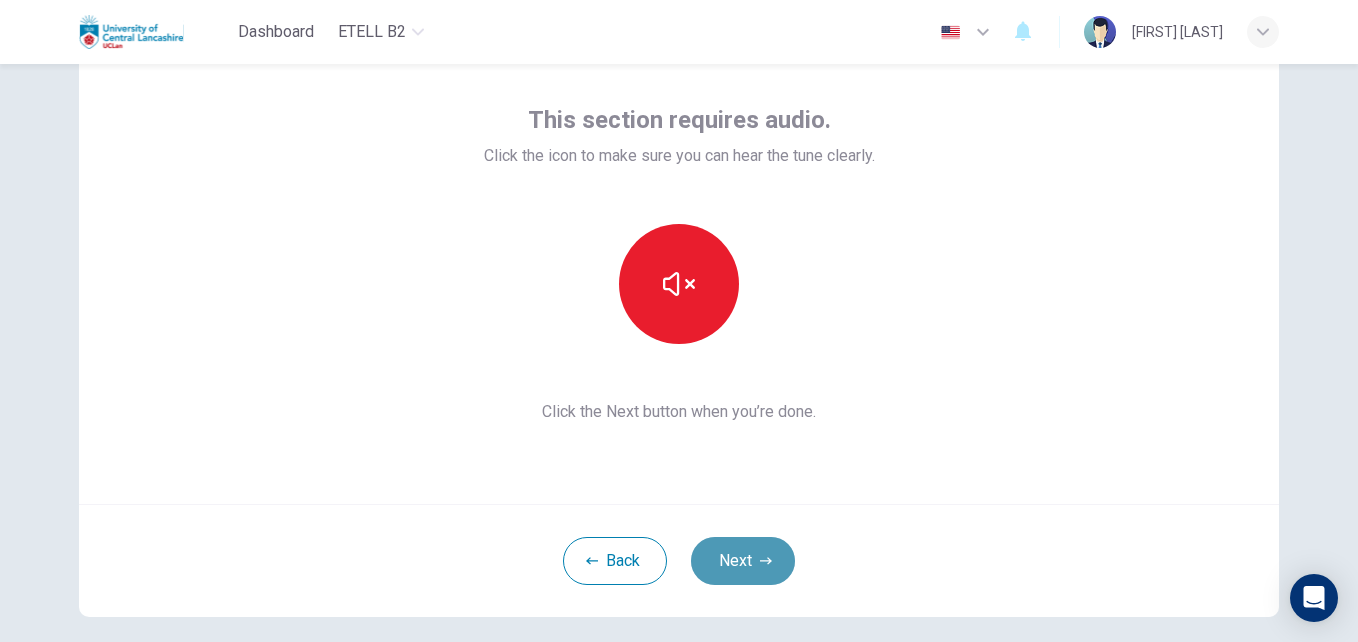 click 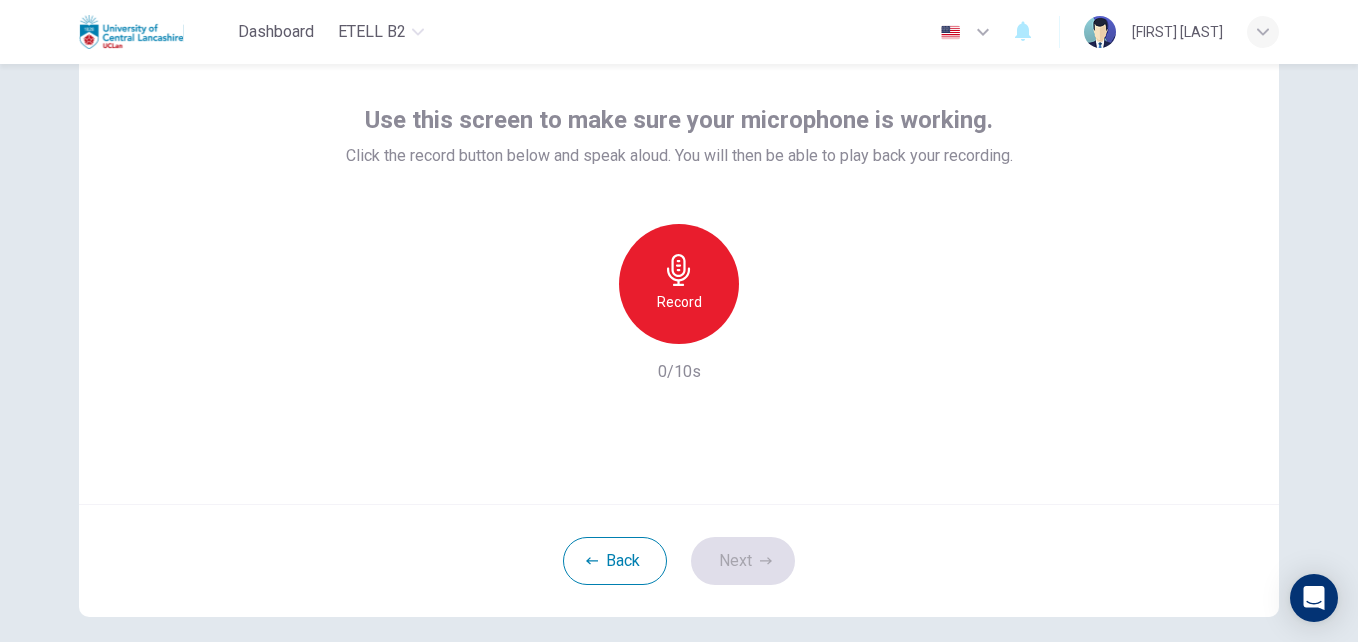 type 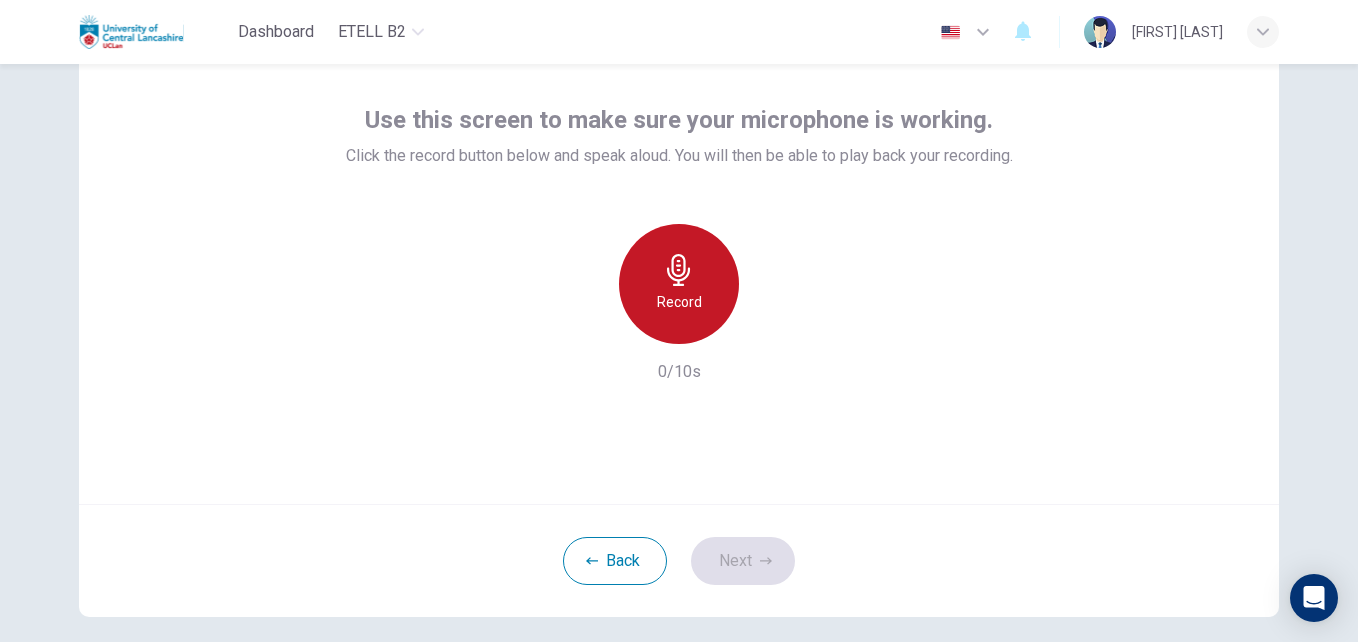 click on "Record" at bounding box center [679, 302] 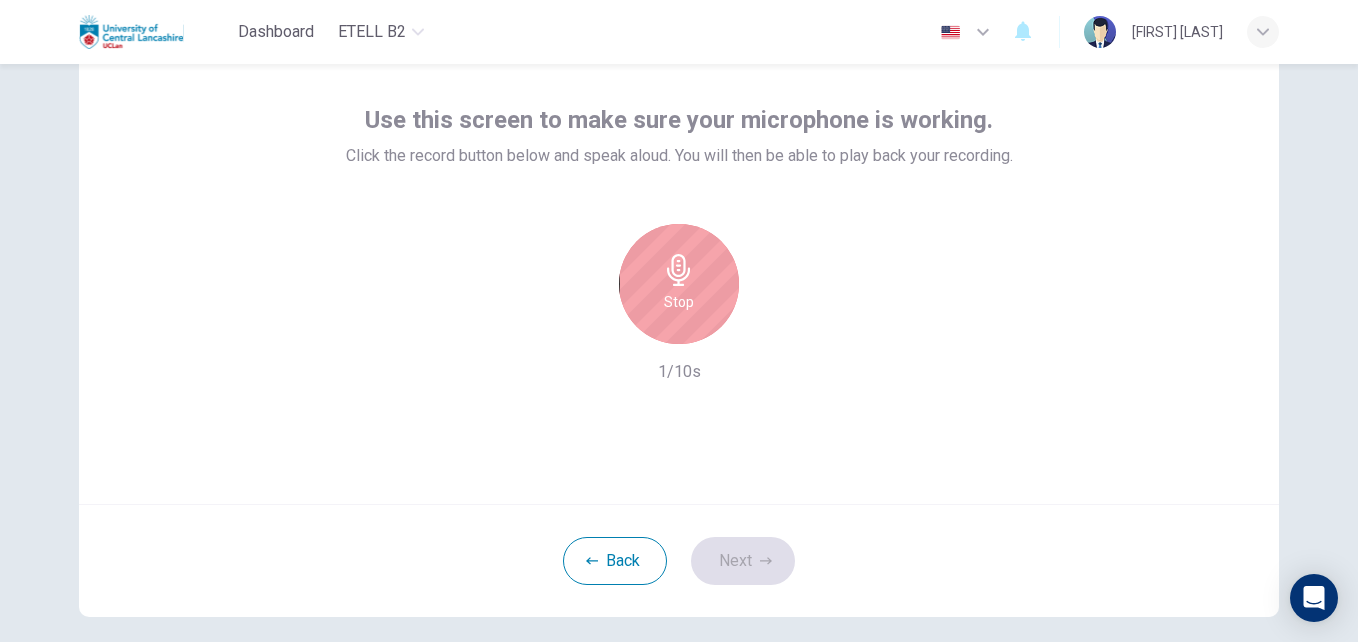 click on "Stop" at bounding box center [679, 302] 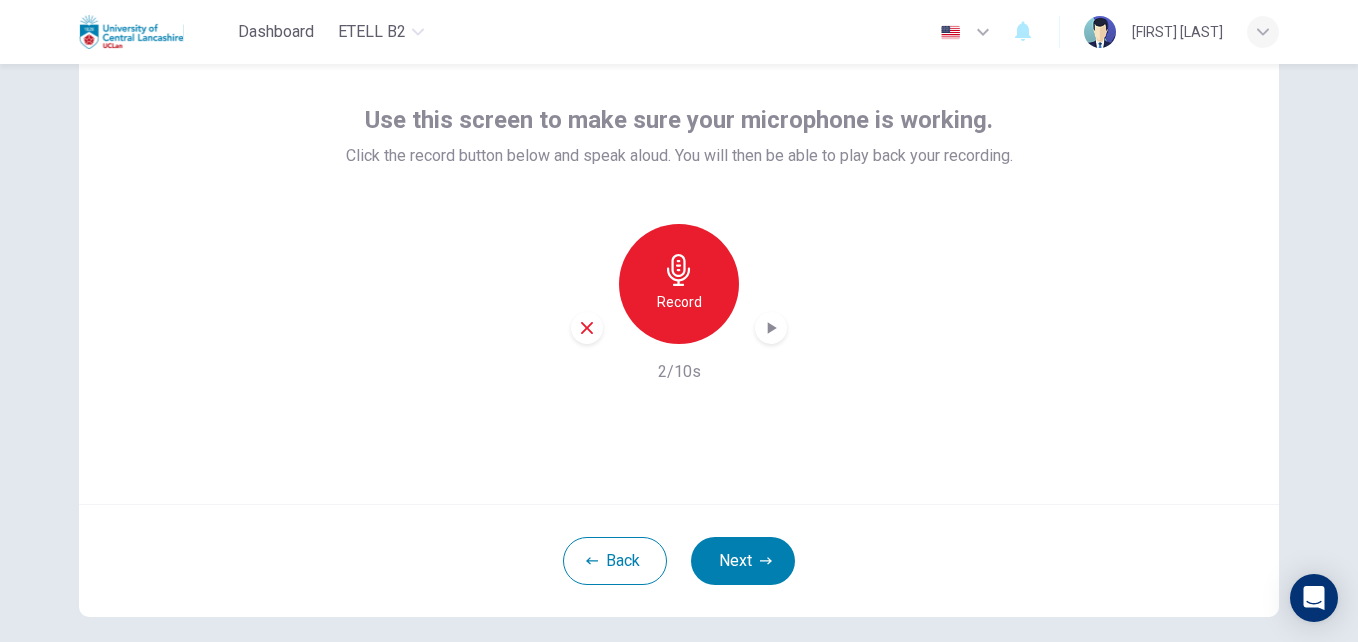 type 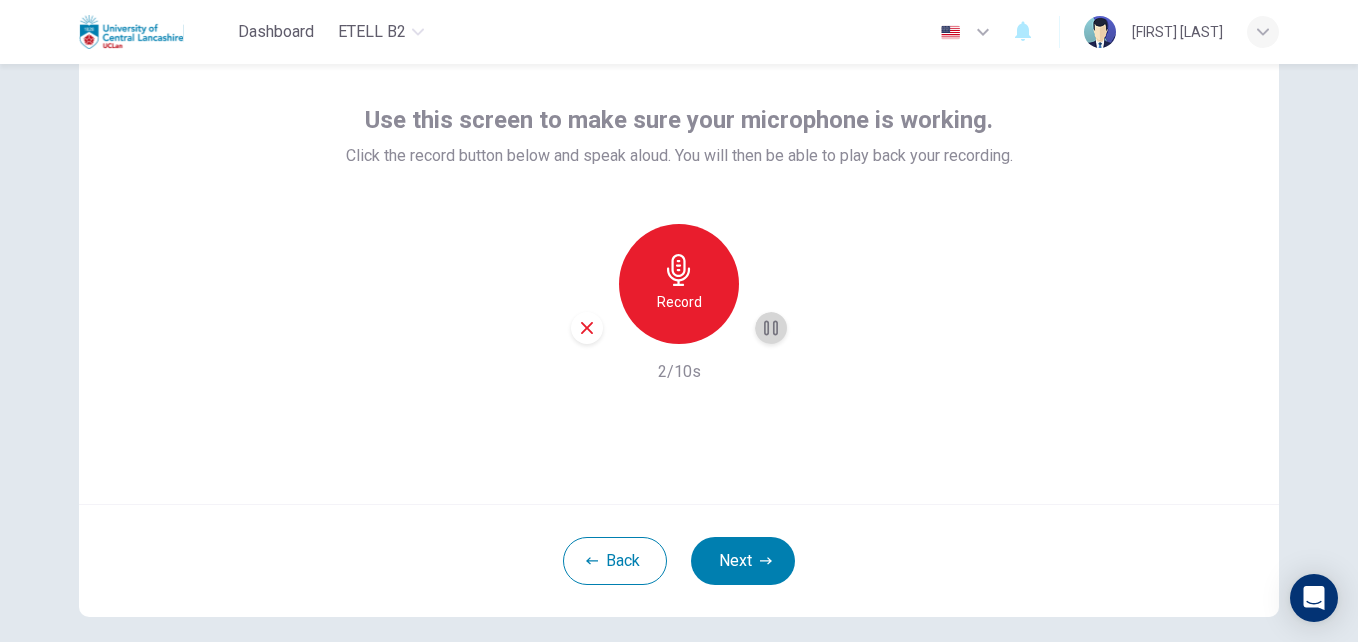 click 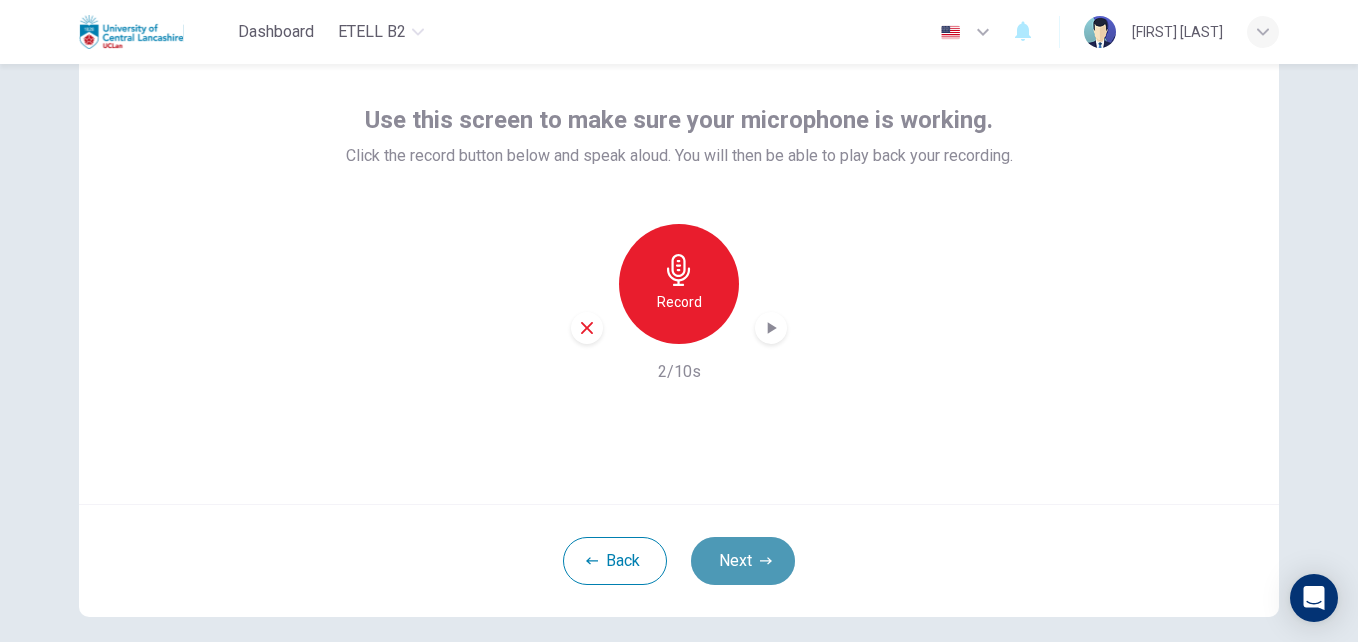 click on "Next" at bounding box center (743, 561) 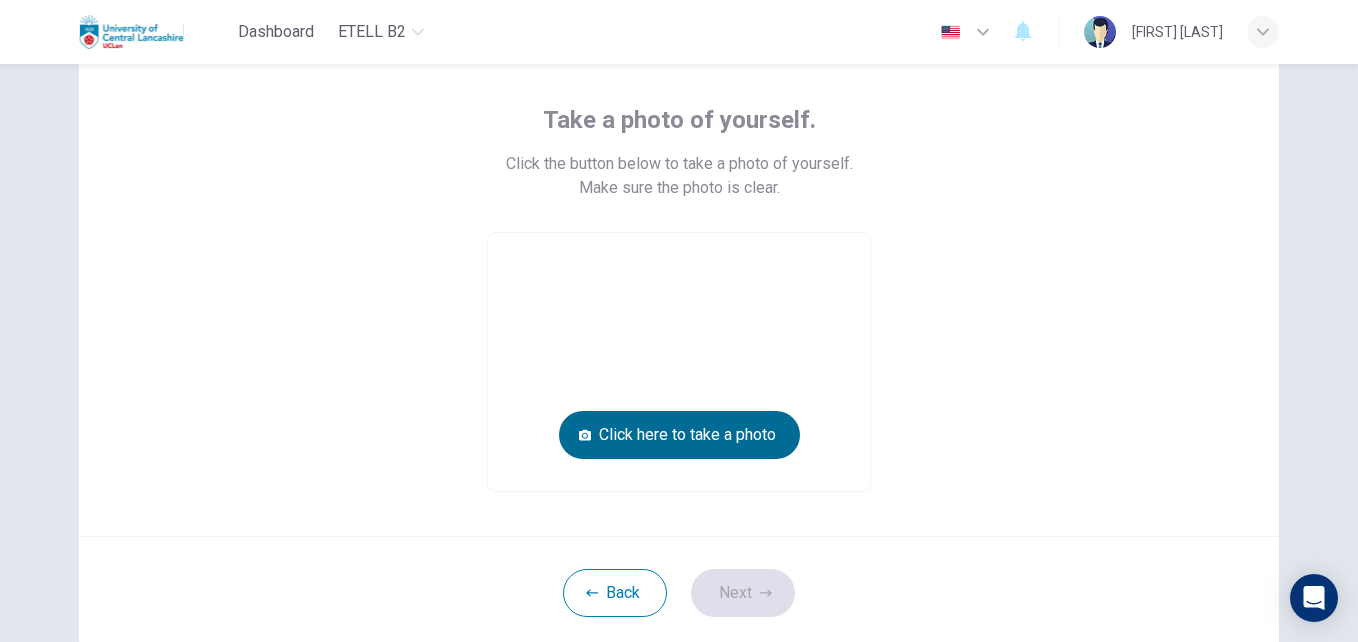 type 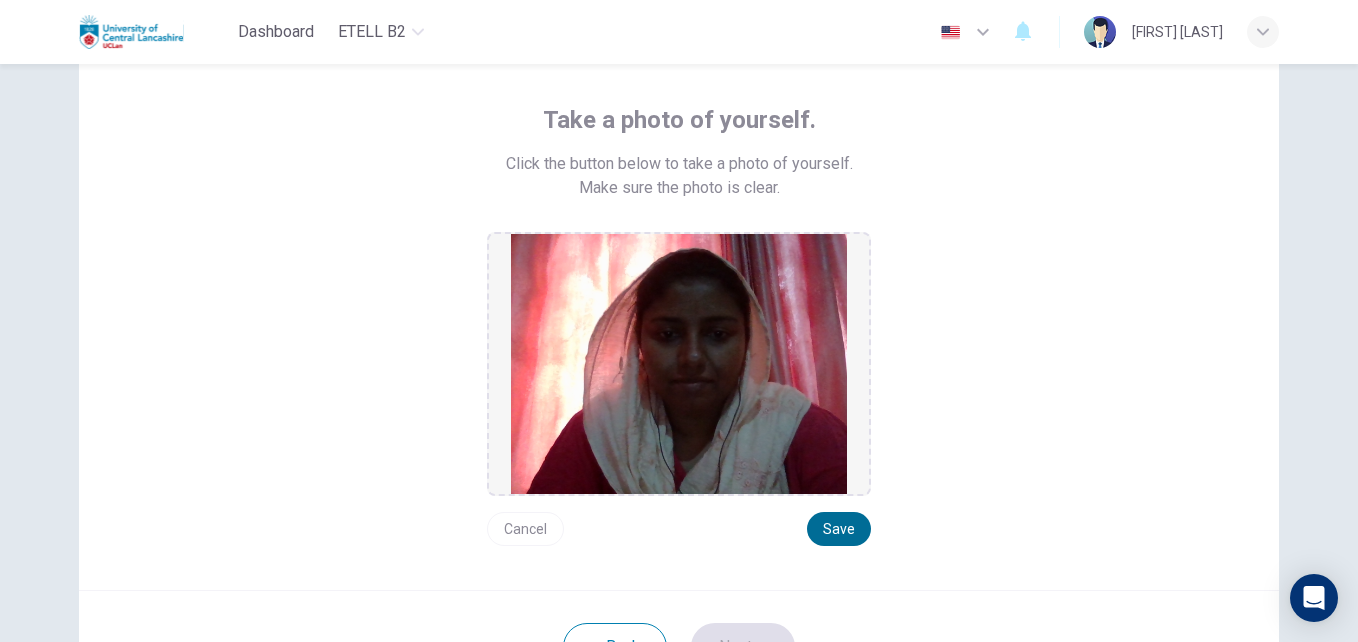 type 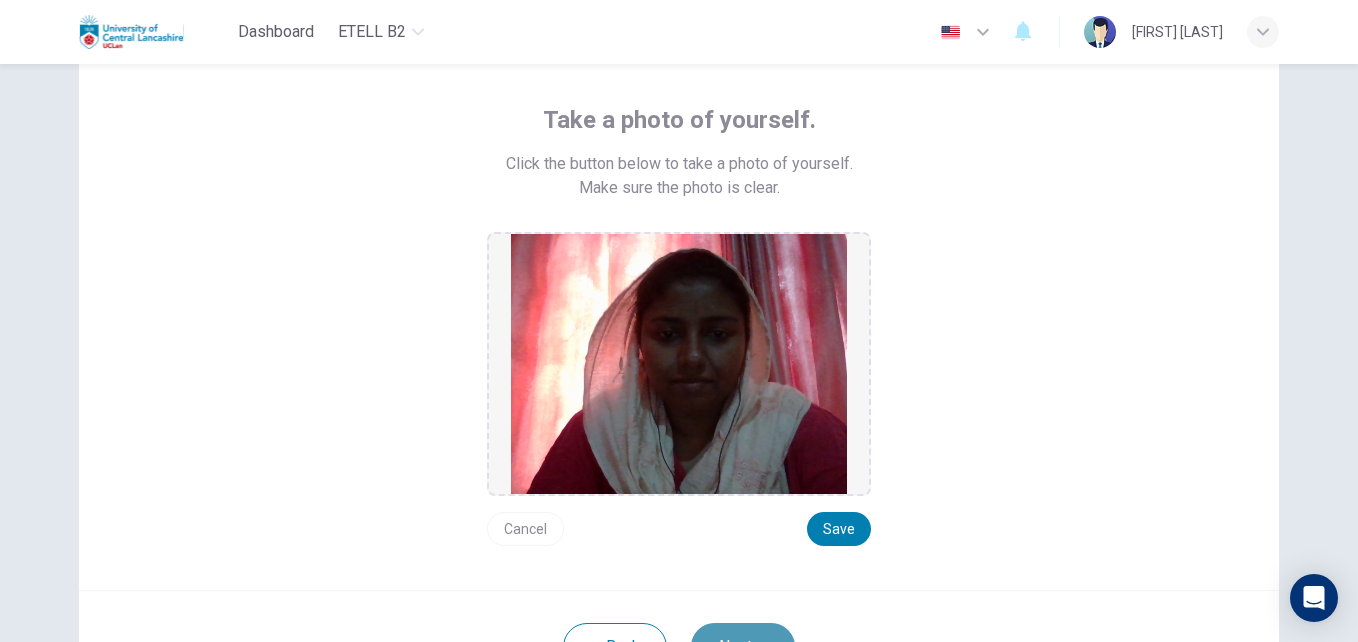 click on "Next" at bounding box center (743, 647) 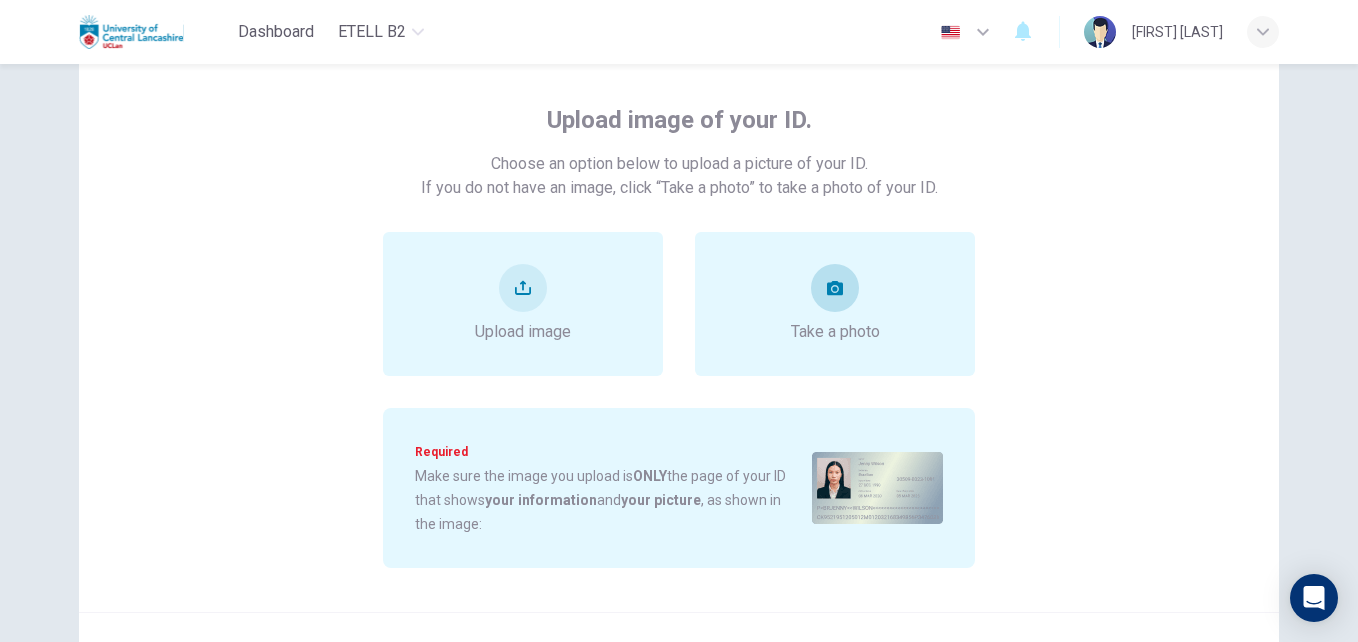 click on "Take a photo" at bounding box center [835, 304] 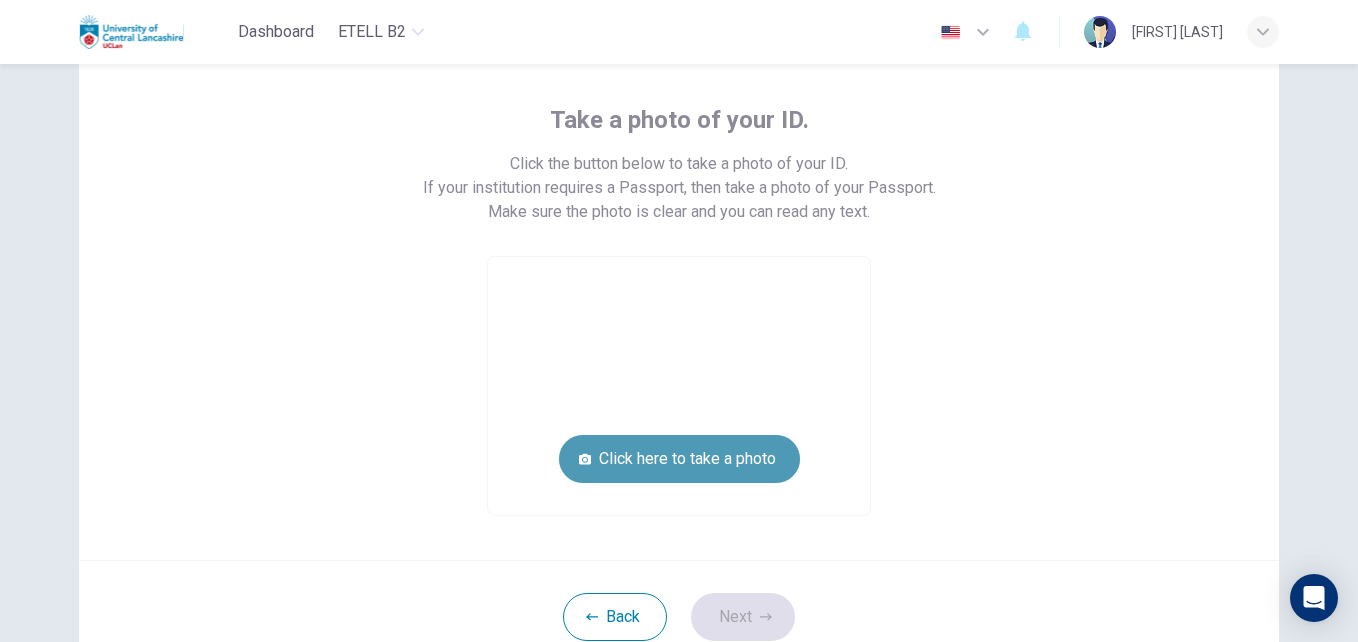type 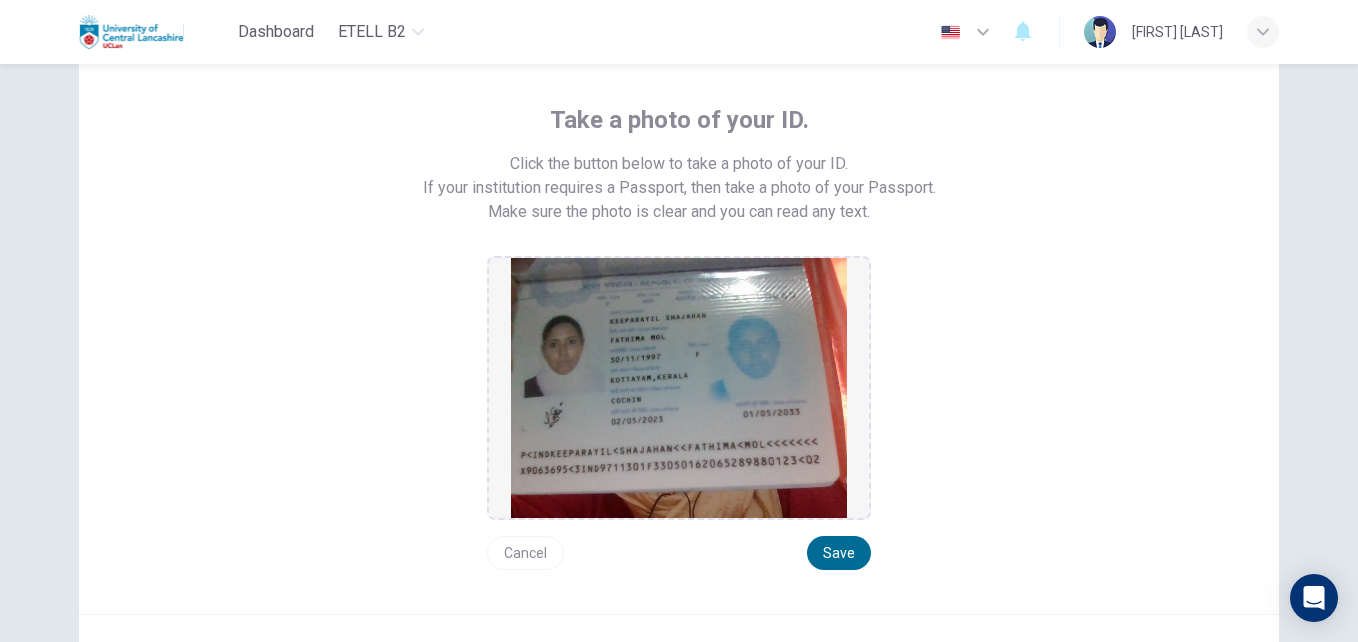 type 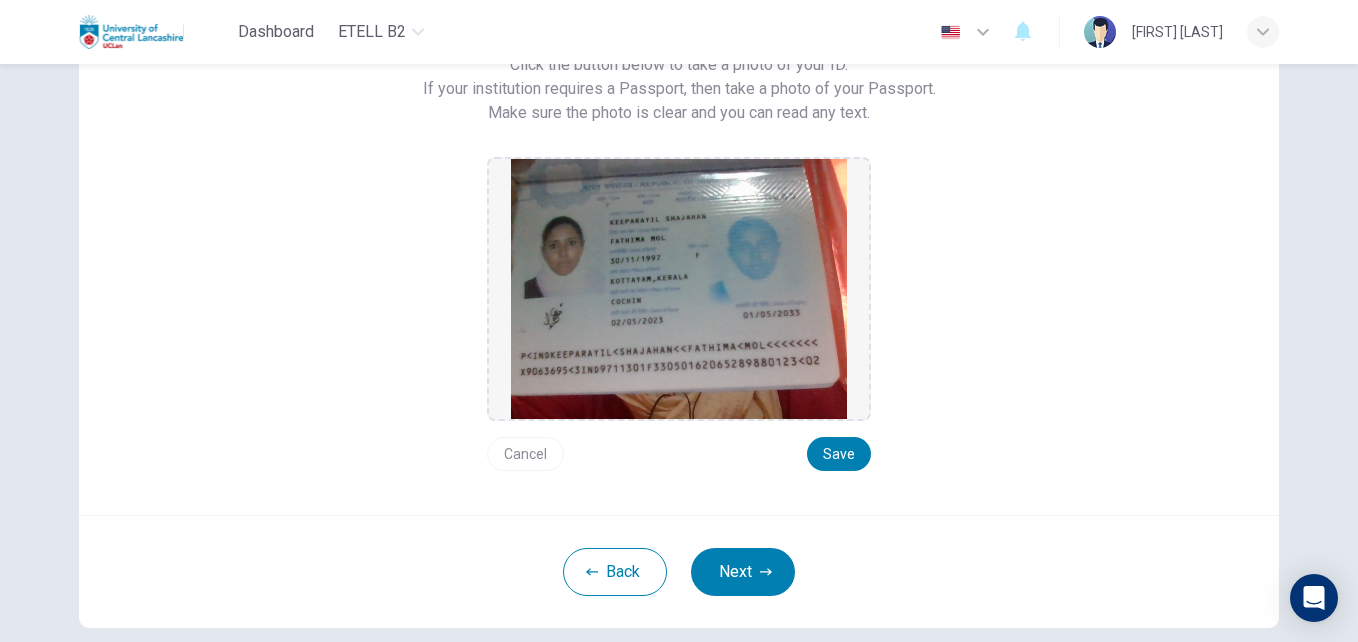 scroll, scrollTop: 201, scrollLeft: 0, axis: vertical 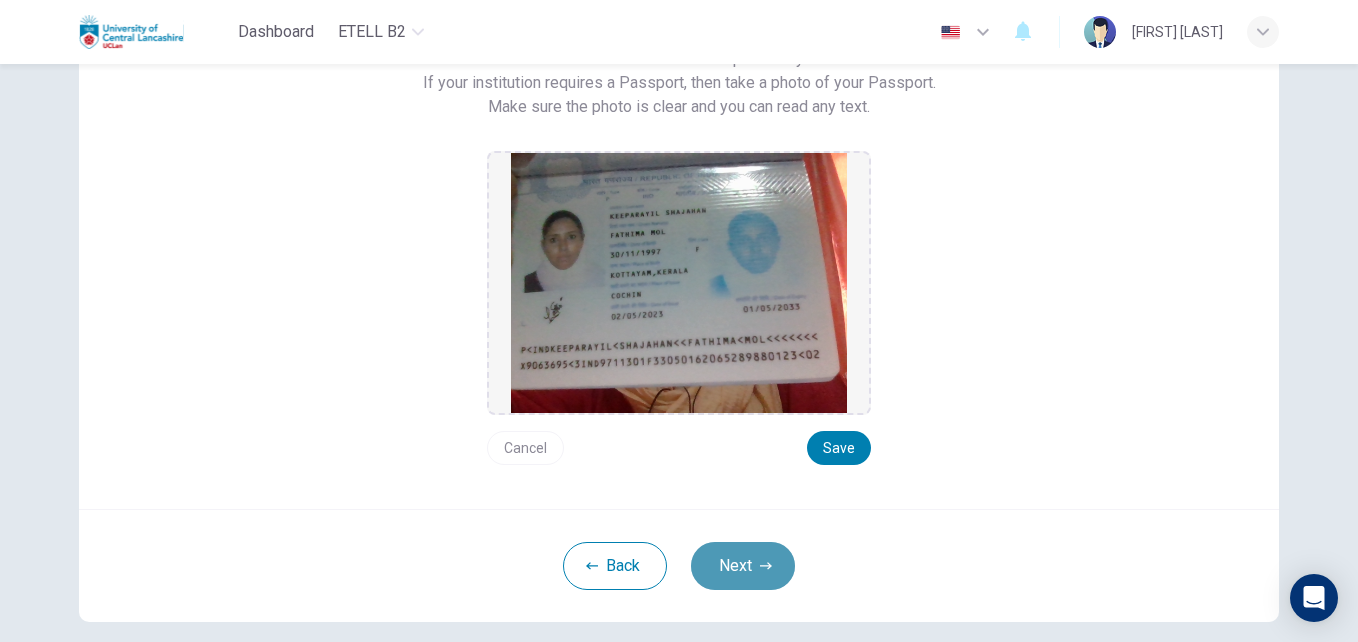 click on "Next" at bounding box center [743, 566] 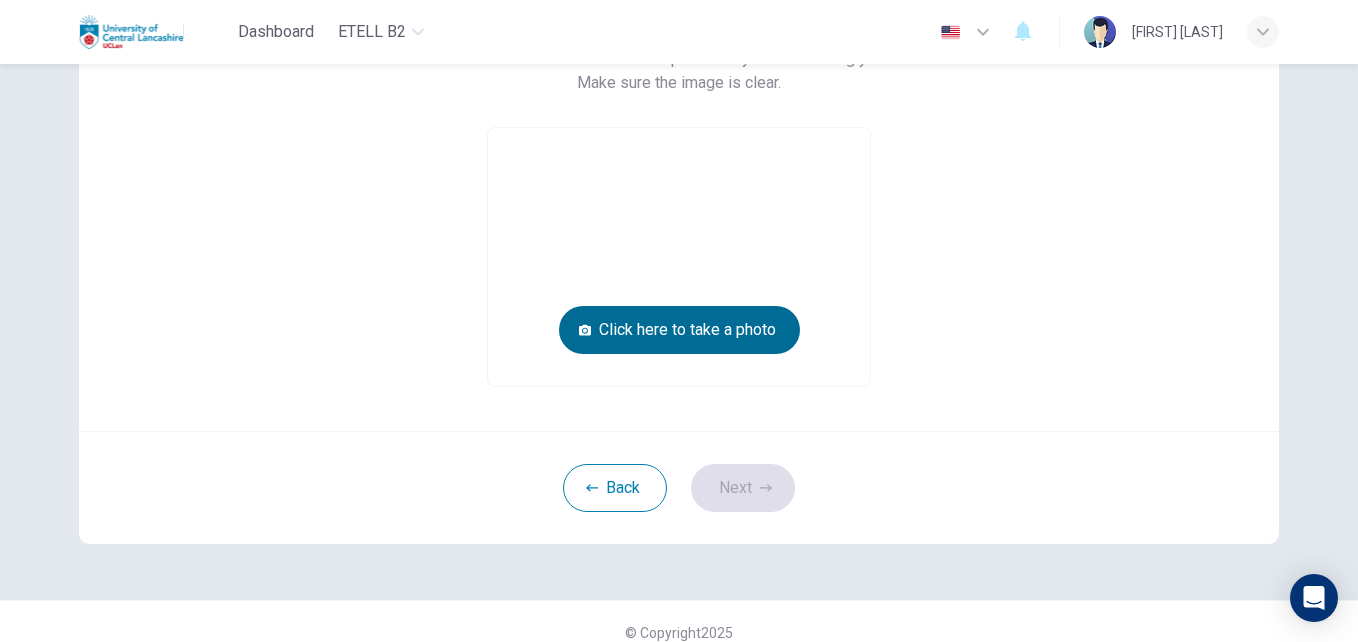 type 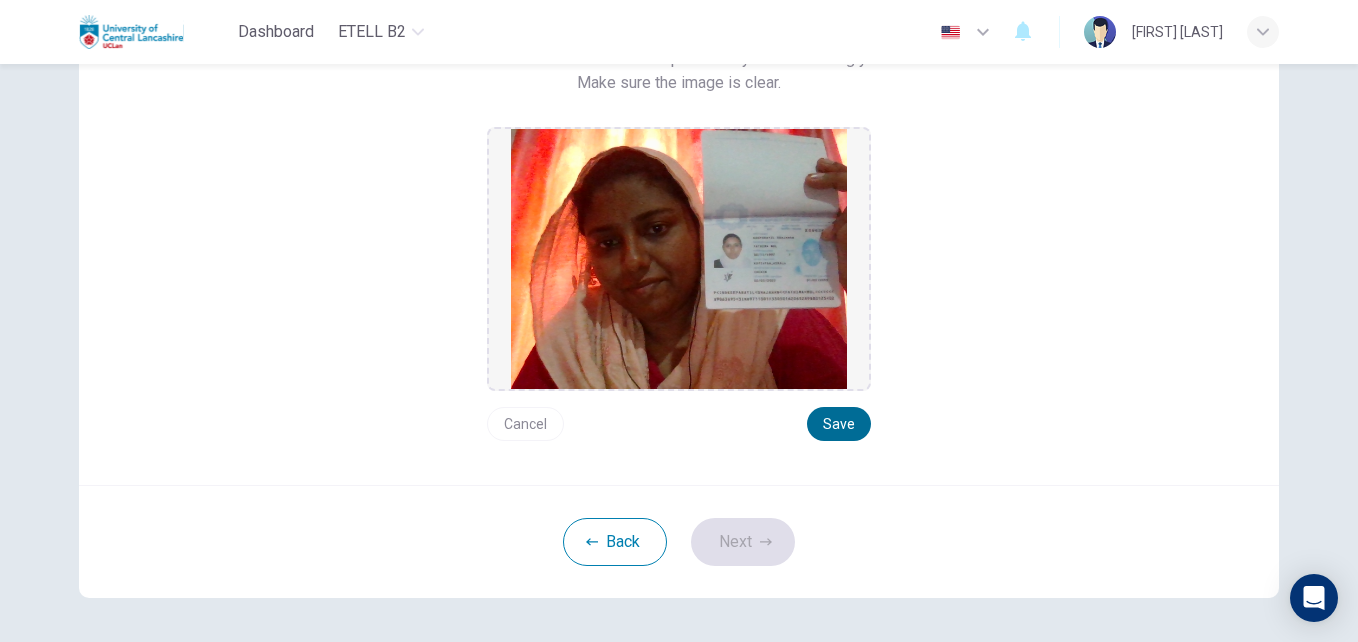 type 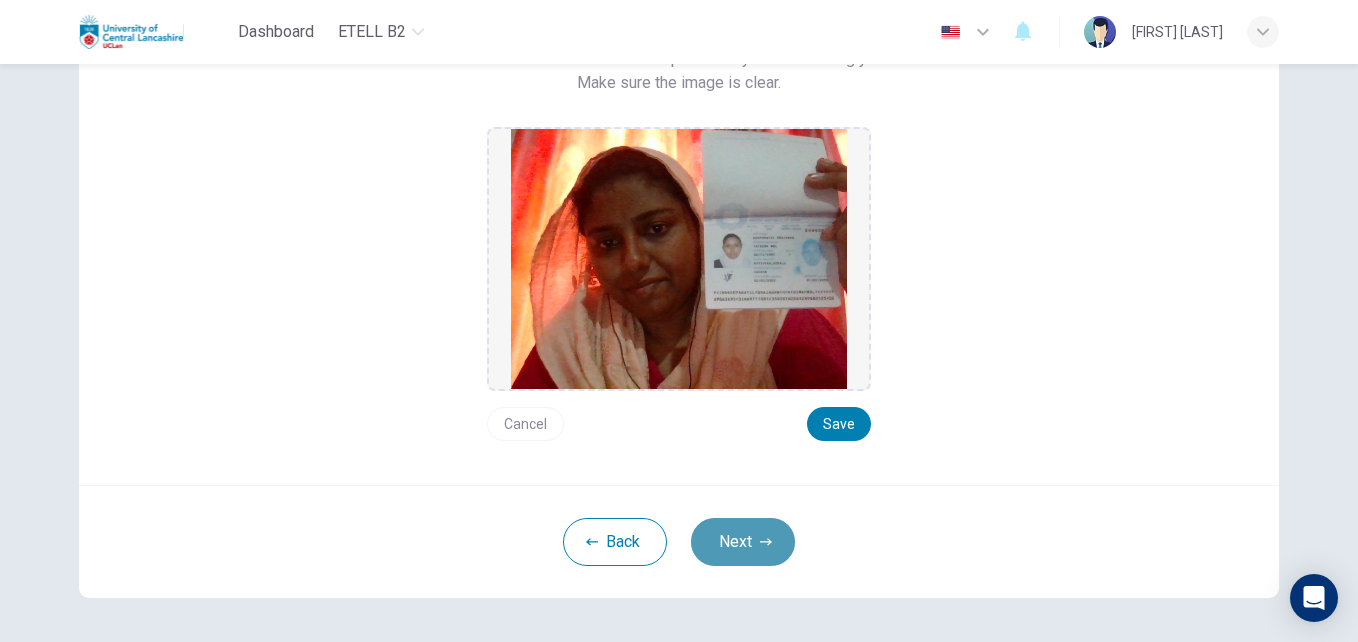 click on "Next" at bounding box center (743, 542) 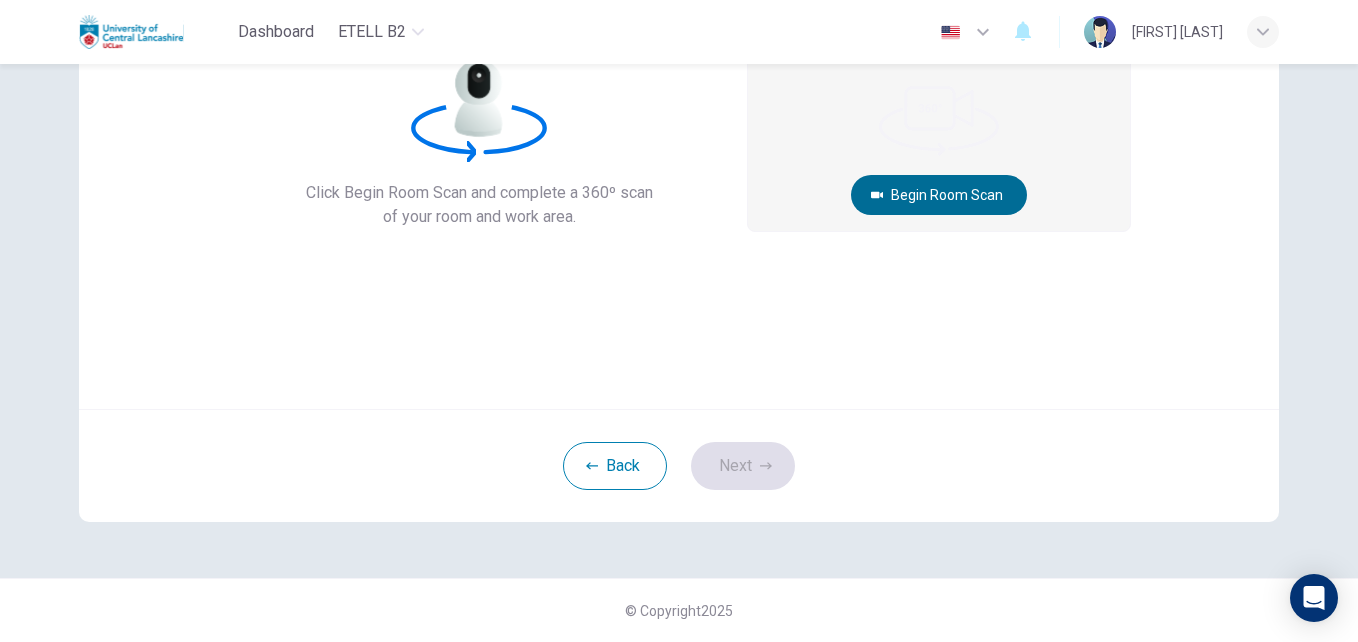 type 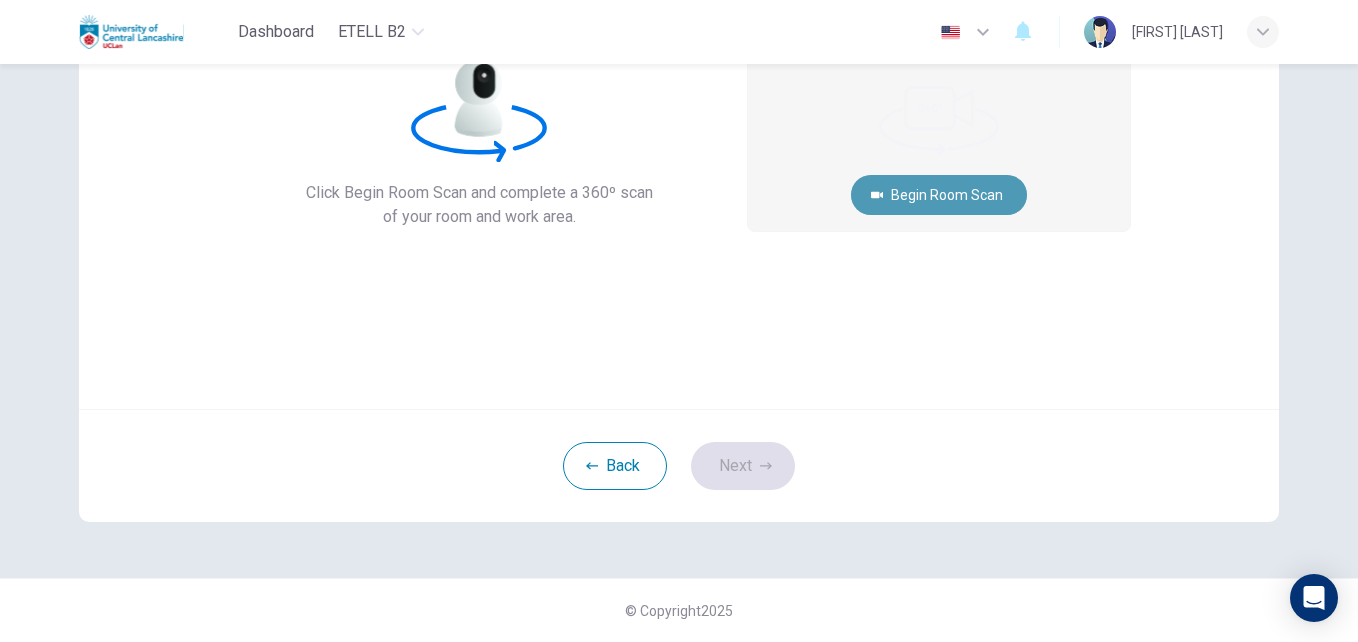 click on "Begin Room Scan" at bounding box center [939, 195] 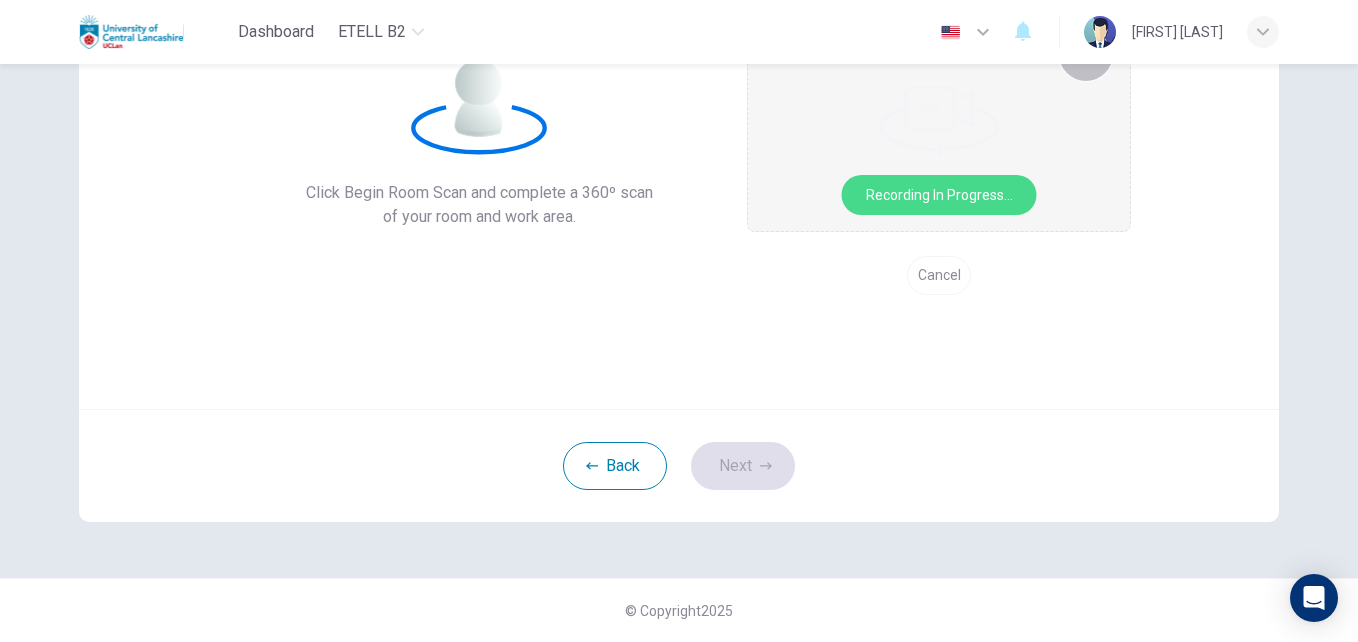 scroll, scrollTop: 179, scrollLeft: 0, axis: vertical 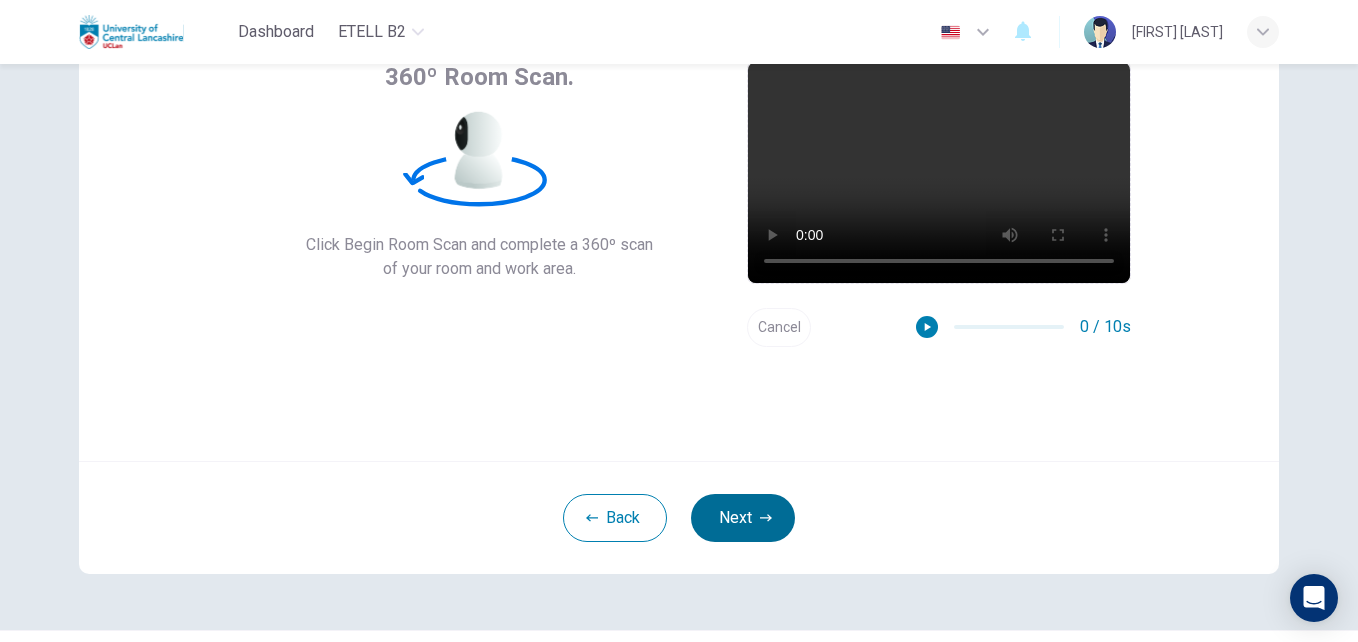 click on "Next" at bounding box center [743, 518] 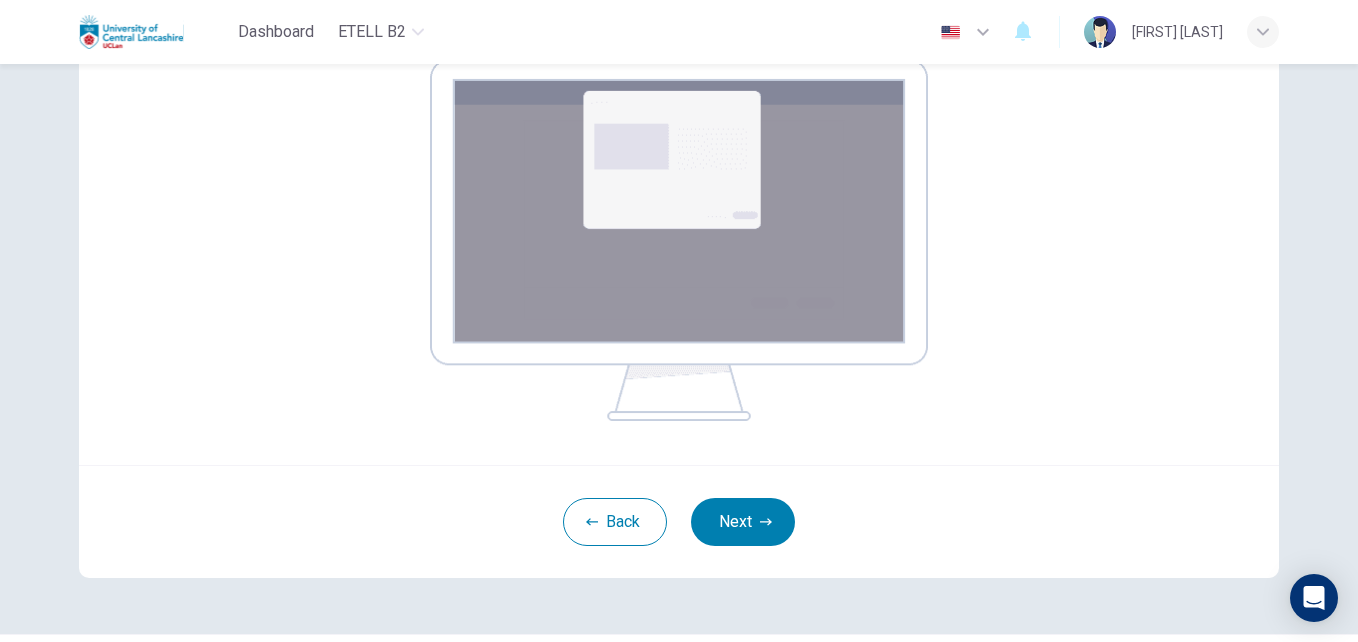 scroll, scrollTop: 362, scrollLeft: 0, axis: vertical 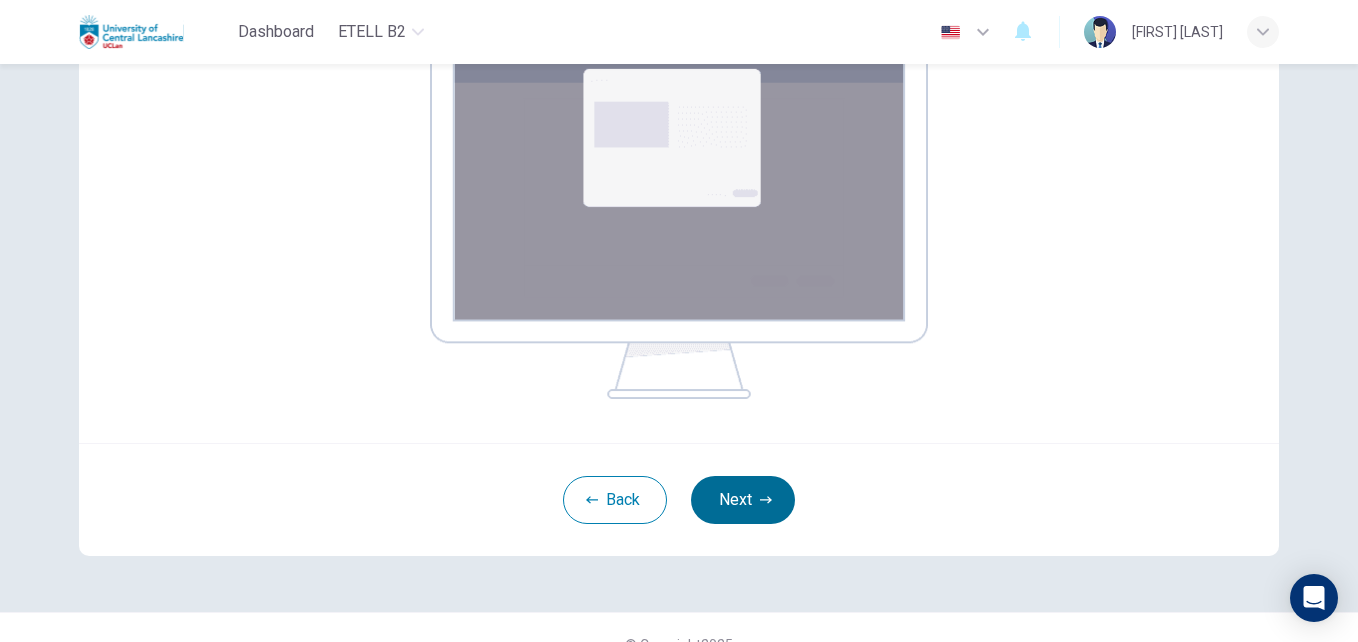 click on "Next" at bounding box center (743, 500) 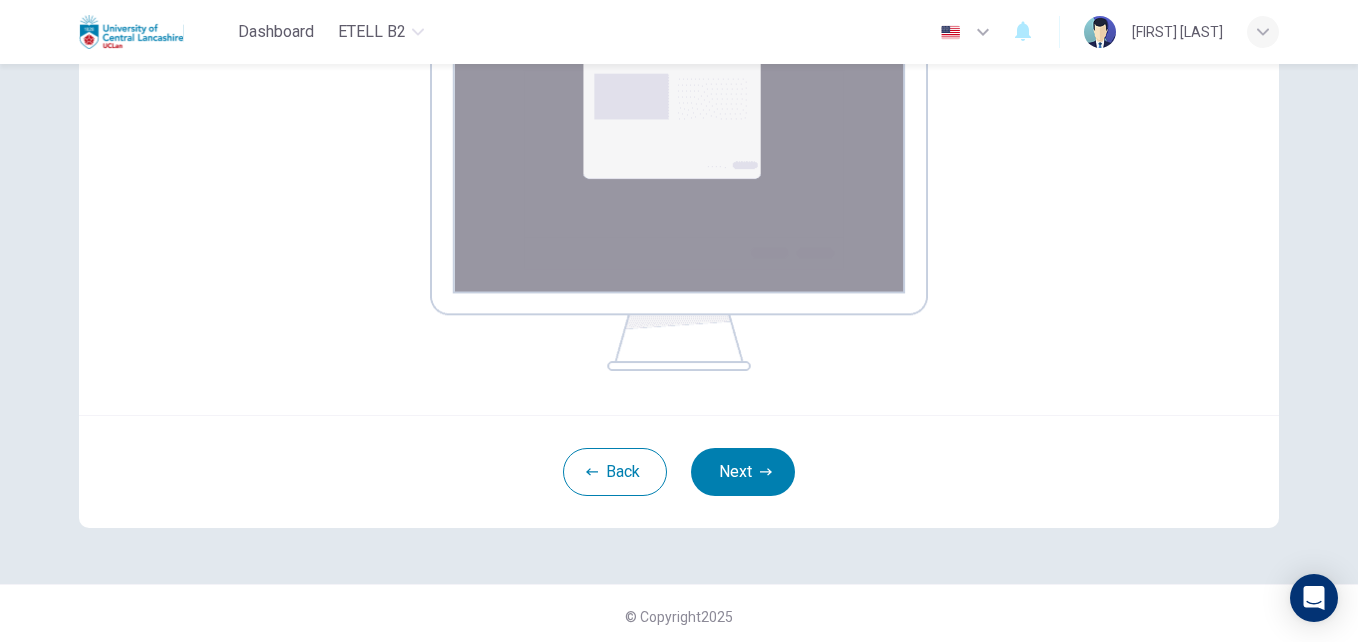 scroll, scrollTop: 395, scrollLeft: 0, axis: vertical 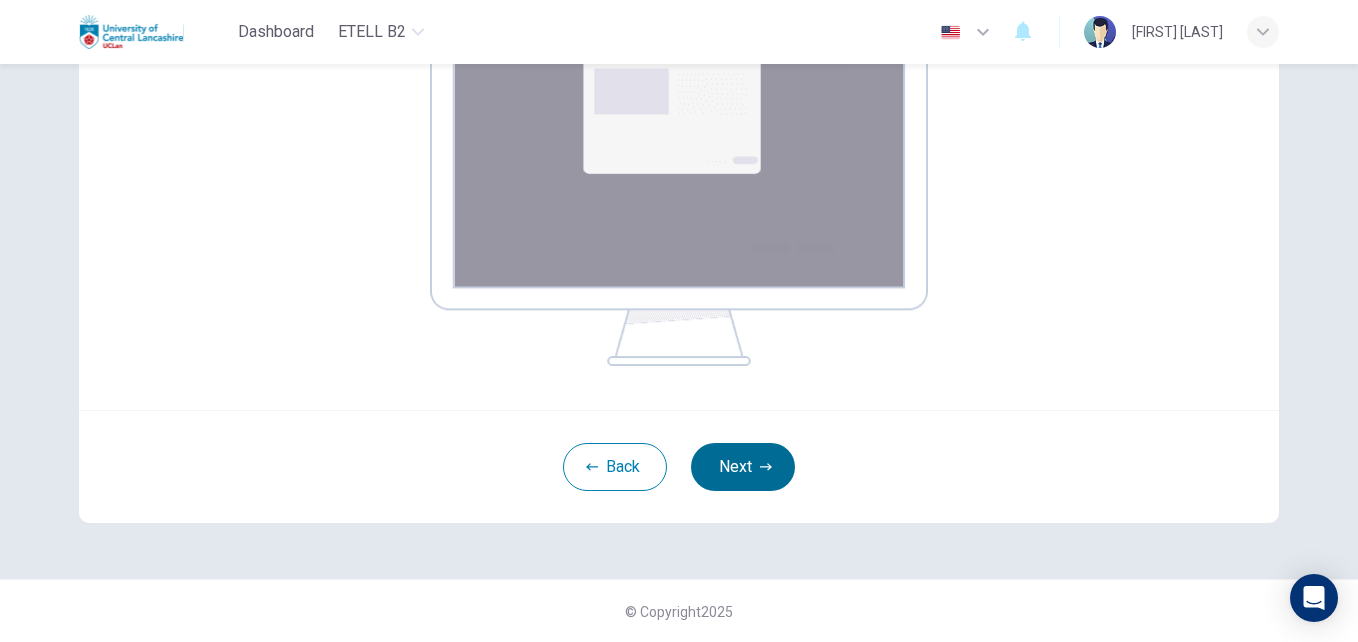 click 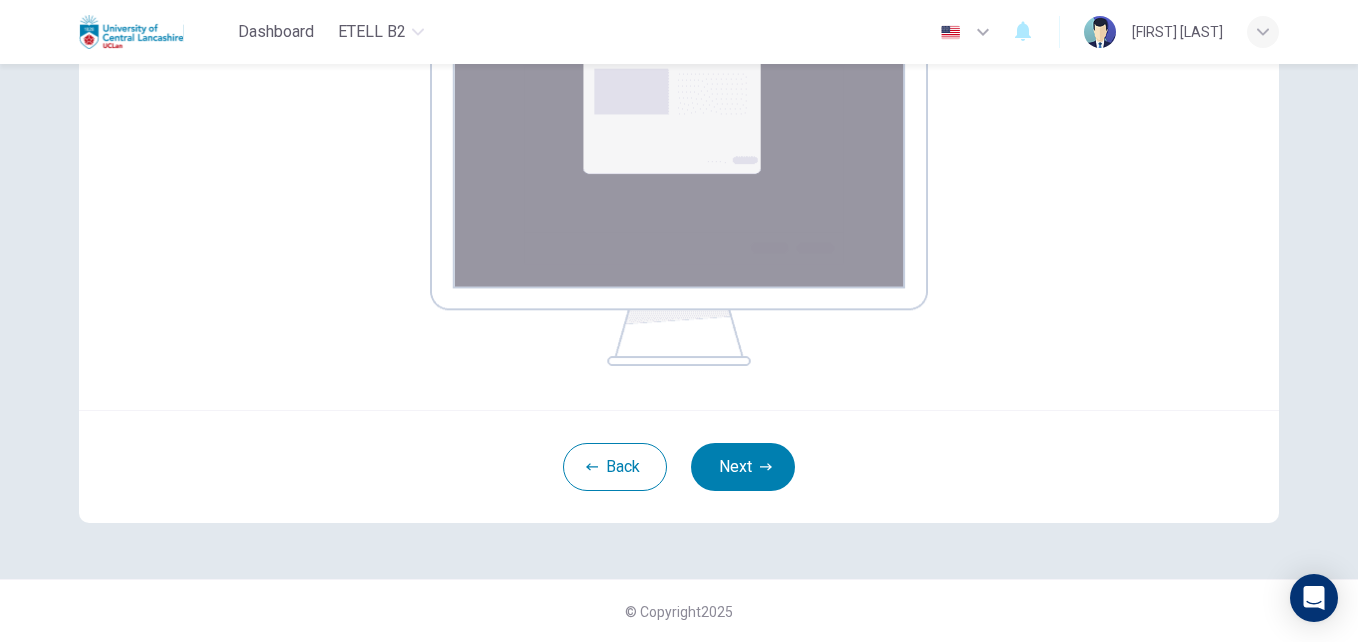 scroll, scrollTop: 191, scrollLeft: 0, axis: vertical 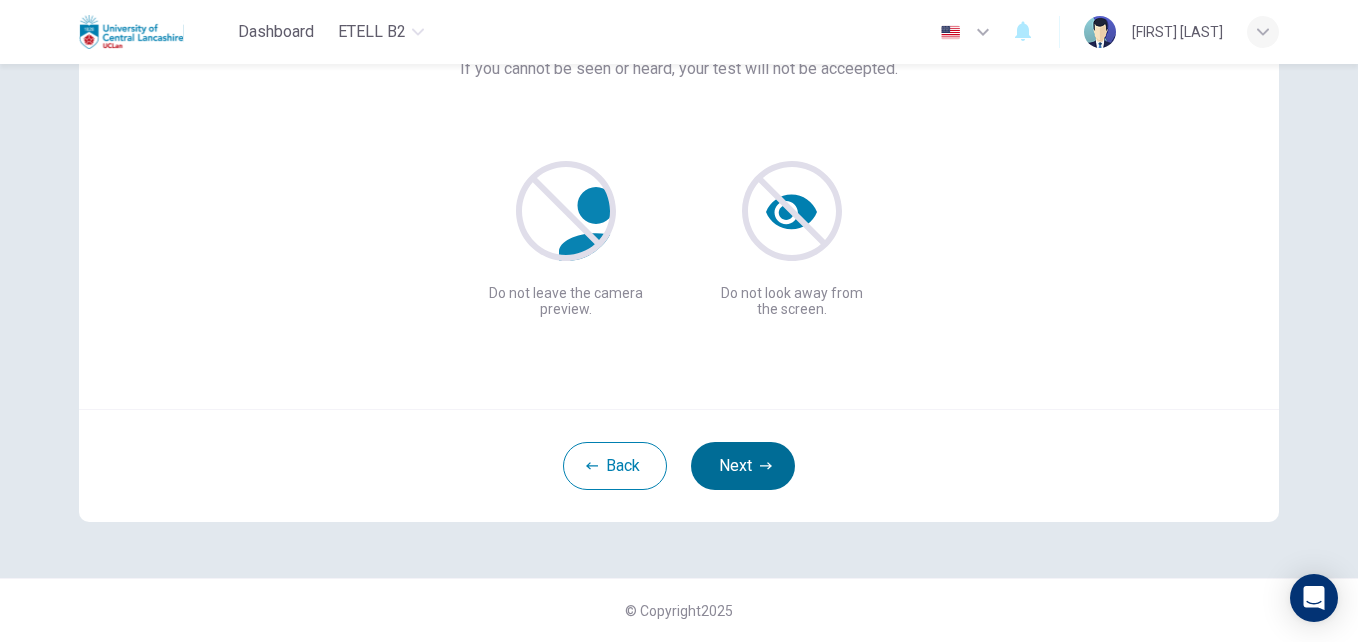 click on "Next" at bounding box center (743, 466) 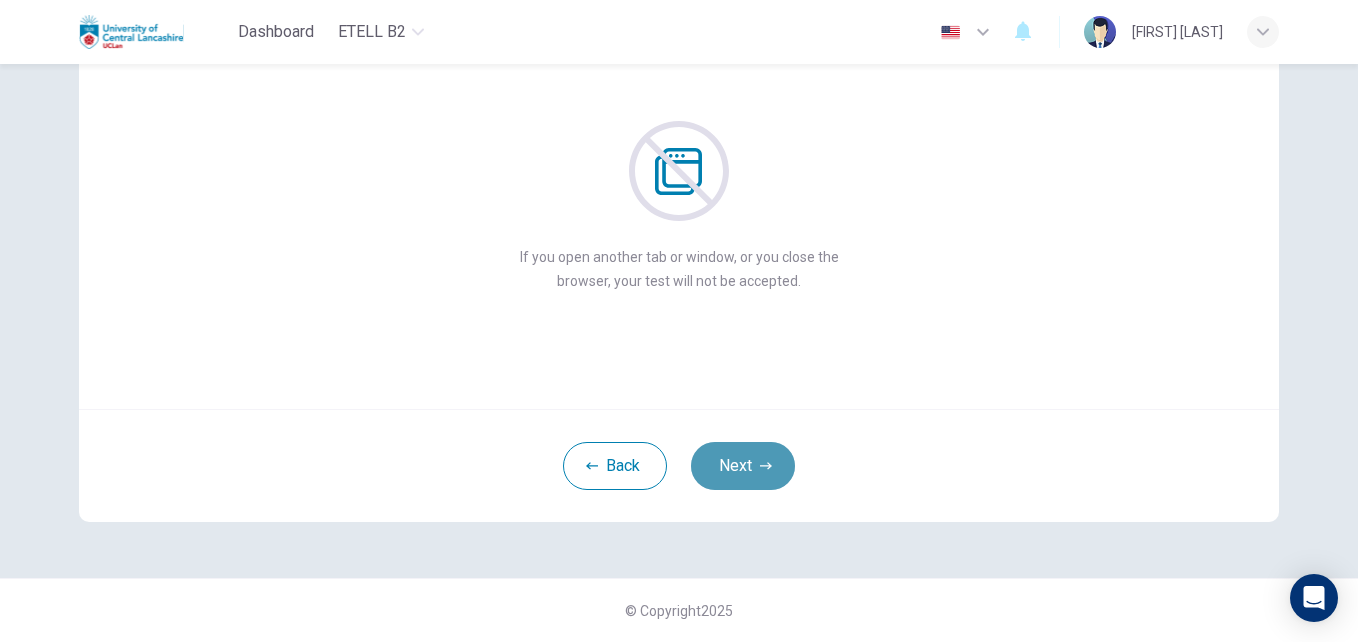 click on "Next" at bounding box center [743, 466] 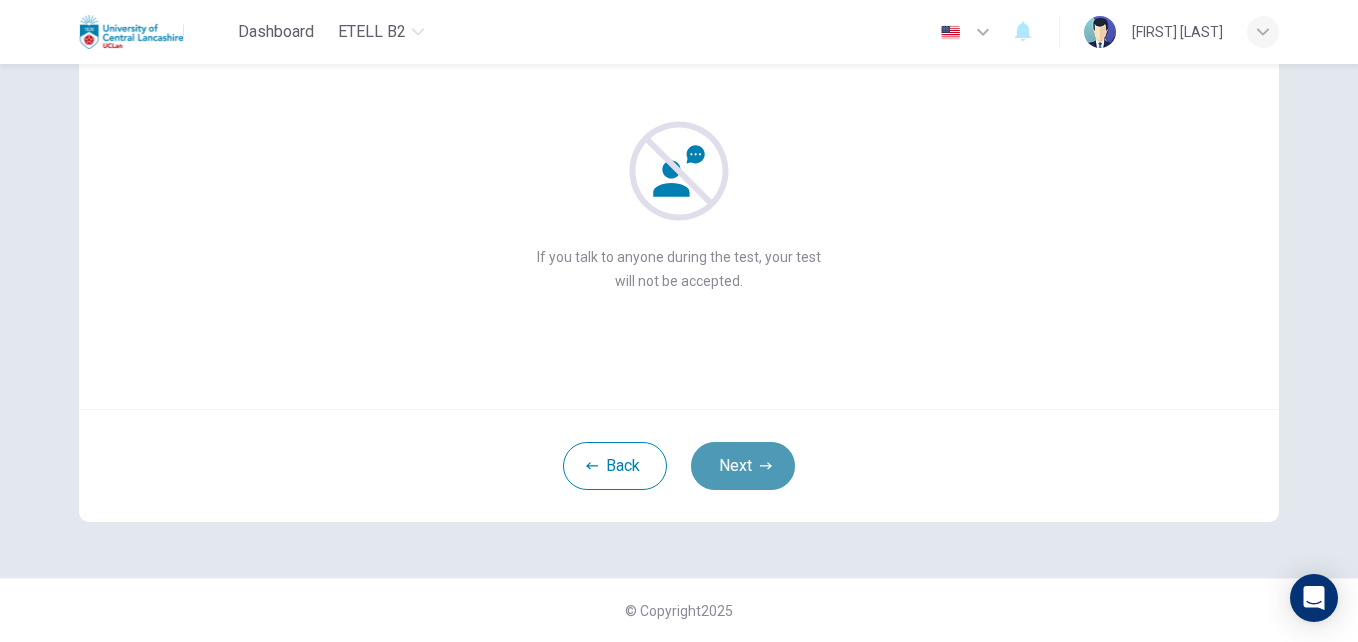 click on "Next" at bounding box center [743, 466] 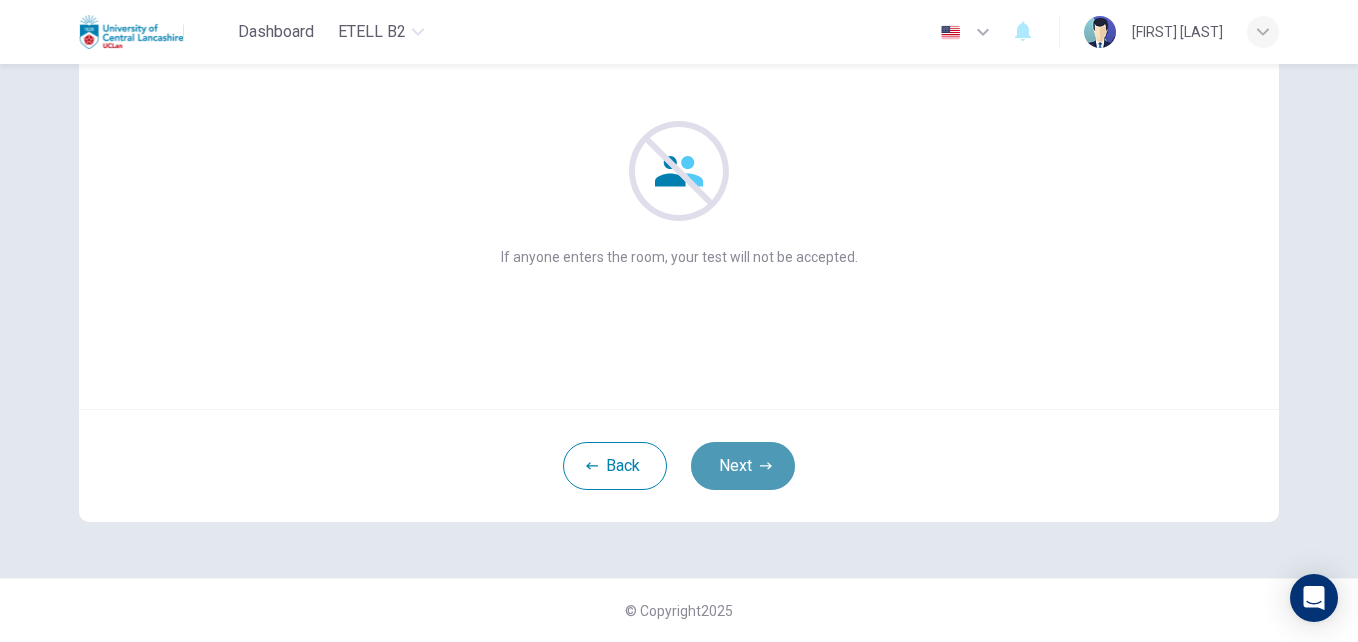 click on "Next" at bounding box center [743, 466] 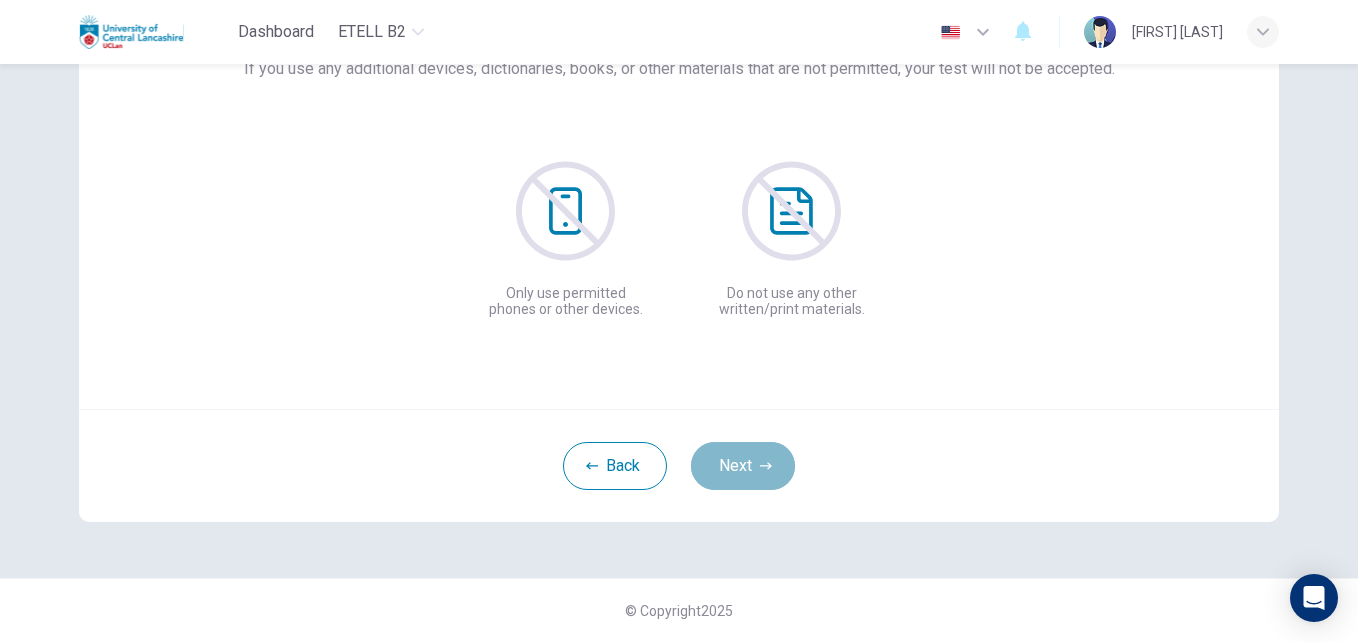 click on "Next" at bounding box center (743, 466) 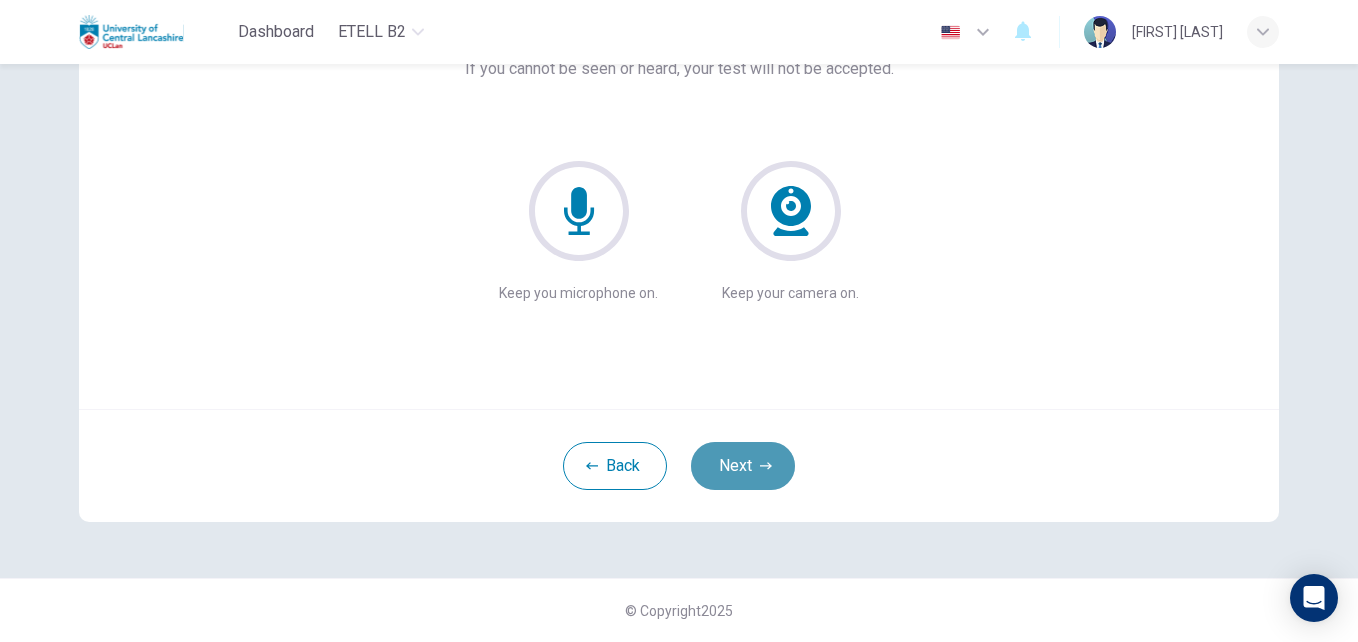 click on "Next" at bounding box center (743, 466) 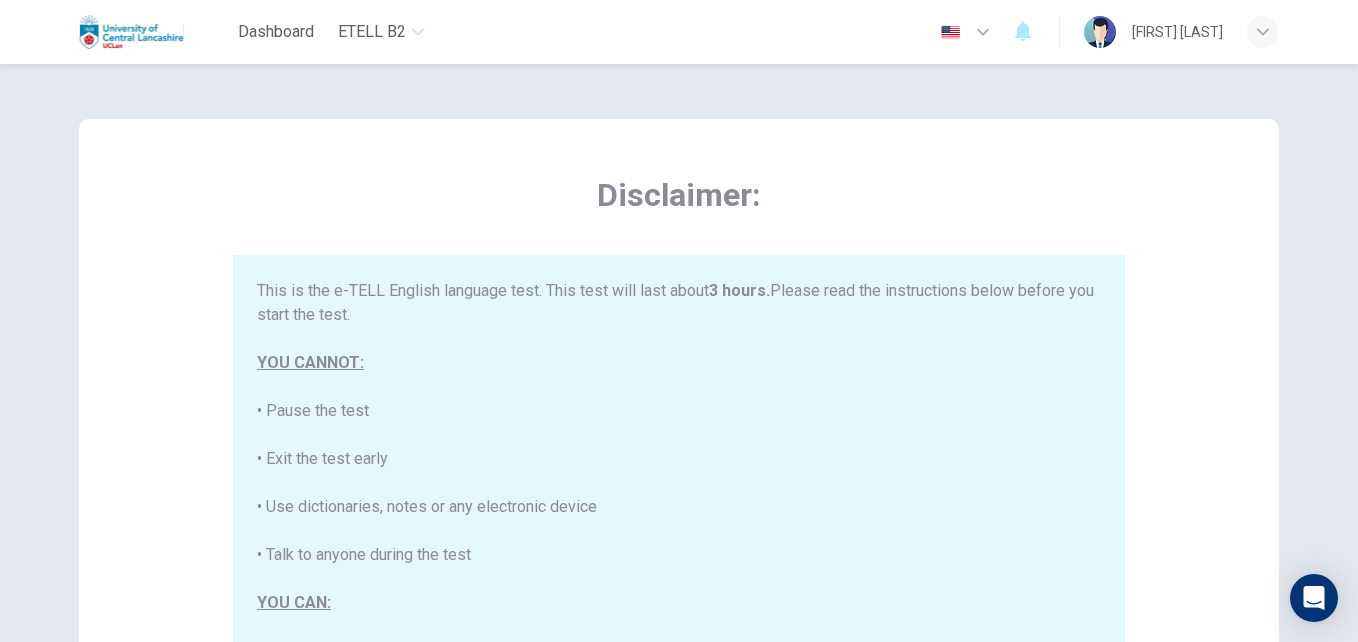 scroll, scrollTop: 0, scrollLeft: 0, axis: both 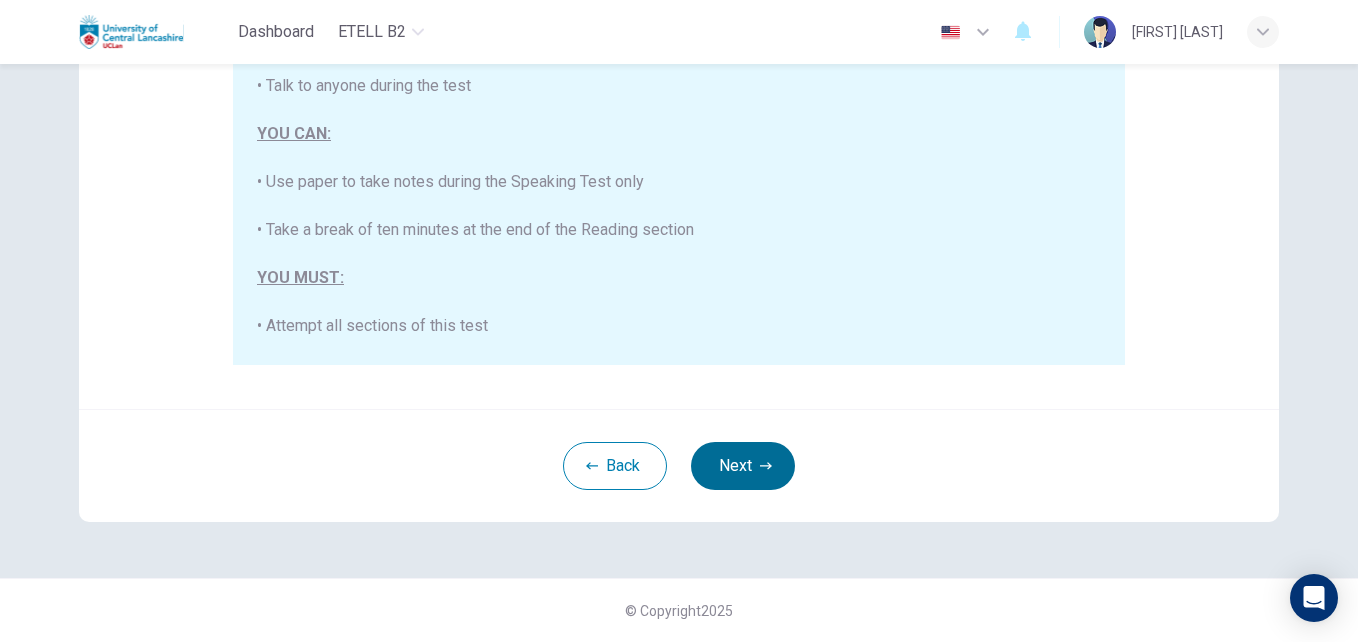 click on "Next" at bounding box center (743, 466) 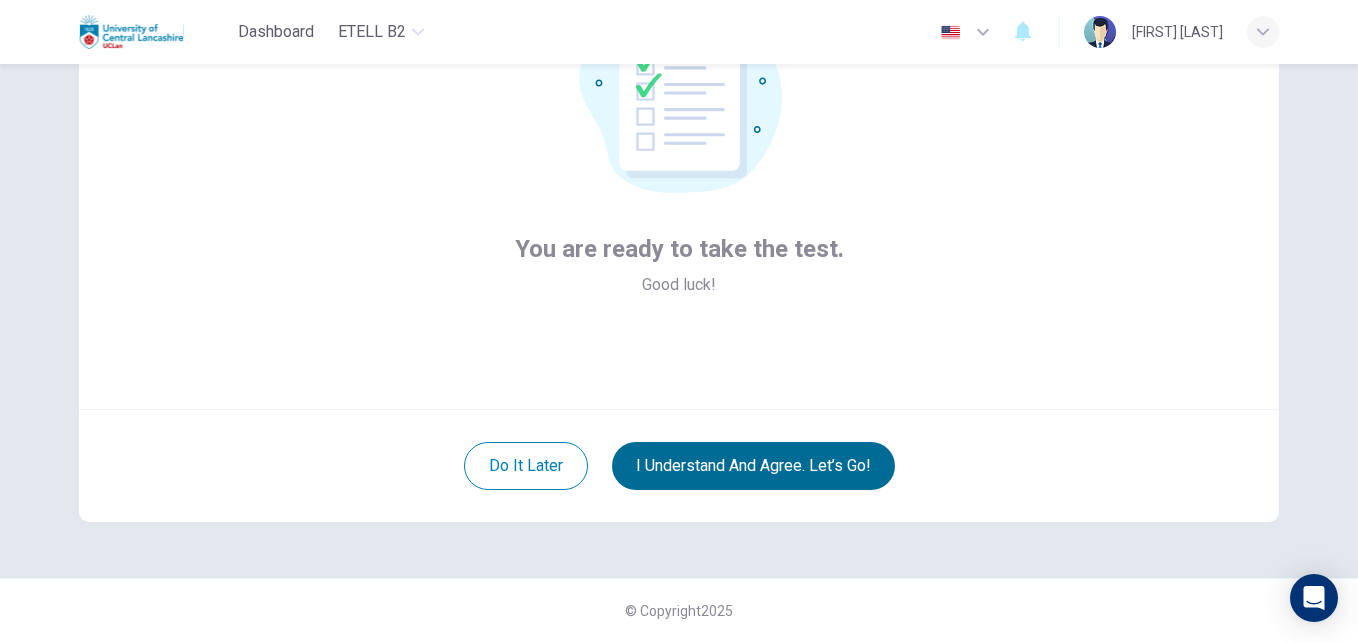 scroll, scrollTop: 191, scrollLeft: 0, axis: vertical 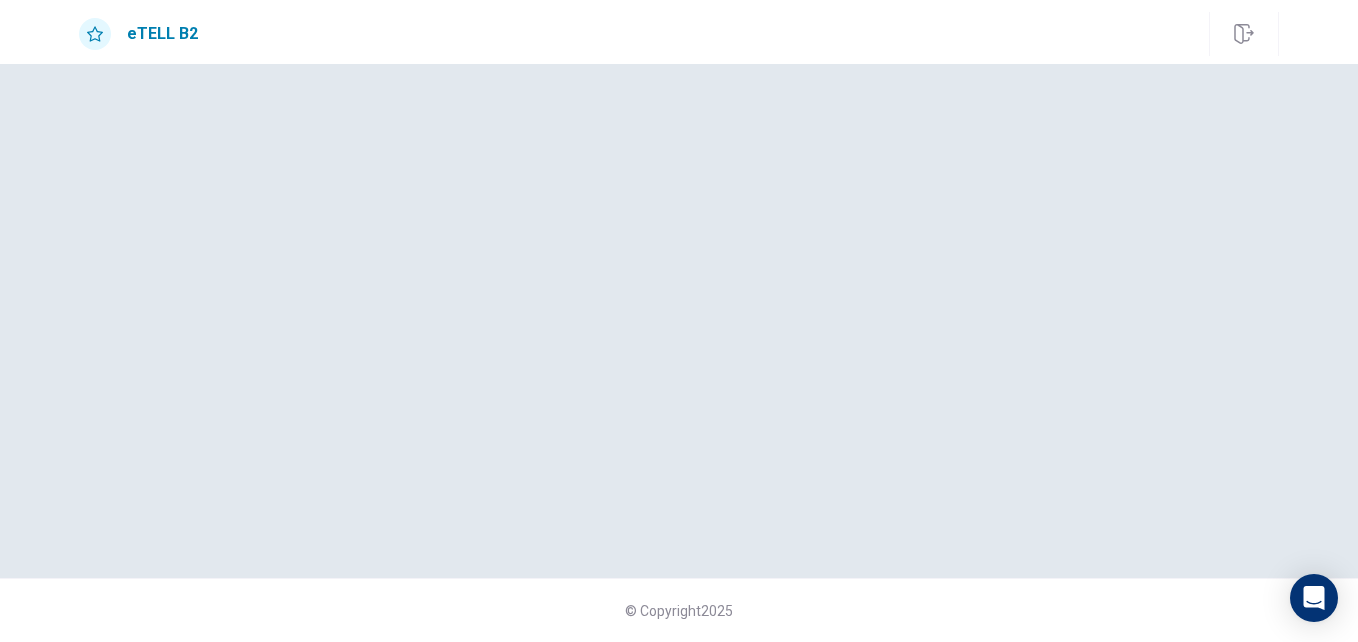click at bounding box center [679, 321] 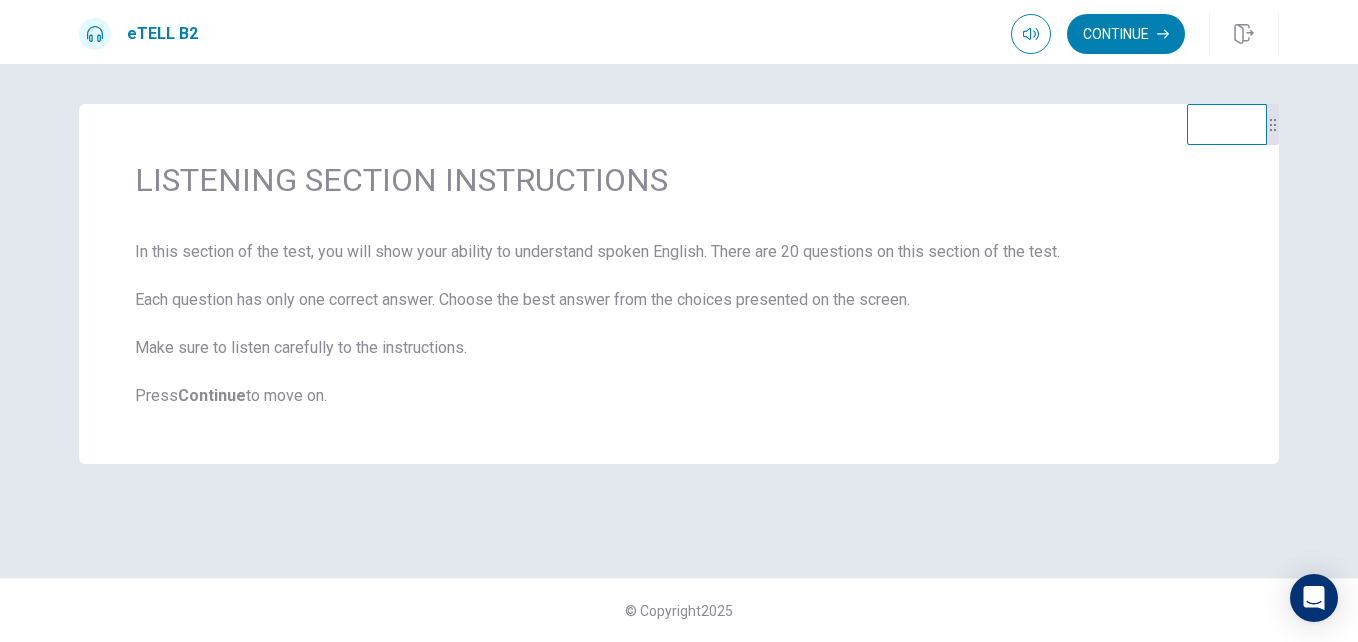 click on "Continue" at bounding box center (212, 395) 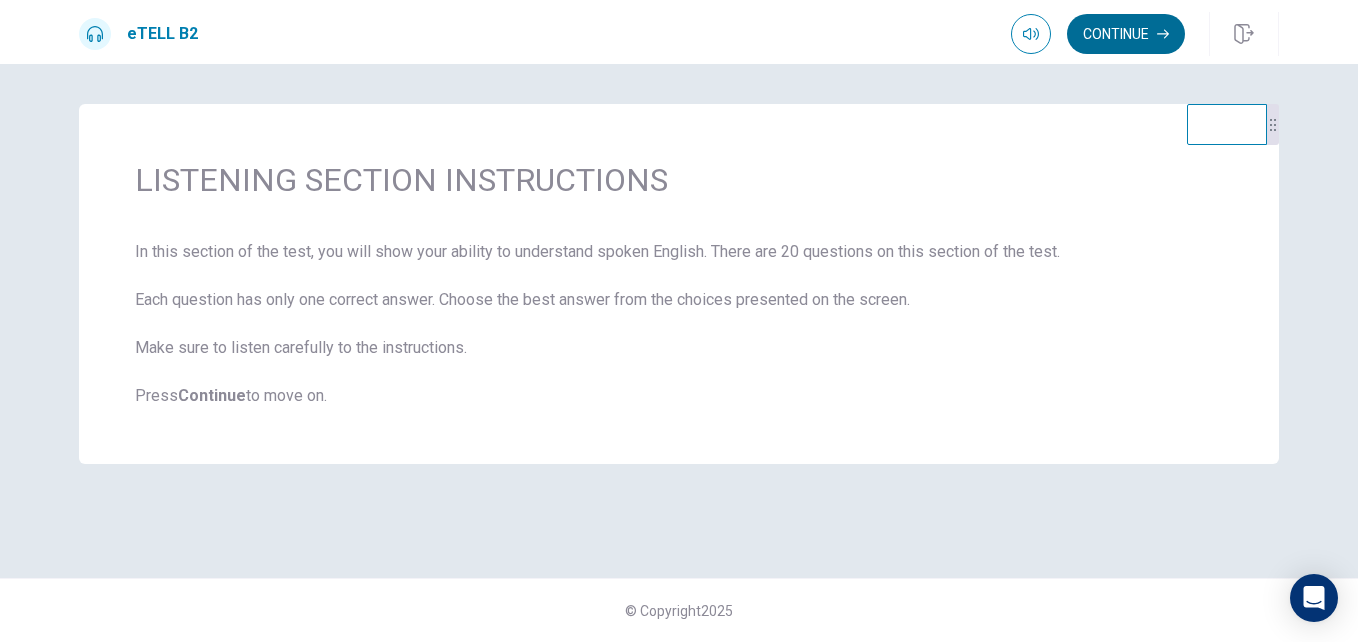 type 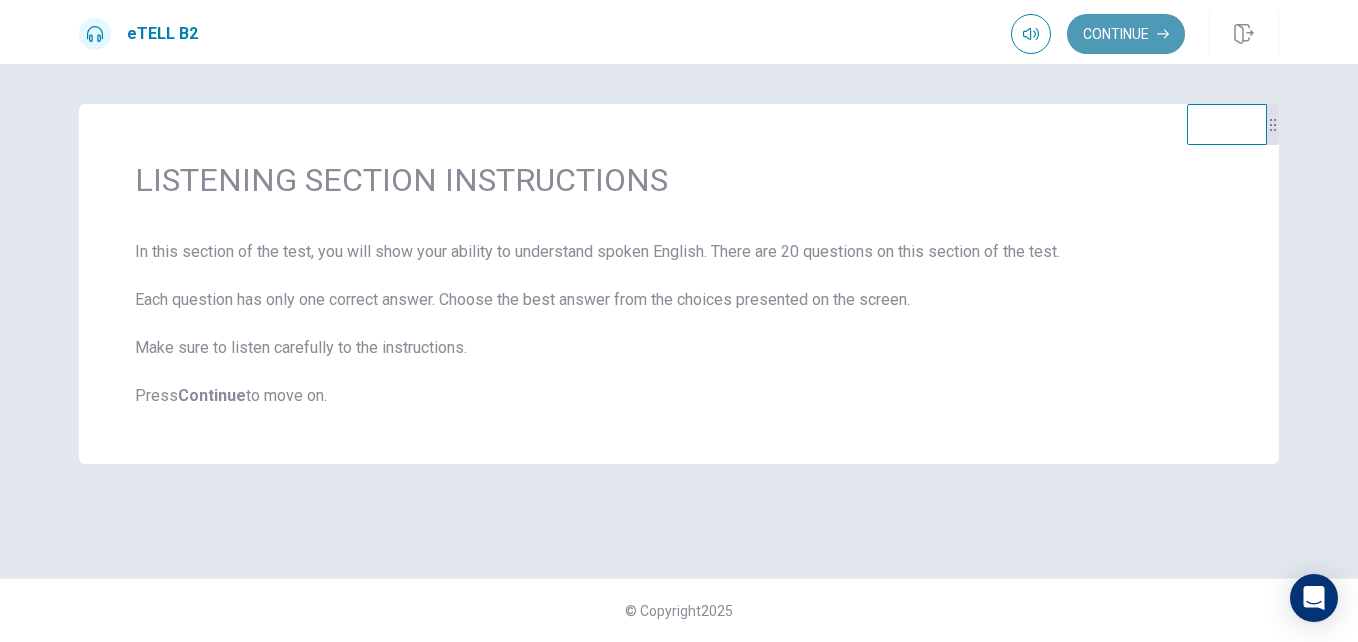 click on "Continue" at bounding box center (1126, 34) 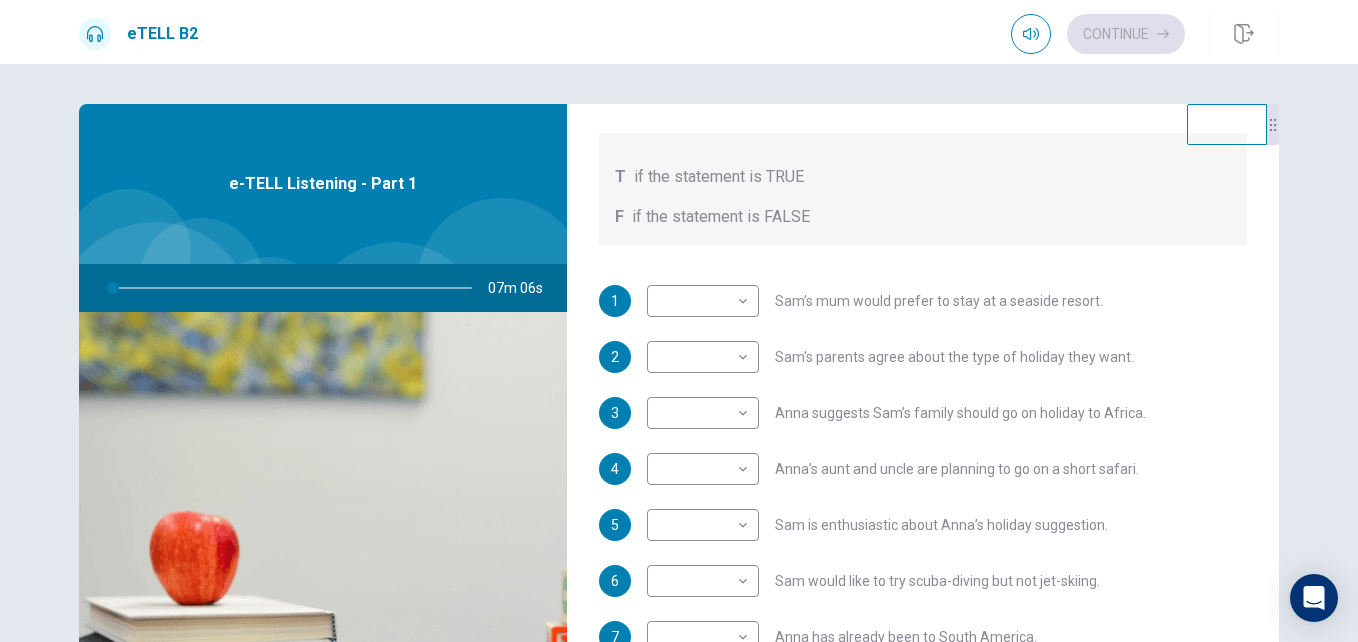 scroll, scrollTop: 300, scrollLeft: 0, axis: vertical 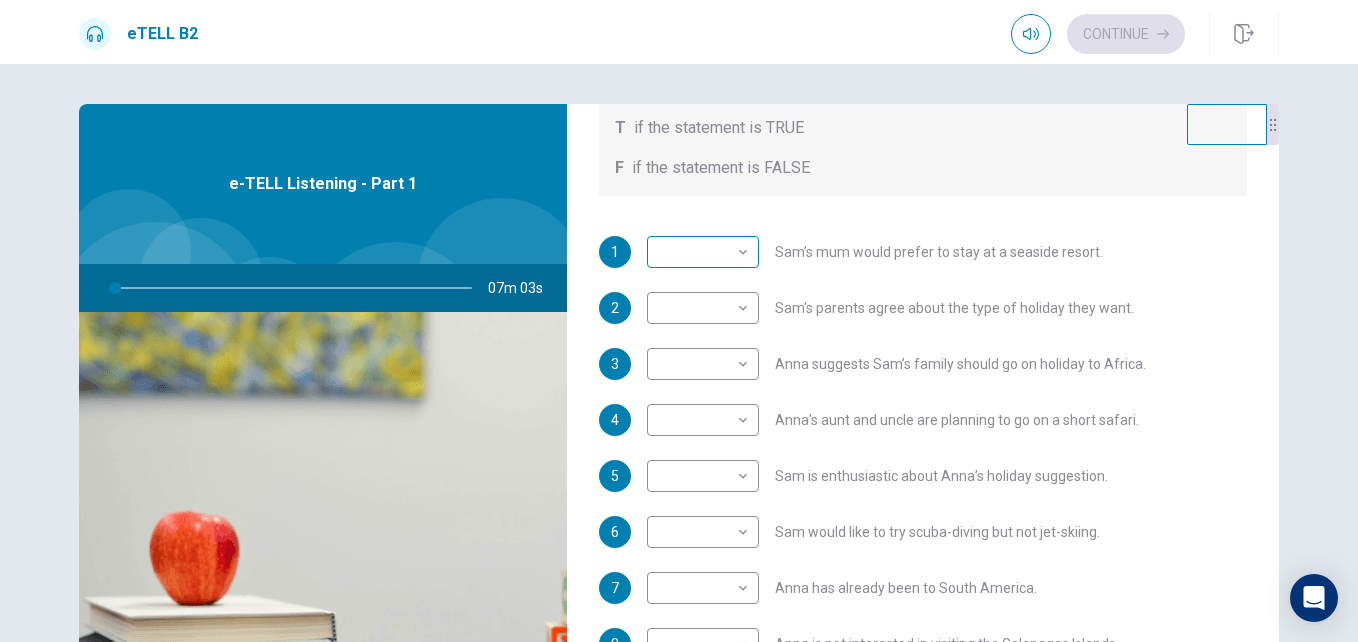 type on "*" 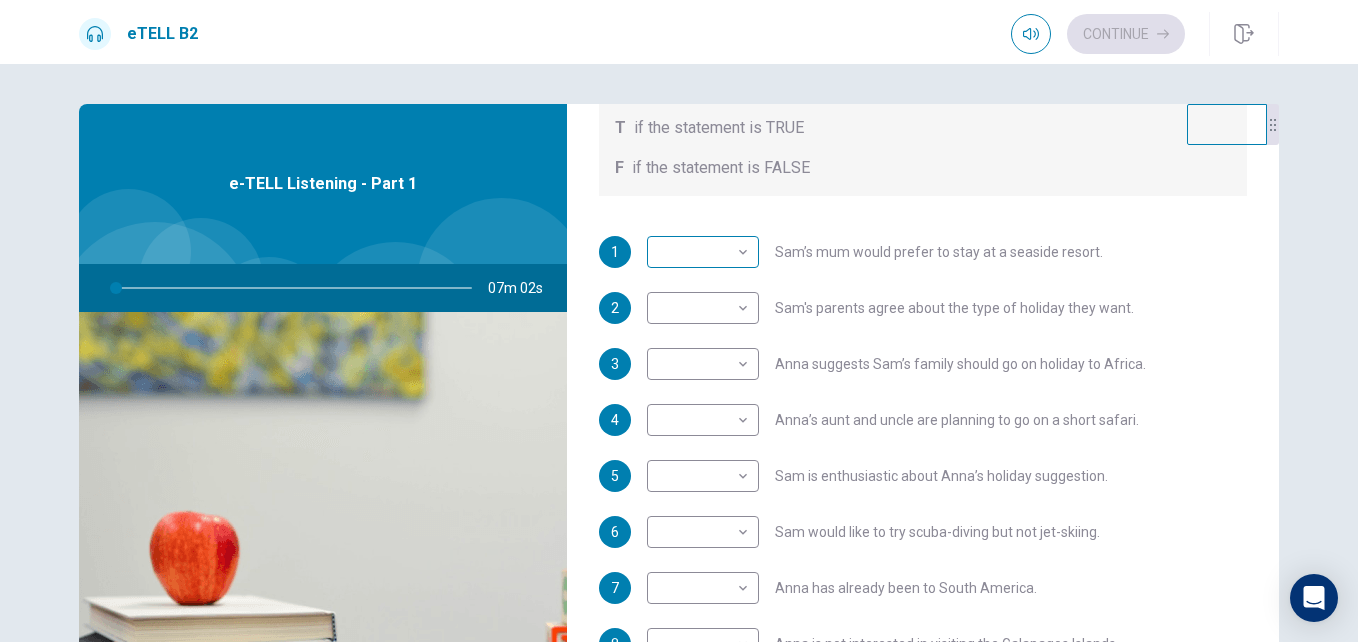 click on "This site uses cookies, as explained in our  Privacy Policy . If you agree to the use of cookies, please click the Accept button and continue to browse our site.   Privacy Policy Accept   eTELL B2 Continue Continue Question 1 For questions 1 – 10, mark each statement True (T) or False (F). You will hear Part One  TWICE.
You have one minute to read the questions for Part One.
Questions 1 - 10 T if the statement is TRUE F if the statement is FALSE 1 ​ ​ Sam’s mum would prefer to stay at a seaside resort. 2 ​ ​ Sam's parents agree about the type of holiday they want.  3 ​ ​ Anna suggests Sam’s family should go on holiday to Africa. 4 ​ ​ Anna’s aunt and uncle are planning to go on a short safari. 5 ​ ​ Sam is enthusiastic about Anna’s holiday suggestion.  6 ​ ​  Sam would like to try scuba-diving but not jet-skiing.  7 ​ ​ Anna has already been to South America. 8 ​ ​ Anna is not interested in visiting the Galapagos Islands. 9 ​ ​ 10 ​ ​ 07m 02s © Copyright" at bounding box center (679, 321) 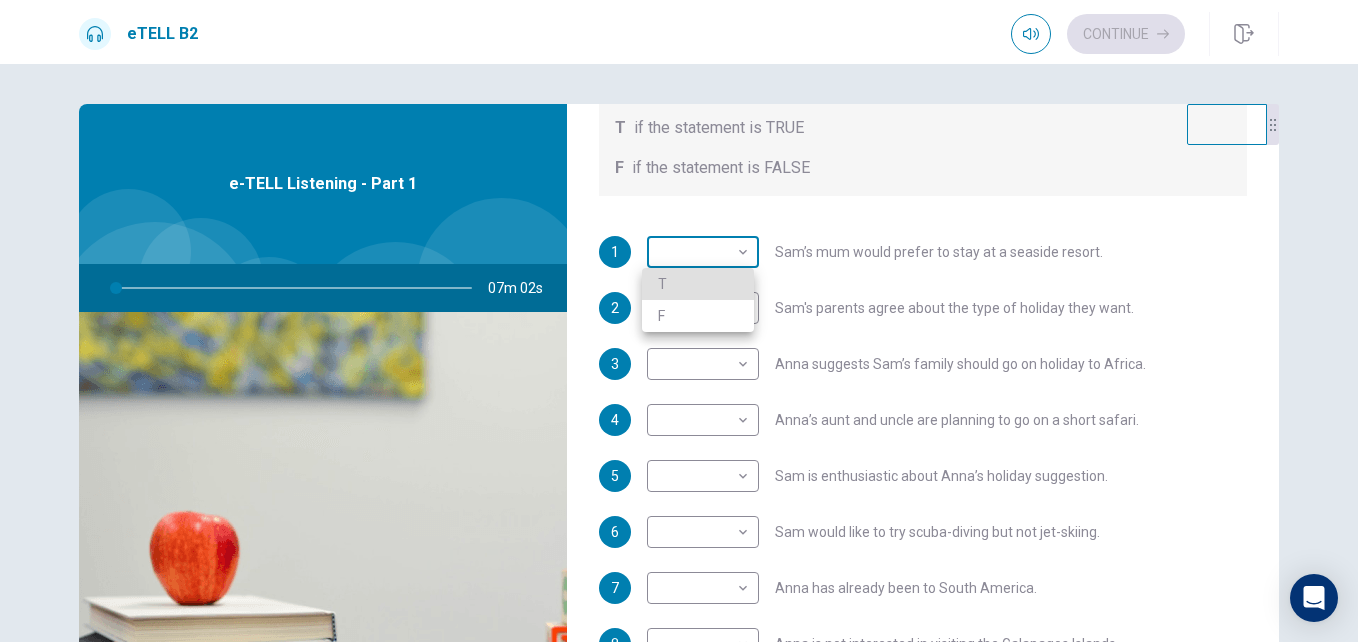 type 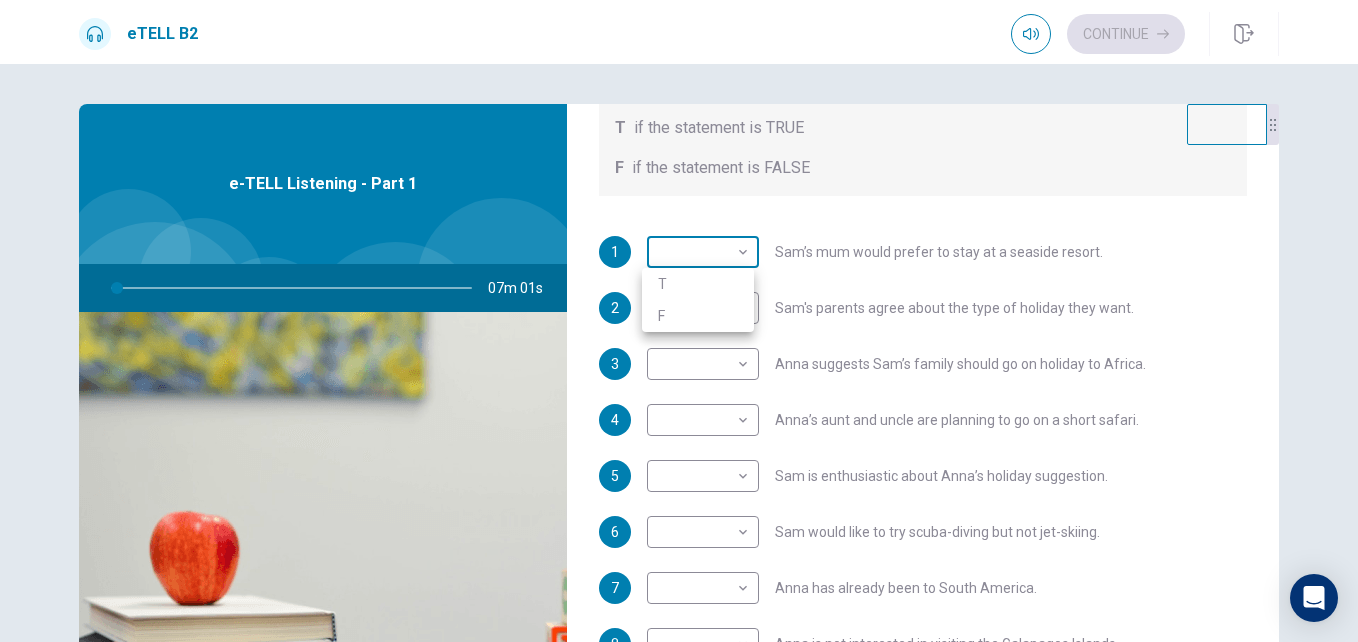 click at bounding box center (679, 321) 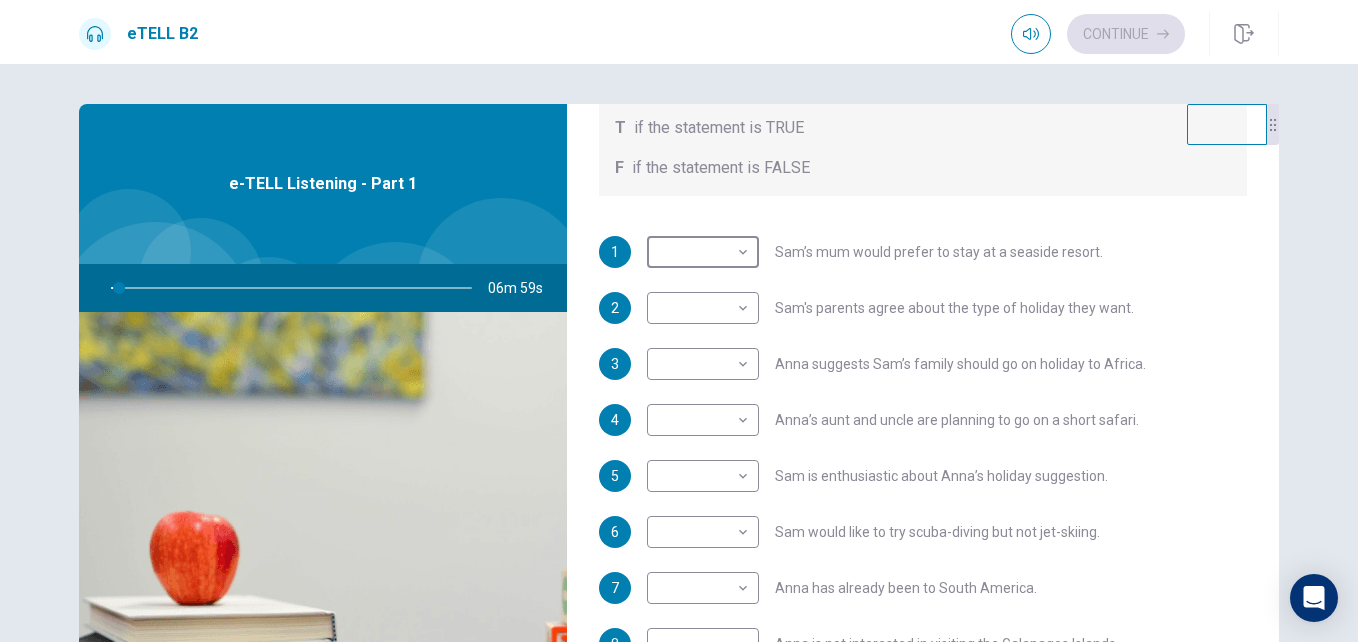 scroll, scrollTop: 353, scrollLeft: 0, axis: vertical 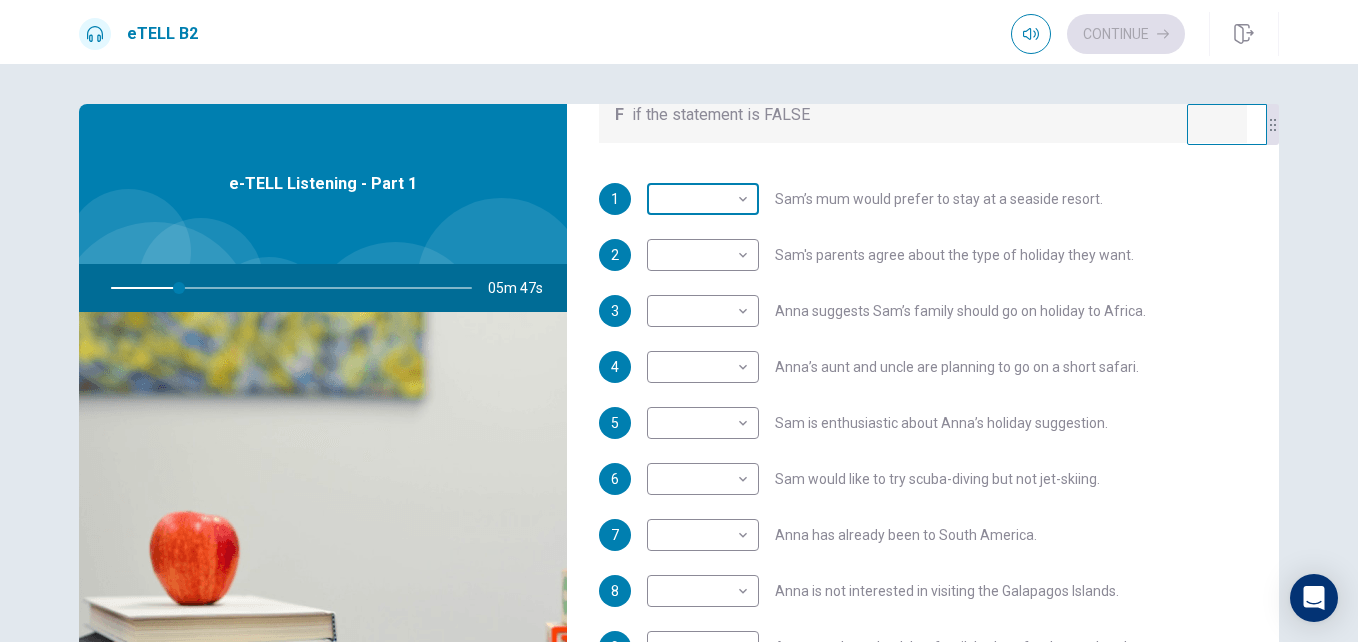 type on "**" 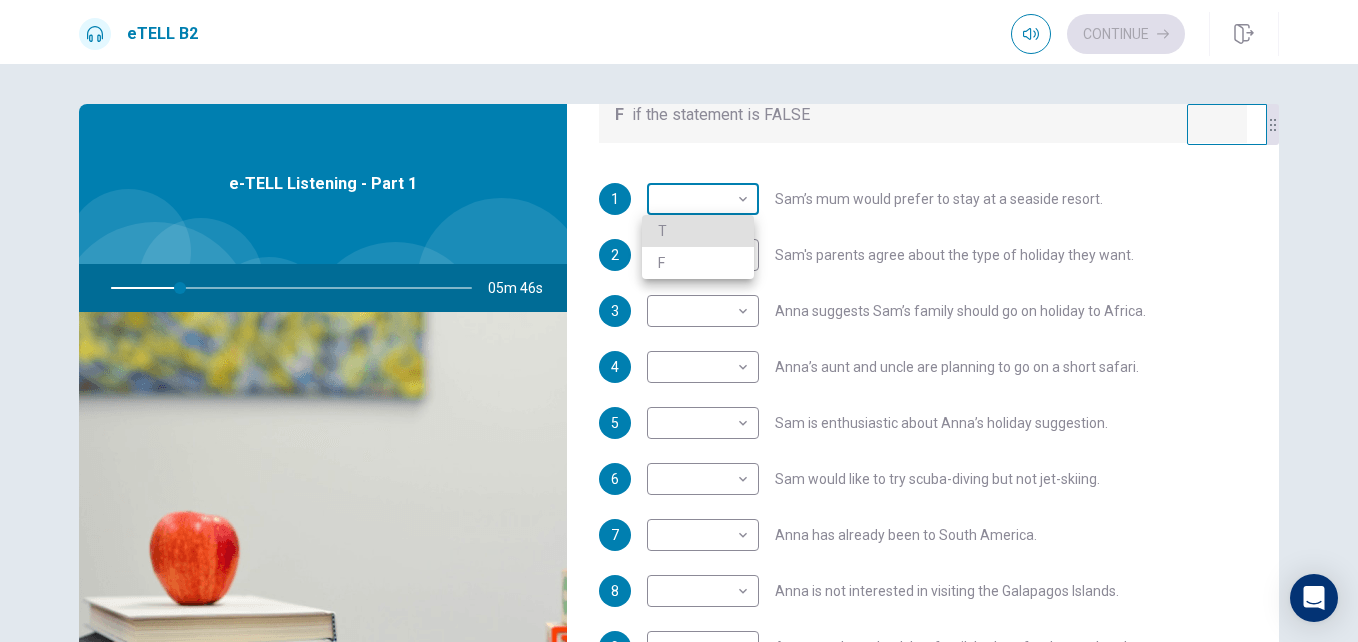 type 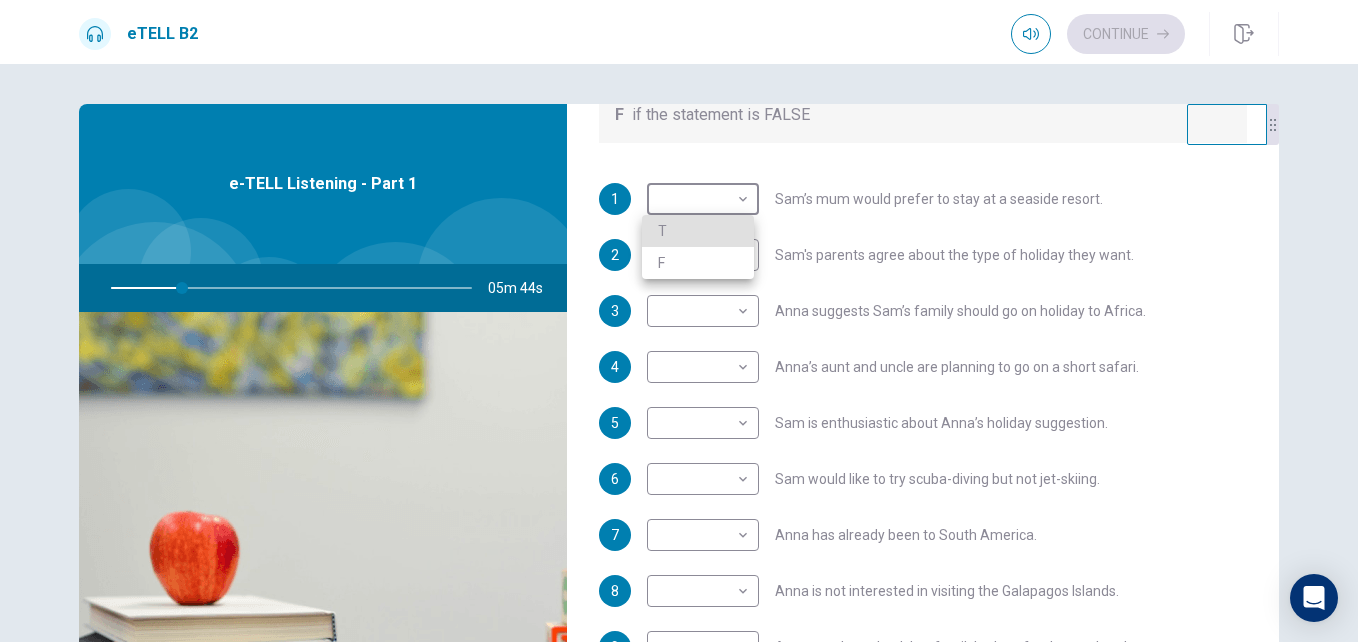 type on "**" 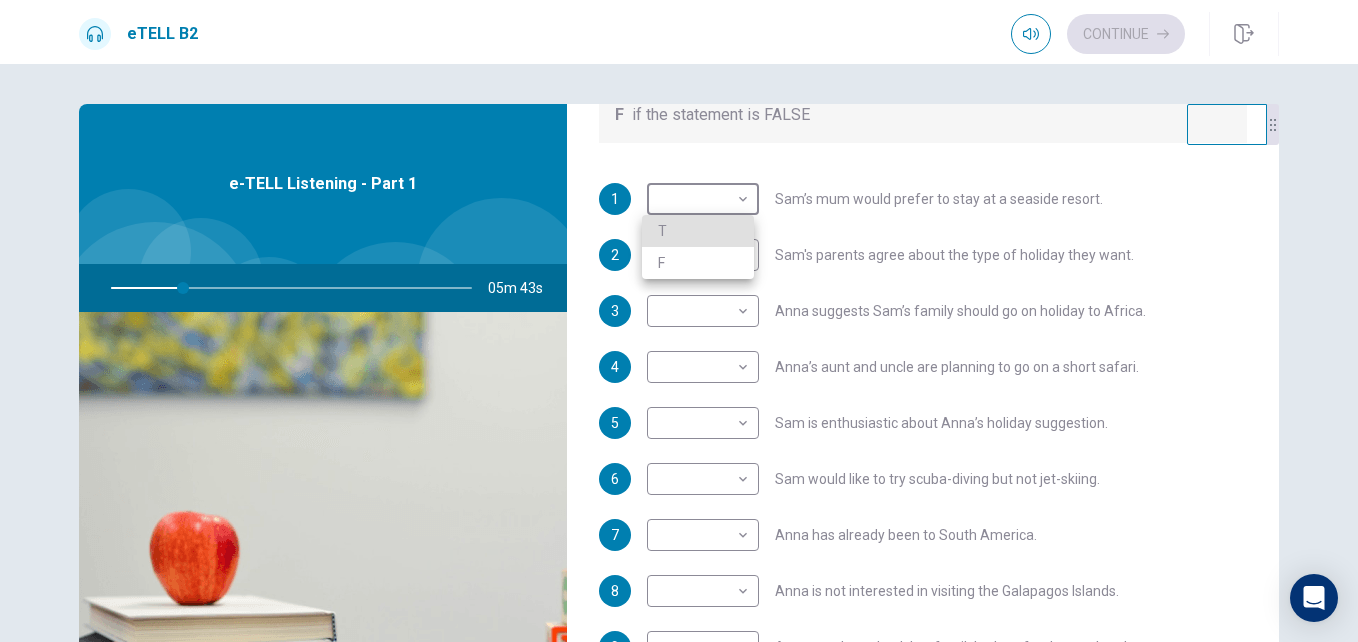 click on "T" at bounding box center [698, 231] 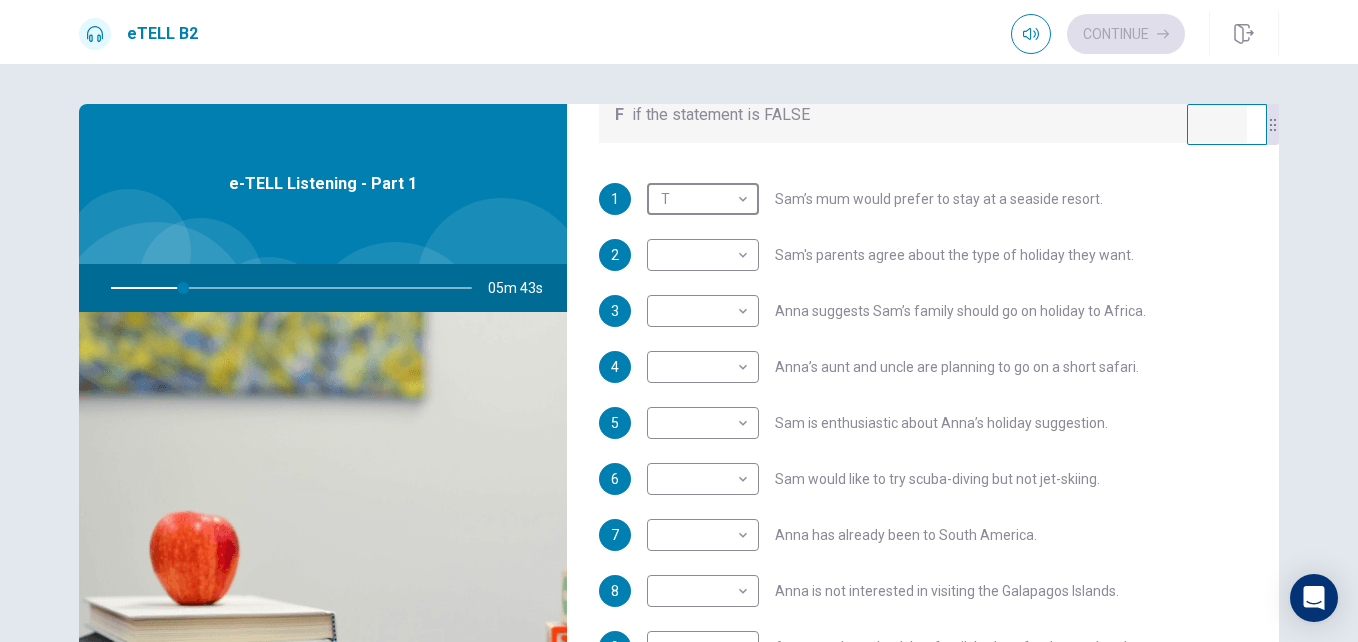 type on "*" 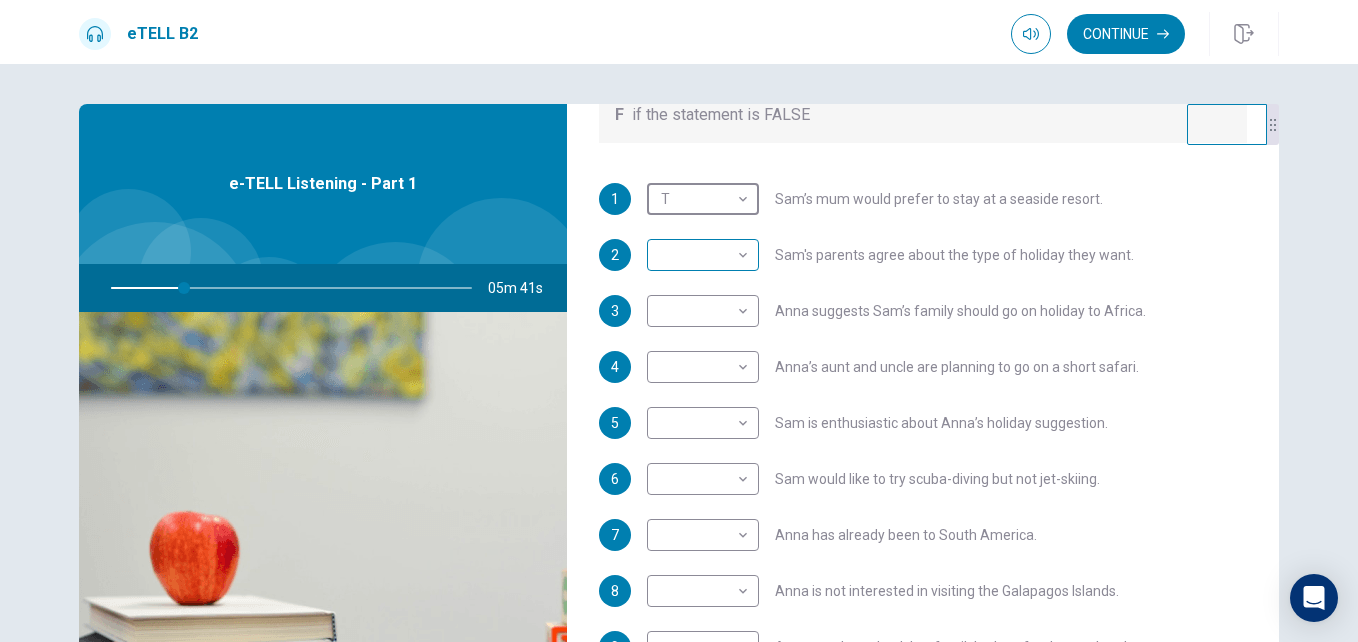 type on "**" 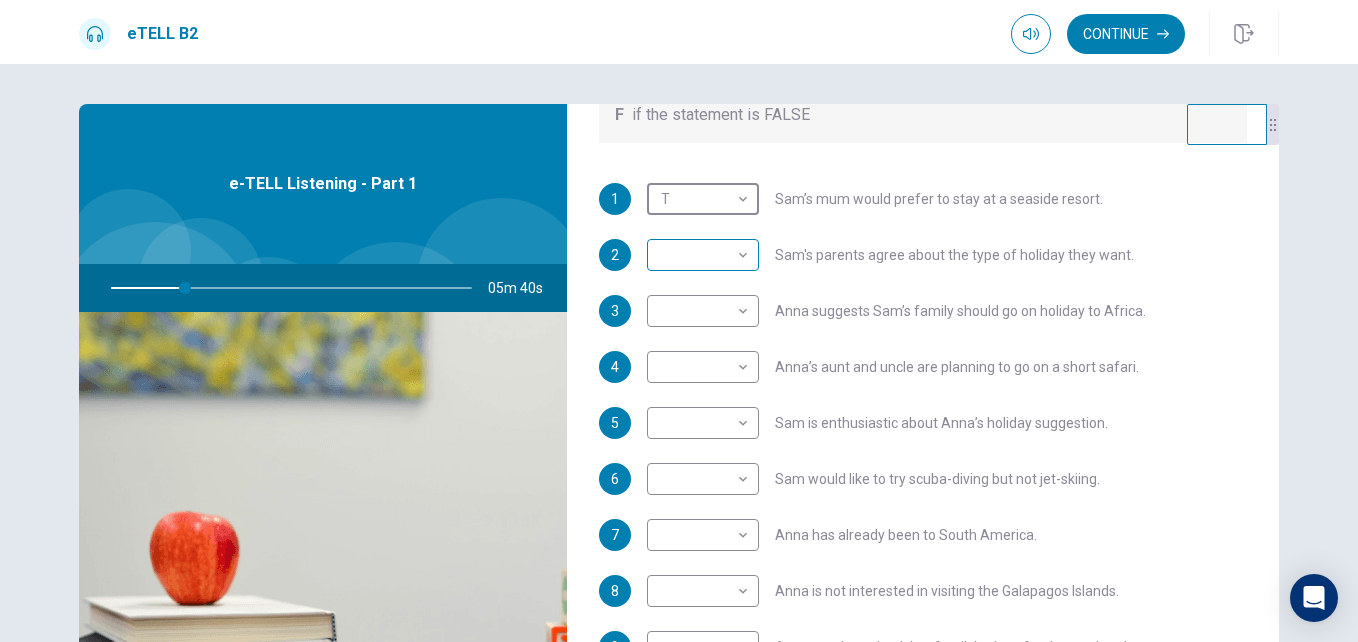 click on "This site uses cookies, as explained in our  Privacy Policy . If you agree to the use of cookies, please click the Accept button and continue to browse our site.   Privacy Policy Accept   eTELL B2 Continue Continue Question 1 For questions 1 – 10, mark each statement True (T) or False (F). You will hear Part One  TWICE.
You have one minute to read the questions for Part One.
Questions 1 - 10 T if the statement is TRUE F if the statement is FALSE 1 T * ​ [NAME]’s mum would prefer to stay at a seaside resort. 2 ​ ​ [NAME]'s parents agree about the type of holiday they want.  3 ​ ​ [NAME] suggests [NAME]’s family should go on holiday to Africa. 4 ​ ​ [NAME]’s aunt and uncle are planning to go on a short safari. 5 ​ ​ [NAME] is enthusiastic about [NAME]’s holiday suggestion.  6 ​ ​  [NAME] would like to try scuba-diving but not jet-skiing.  7 ​ ​ [NAME] has already been to South America. 8 ​ ​ [NAME] is not interested in visiting the Galapagos Islands. 9 ​ ​ 10 ​ ​ 05m 40s © Copyright" at bounding box center (679, 321) 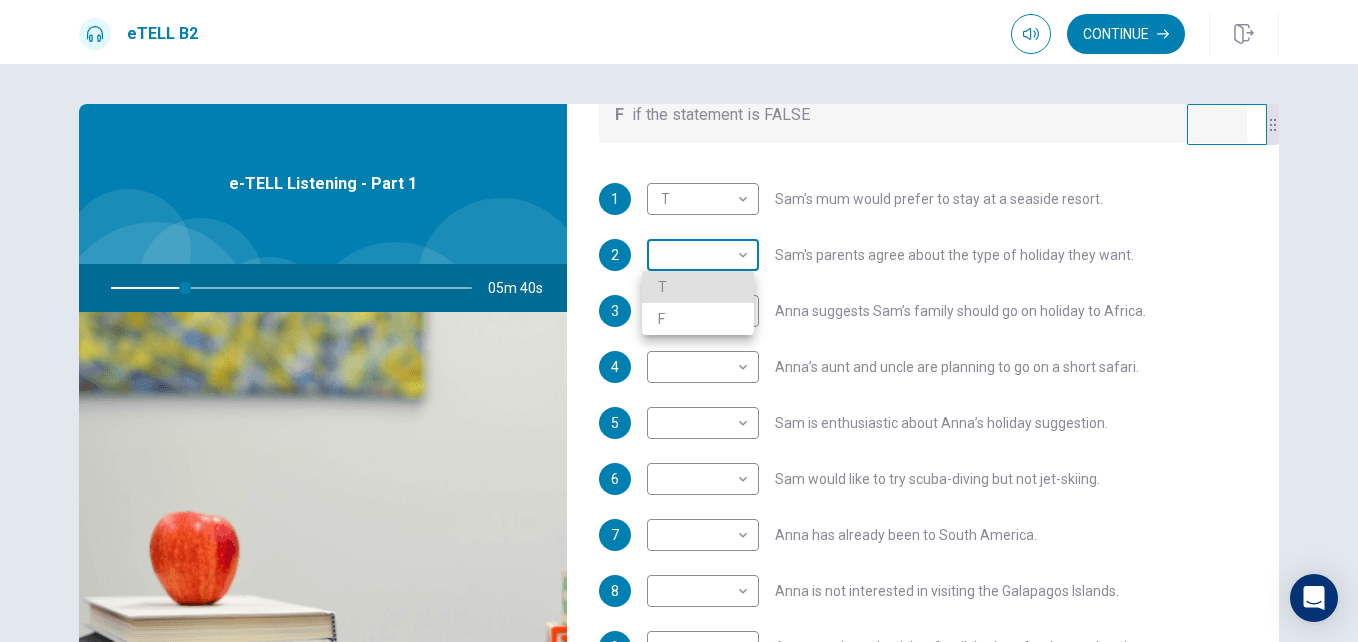 type 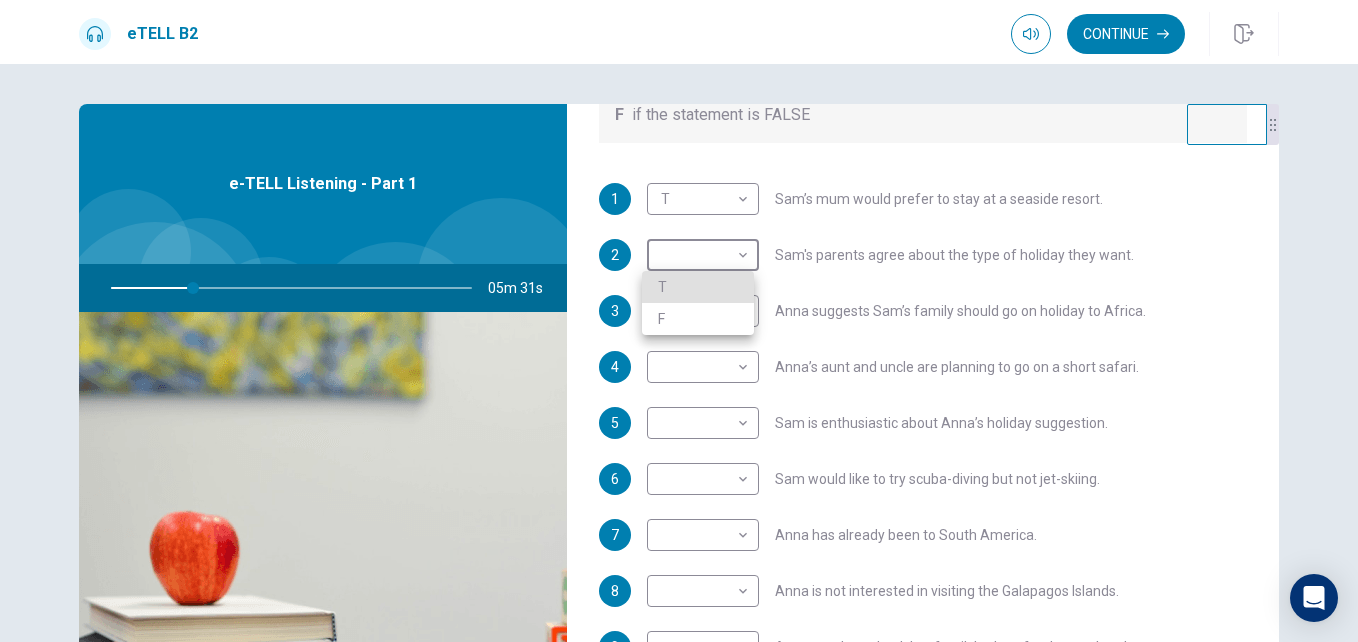 type on "**" 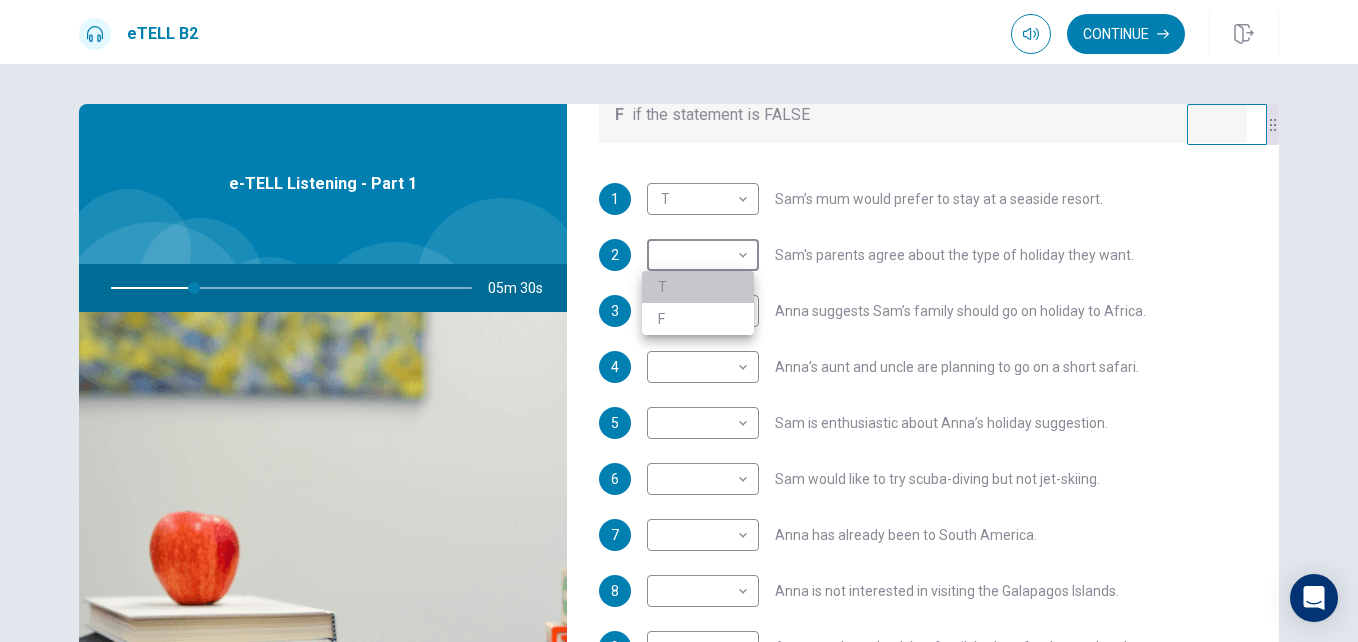 click on "T" at bounding box center [698, 287] 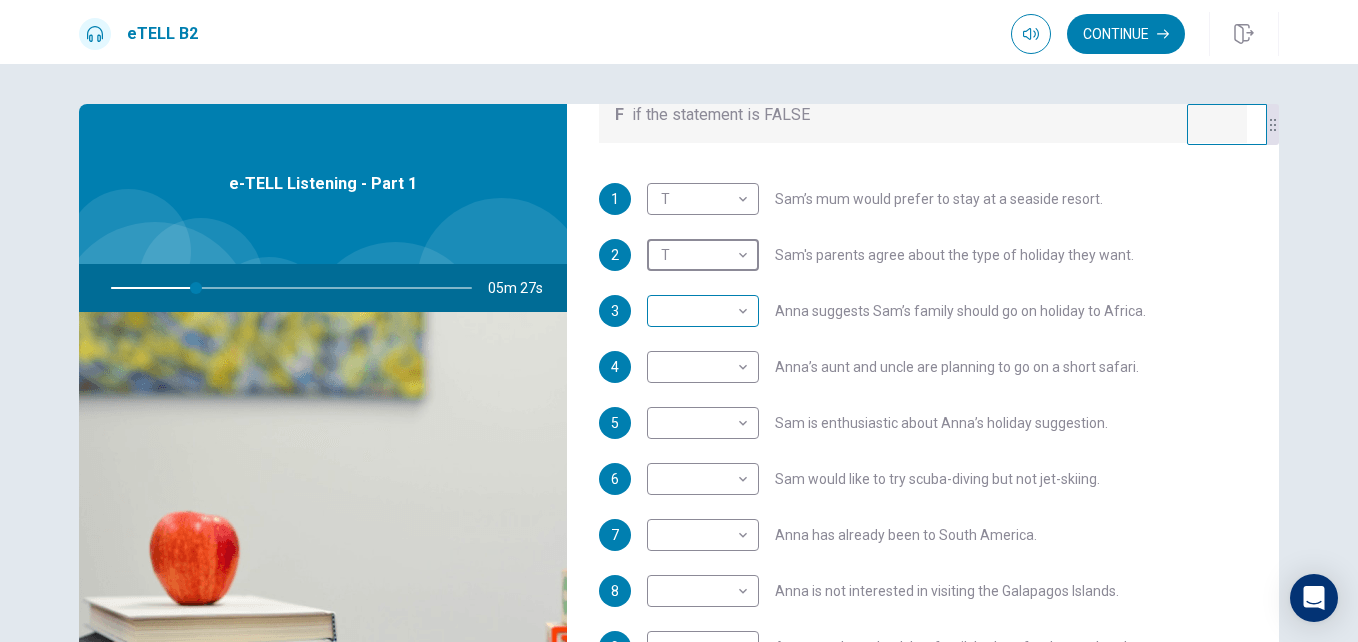 type on "**" 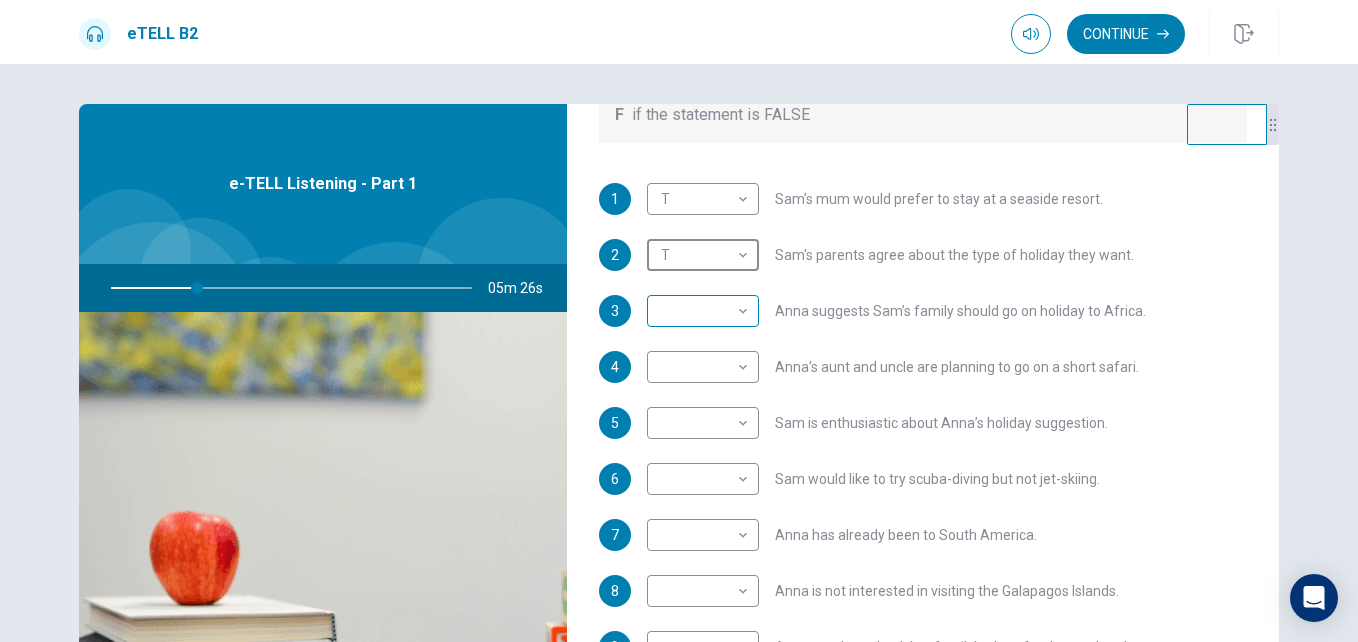 click on "This site uses cookies, as explained in our  Privacy Policy . If you agree to the use of cookies, please click the Accept button and continue to browse our site.   Privacy Policy Accept   eTELL B2 Continue Continue Question 1 For questions 1 – 10, mark each statement True (T) or False (F). You will hear Part One  TWICE.
You have one minute to read the questions for Part One.
Questions 1 - 10 T if the statement is TRUE F if the statement is FALSE 1 T * ​ [NAME] [LAST] mum would prefer to stay at a seaside resort. 2 T * ​ [NAME] parents agree about the type of holiday they want.  3 ​ ​ [NAME] suggests [NAME] family should go on holiday to Africa. 4 ​ ​ [NAME] aunt and uncle are planning to go on a short safari. 5 ​ ​ [NAME] is enthusiastic about [NAME] holiday suggestion.  6 ​ ​  [NAME] would like to try scuba-diving but not jet-skiing.  7 ​ ​ [NAME] has already been to South America. 8 ​ ​ [NAME] is not interested in visiting the Galapagos Islands. 9 ​ ​ 10 ​ ​ 05m 26s © Copyright" at bounding box center [679, 321] 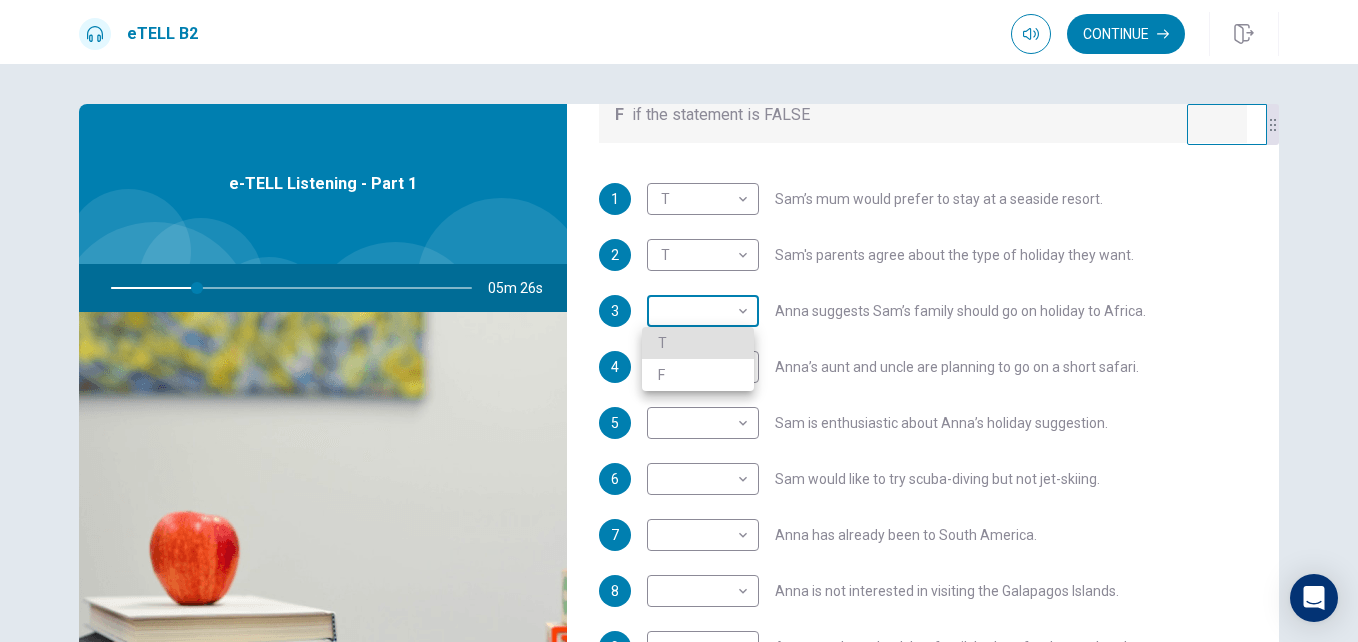 type 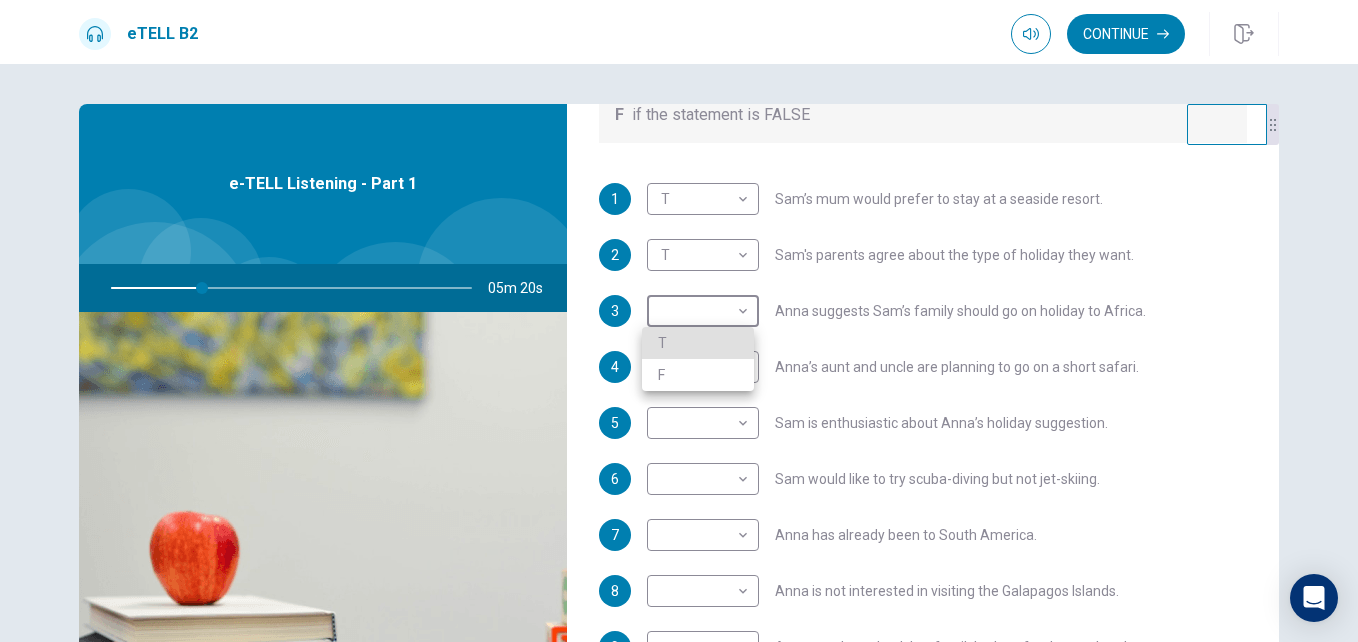 type on "**" 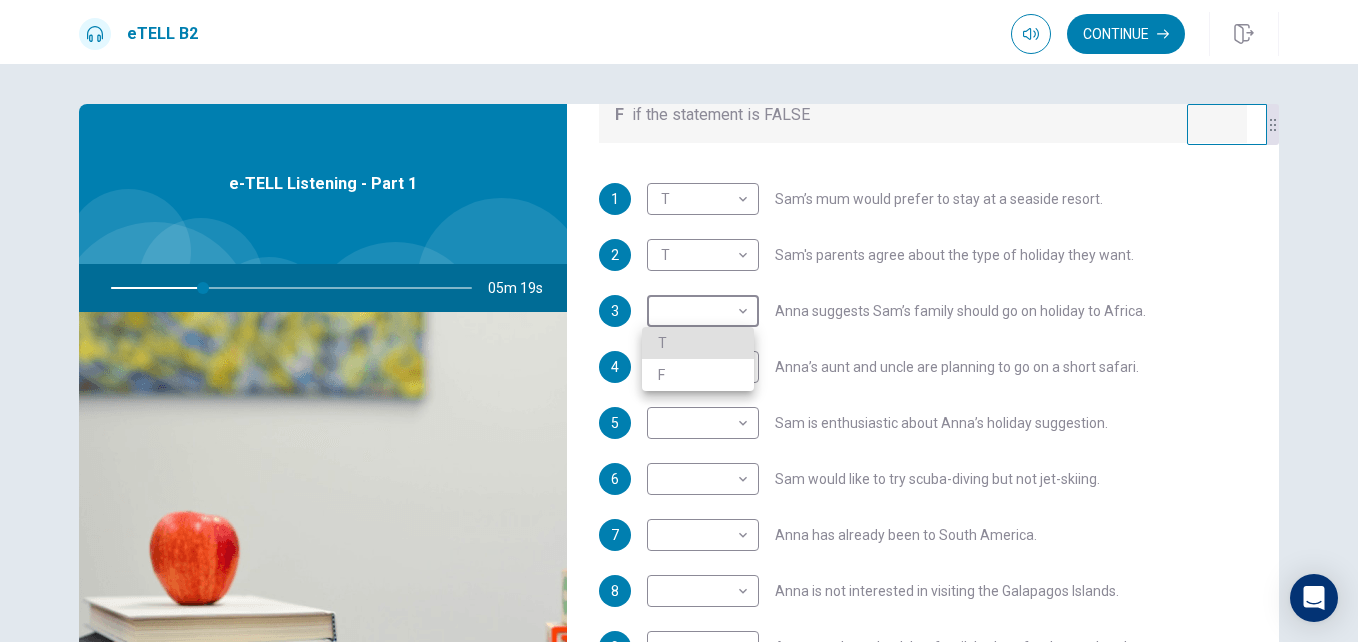 click on "T" at bounding box center (698, 343) 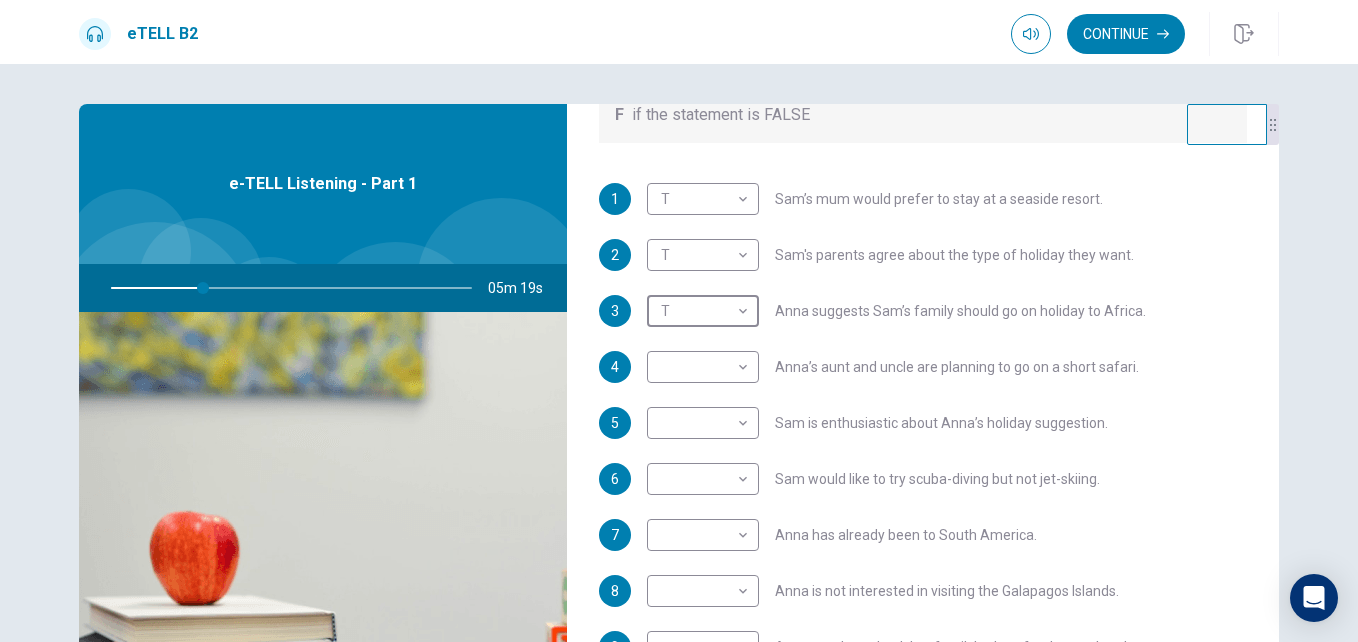 type on "*" 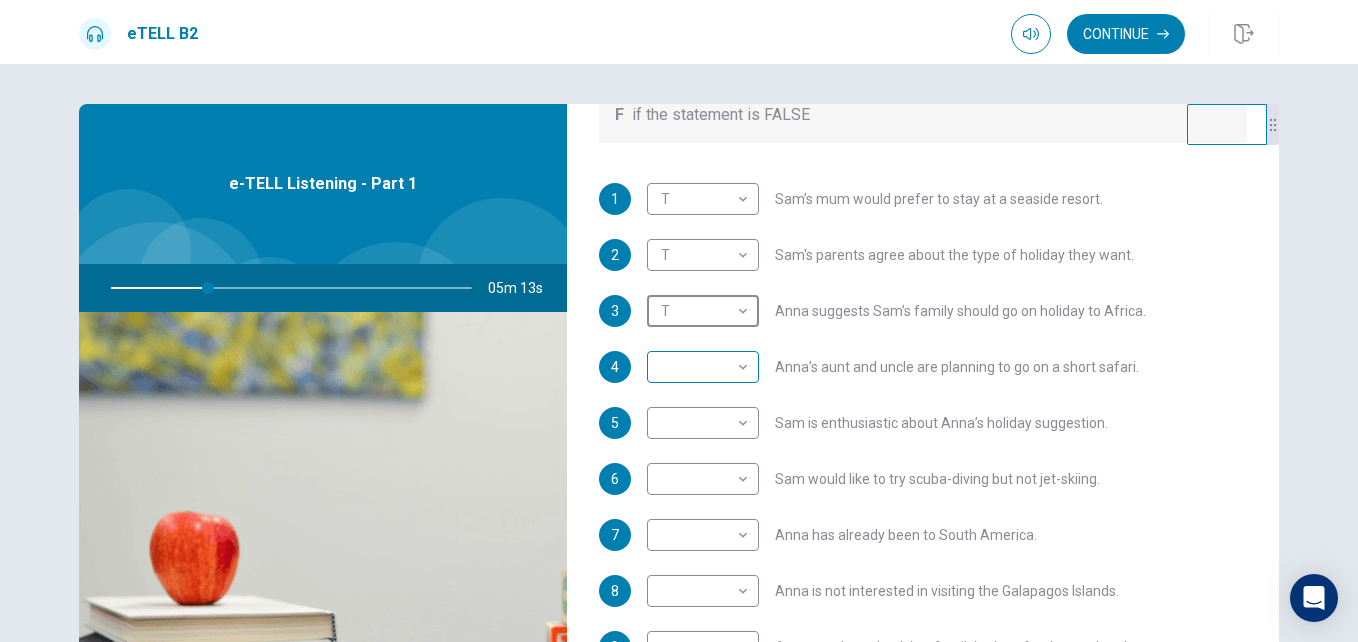 type on "**" 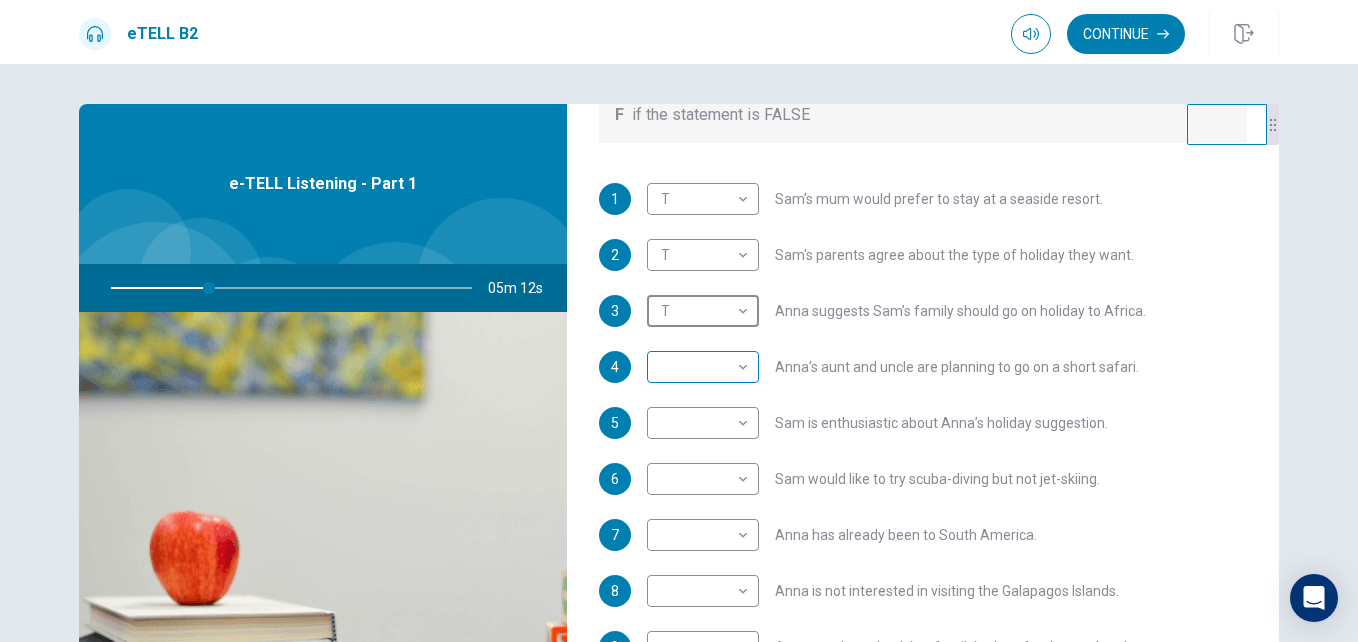 click on "This site uses cookies, as explained in our  Privacy Policy . If you agree to the use of cookies, please click the Accept button and continue to browse our site.   Privacy Policy Accept   eTELL B2 Continue Continue Question 1 For questions 1 – 10, mark each statement True (T) or False (F). You will hear Part One  TWICE.
You have one minute to read the questions for Part One.
Questions 1 - 10 T if the statement is TRUE F if the statement is FALSE 1 T * ​ [NAME]’s mum would prefer to stay at a seaside resort. 2 T * ​ [NAME]'s parents agree about the type of holiday they want.  3 T * ​ [NAME] suggests [NAME]’s family should go on holiday to Africa. 4 ​ ​ [NAME]’s aunt and uncle are planning to go on a short safari. 5 ​ ​ [NAME] is enthusiastic about [NAME]’s holiday suggestion.  6 ​ ​  [NAME] would like to try scuba-diving but not jet-skiing.  7 ​ ​ [NAME] has already been to South America. 8 ​ ​ [NAME] is not interested in visiting the Galapagos Islands. 9 ​ ​ 10 ​ ​ 05m 12s © Copyright" at bounding box center [679, 321] 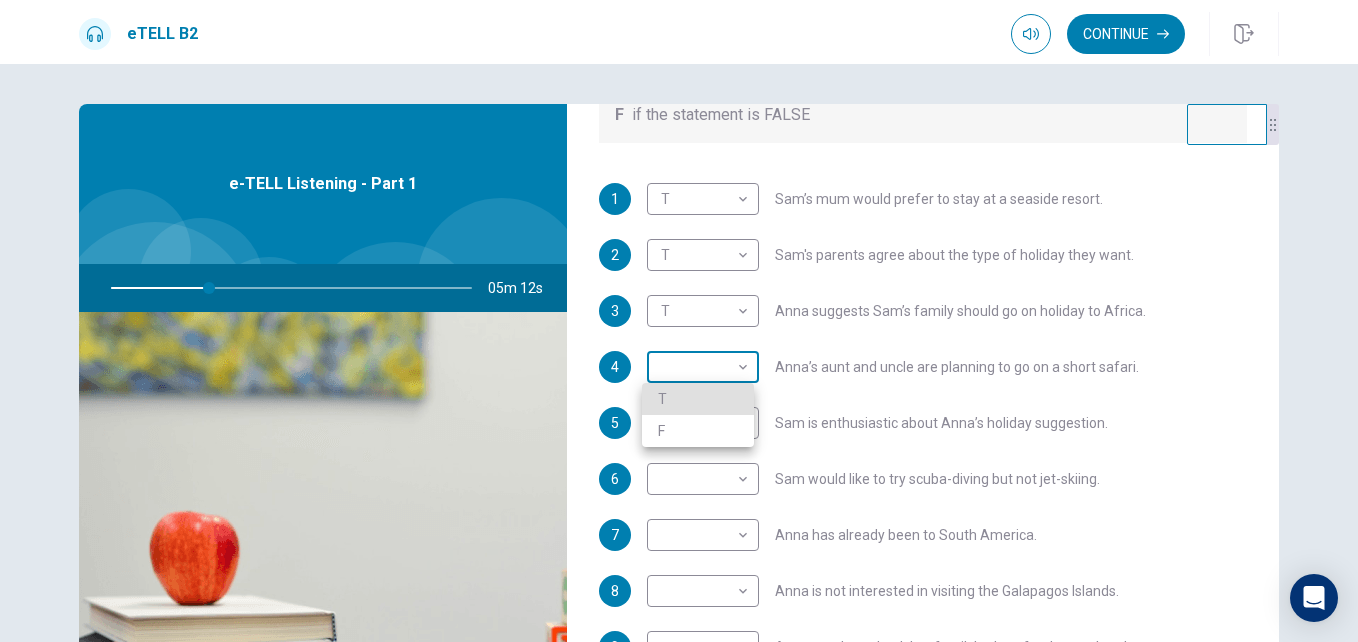 type 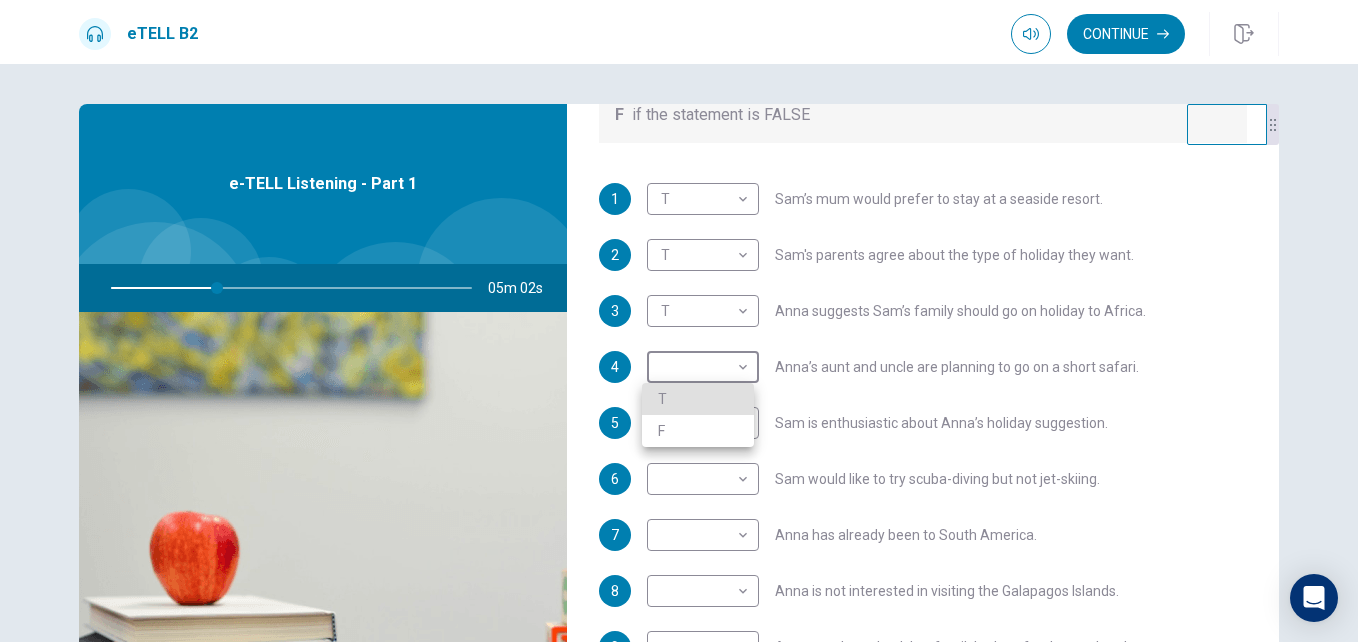 type on "**" 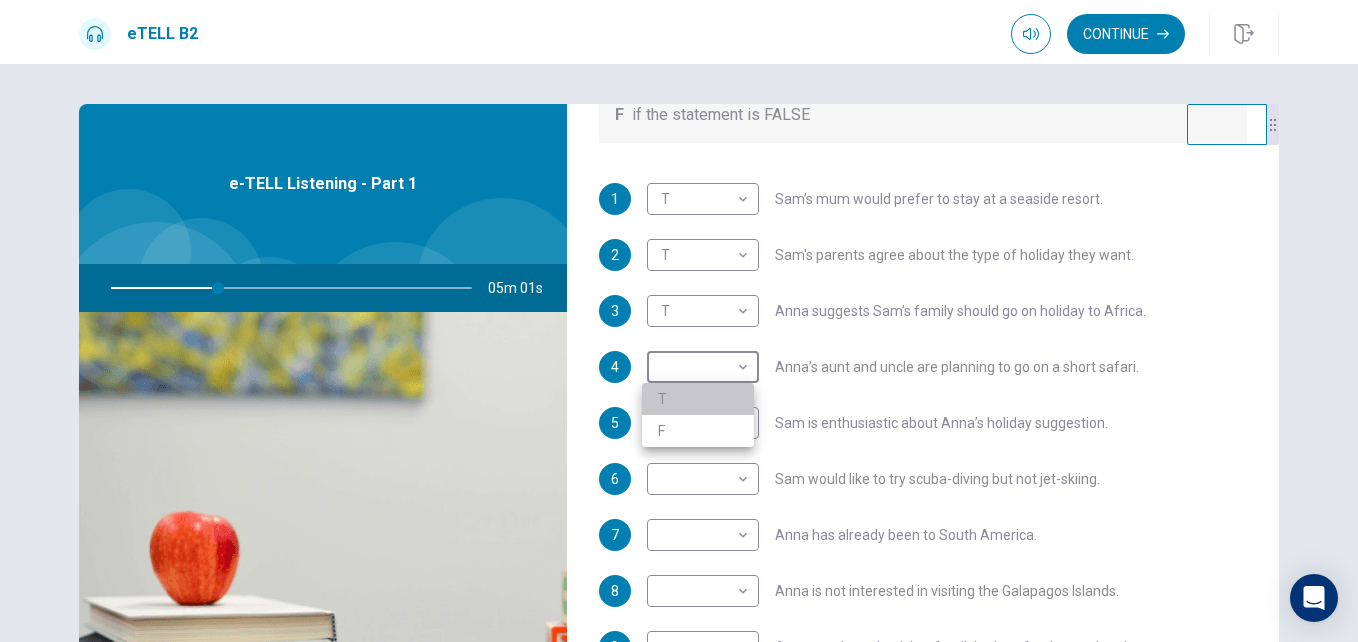 click on "T" at bounding box center (698, 399) 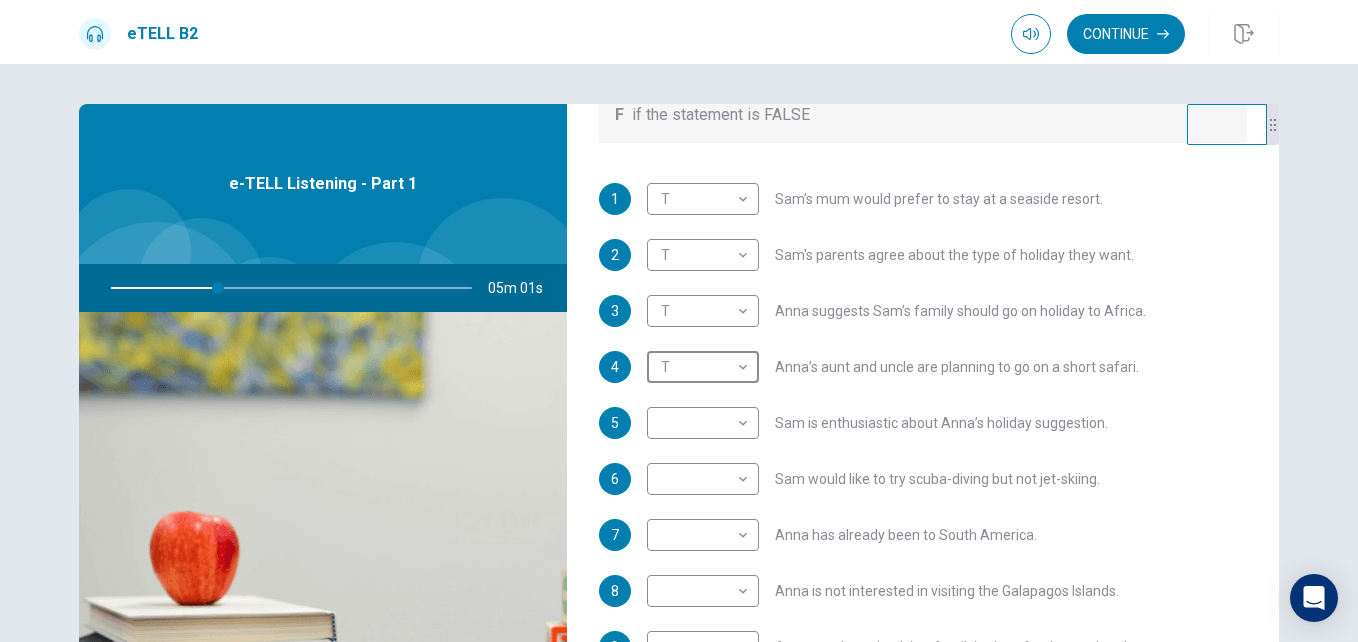 type on "*" 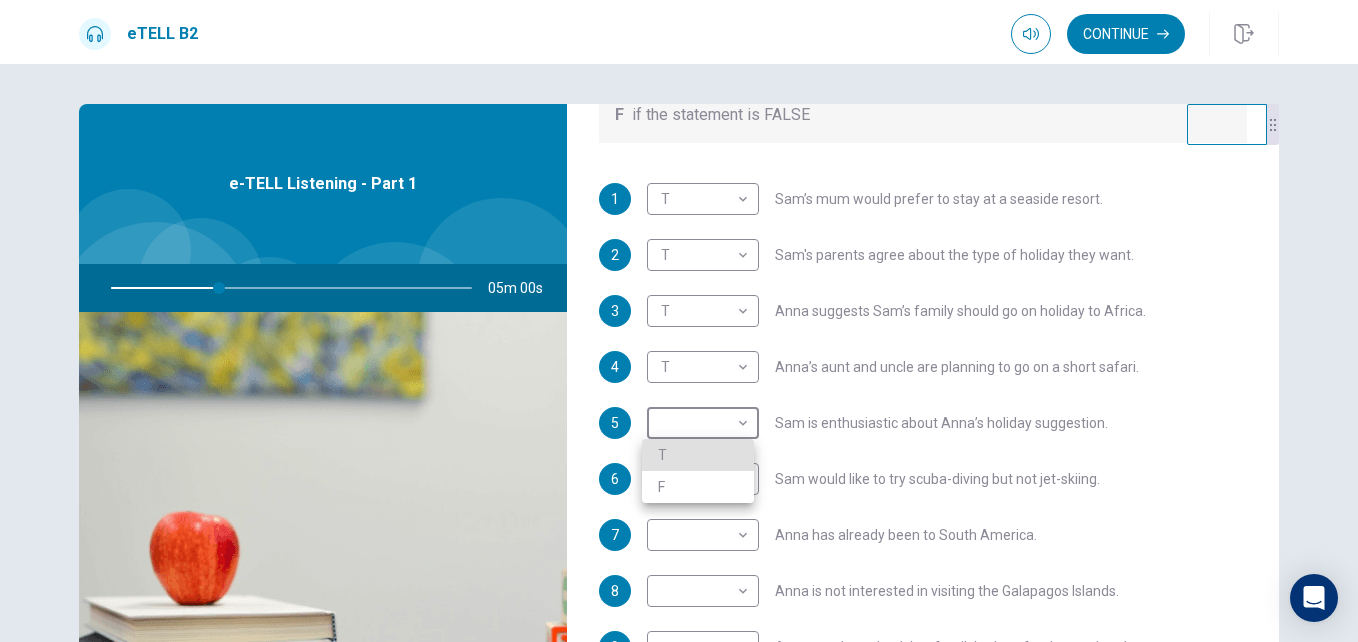 type 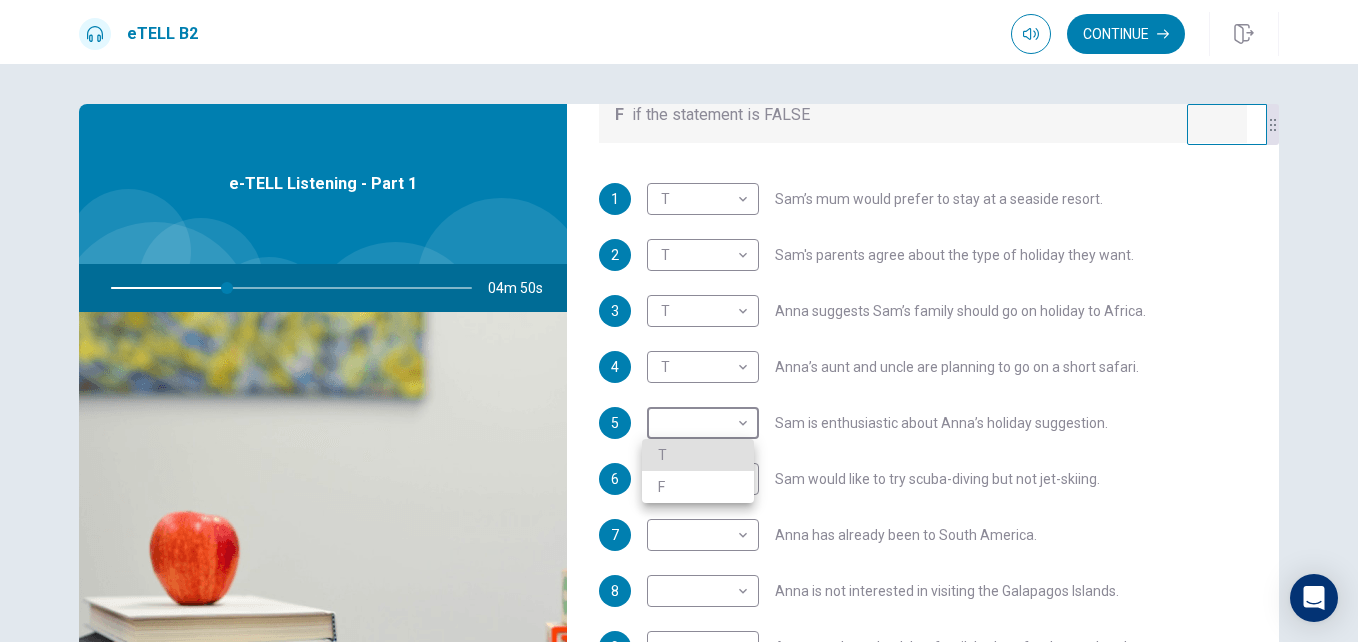 type on "**" 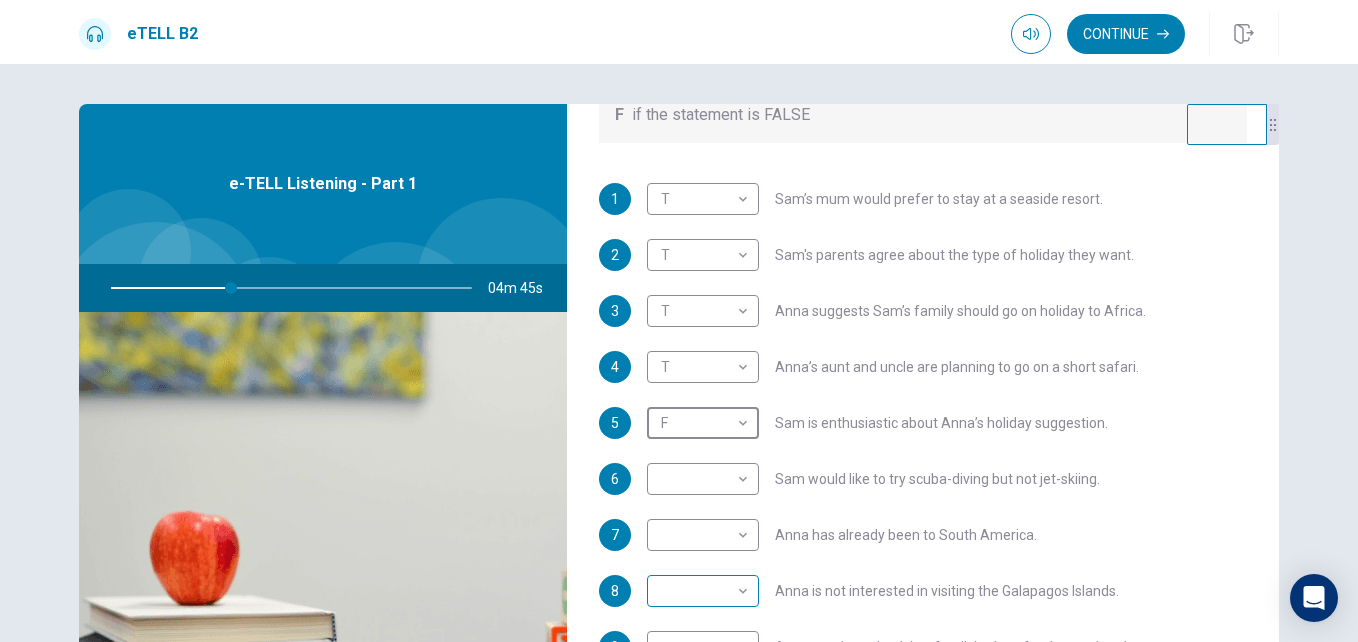 scroll, scrollTop: 200, scrollLeft: 0, axis: vertical 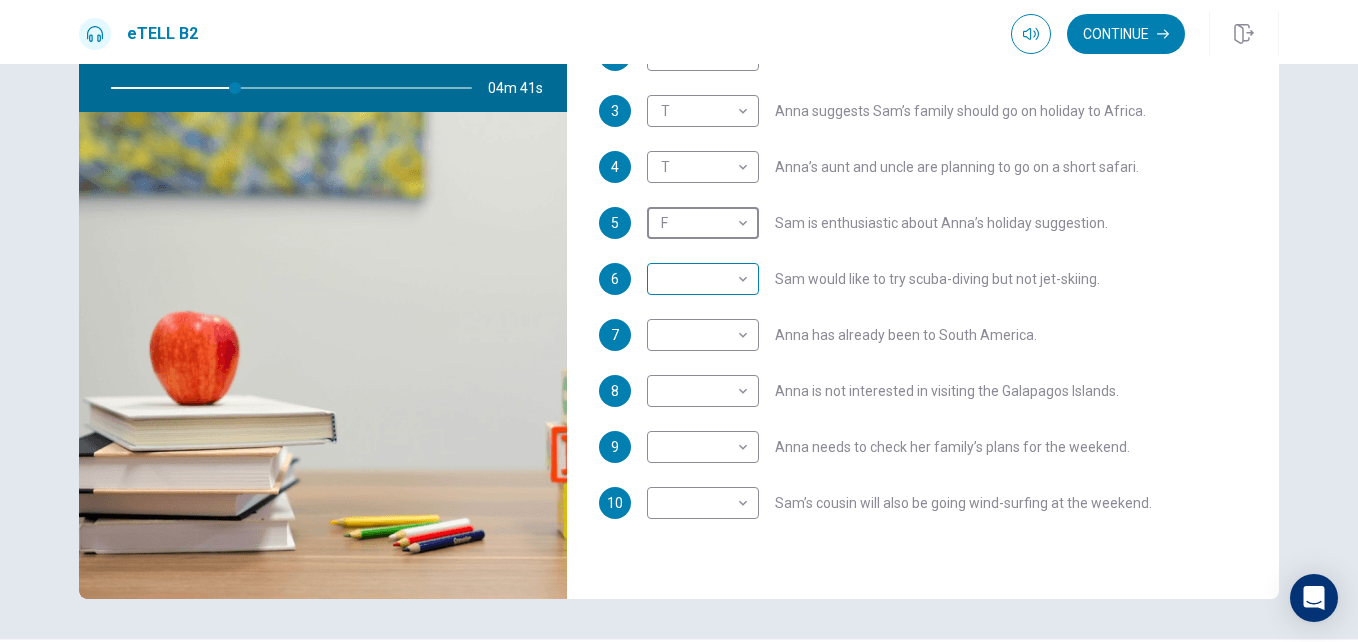 type on "**" 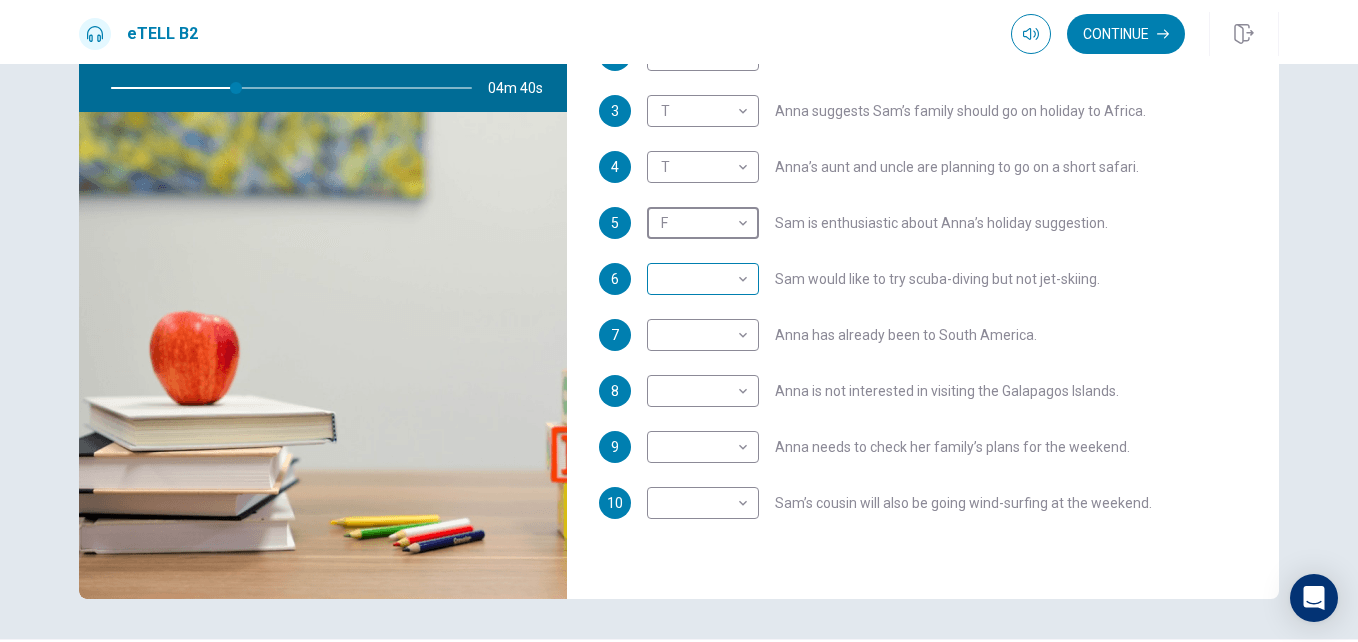 click on "This site uses cookies, as explained in our  Privacy Policy . If you agree to the use of cookies, please click the Accept button and continue to browse our site.   Privacy Policy Accept   eTELL B2 Continue Continue Question 1 For questions 1 – 10, mark each statement True (T) or False (F). You will hear Part One  TWICE.
You have one minute to read the questions for Part One.
Questions 1 - 10 T if the statement is TRUE F if the statement is FALSE 1 T * ​ Sam’s mum would prefer to stay at a seaside resort. 2 T * ​ Sam's parents agree about the type of holiday they want.  3 T * ​ Anna suggests Sam’s family should go on holiday to Africa. 4 T * ​ Anna’s aunt and uncle are planning to go on a short safari. 5 F * ​ Sam is enthusiastic about Anna’s holiday suggestion.  6 ​ ​  Sam would like to try scuba-diving but not jet-skiing.  7 ​ ​ Anna has already been to South America. 8 ​ ​ Anna is not interested in visiting the Galapagos Islands. 9 ​ ​ 10 ​ ​ 04m 40s © Copyright" at bounding box center [679, 321] 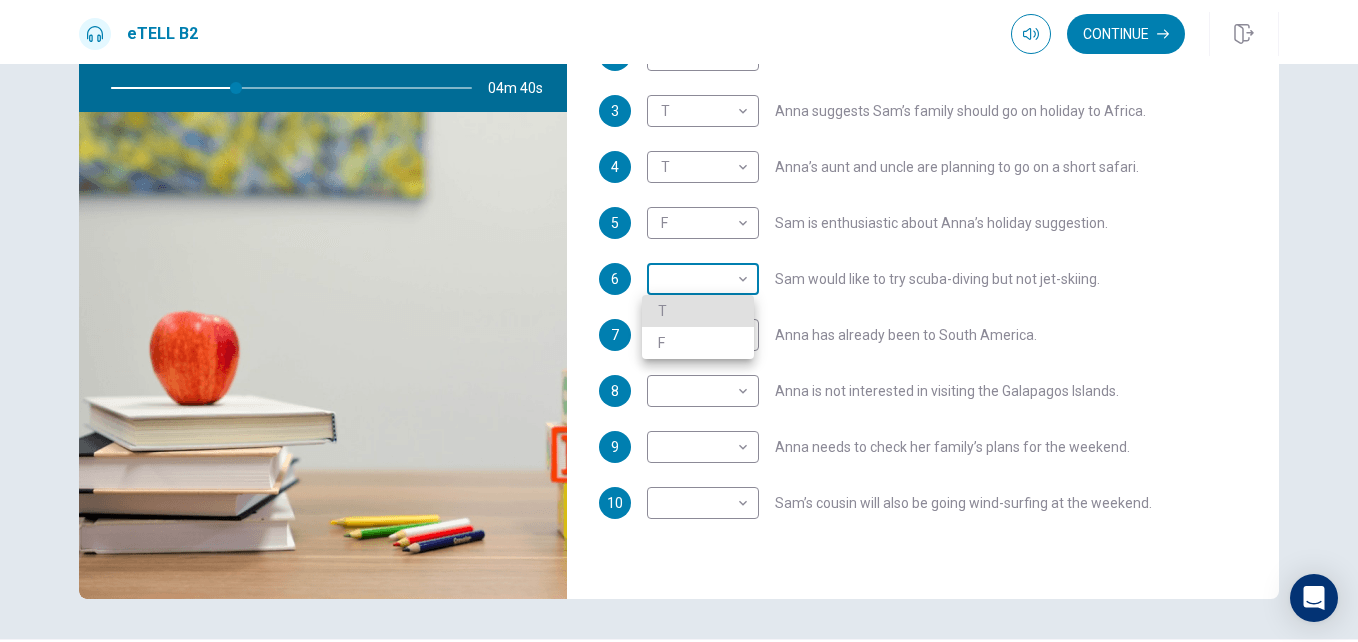 type 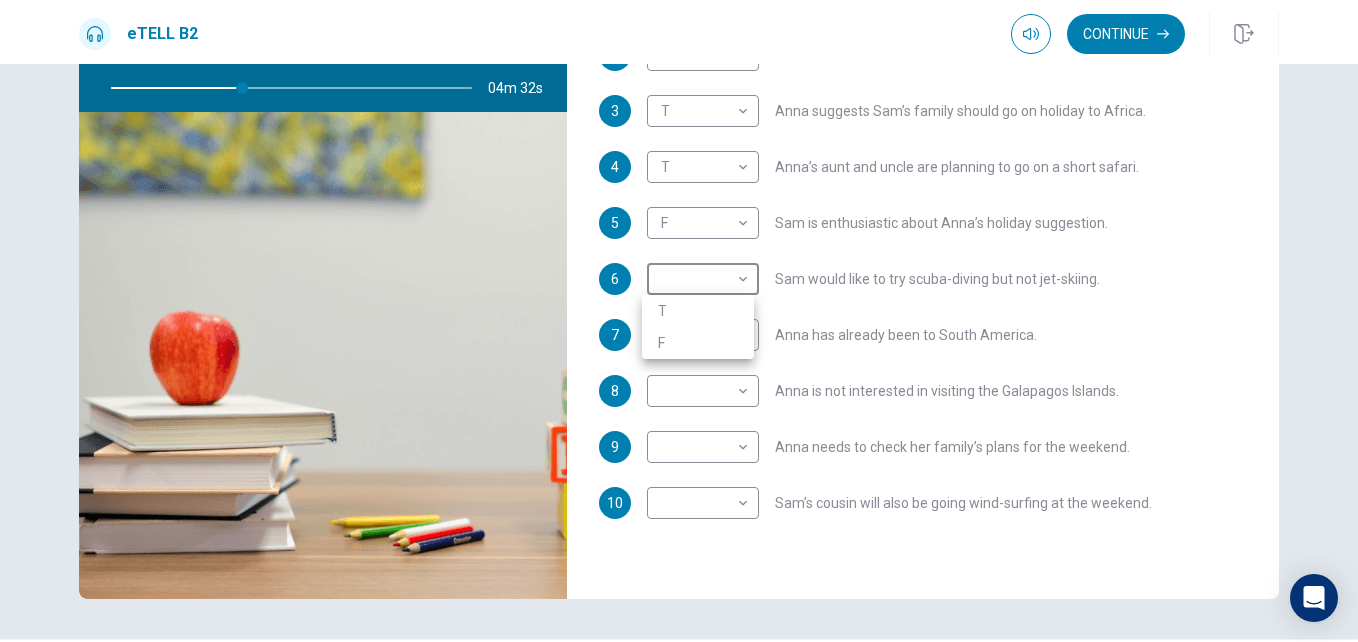 click at bounding box center [679, 321] 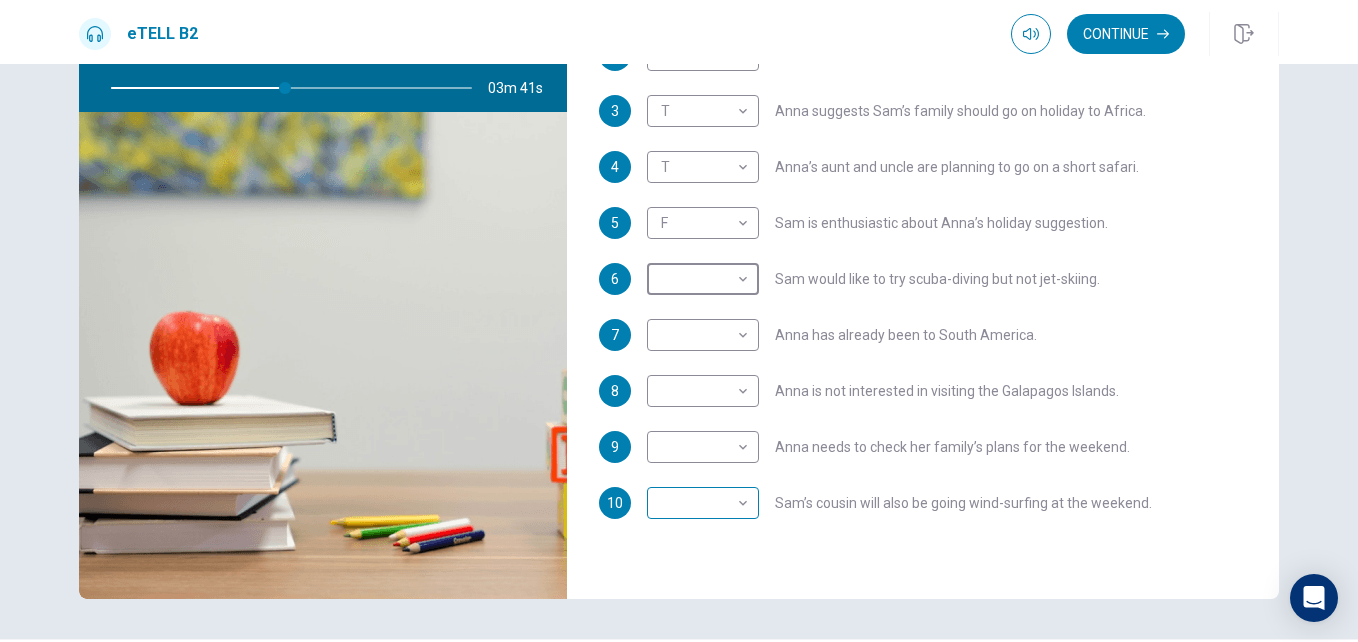 type on "**" 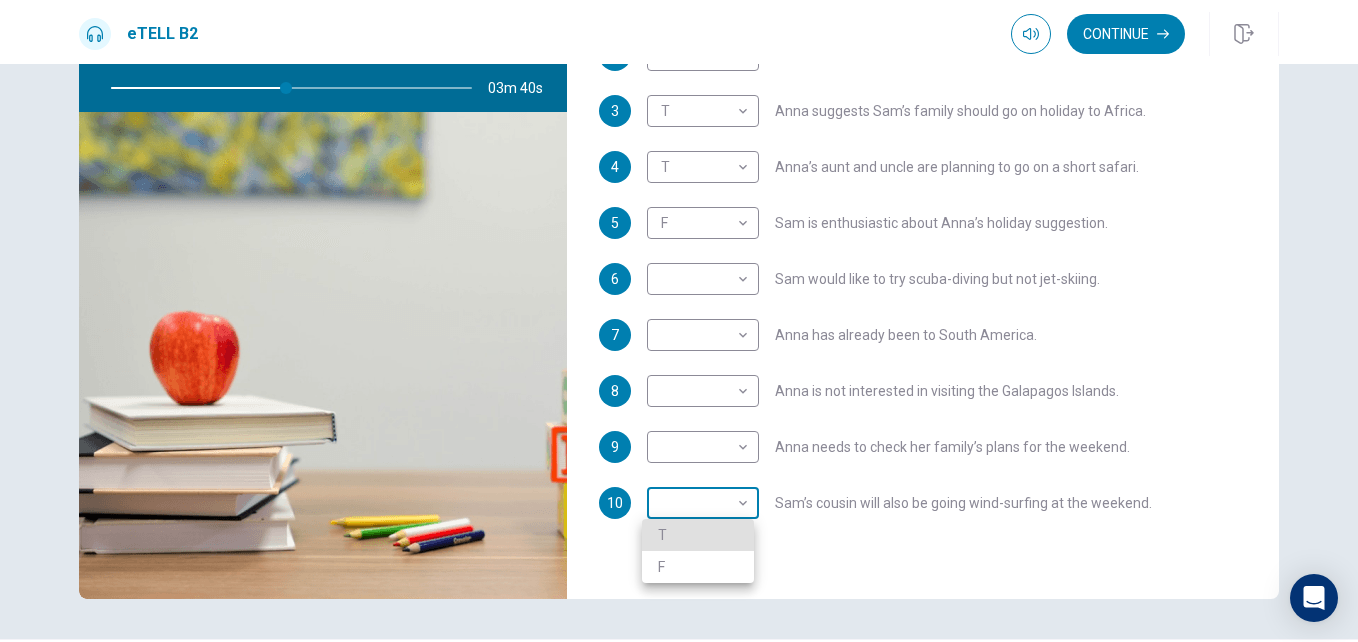 type 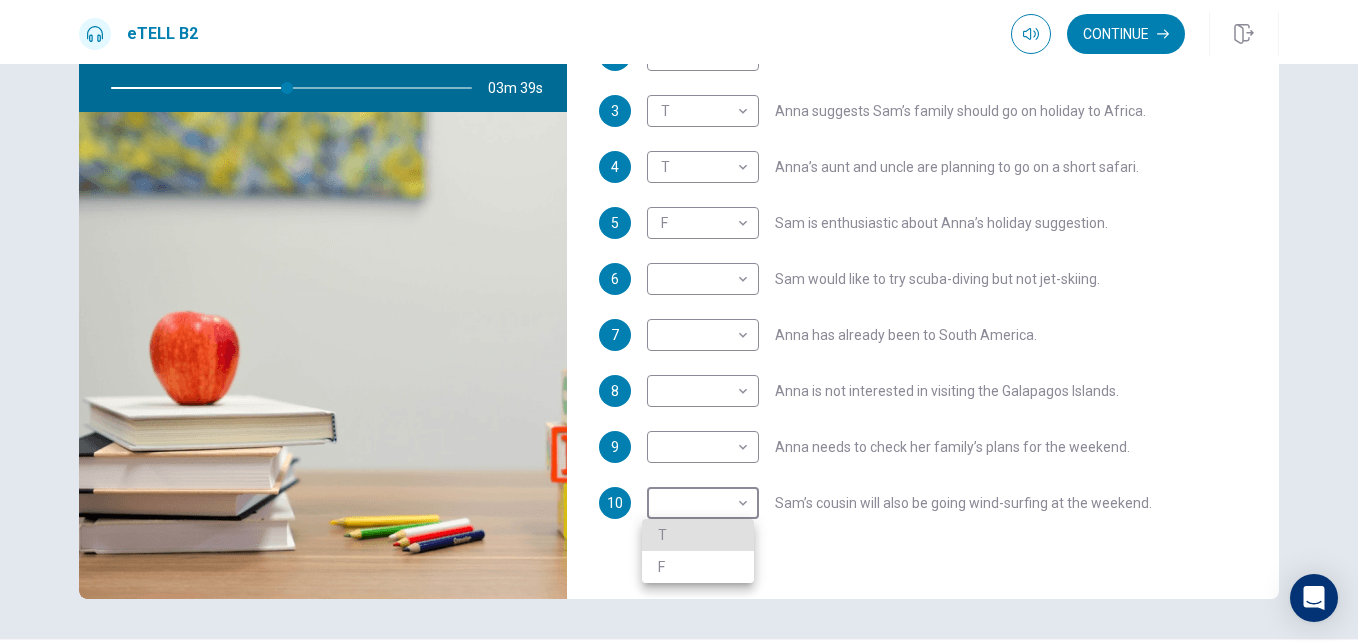 type on "**" 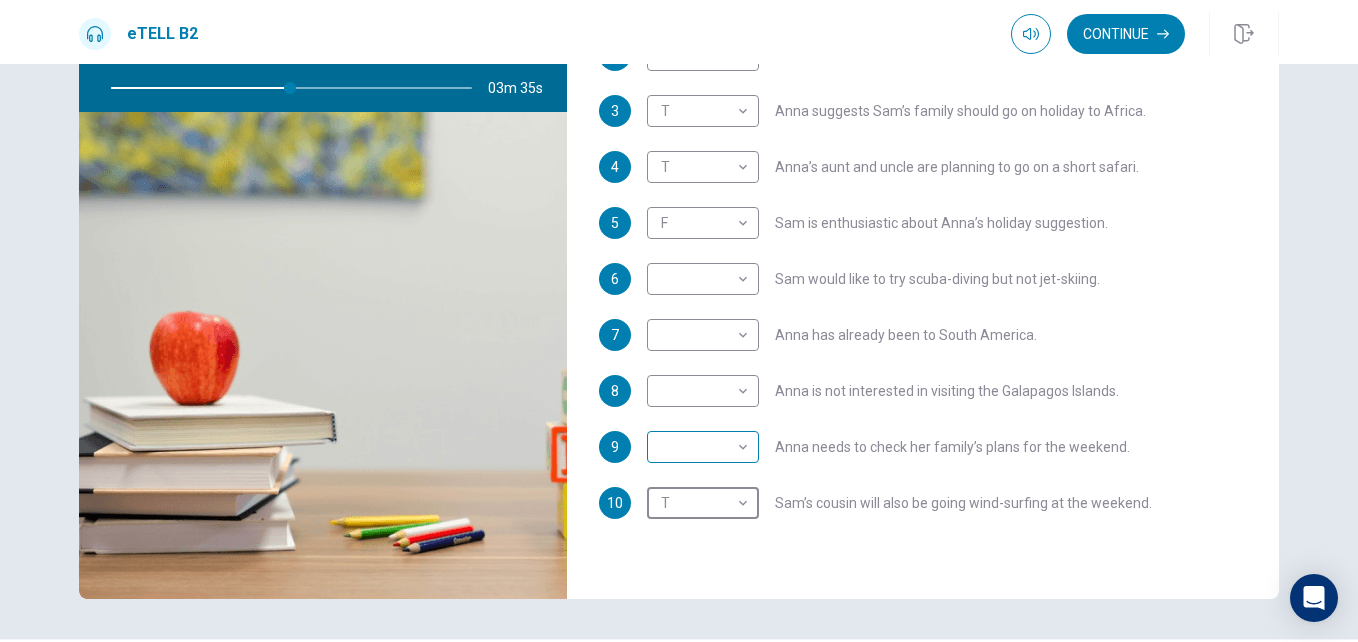 type on "**" 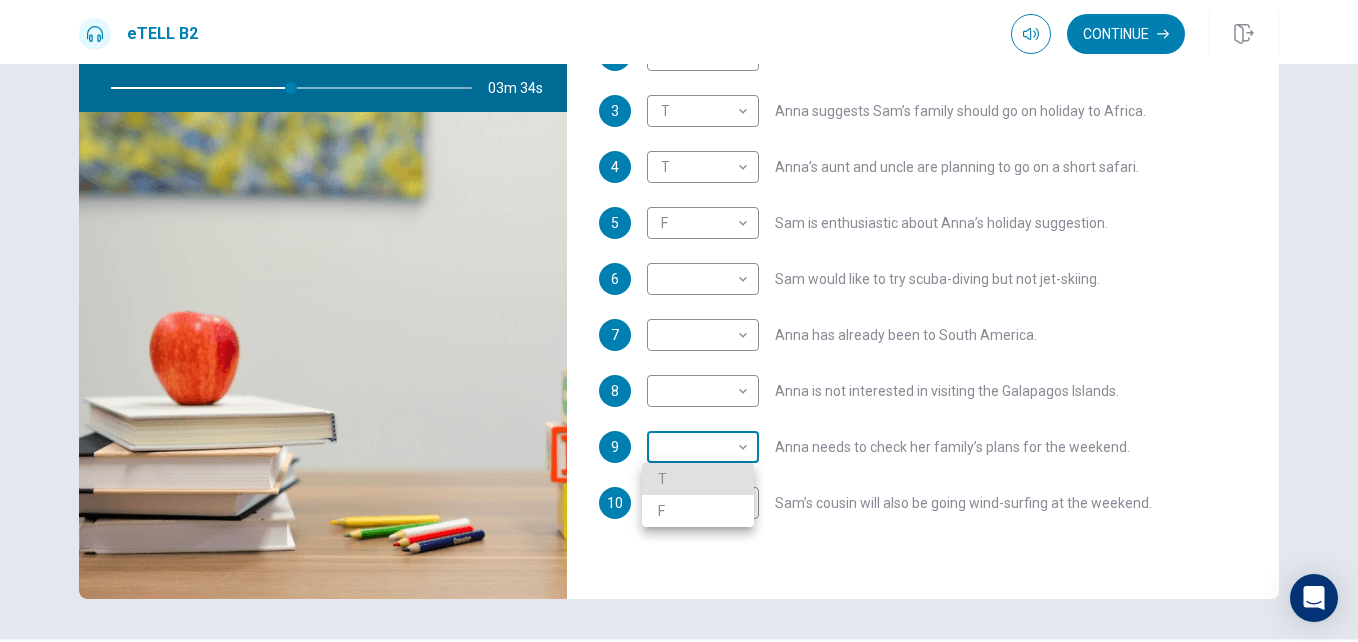 type 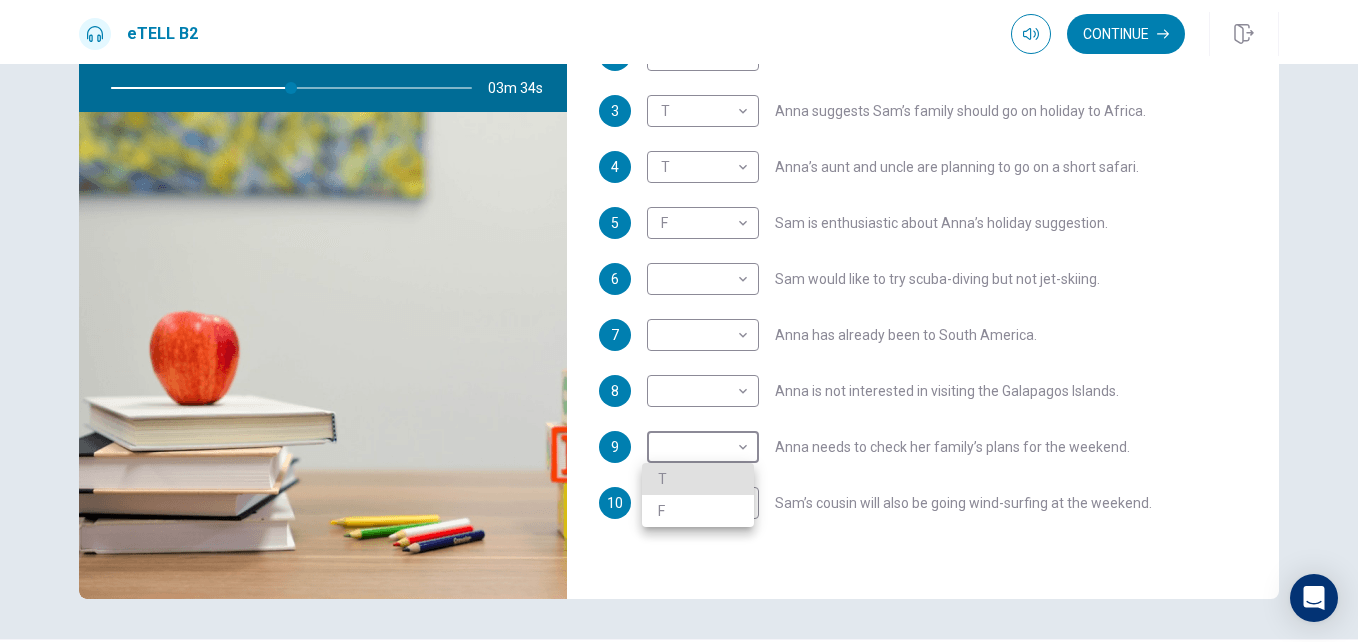 type on "**" 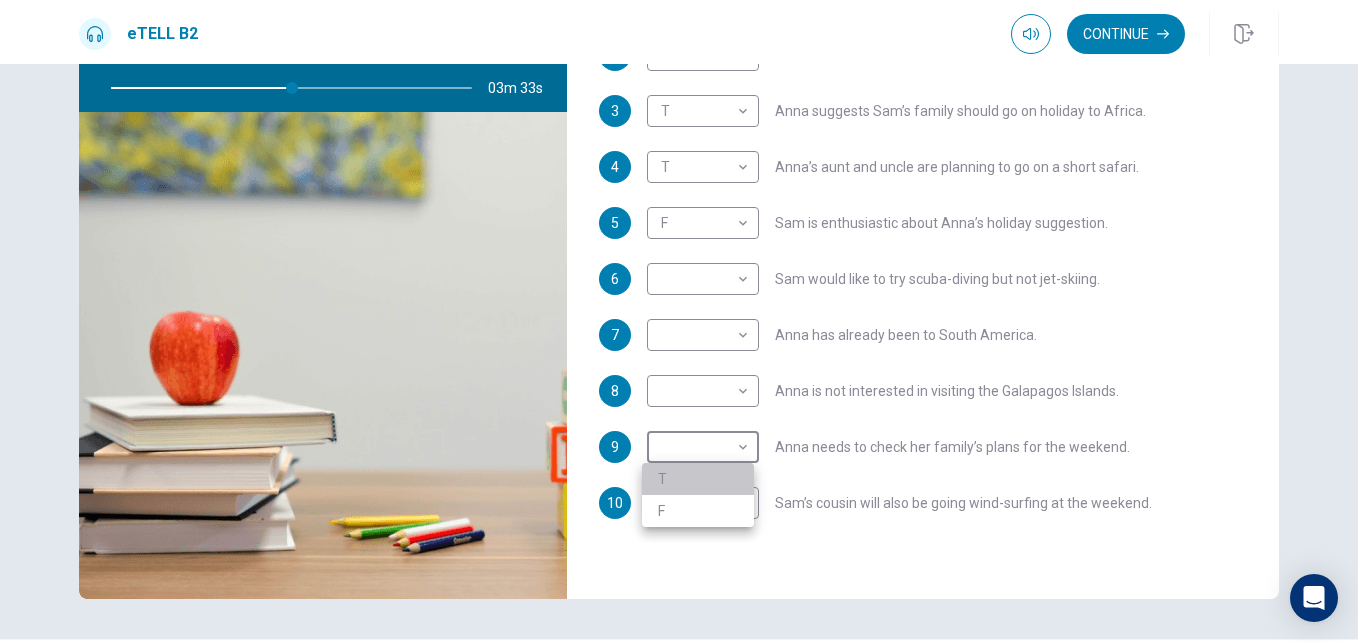 click on "T" at bounding box center (698, 479) 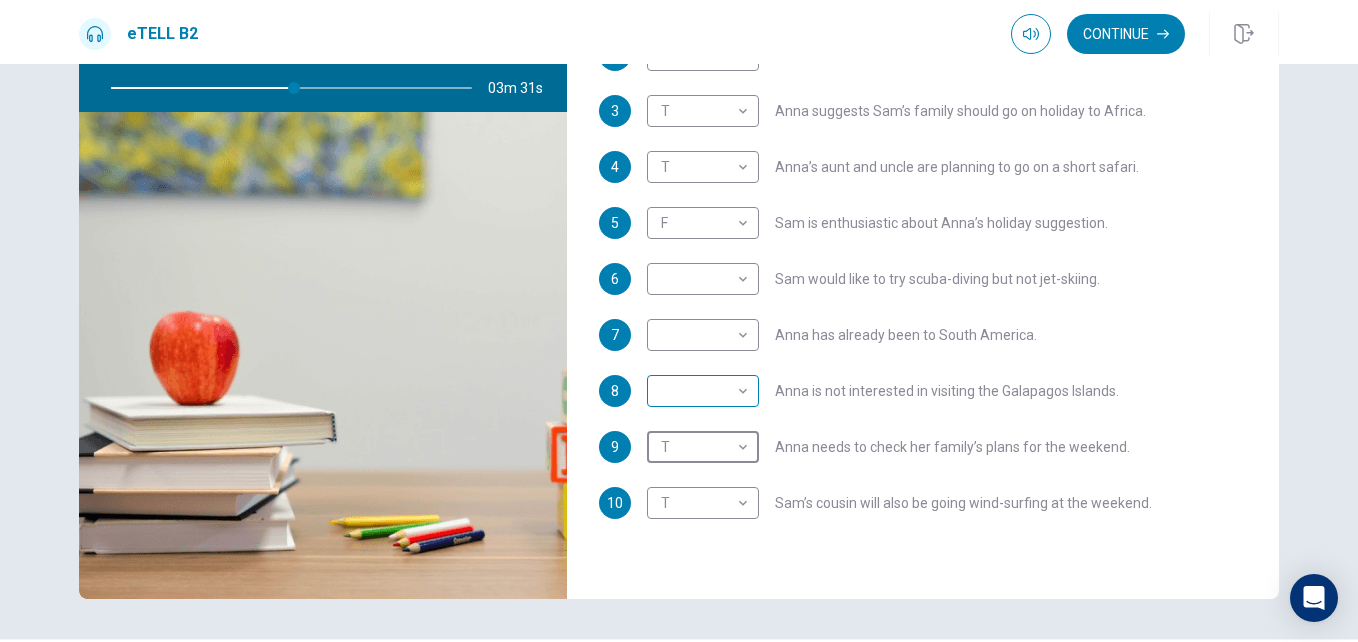 type on "**" 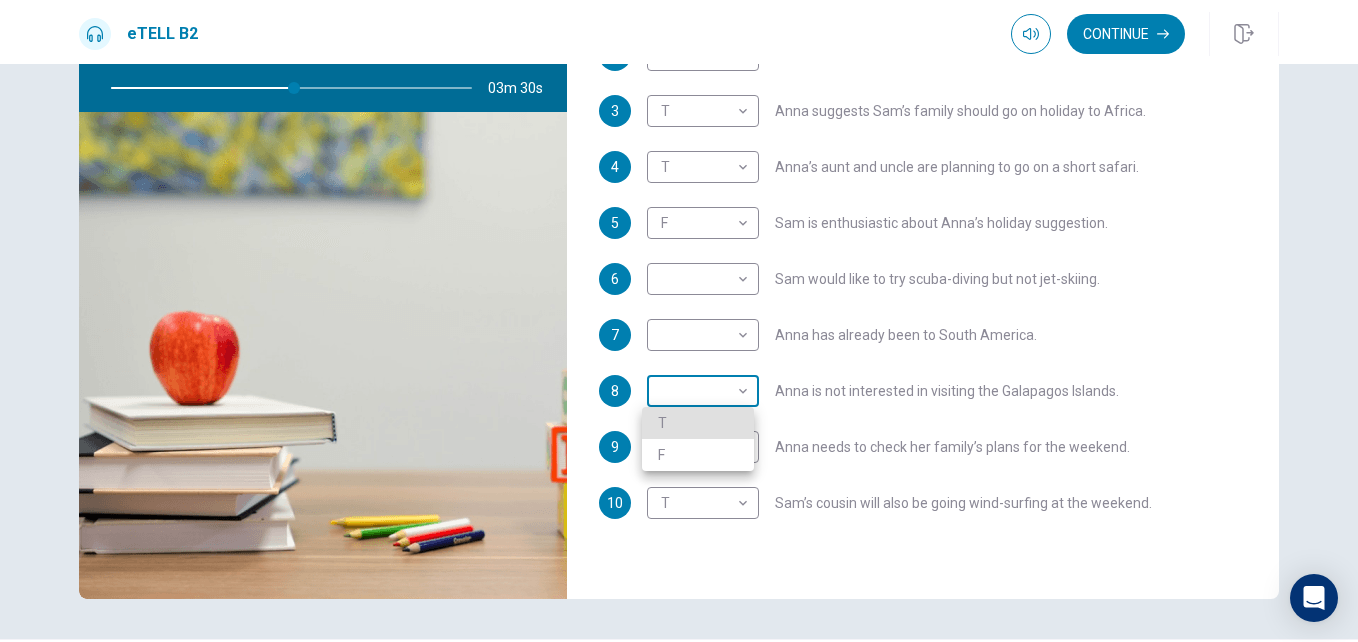 click on "This site uses cookies, as explained in our  Privacy Policy . If you agree to the use of cookies, please click the Accept button and continue to browse our site.   Privacy Policy Accept   eTELL B2 Continue Continue Question 1 For questions 1 – 10, mark each statement True (T) or False (F). You will hear Part One  TWICE.
You have one minute to read the questions for Part One.
Questions 1 - 10 T if the statement is TRUE F if the statement is FALSE 1 T * ​ [NAME]’s mum would prefer to stay at a seaside resort. 2 T * ​ [NAME]'s parents agree about the type of holiday they want.  3 T * ​ [NAME] suggests [NAME]’s family should go on holiday to Africa. 4 T * ​ [NAME]’s aunt and uncle are planning to go on a short safari. 5 F * ​ [NAME] is enthusiastic about [NAME]’s holiday suggestion.  6 ​ ​  [NAME] would like to try scuba-diving but not jet-skiing.  7 ​ ​ [NAME] has already been to South America. 8 ​ ​ [NAME] is not interested in visiting the Galapagos Islands. 9 T * ​ 10 T * ​ 03m 30s © Copyright" at bounding box center [679, 321] 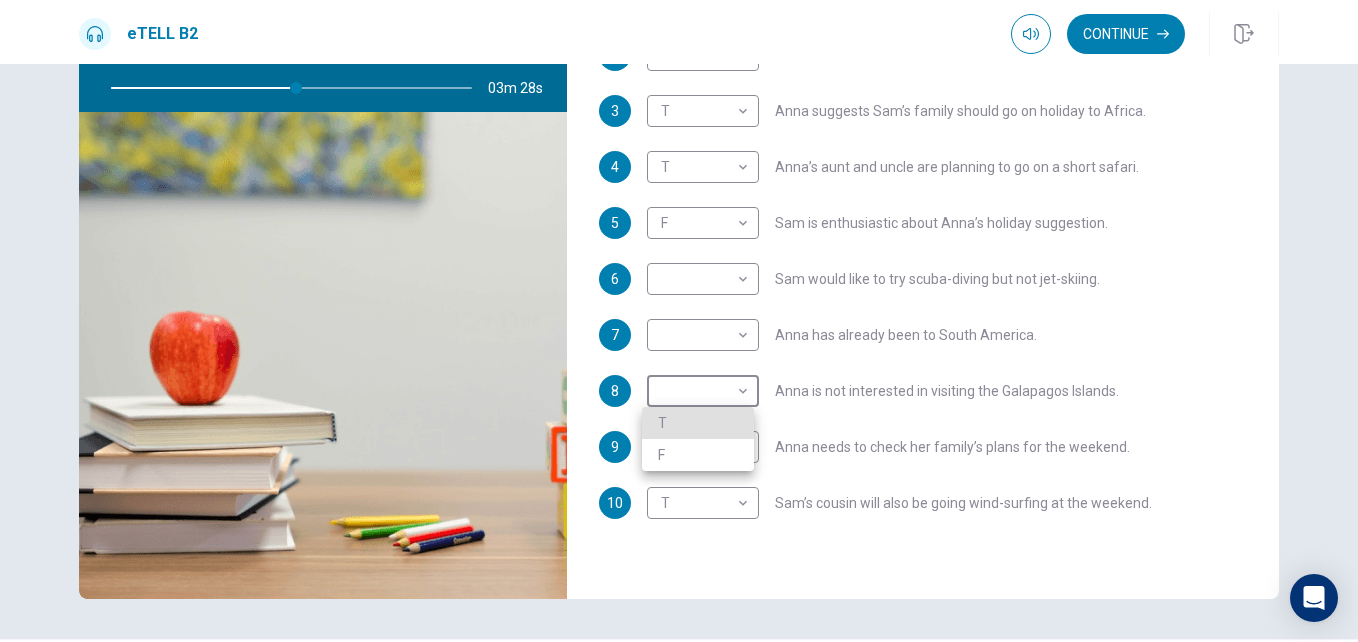 type on "**" 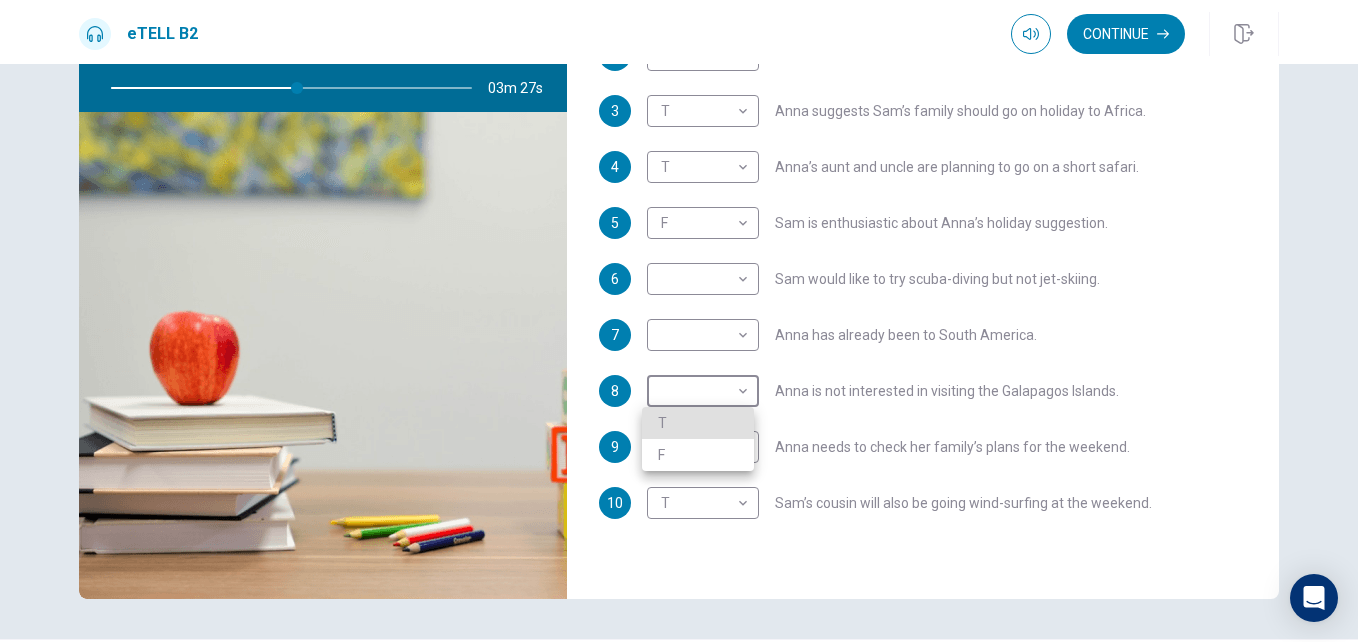 type 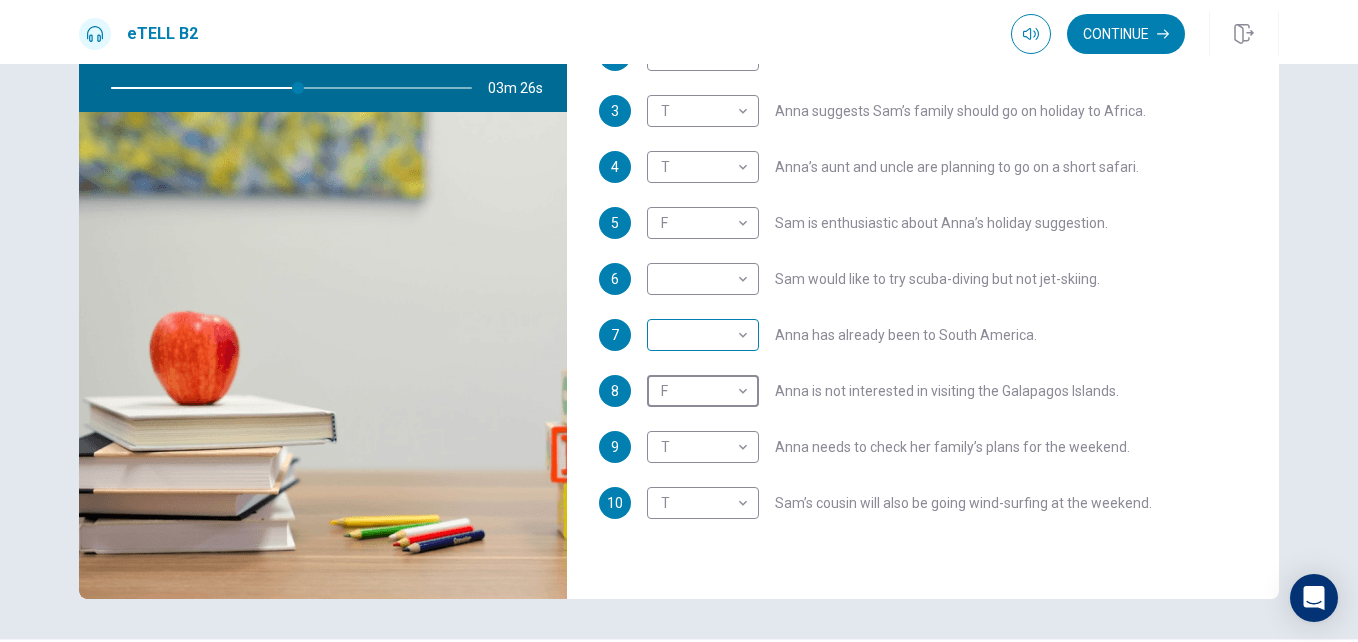 type on "**" 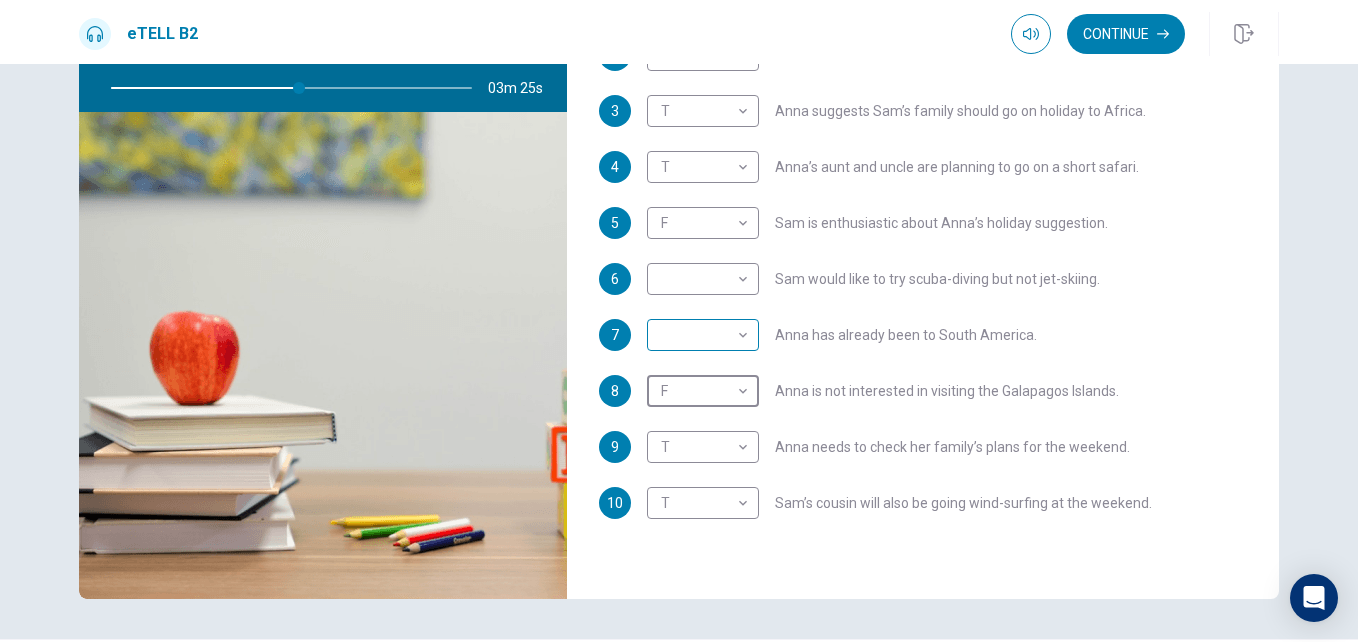 click on "This site uses cookies, as explained in our  Privacy Policy . If you agree to the use of cookies, please click the Accept button and continue to browse our site.   Privacy Policy Accept   eTELL B2 Continue Continue Question 1 For questions 1 – 10, mark each statement True (T) or False (F). You will hear Part One  TWICE.
You have one minute to read the questions for Part One.
Questions 1 - 10 T if the statement is TRUE F if the statement is FALSE 1 T * ​ [NAME]’s mum would prefer to stay at a seaside resort. 2 T * ​ [NAME]'s parents agree about the type of holiday they want.  3 T * ​ [NAME] suggests [NAME]’s family should go on holiday to Africa. 4 T * ​ [NAME]’s aunt and uncle are planning to go on a short safari. 5 F * ​ [NAME] is enthusiastic about [NAME]’s holiday suggestion.  6 ​ ​  [NAME] would like to try scuba-diving but not jet-skiing.  7 ​ ​ [NAME] has already been to South America. 8 F * ​ [NAME] is not interested in visiting the Galapagos Islands. 9 T * ​ 10 T * ​ 03m 25s © Copyright" at bounding box center [679, 321] 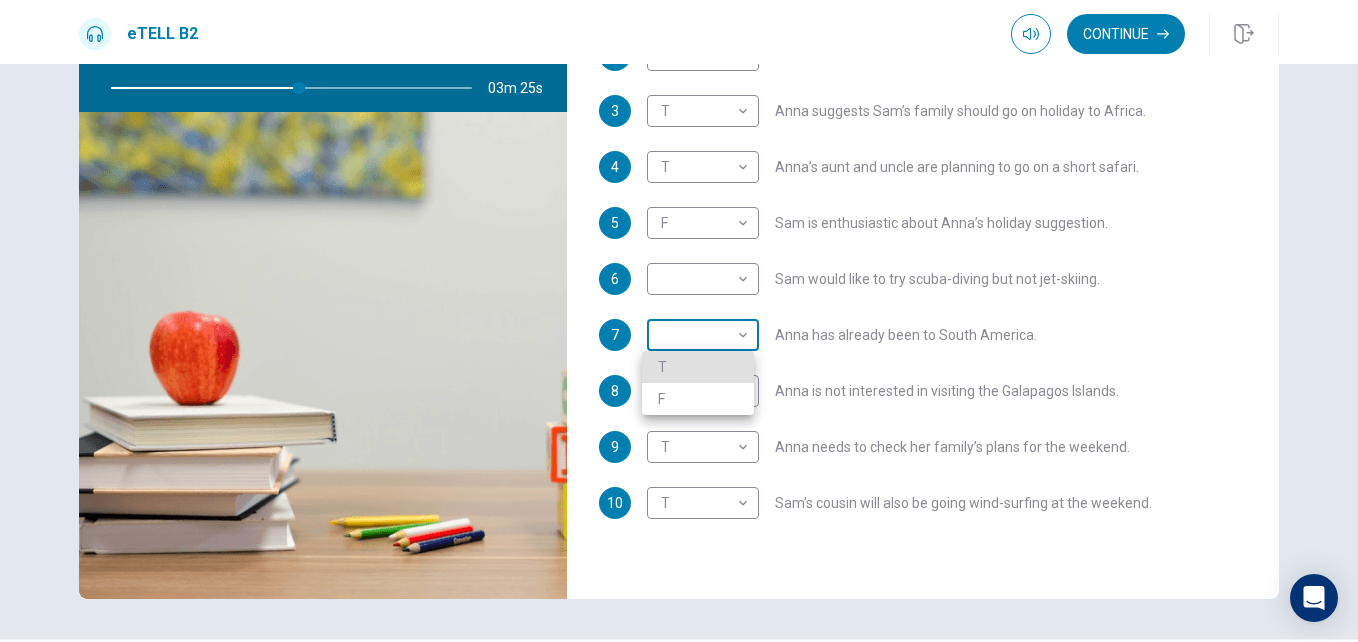 type 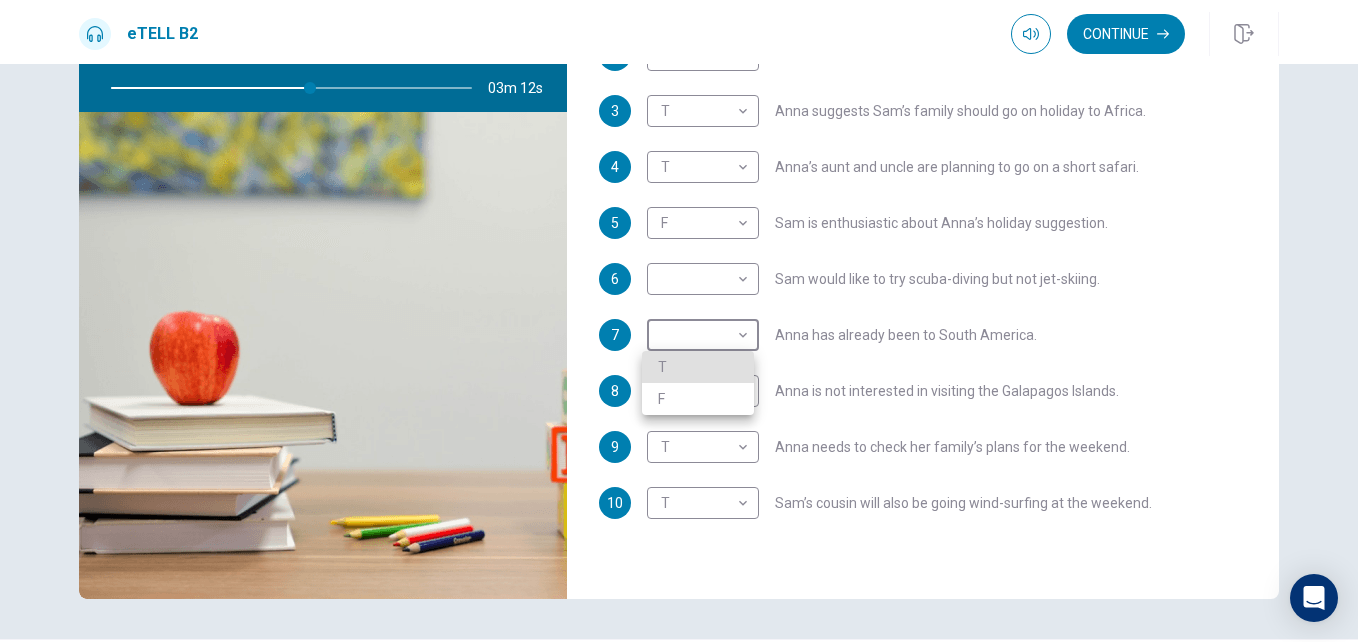 type on "**" 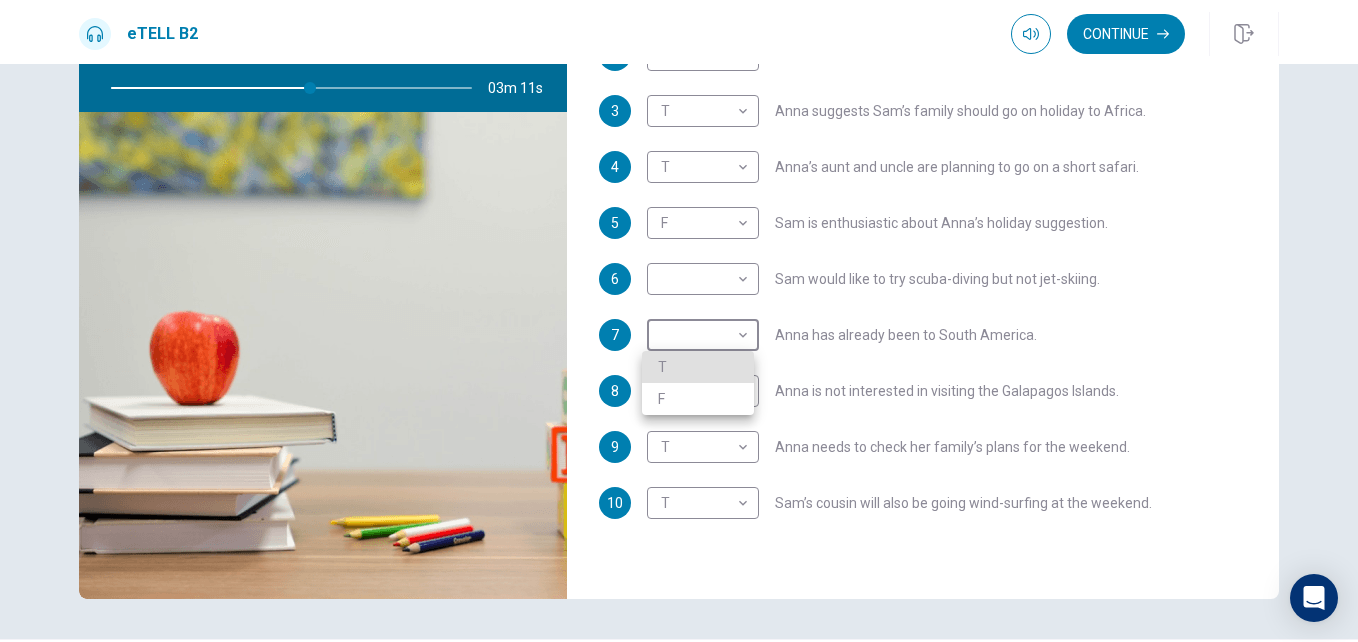 type 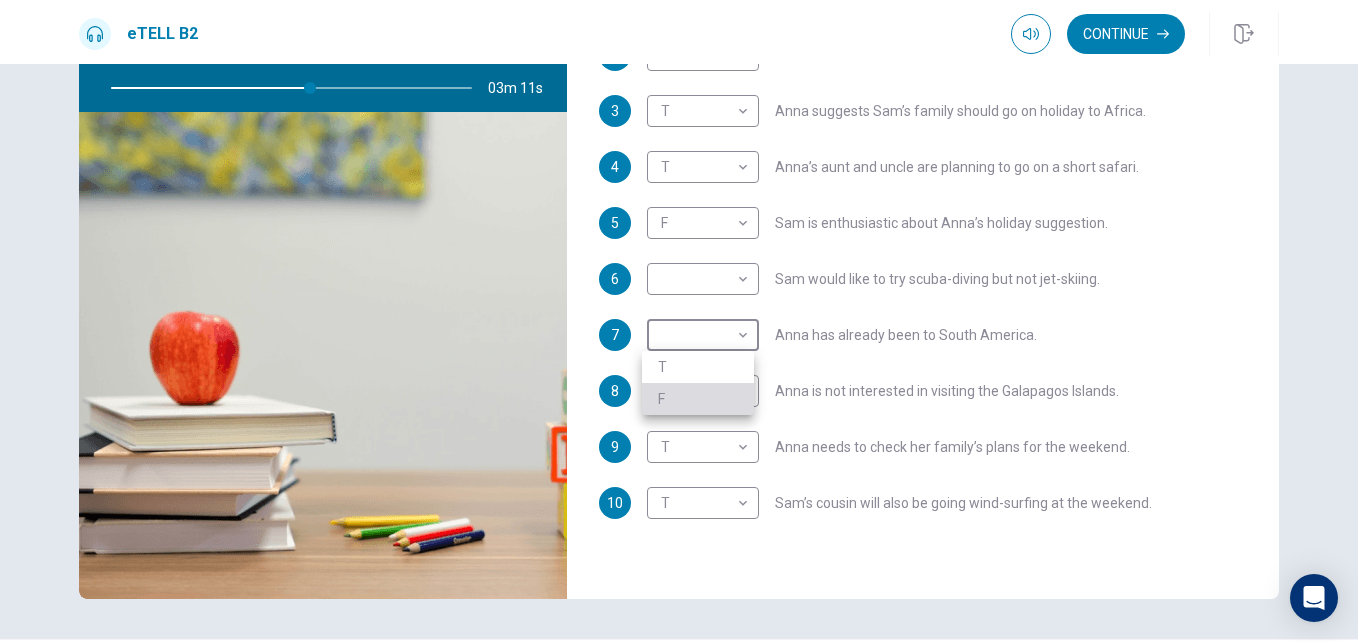 click on "F" at bounding box center [698, 399] 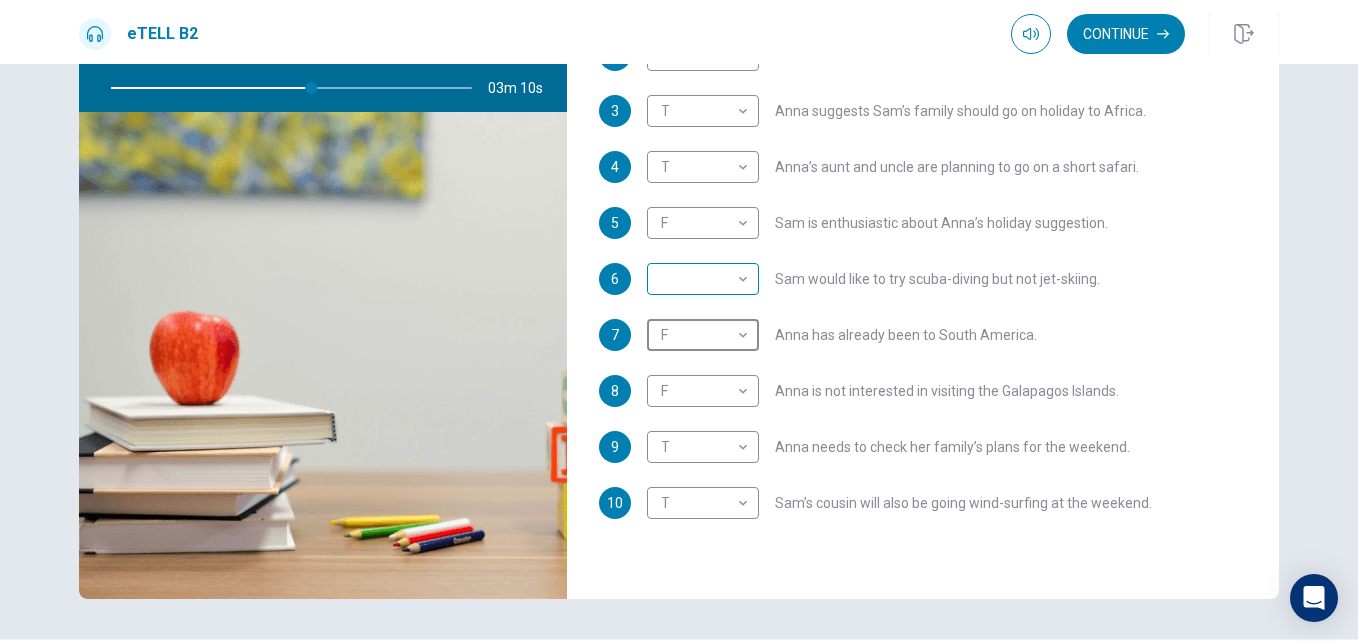 type on "**" 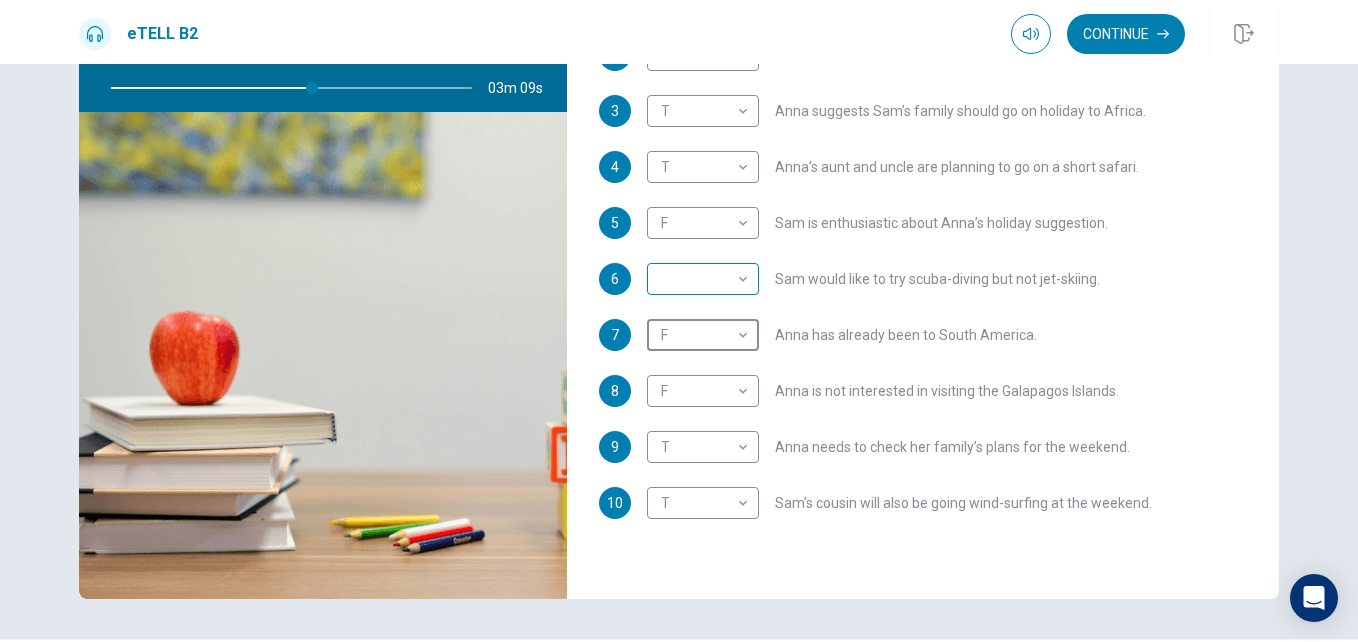 click on "This site uses cookies, as explained in our  Privacy Policy . If you agree to the use of cookies, please click the Accept button and continue to browse our site.   Privacy Policy Accept   eTELL B2 Continue Continue Question 1 For questions 1 – 10, mark each statement True (T) or False (F). You will hear Part One  TWICE.
You have one minute to read the questions for Part One.
Questions 1 - 10 T if the statement is TRUE F if the statement is FALSE 1 T * ​ Sam’s mum would prefer to stay at a seaside resort. 2 T * ​ Sam's parents agree about the type of holiday they want.  3 T * ​ Anna suggests Sam’s family should go on holiday to Africa. 4 T * ​ Anna’s aunt and uncle are planning to go on a short safari. 5 F * ​ Sam is enthusiastic about Anna’s holiday suggestion.  6 ​ ​  Sam would like to try scuba-diving but not jet-skiing.  7 F * ​ Anna has already been to South America. 8 F * ​ Anna is not interested in visiting the Galapagos Islands. 9 T * ​ 10 T * ​ 03m 09s © Copyright" at bounding box center (679, 321) 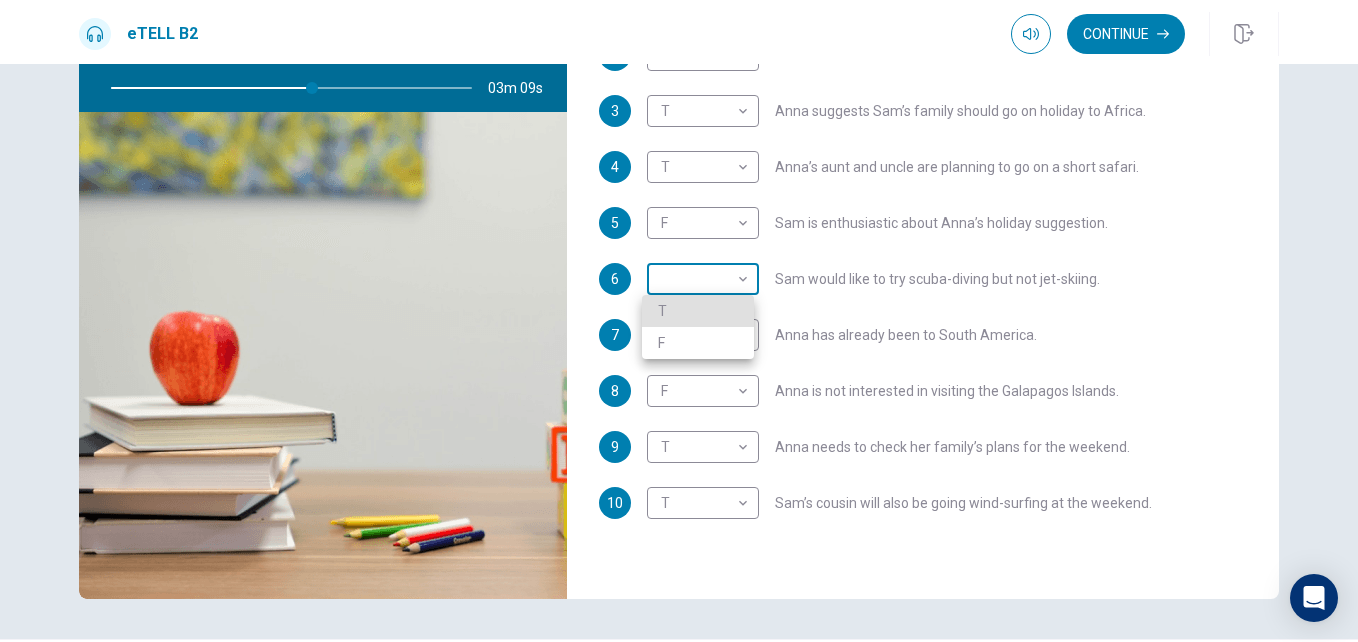 type 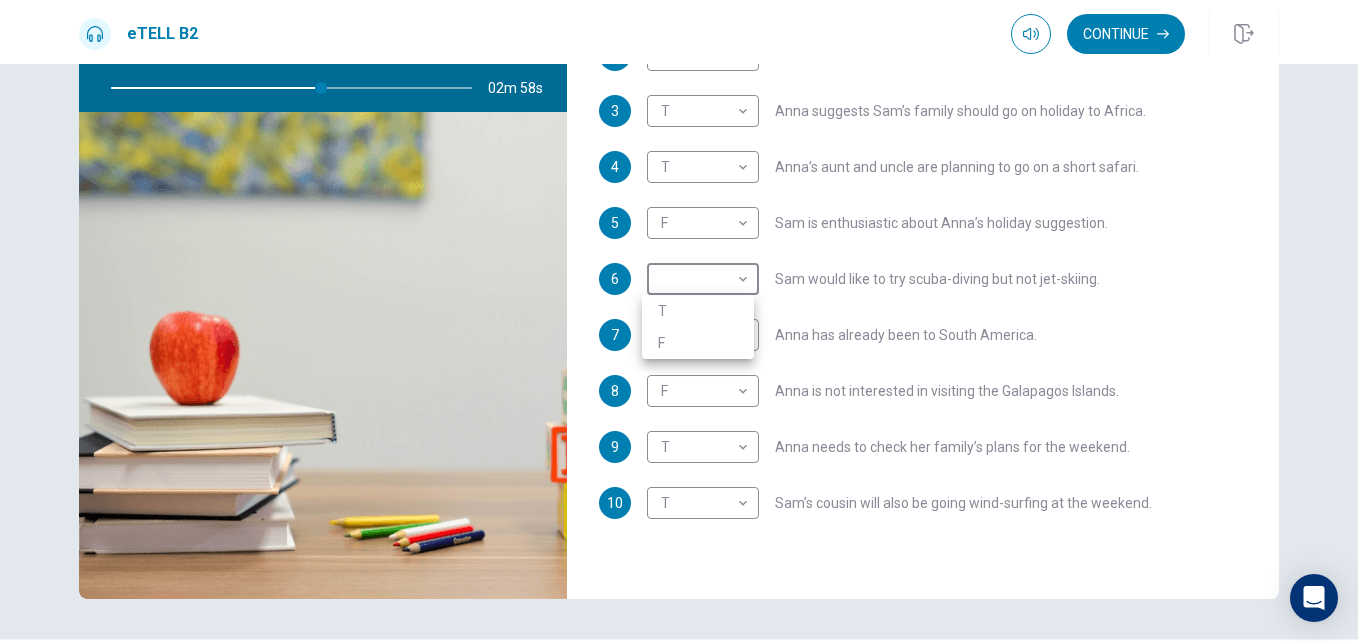 drag, startPoint x: 1265, startPoint y: 179, endPoint x: 1265, endPoint y: 150, distance: 29 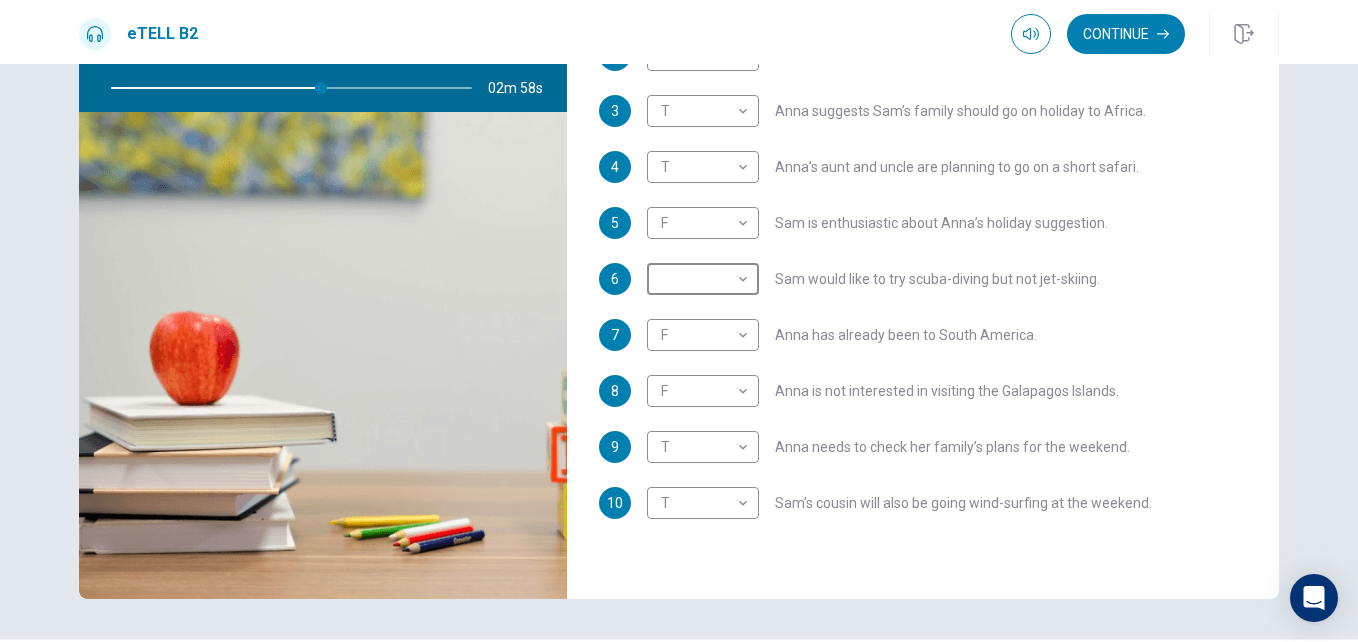 scroll, scrollTop: 11, scrollLeft: 0, axis: vertical 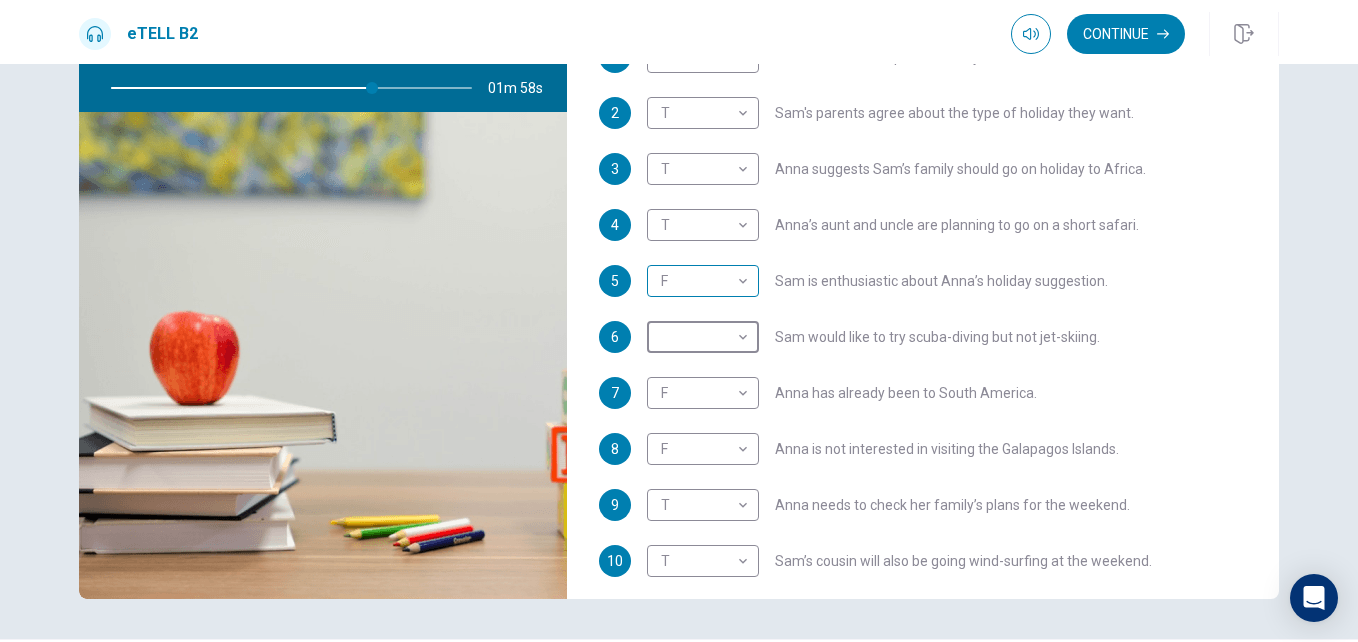 type on "**" 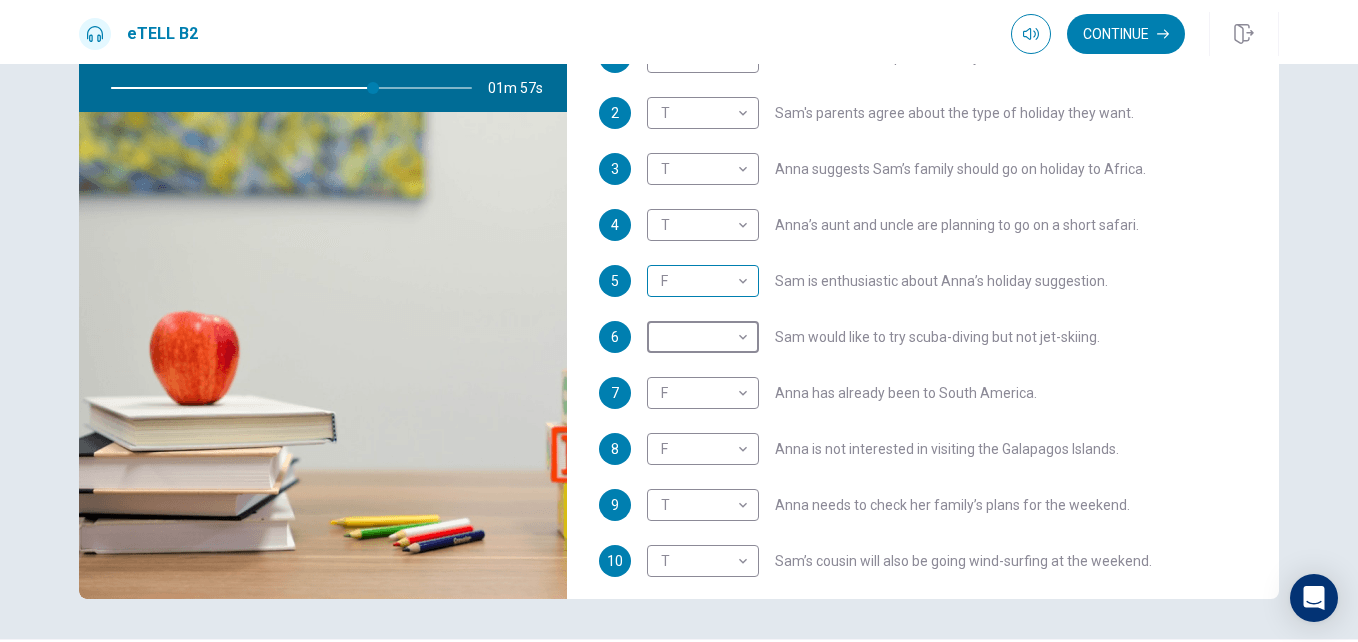 click on "This site uses cookies, as explained in our  Privacy Policy . If you agree to the use of cookies, please click the Accept button and continue to browse our site.   Privacy Policy Accept   eTELL B2 Continue Continue Question 1 For questions 1 – 10, mark each statement True (T) or False (F). You will hear Part One  TWICE.
You have one minute to read the questions for Part One.
Questions 1 - 10 T if the statement is TRUE F if the statement is FALSE 1 T * ​ Sam’s mum would prefer to stay at a seaside resort. 2 T * ​ Sam's parents agree about the type of holiday they want.  3 T * ​ Anna suggests Sam’s family should go on holiday to Africa. 4 T * ​ Anna’s aunt and uncle are planning to go on a short safari. 5 F * ​ Sam is enthusiastic about Anna’s holiday suggestion.  6 ​ ​  Sam would like to try scuba-diving but not jet-skiing.  7 F * ​ Anna has already been to South America. 8 F * ​ Anna is not interested in visiting the Galapagos Islands. 9 T * ​ 10 T * ​ 01m 57s © Copyright" at bounding box center [679, 321] 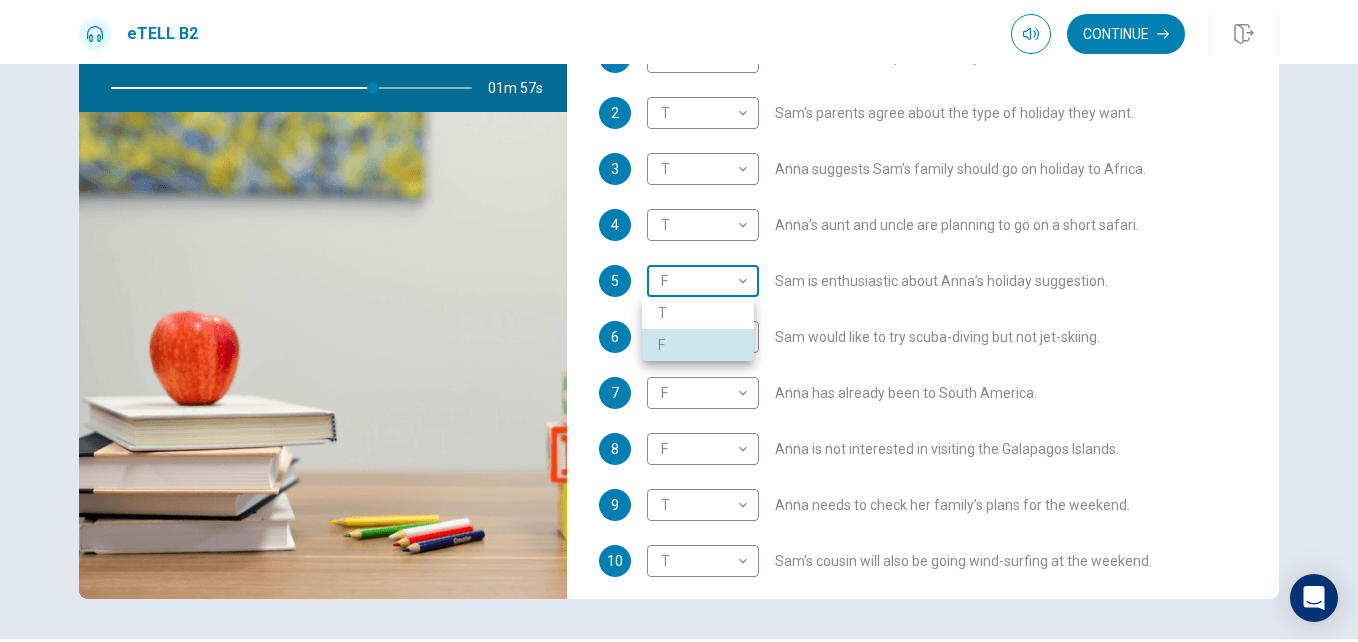 type 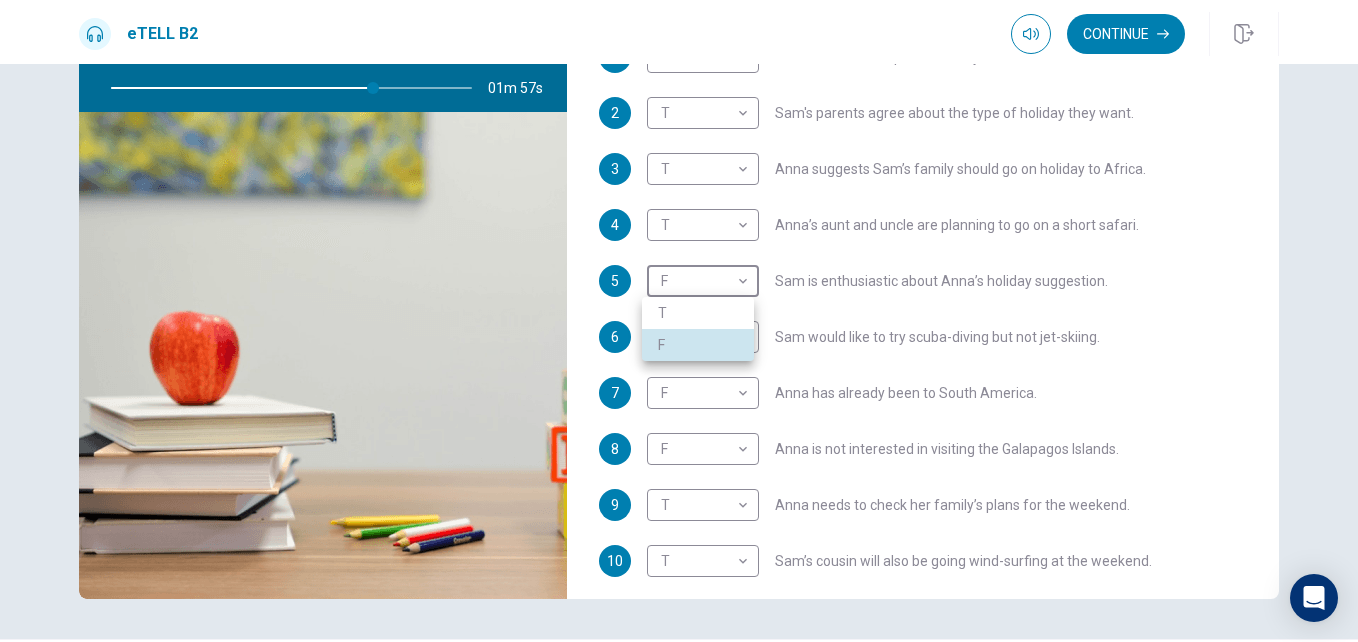 type on "**" 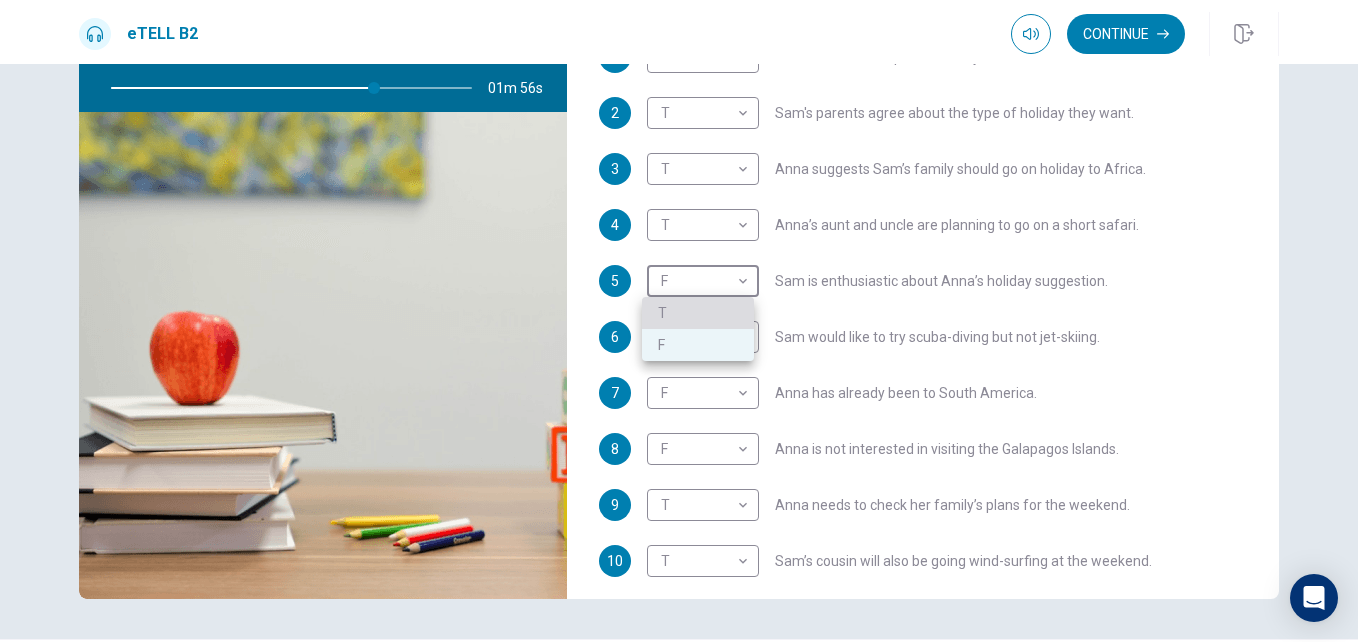 click on "T" at bounding box center [698, 313] 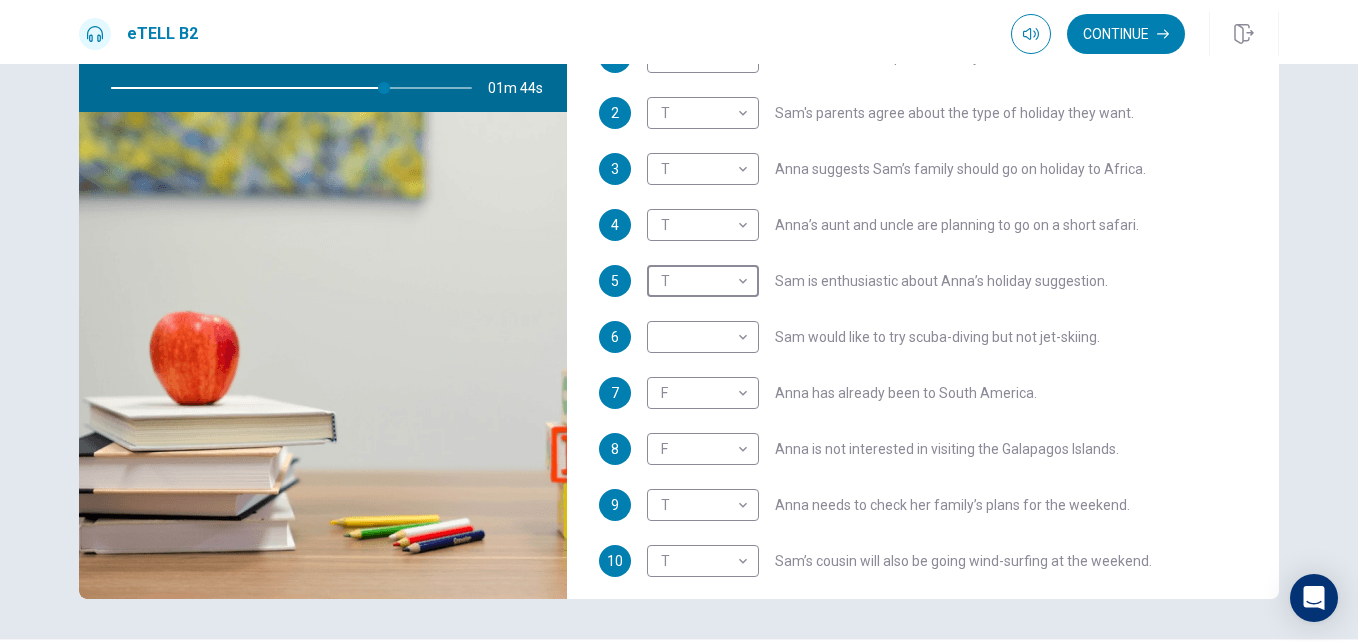 scroll, scrollTop: 353, scrollLeft: 0, axis: vertical 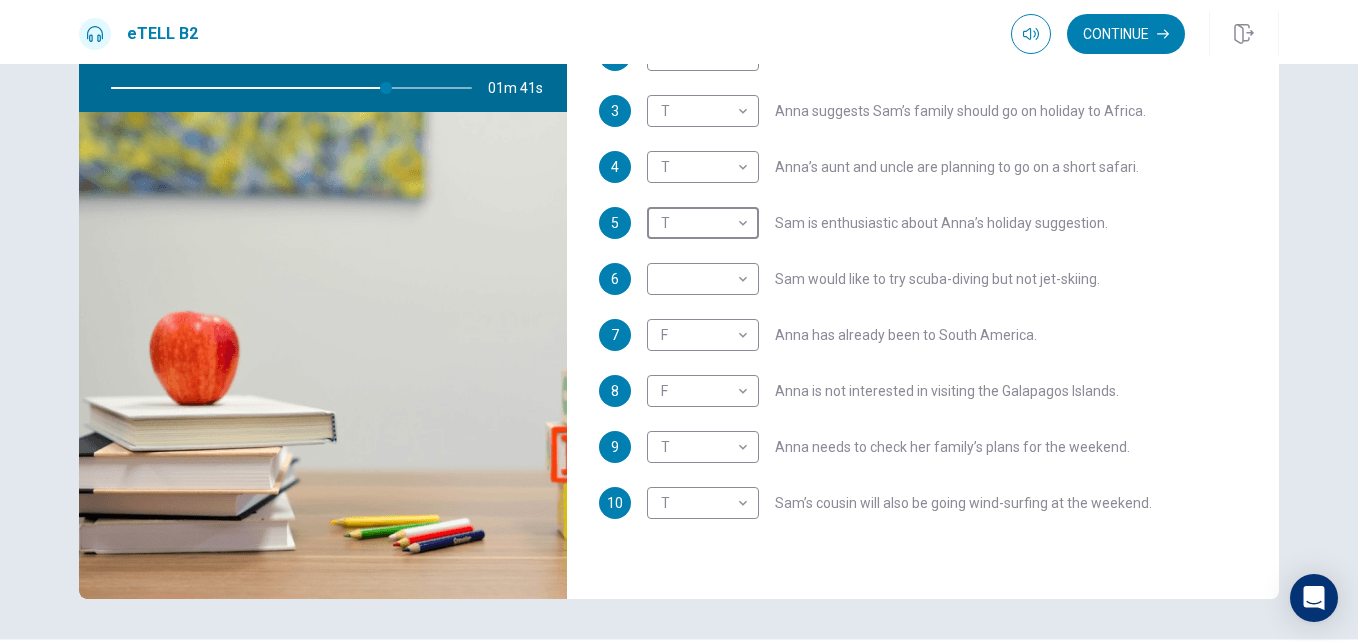 type on "**" 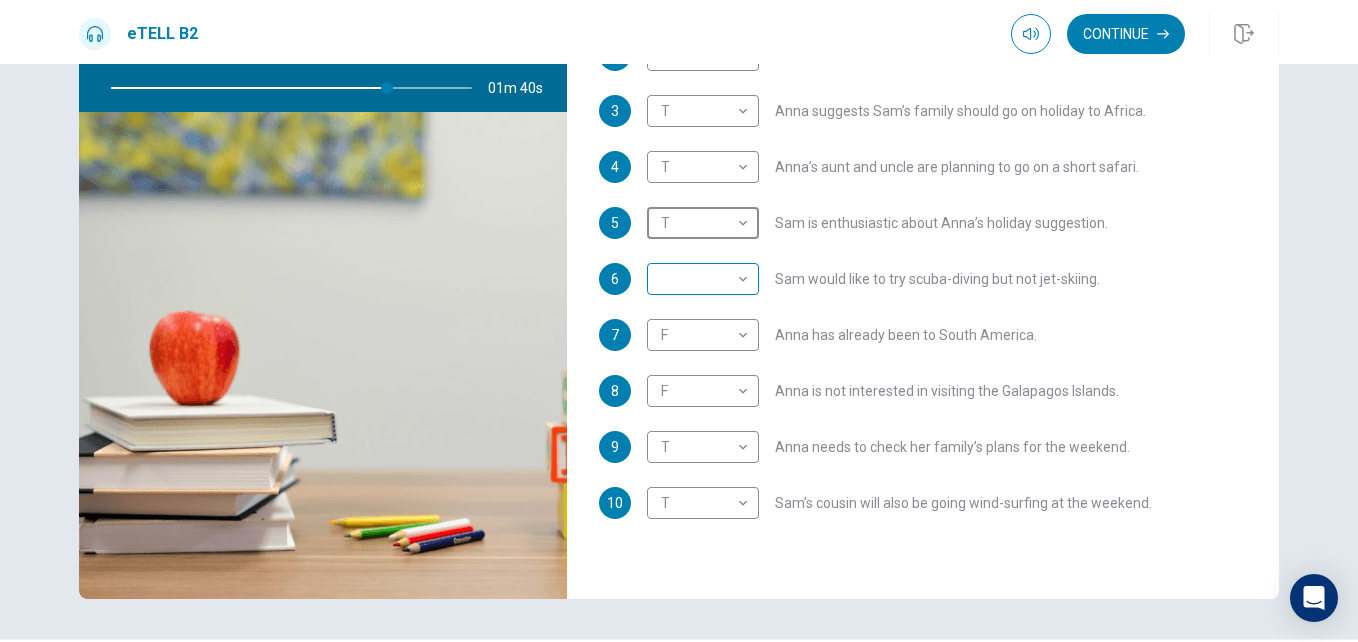 click on "This site uses cookies, as explained in our  Privacy Policy . If you agree to the use of cookies, please click the Accept button and continue to browse our site.   Privacy Policy Accept   eTELL B2 Continue Continue Question 1 For questions 1 – 10, mark each statement True (T) or False (F). You will hear Part One  TWICE.
You have one minute to read the questions for Part One.
Questions 1 - 10 T if the statement is TRUE F if the statement is FALSE 1 T * ​ [NAME]’s mum would prefer to stay at a seaside resort. 2 T * ​ [NAME]'s parents agree about the type of holiday they want.  3 T * ​ [NAME] suggests [NAME]’s family should go on holiday to Africa. 4 T * ​ [NAME]’s aunt and uncle are planning to go on a short safari. 5 T * ​ [NAME] is enthusiastic about [NAME]’s holiday suggestion.  6 ​ ​  [NAME] would like to try scuba-diving but not jet-skiing.  7 F * ​ [NAME] has already been to South America. 8 F * ​ [NAME] is not interested in visiting the Galapagos Islands. 9 T * ​ 10 T * ​ 01m 40s © Copyright" at bounding box center [679, 321] 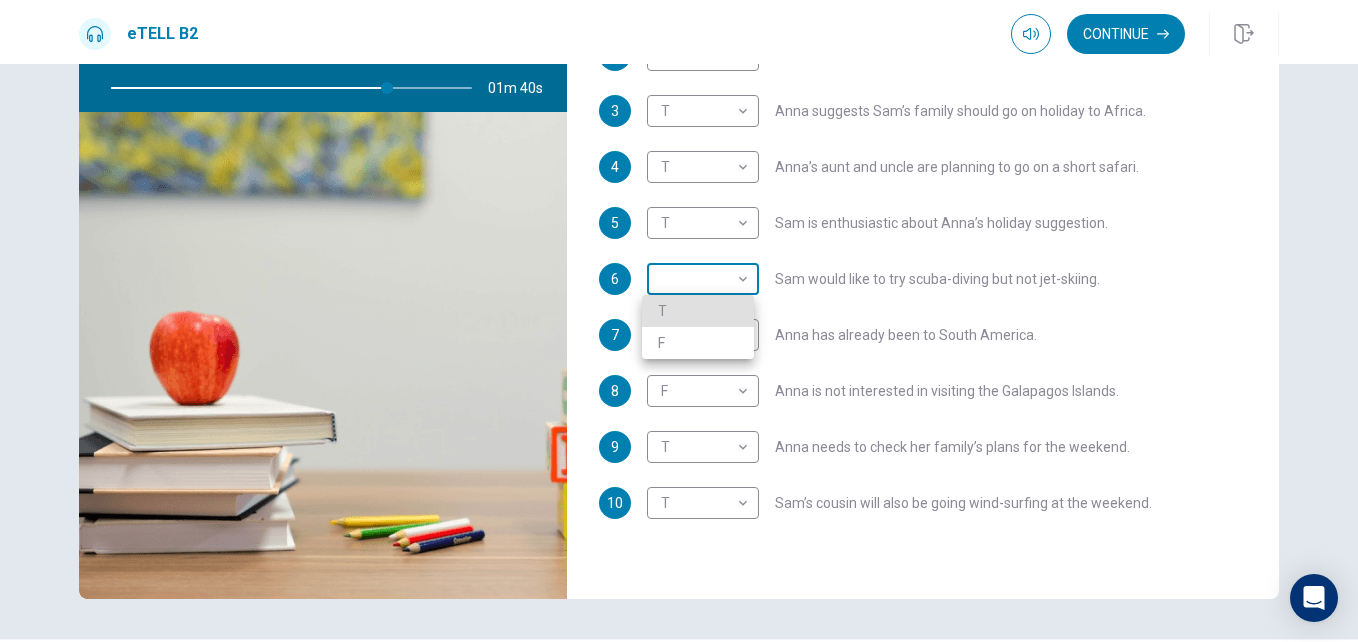 type 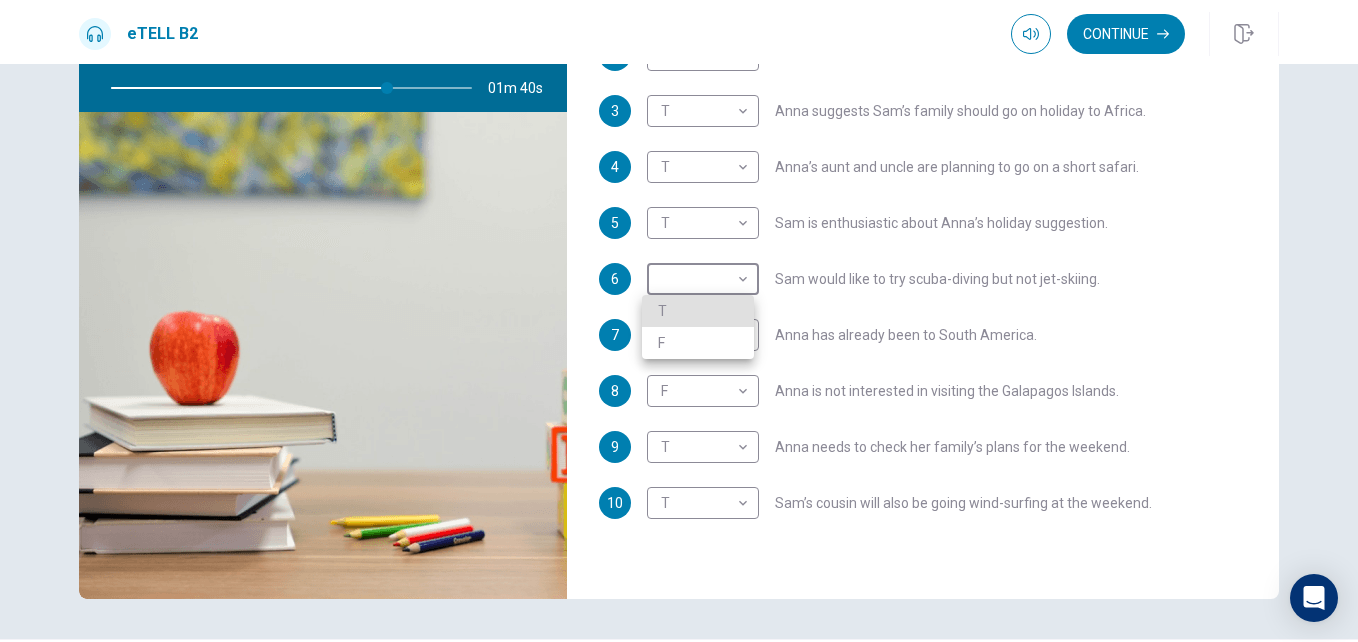 type on "**" 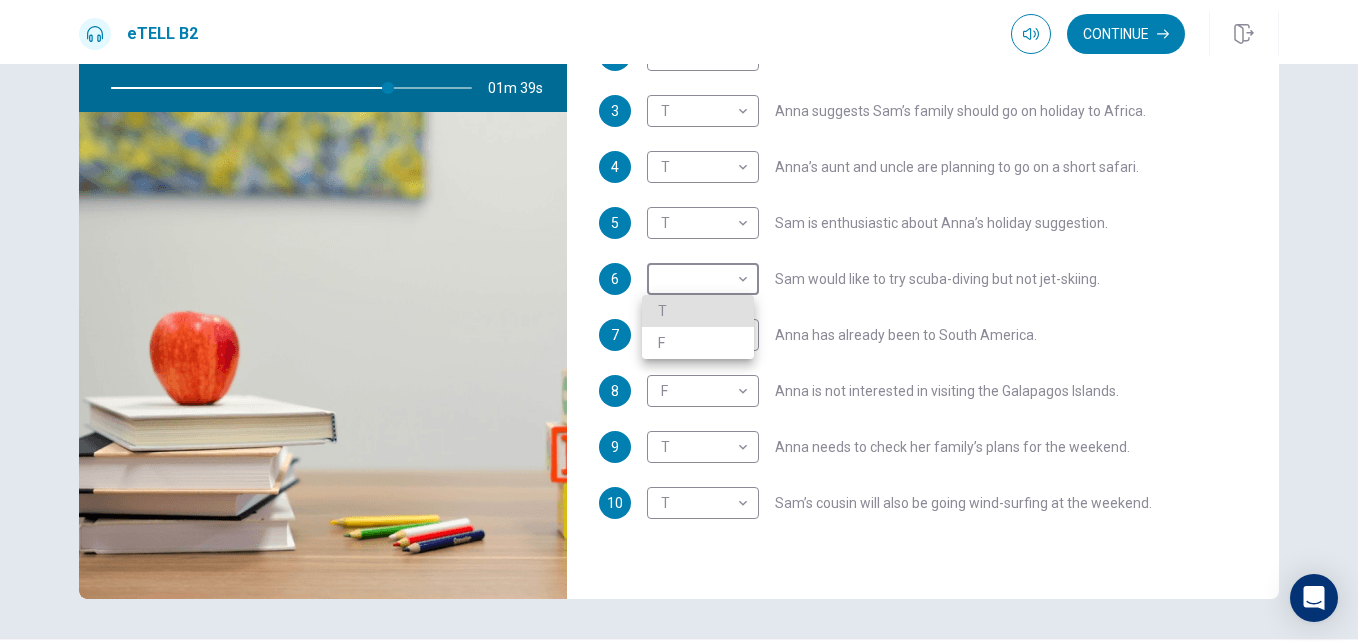 type 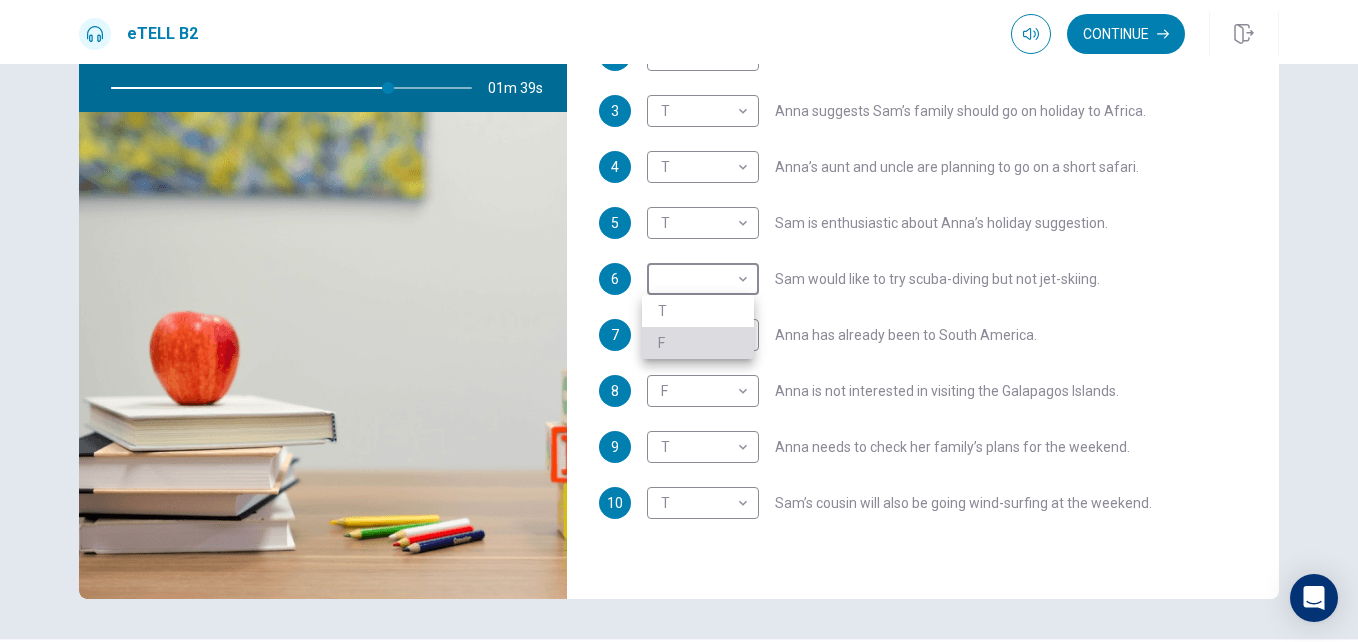type on "**" 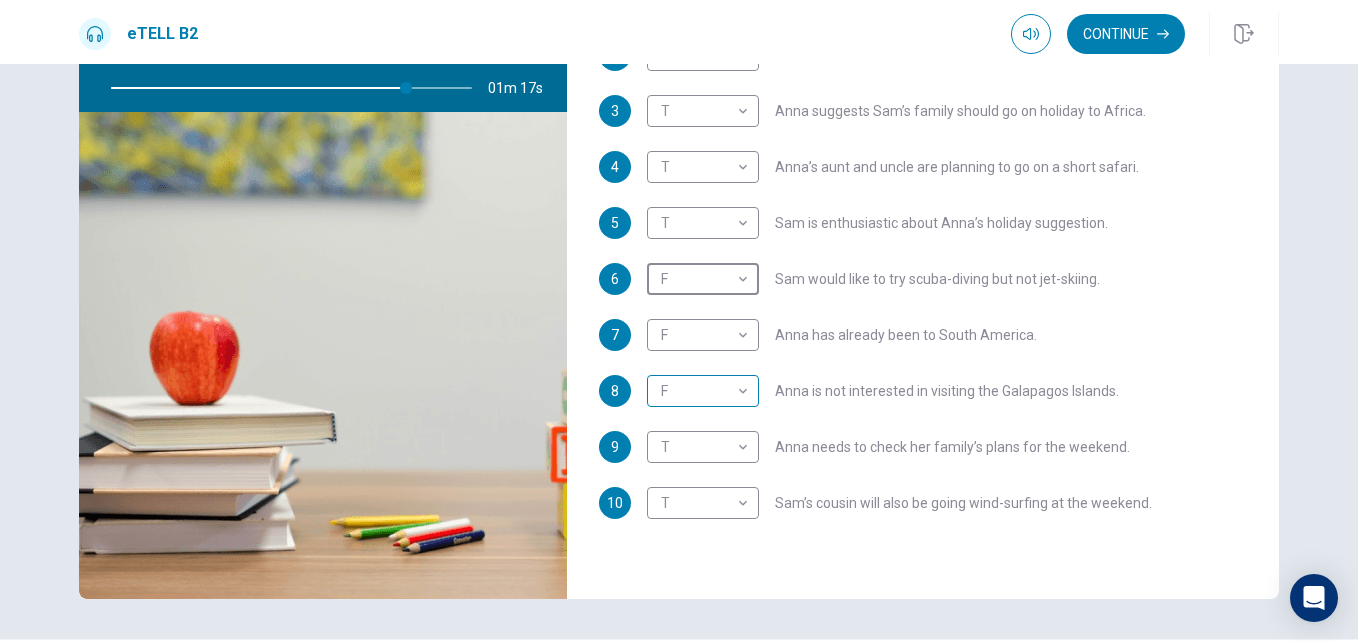 type on "**" 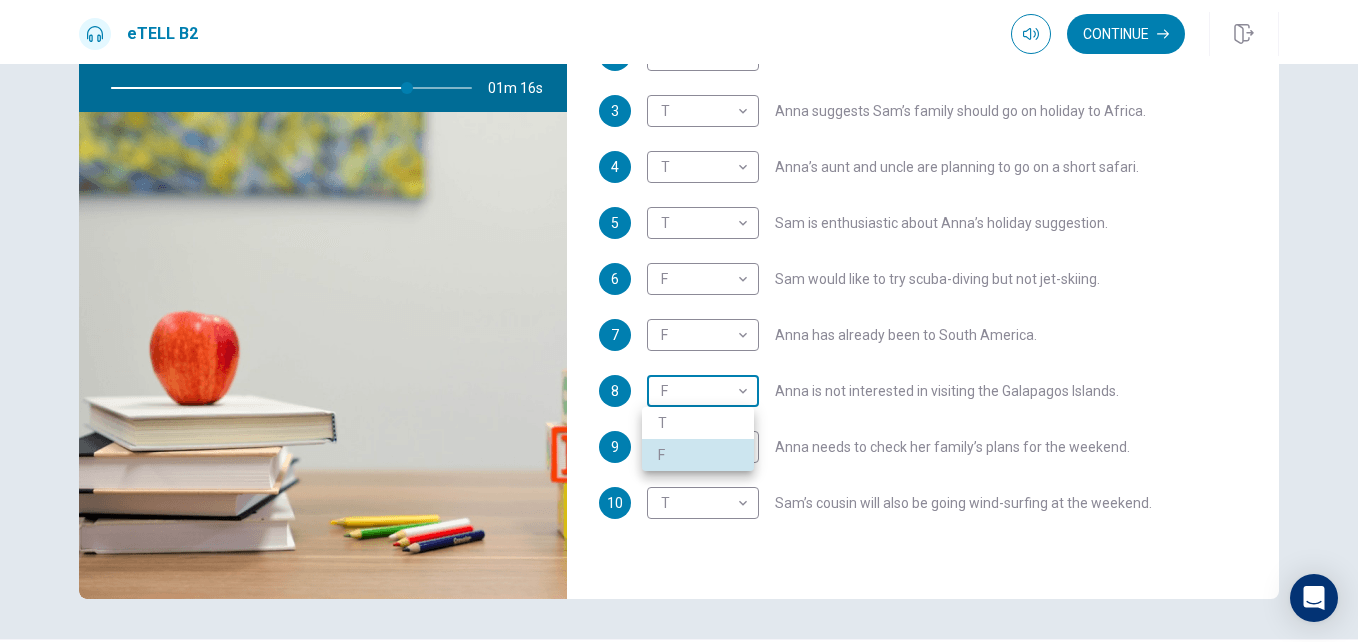 type 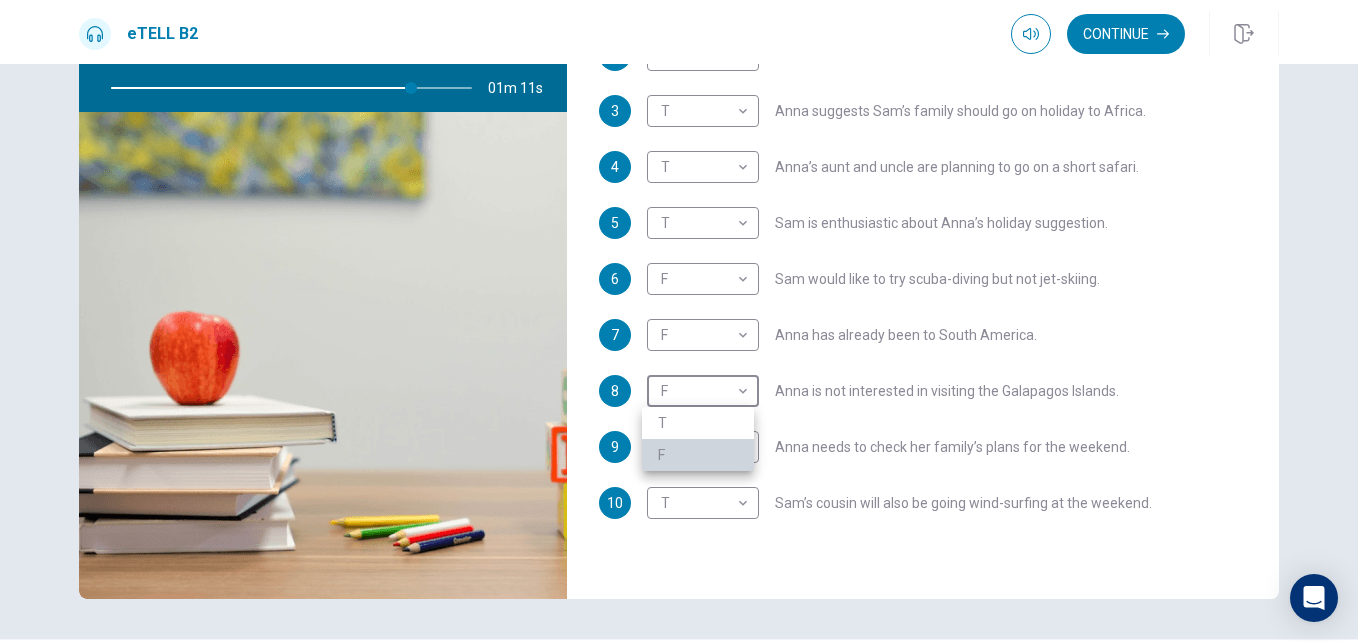 click on "F" at bounding box center [698, 455] 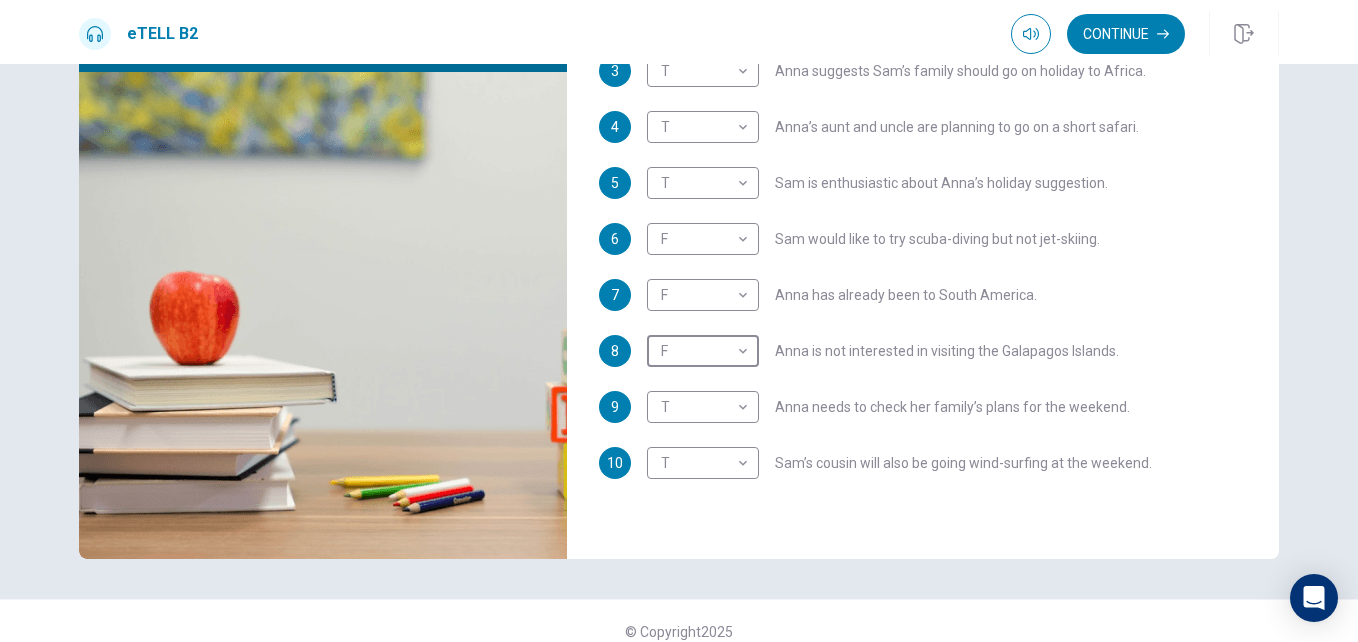 scroll, scrollTop: 261, scrollLeft: 0, axis: vertical 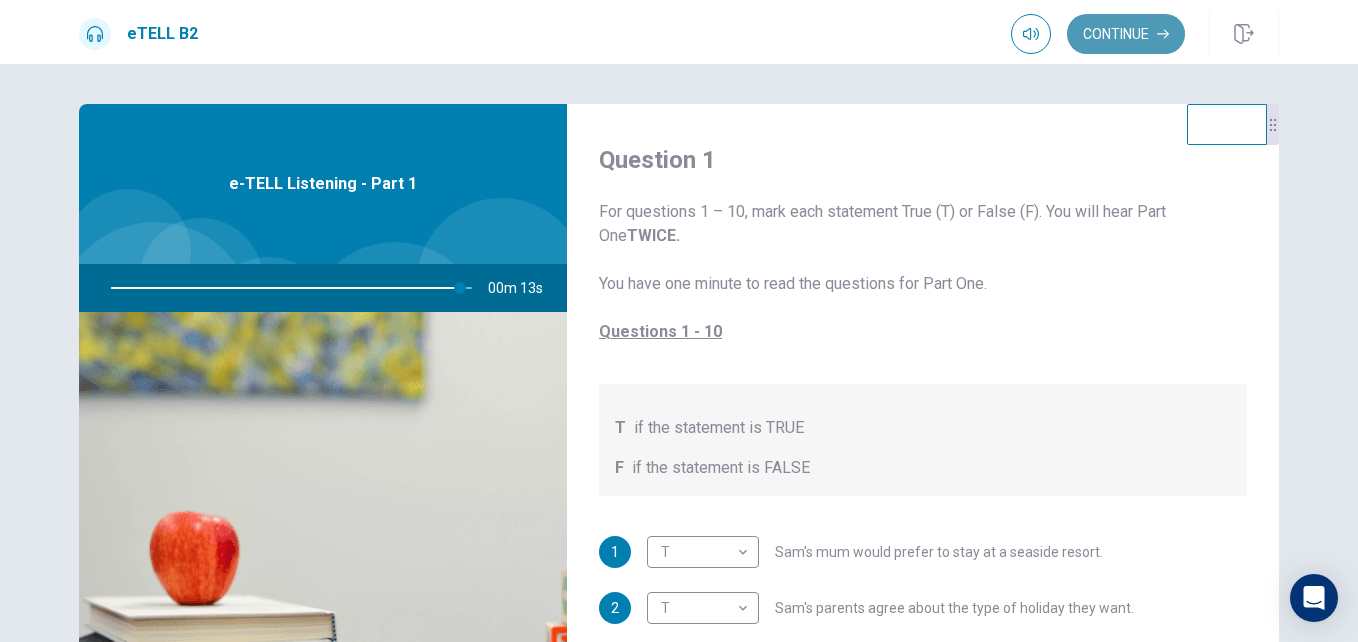 click on "Continue" at bounding box center [1126, 34] 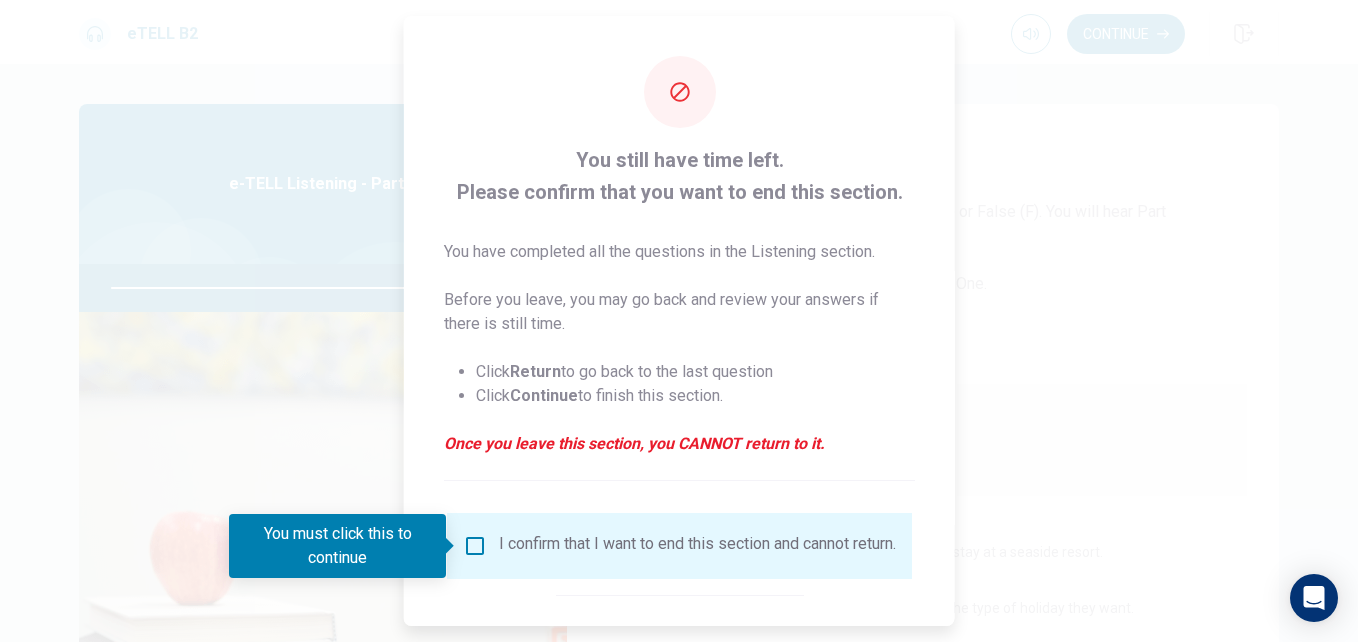click at bounding box center (679, 321) 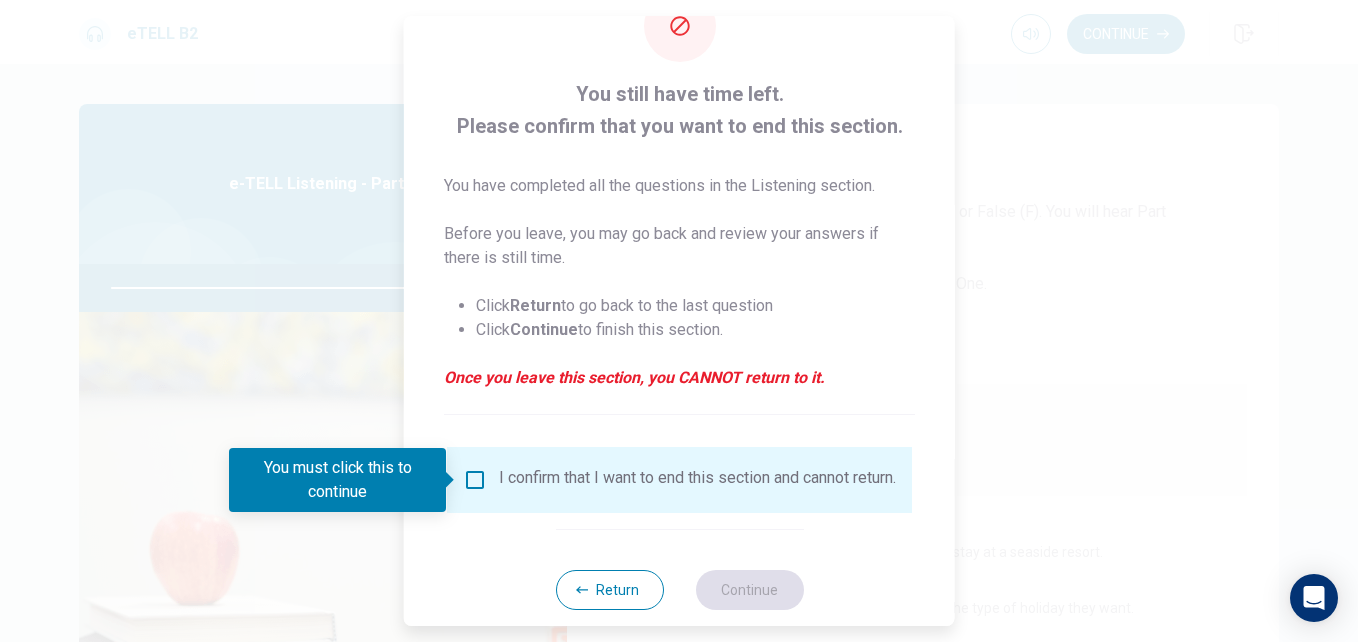 scroll, scrollTop: 104, scrollLeft: 0, axis: vertical 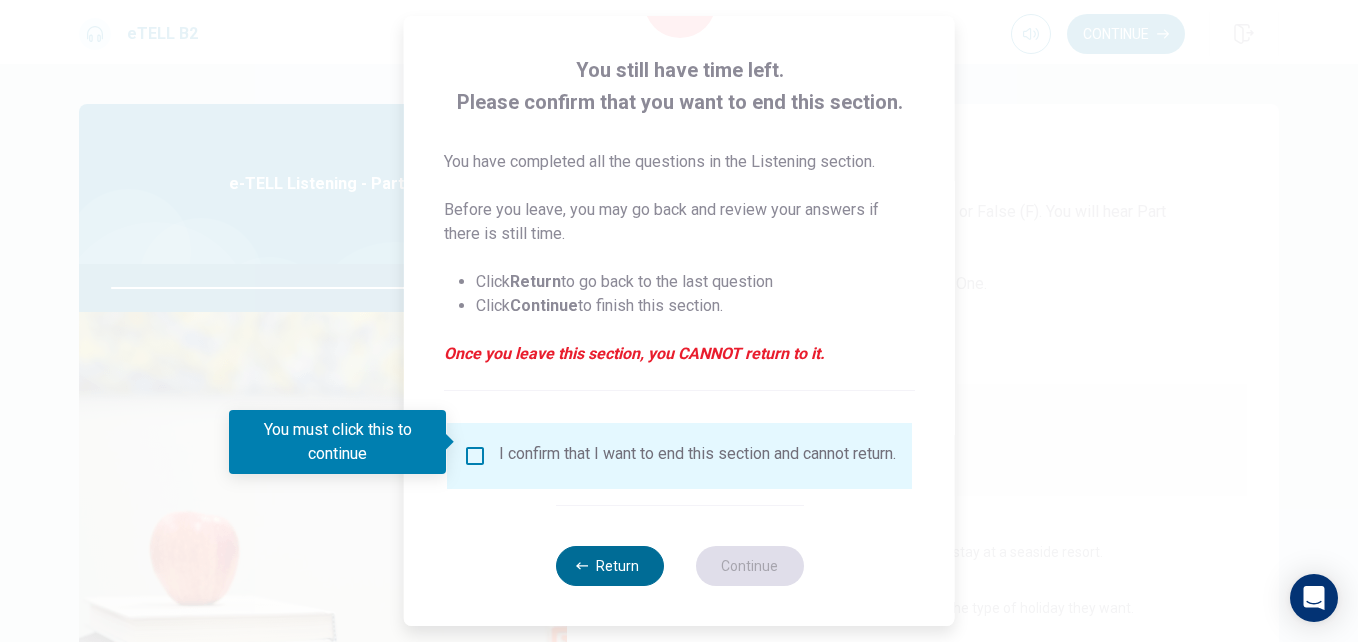 type on "***" 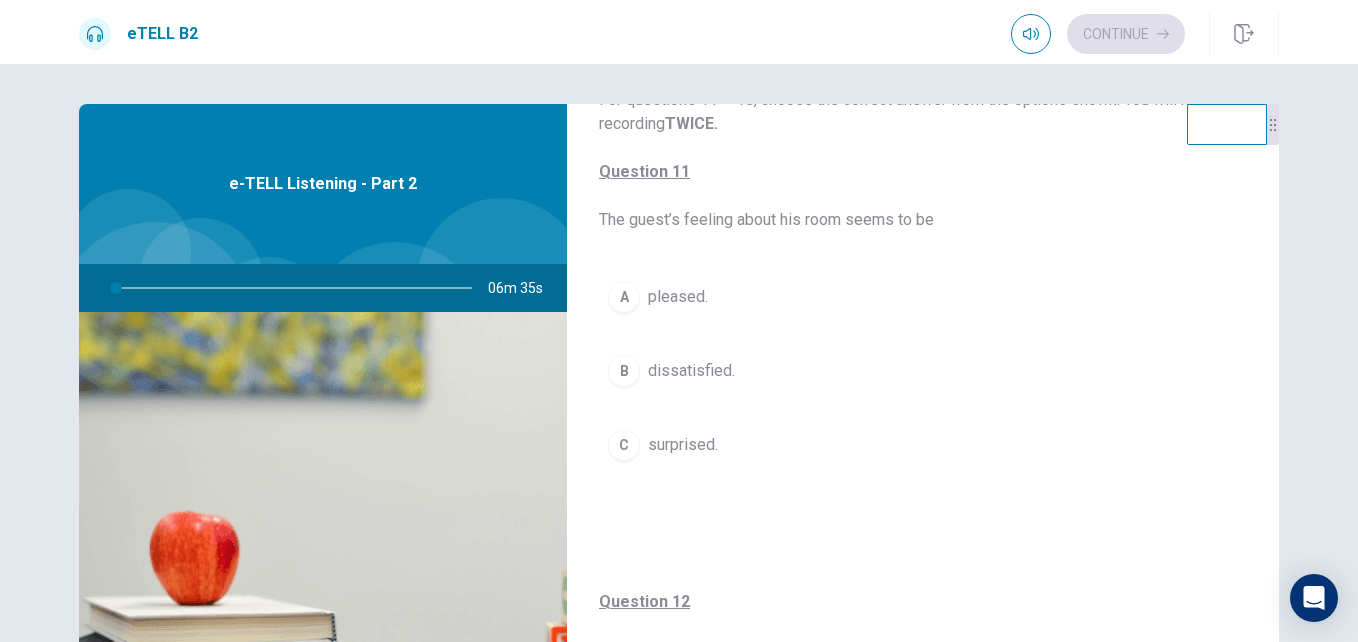 scroll, scrollTop: 0, scrollLeft: 0, axis: both 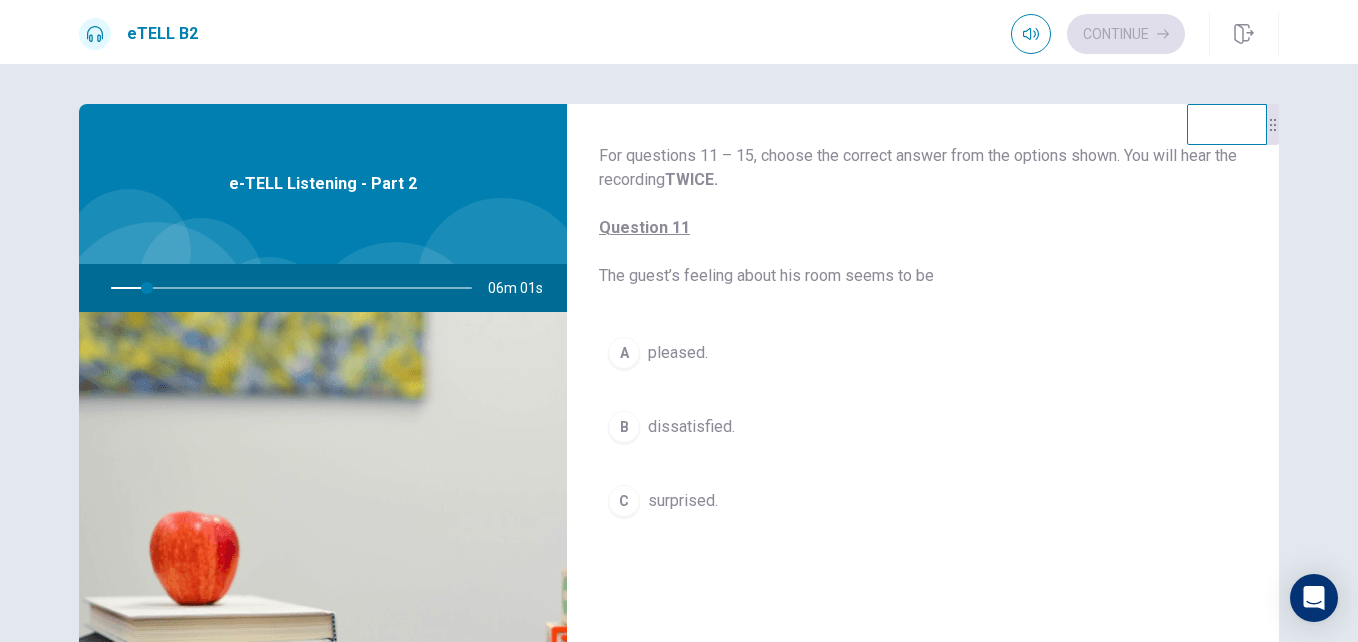 type on "**" 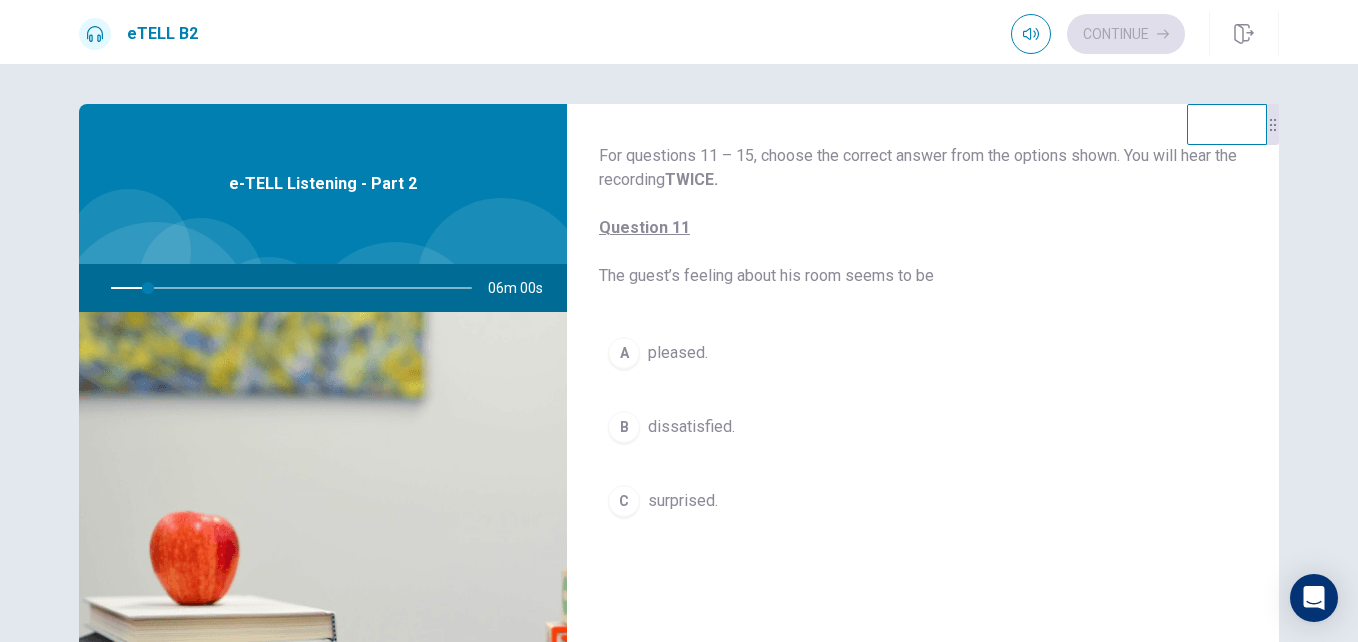 type 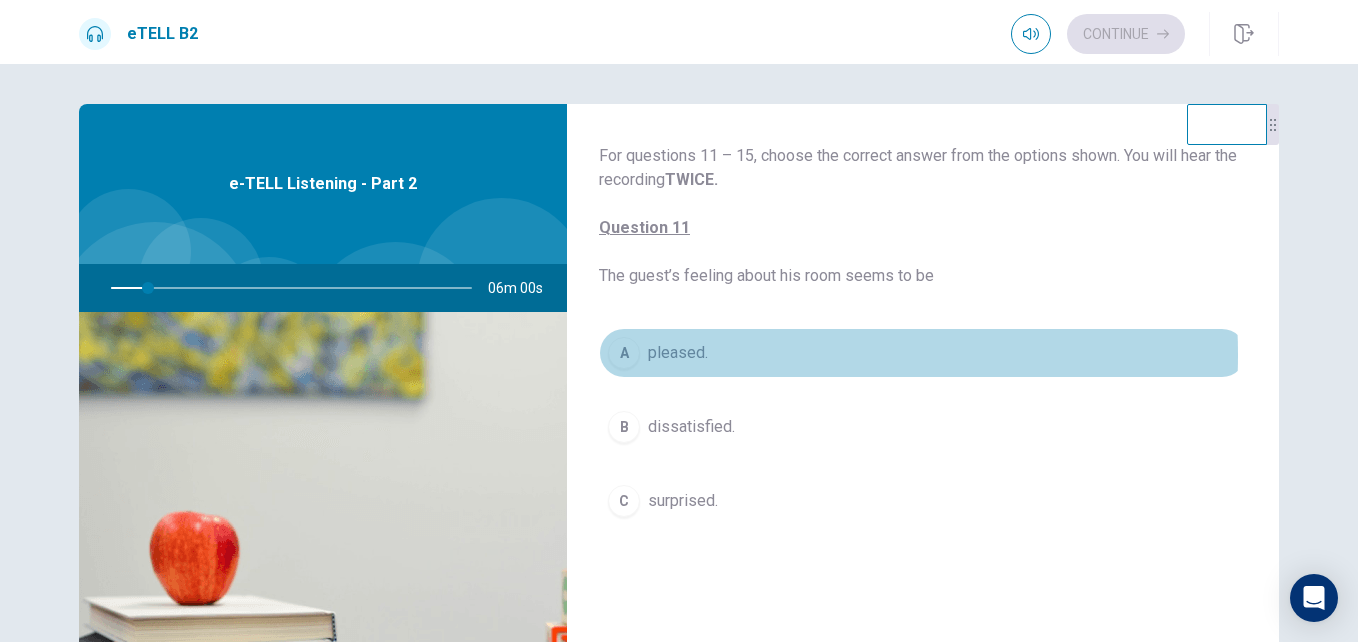 click on "pleased." at bounding box center [678, 353] 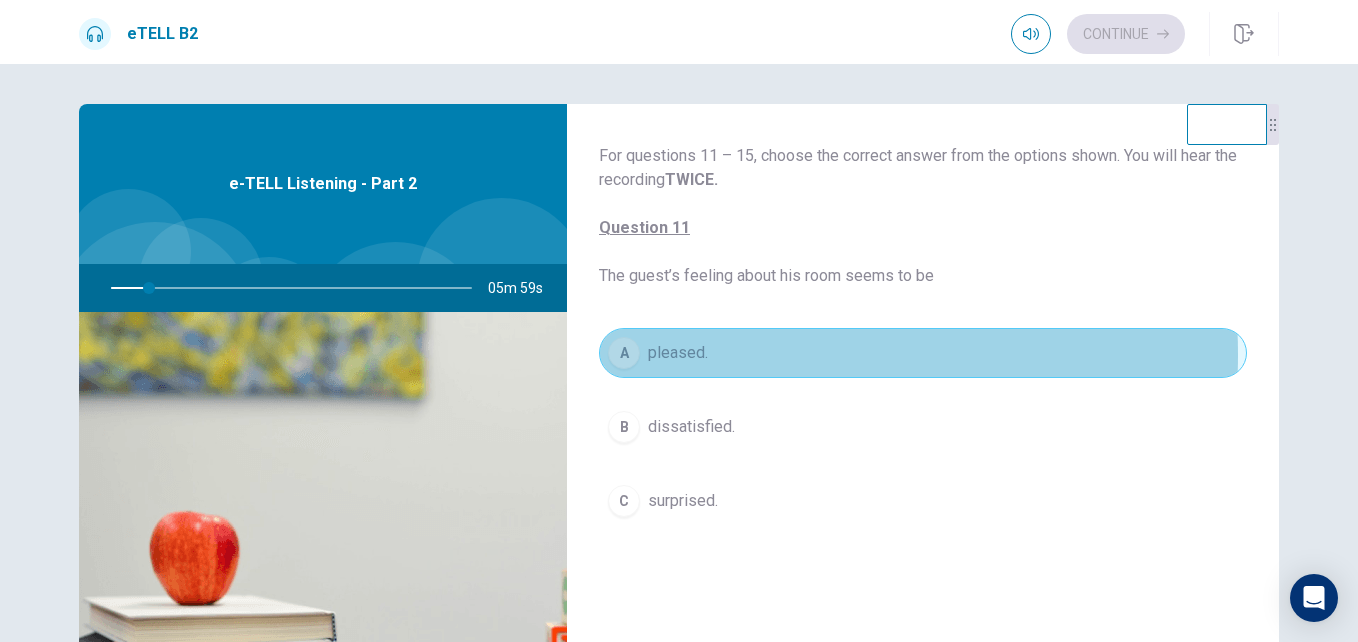 click on "pleased." at bounding box center [678, 353] 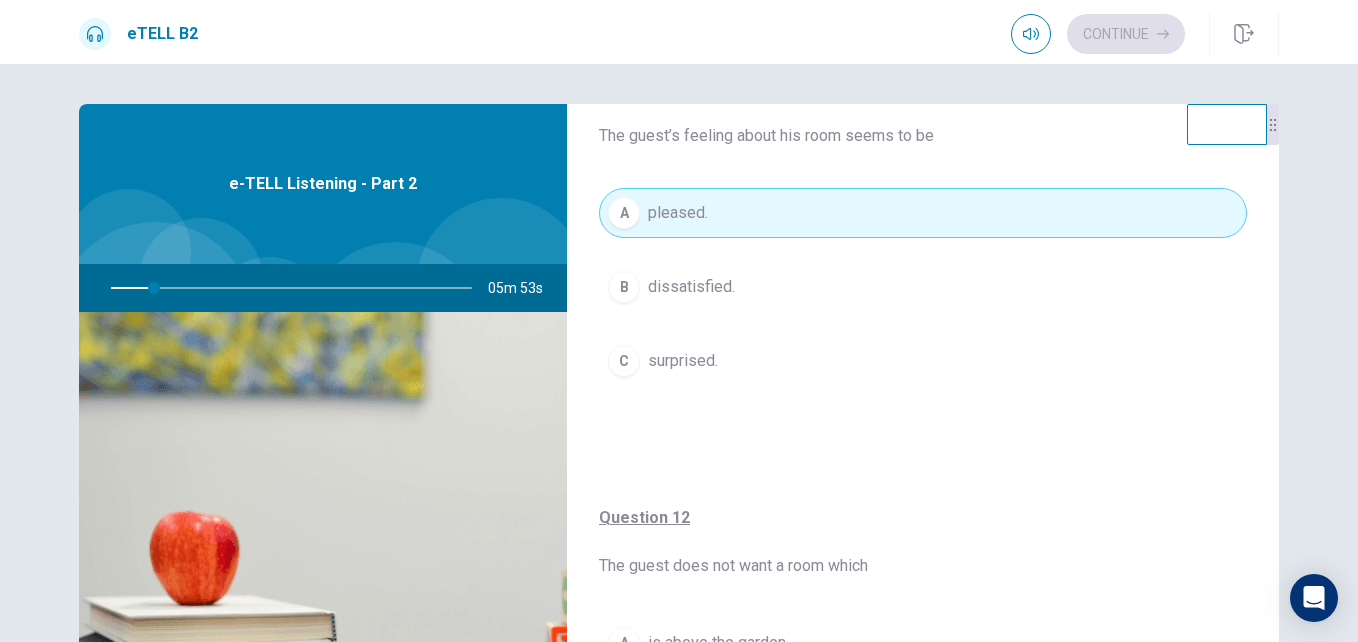 scroll, scrollTop: 167, scrollLeft: 0, axis: vertical 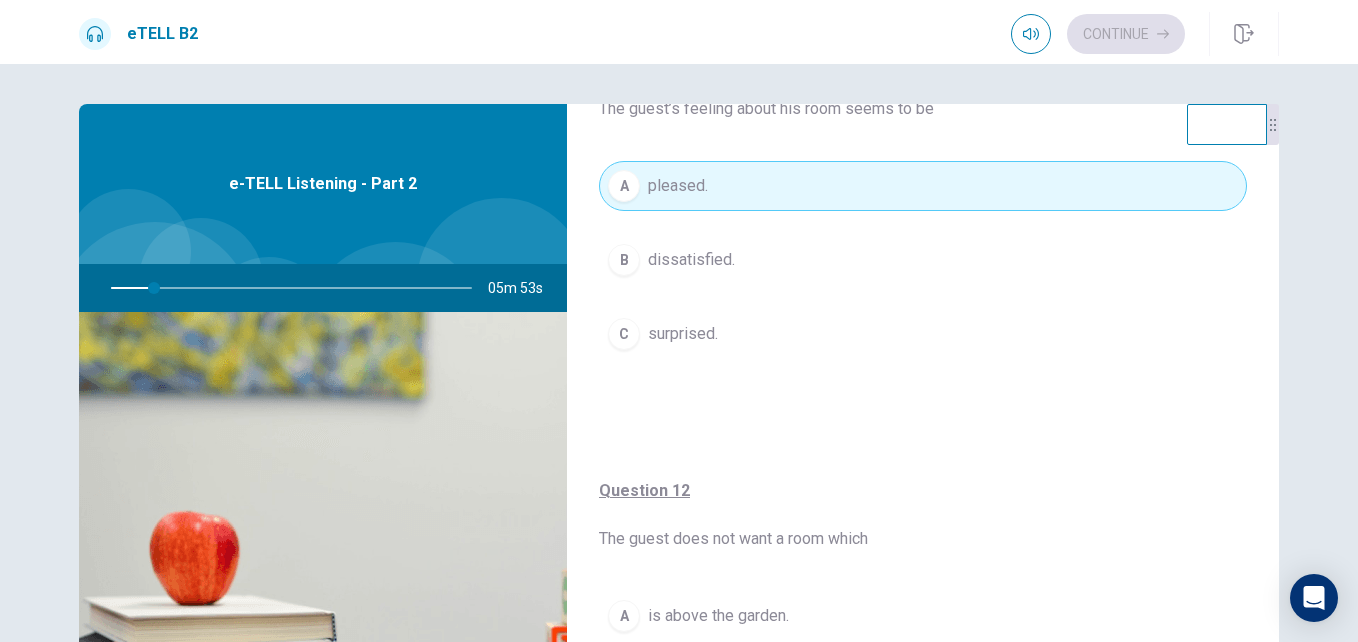 click on "For questions 11 – 15, choose the correct answer from the options shown. You will hear  the recording  TWICE.
Question 11 The guest’s feeling about his room seems to be  A pleased. B dissatisfied. C surprised. Question 12 The guest does not want a room which A is above the garden. B overlooks the town.  C has a sea view. Question 13 According to the receptionist, the hotel has a sea view A from the side.  B from the back.  C from the front. Question 14 The guest also complains that A only the bathroom has been cleaned. B the shower has not been cleaned. C he has seen spiders in his room. Question 15 Throughout the conversation, the receptionist behaves A politely.  B impatiently. C unprofessionally. e-TELL Listening - Part 2 05m 53s" at bounding box center (679, 451) 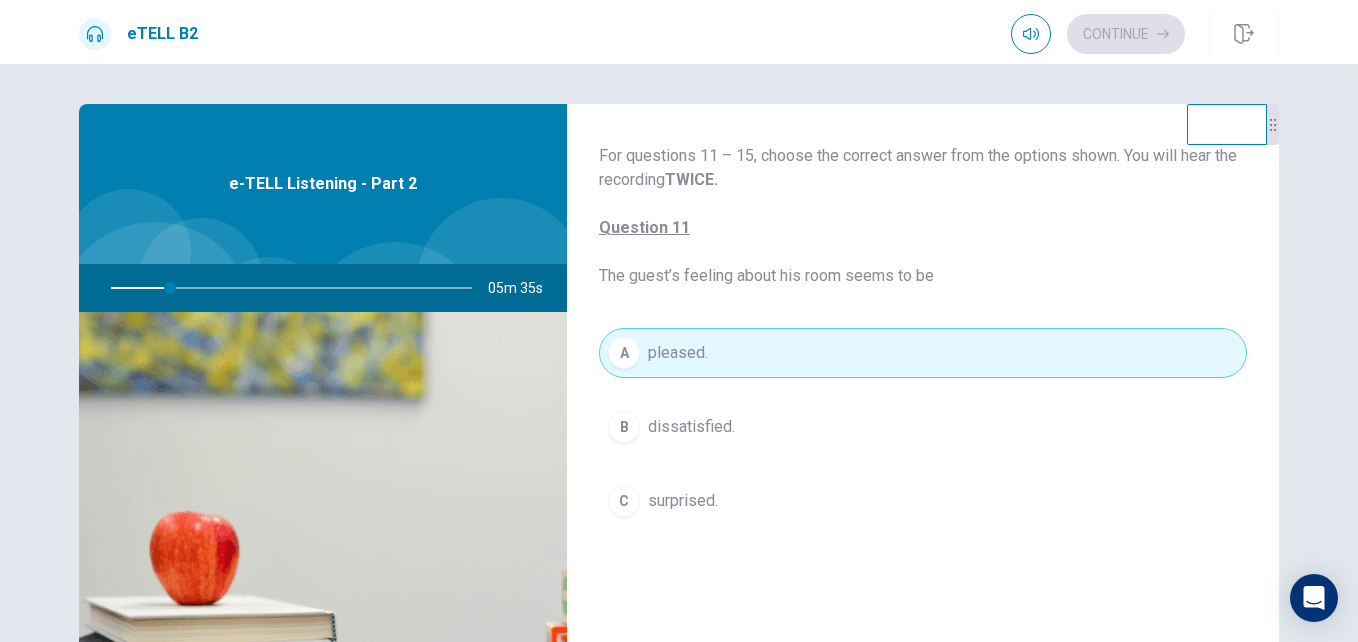 scroll, scrollTop: 100, scrollLeft: 0, axis: vertical 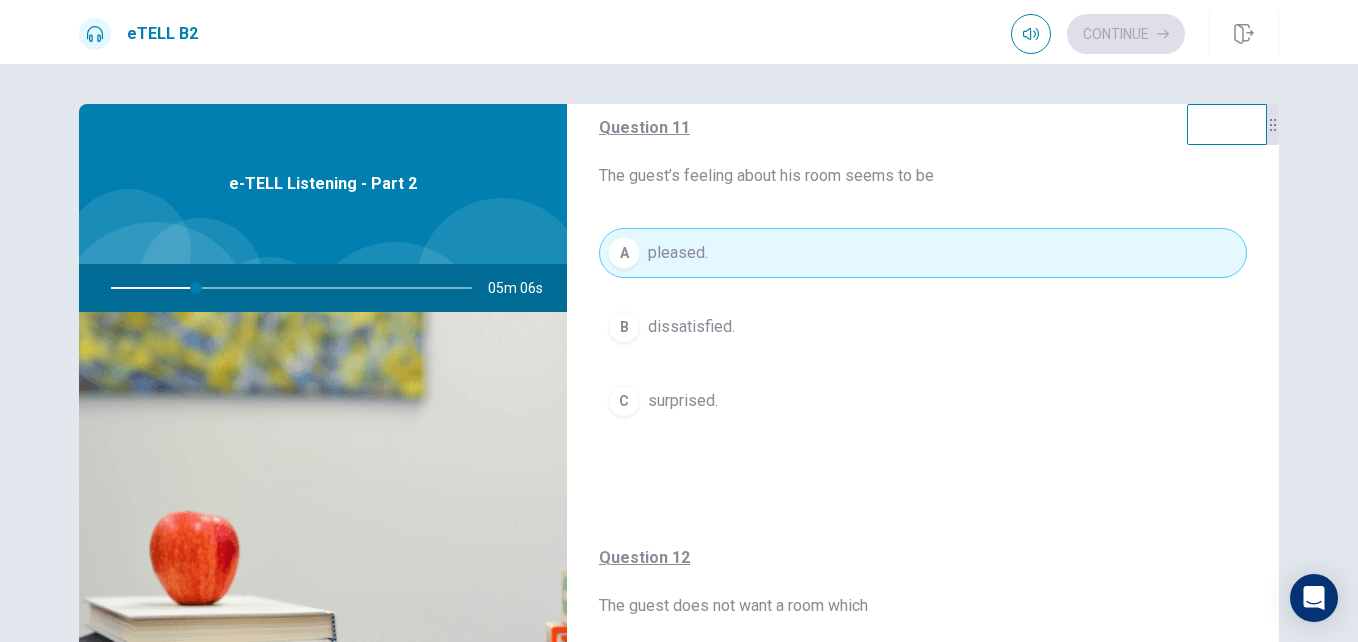 type on "**" 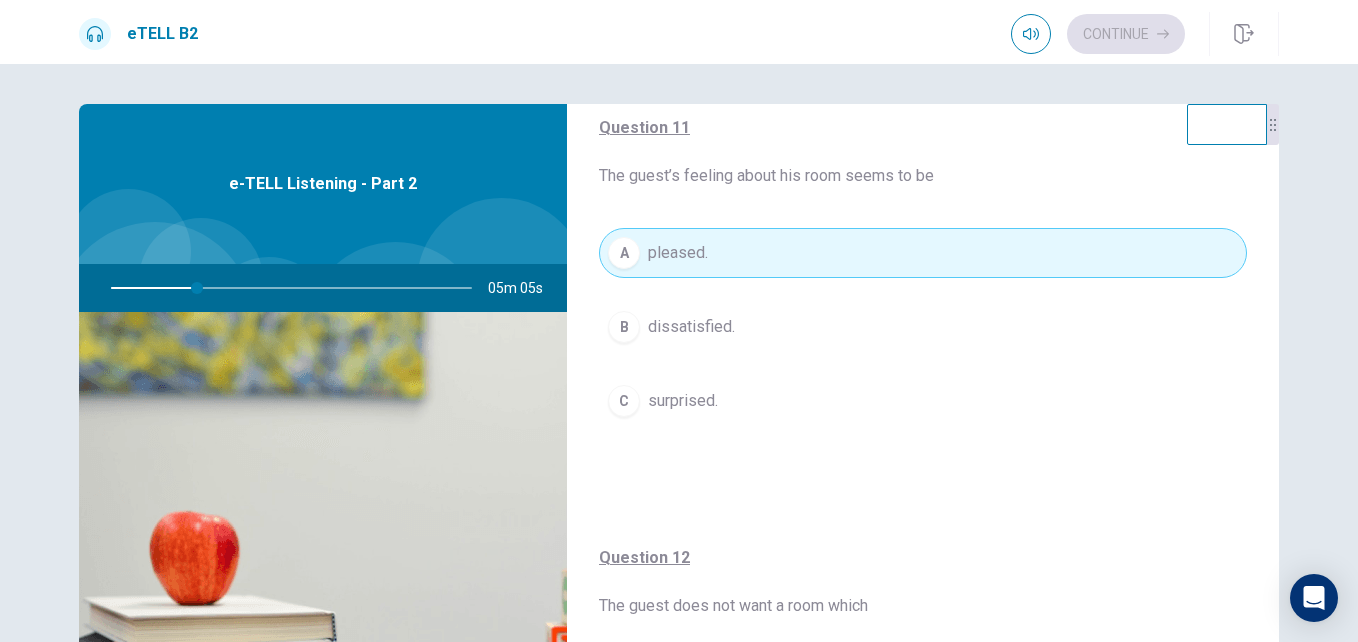 type 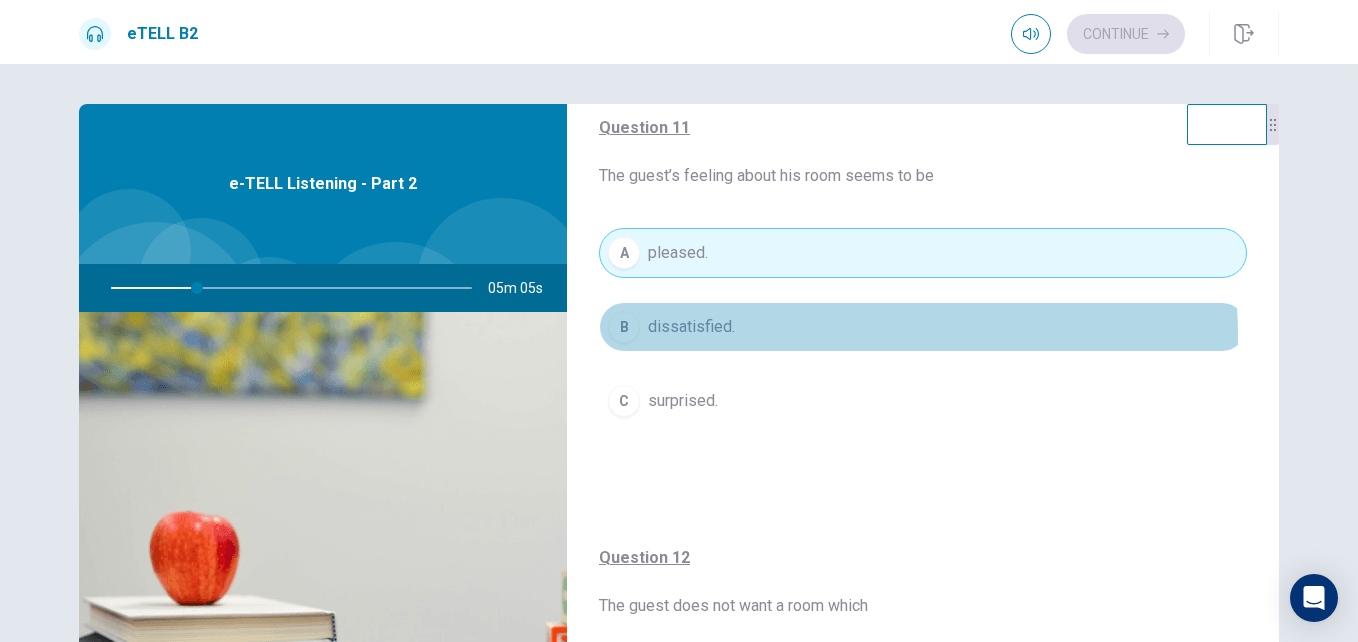 click on "B dissatisfied." at bounding box center (923, 327) 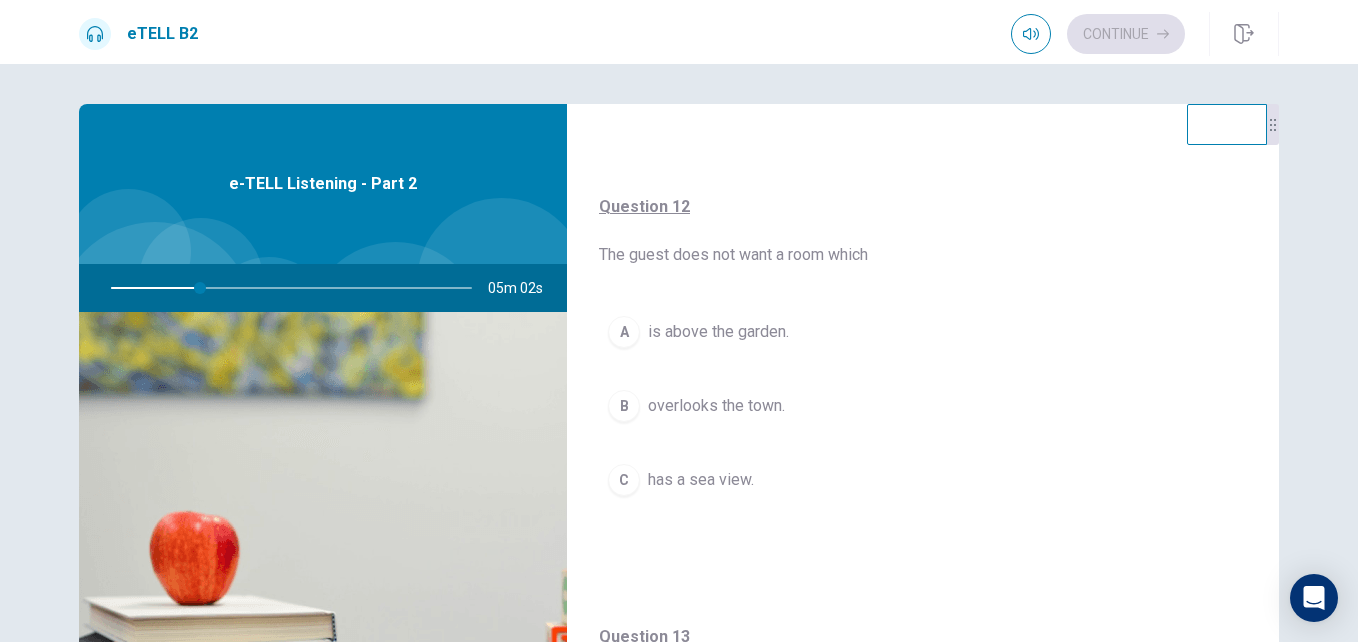 scroll, scrollTop: 500, scrollLeft: 0, axis: vertical 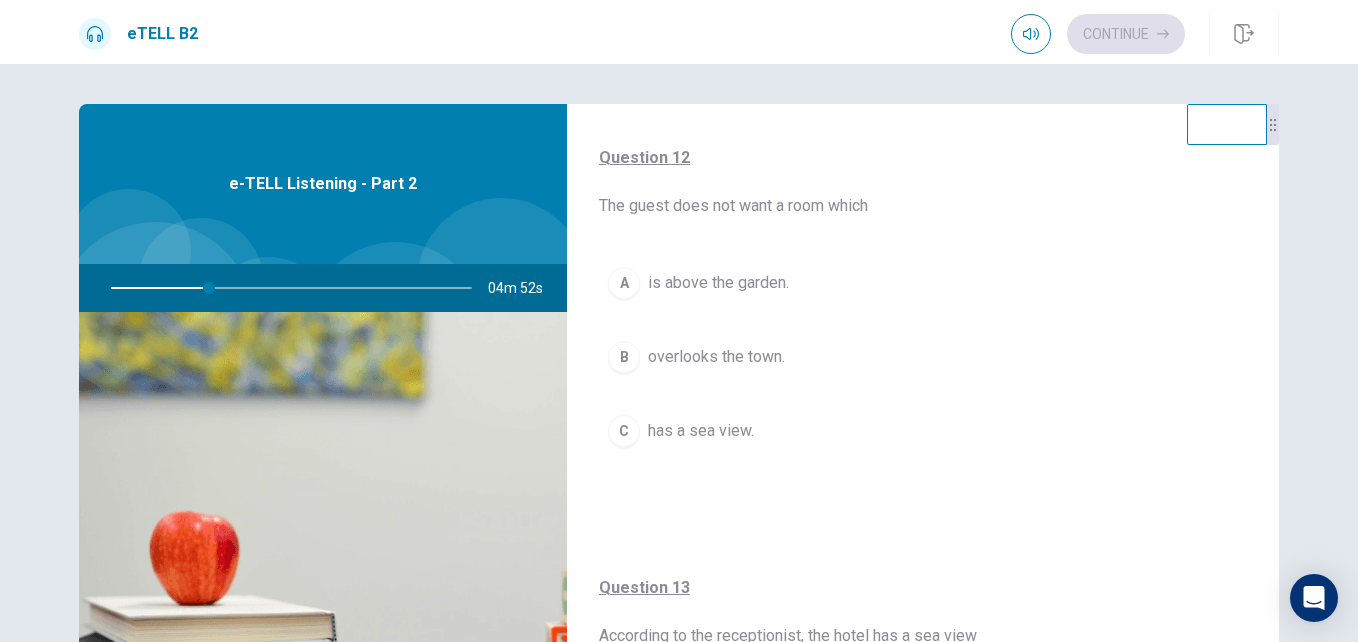 type on "**" 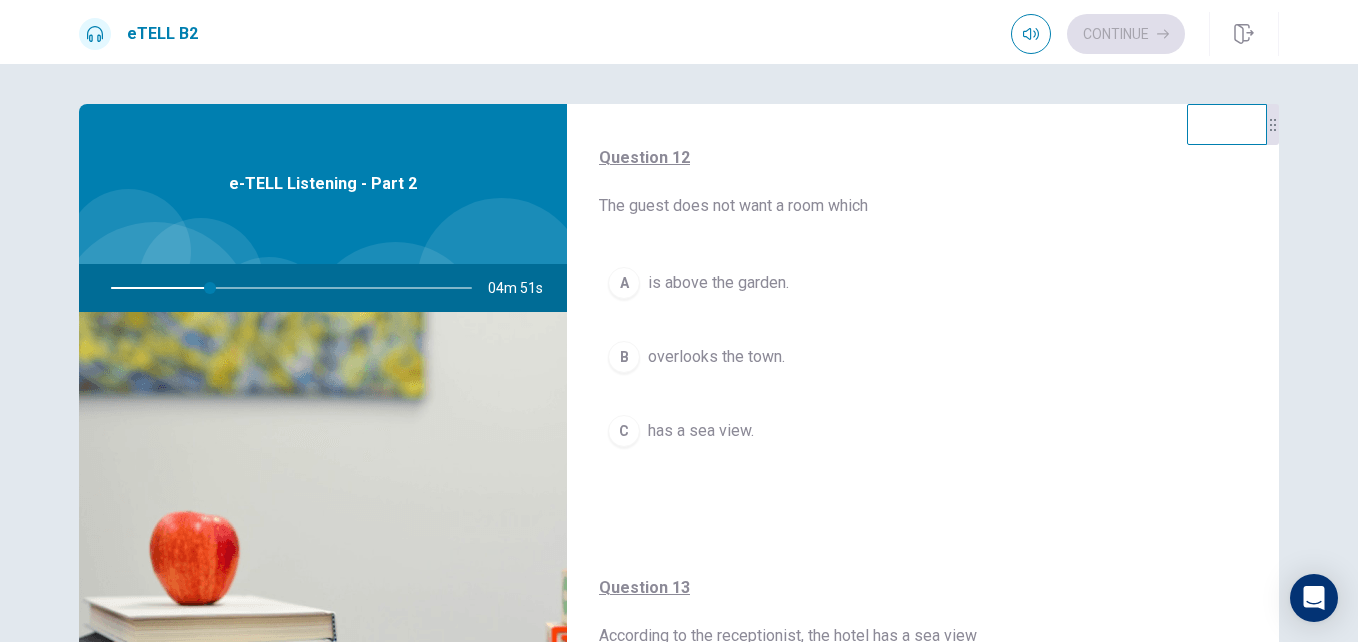 type 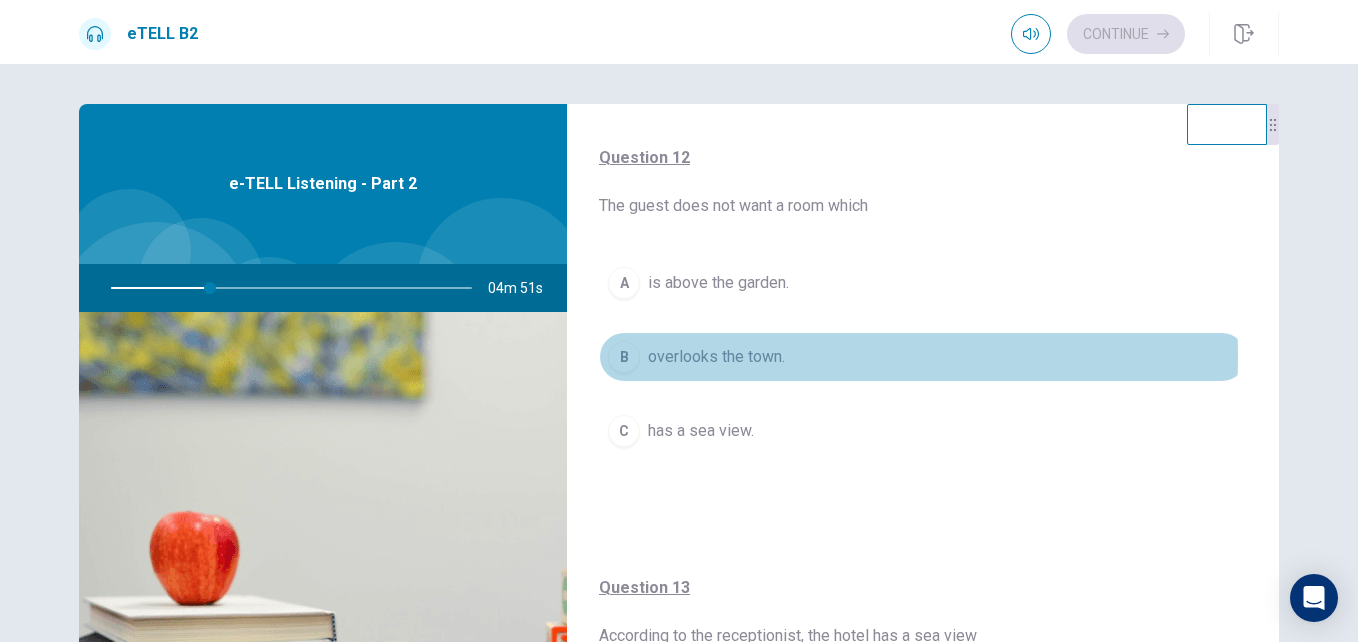 click on "overlooks the town." at bounding box center [716, 357] 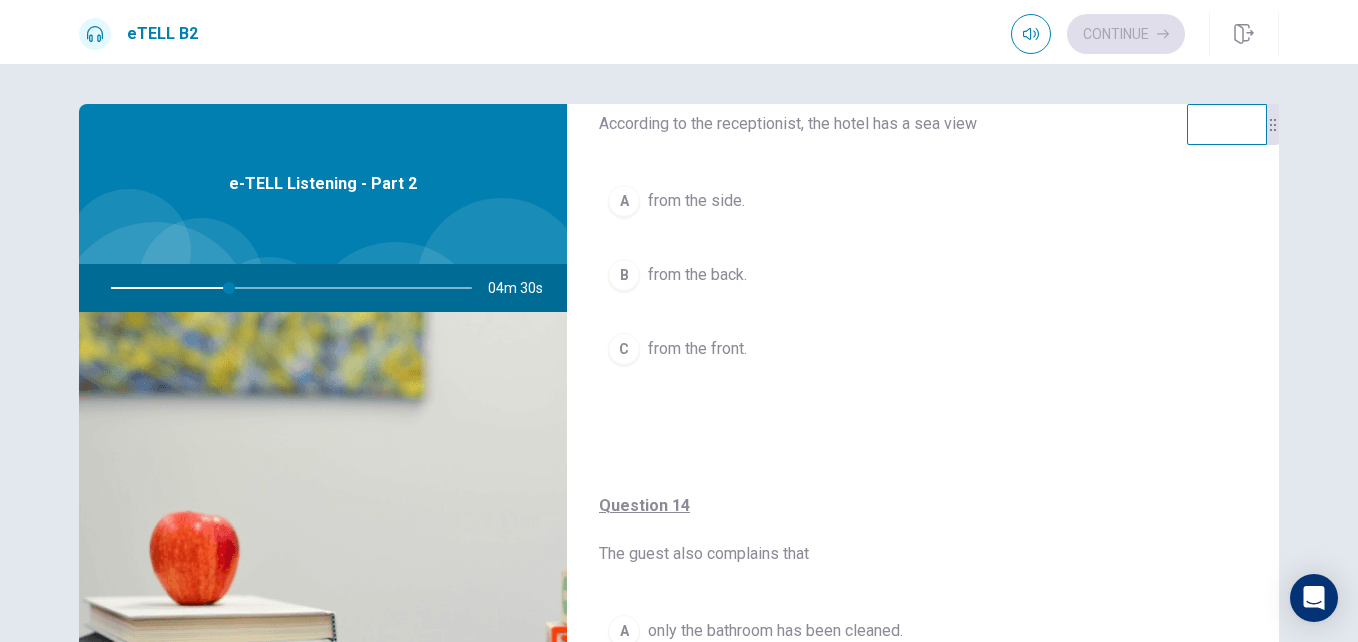 scroll, scrollTop: 900, scrollLeft: 0, axis: vertical 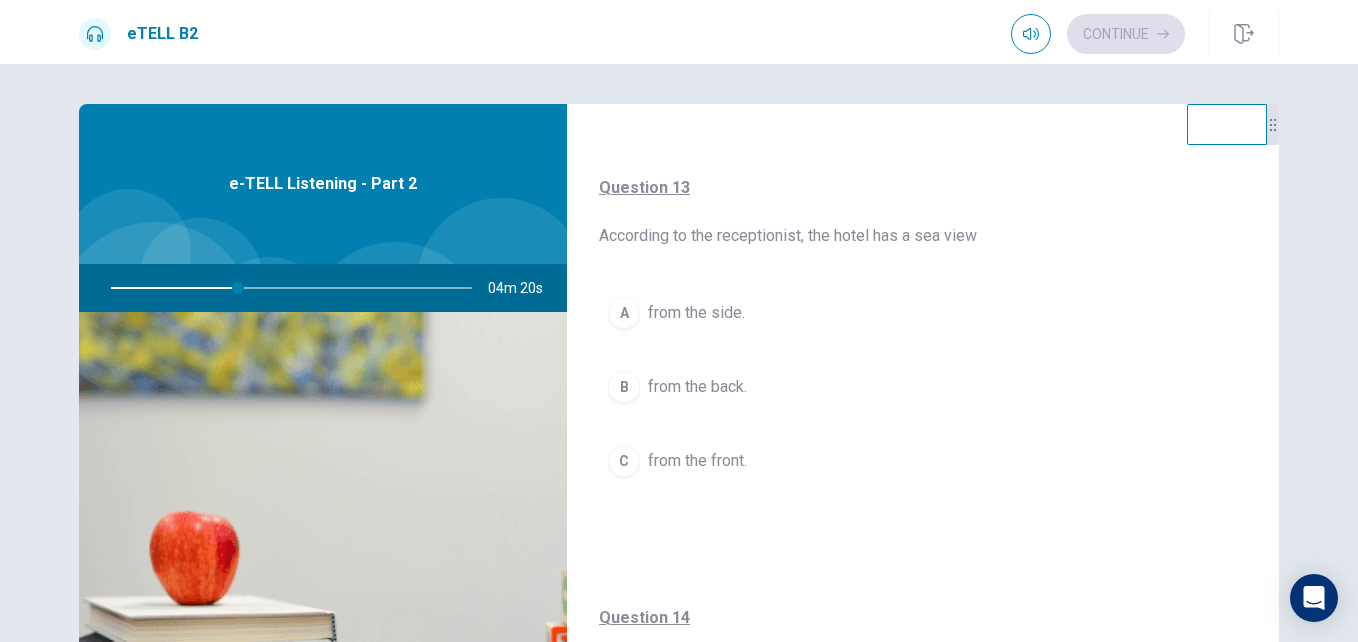 type on "**" 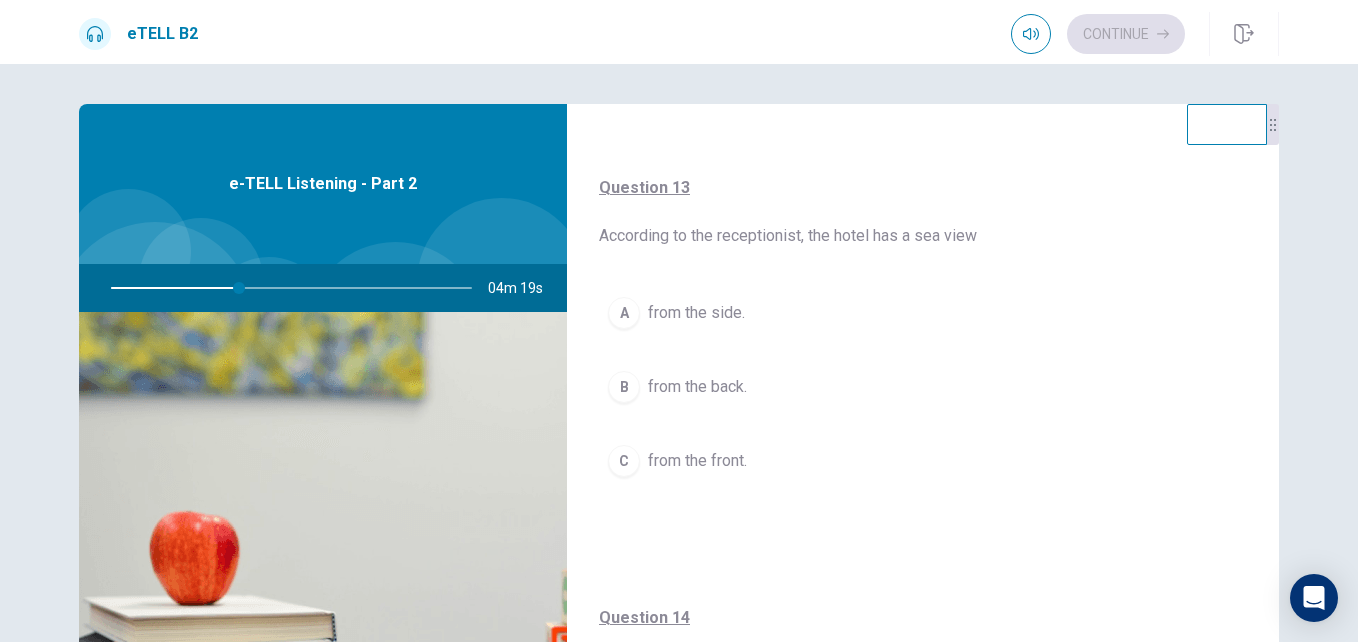 type 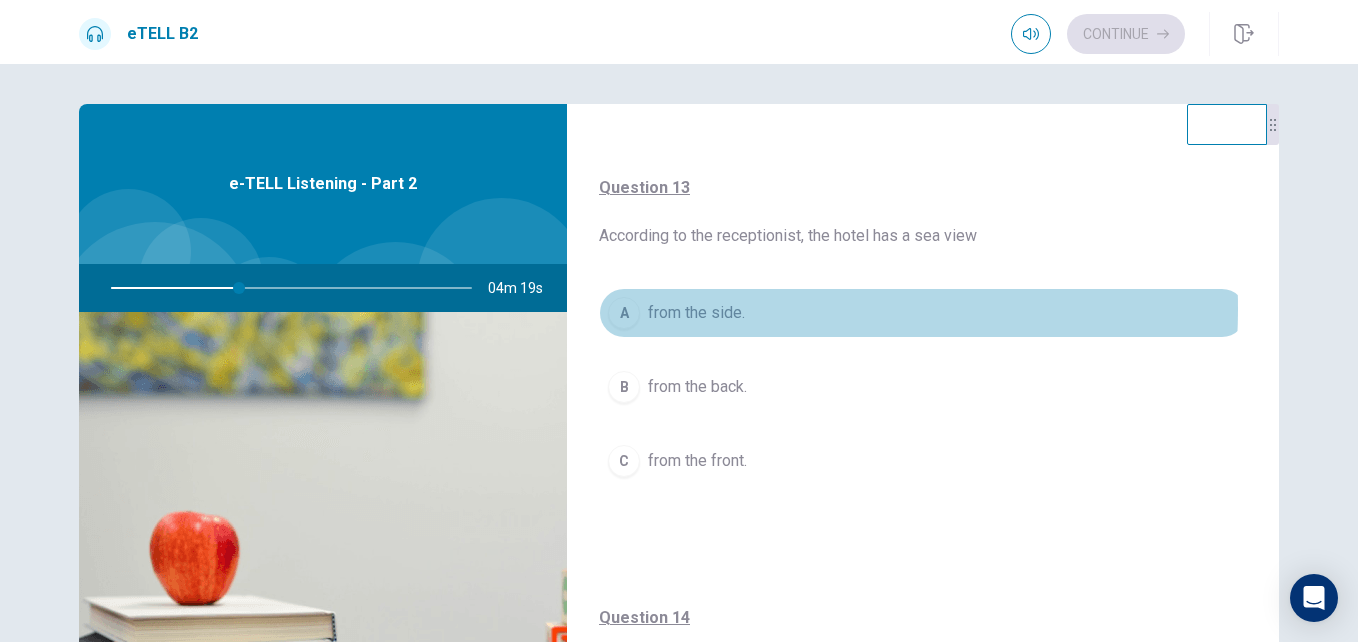 click on "from the side." at bounding box center (696, 313) 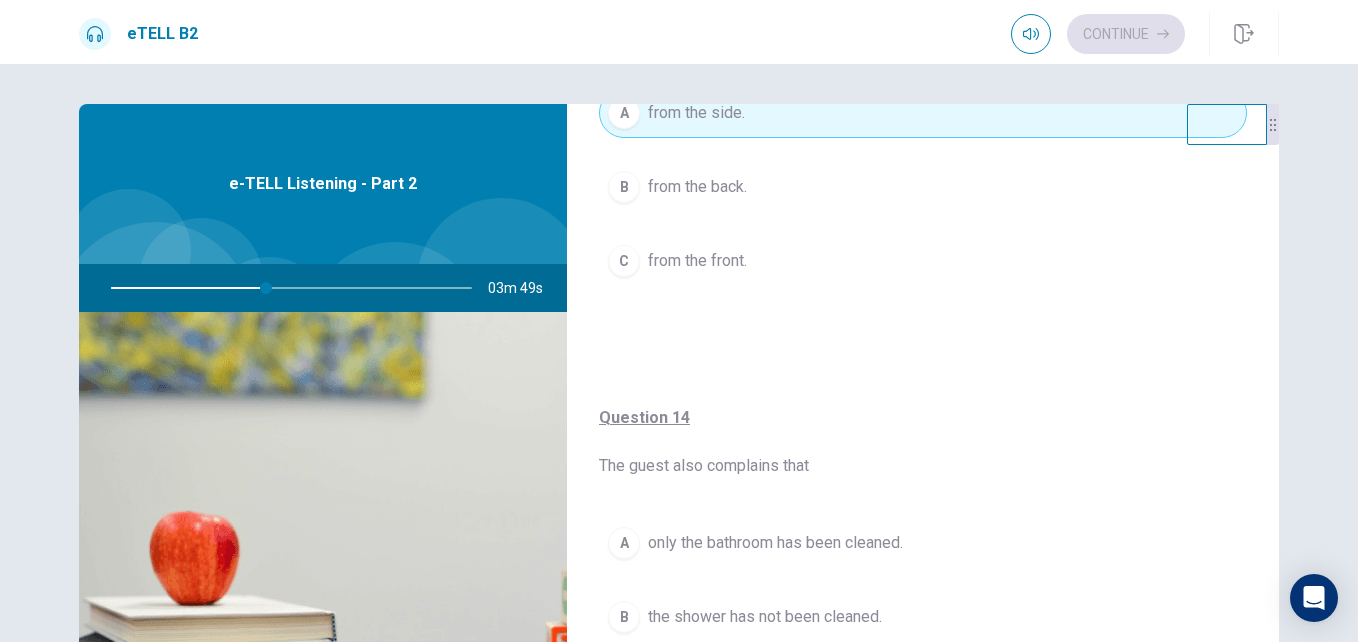 scroll, scrollTop: 1000, scrollLeft: 0, axis: vertical 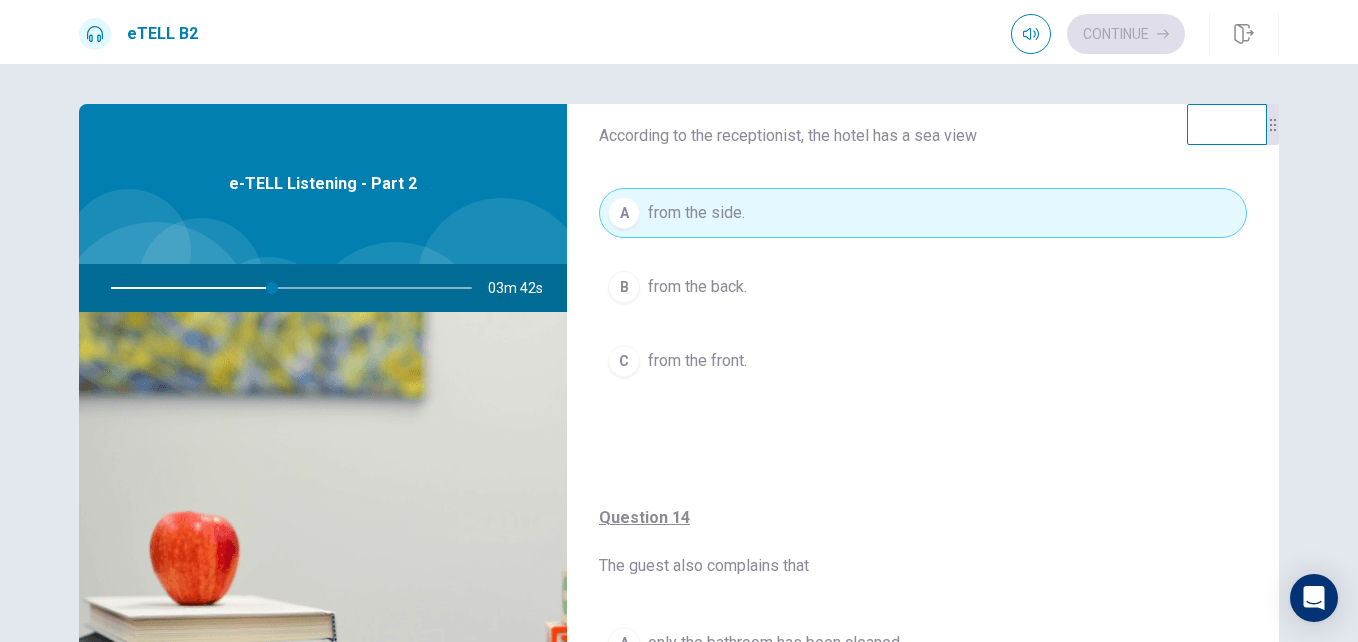 type on "**" 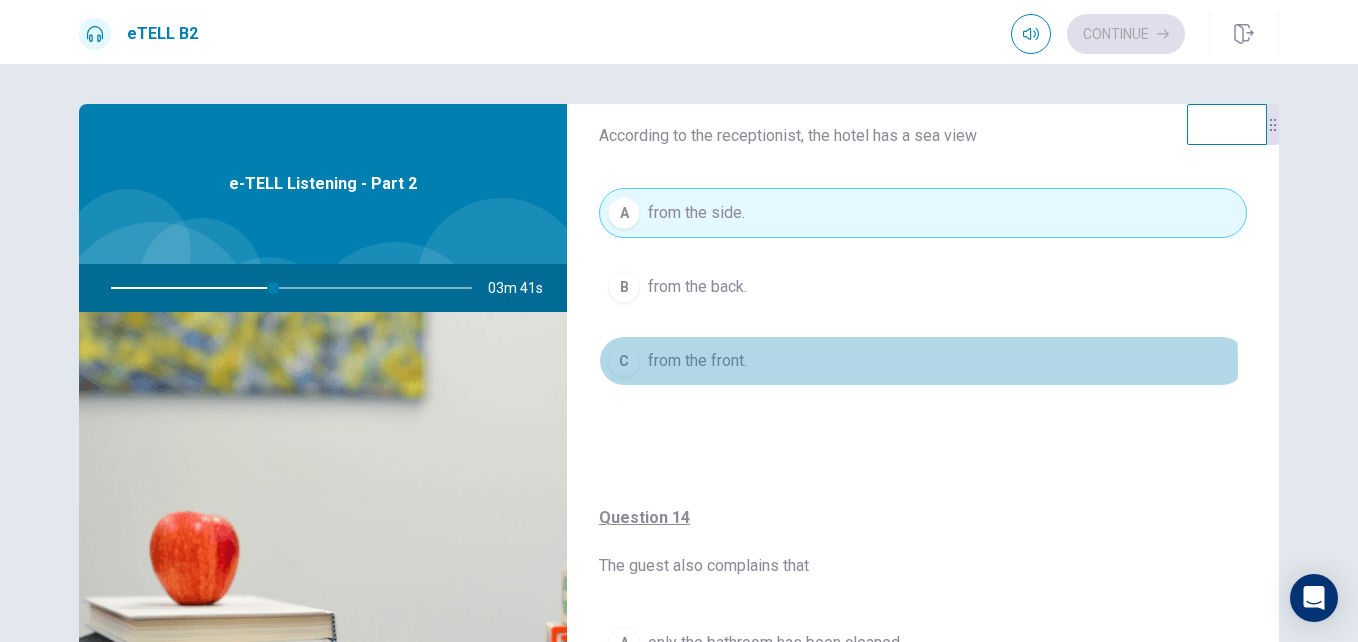 click on "from the front." at bounding box center (697, 361) 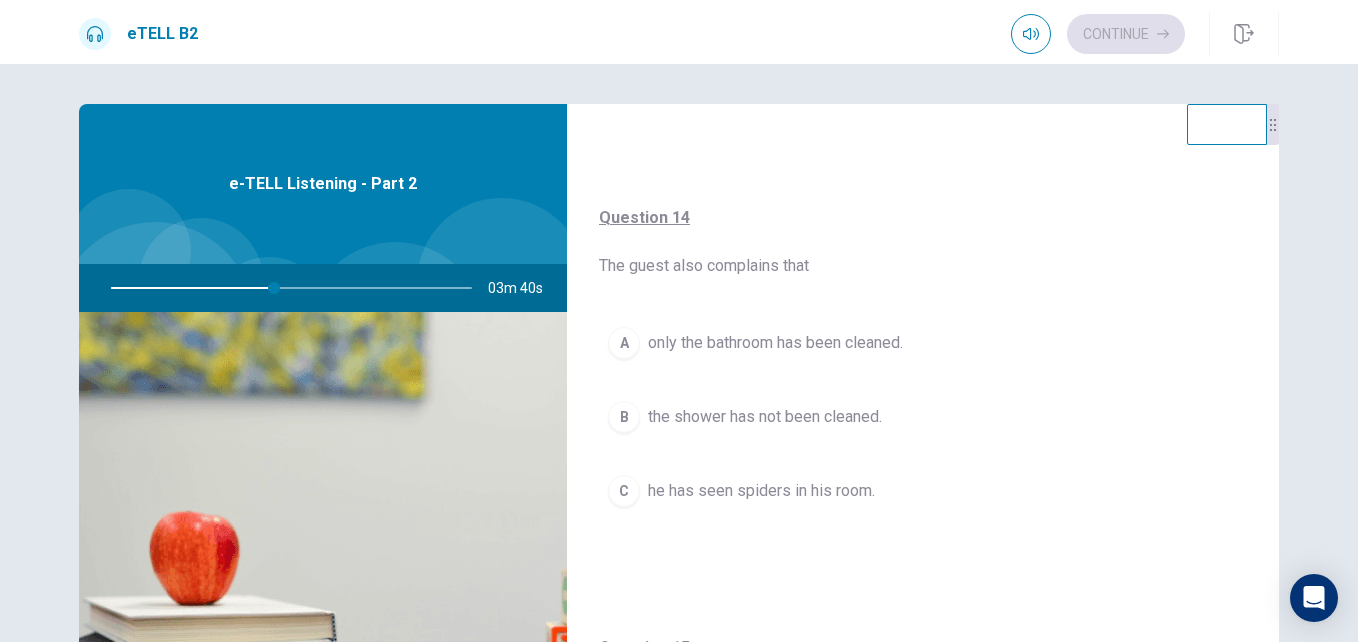 scroll, scrollTop: 1400, scrollLeft: 0, axis: vertical 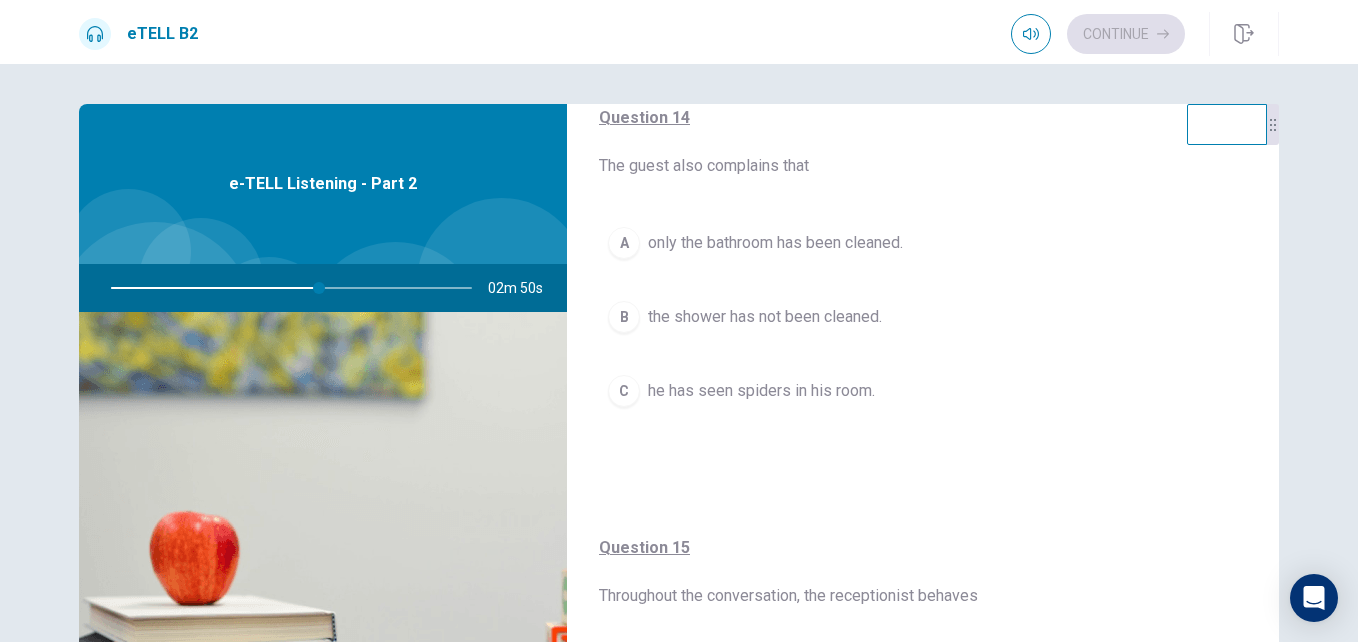 type on "**" 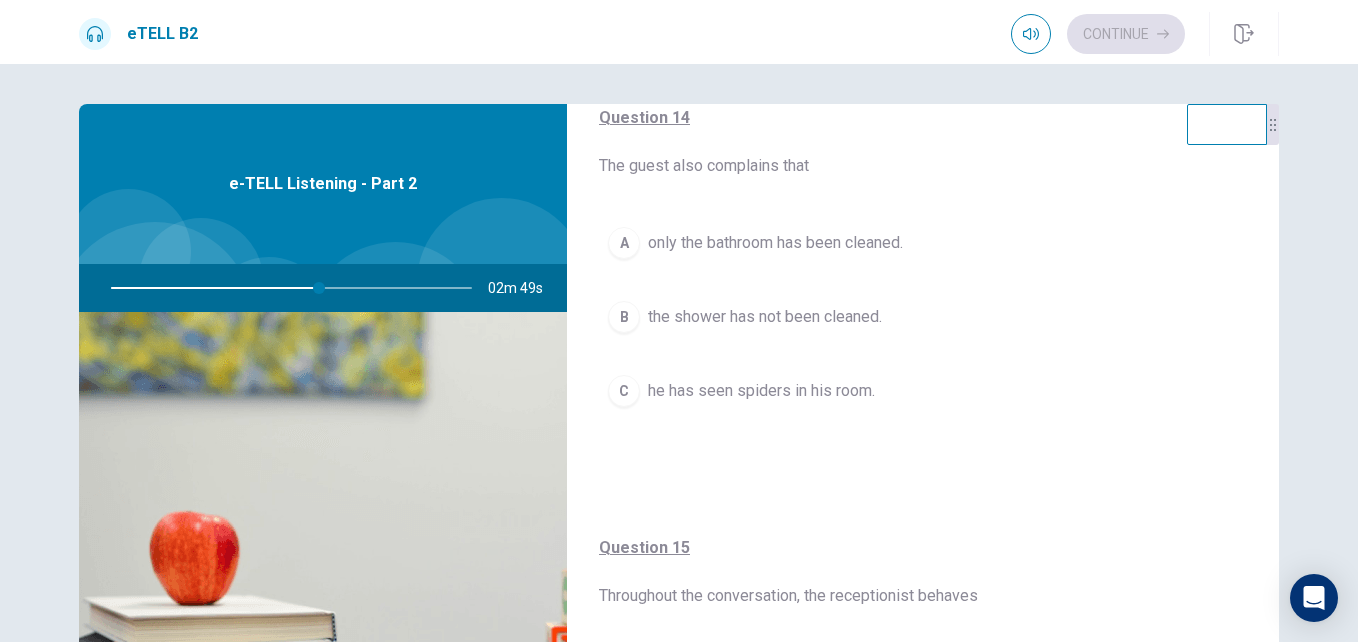 type 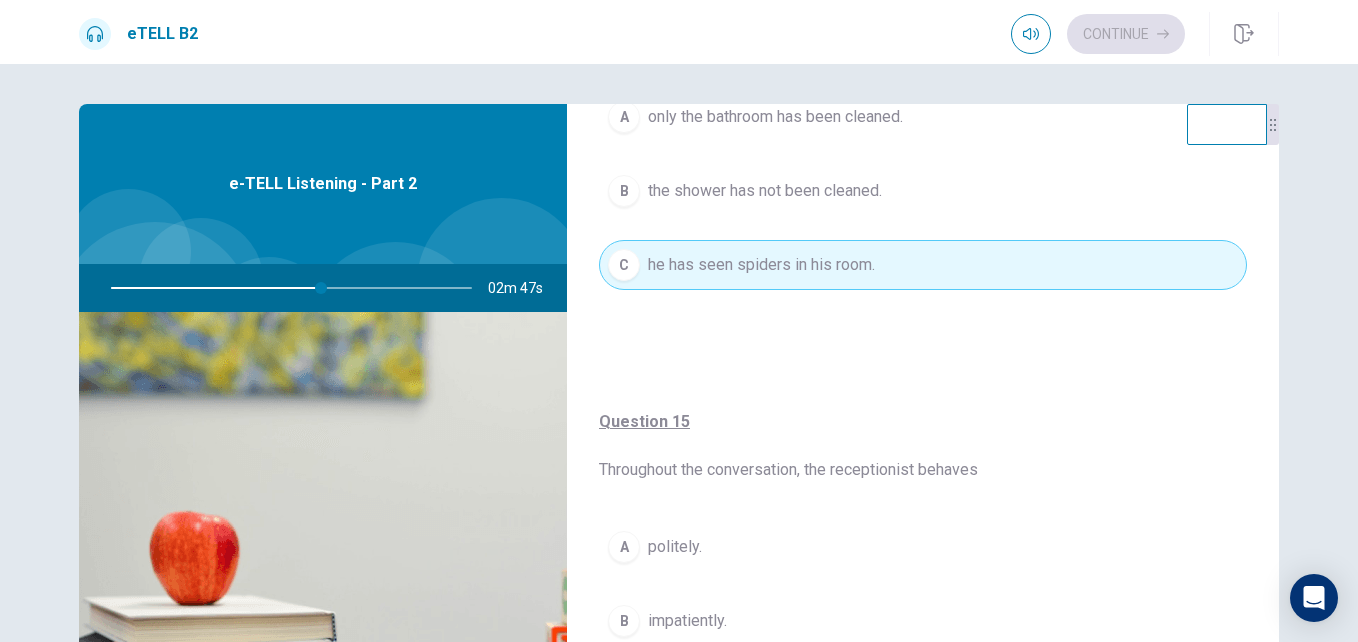 scroll, scrollTop: 1527, scrollLeft: 0, axis: vertical 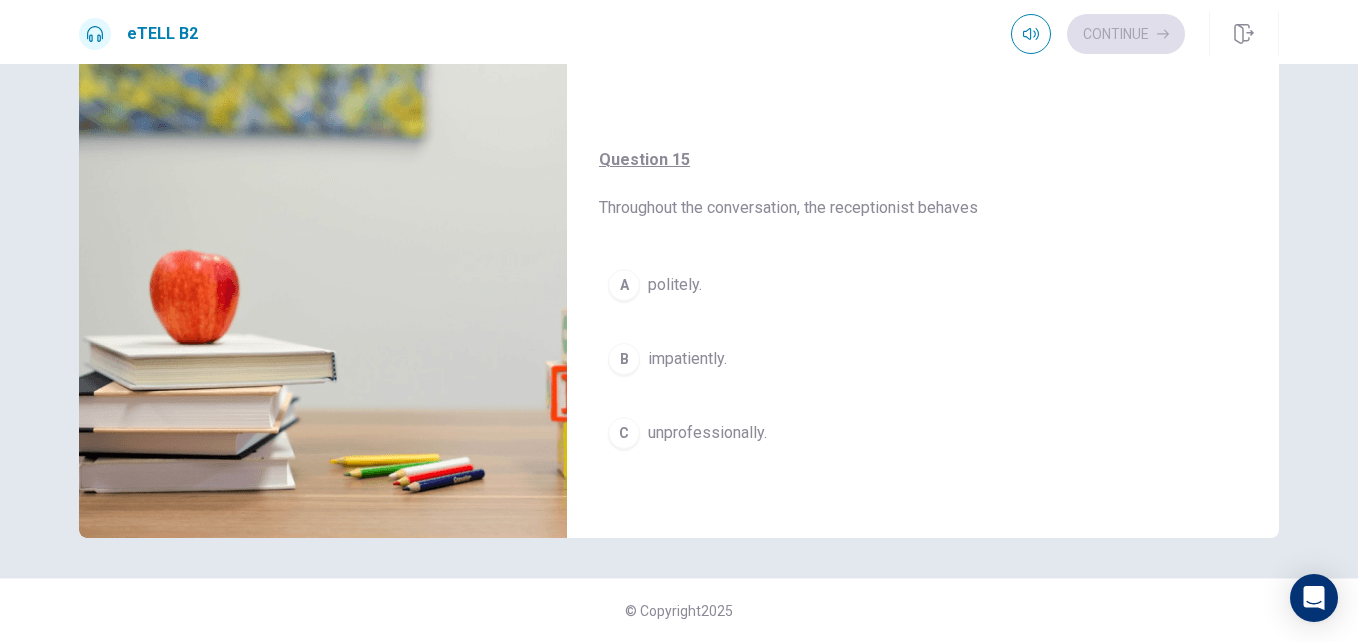 type on "**" 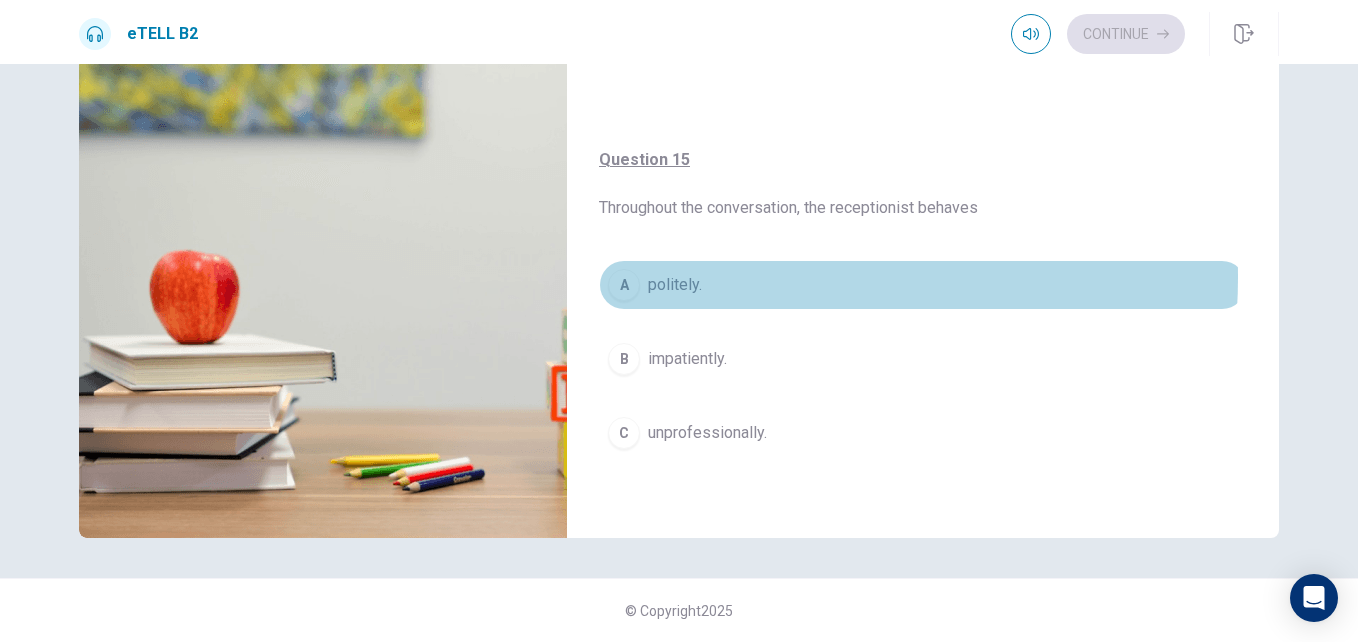 click on "politely." at bounding box center [675, 285] 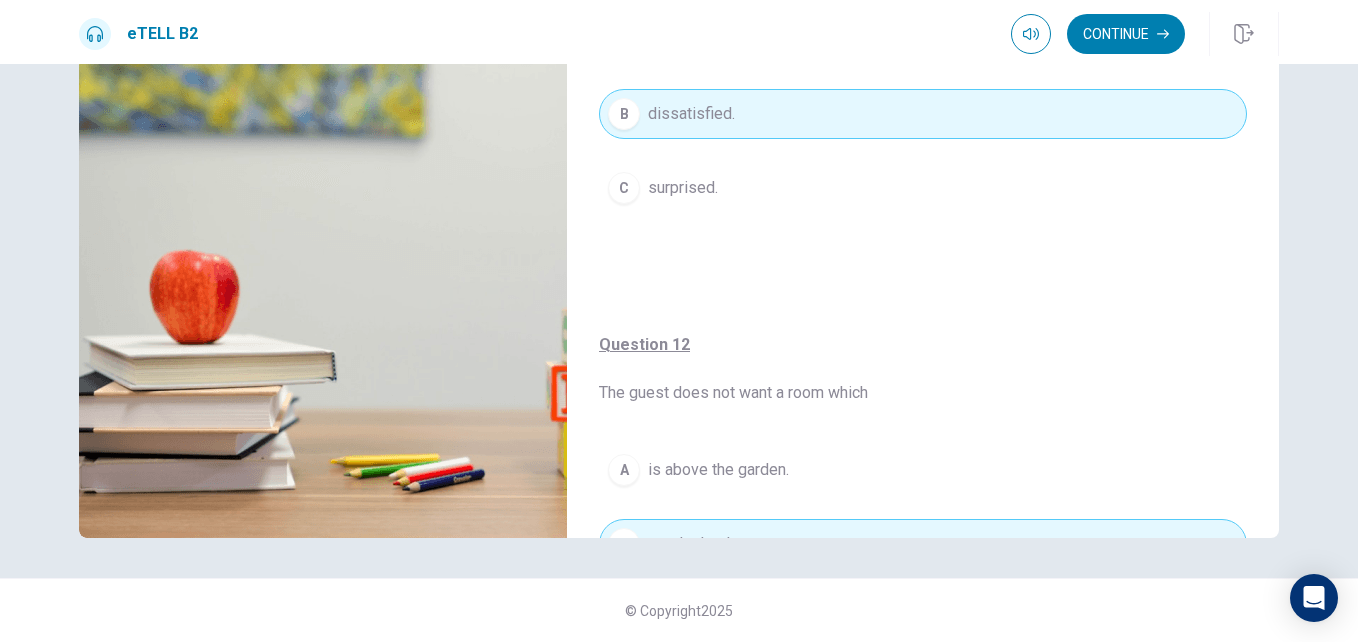 scroll, scrollTop: 0, scrollLeft: 0, axis: both 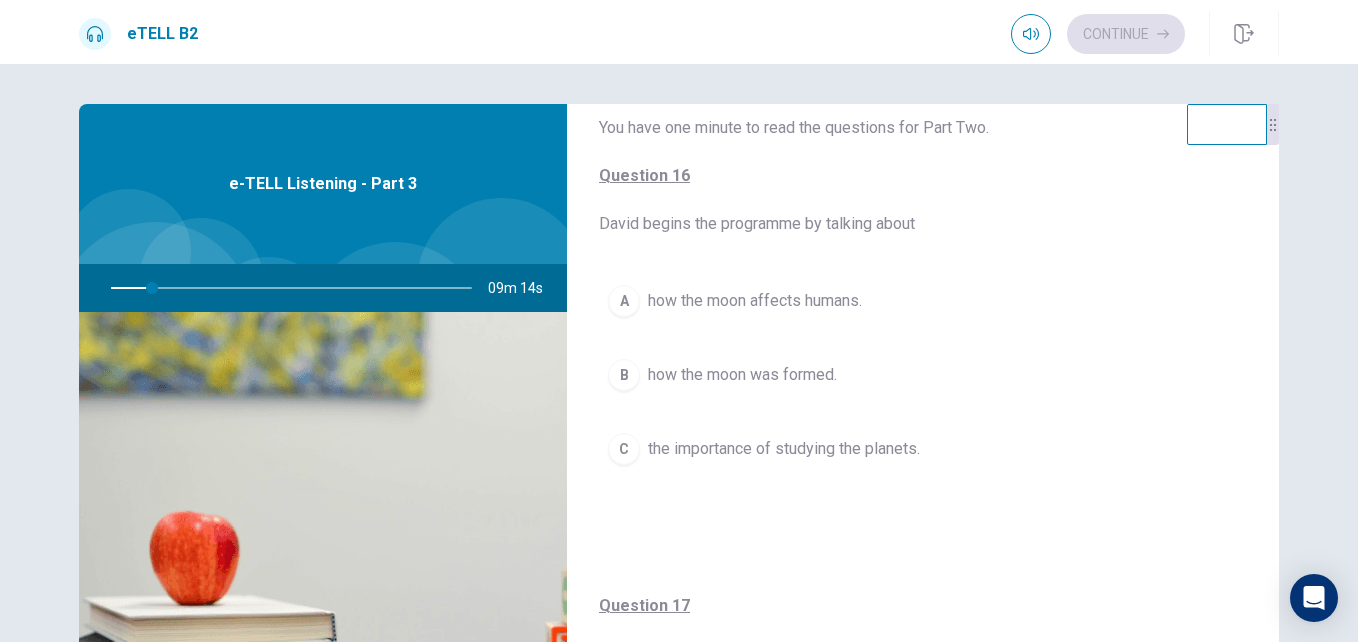 type on "**" 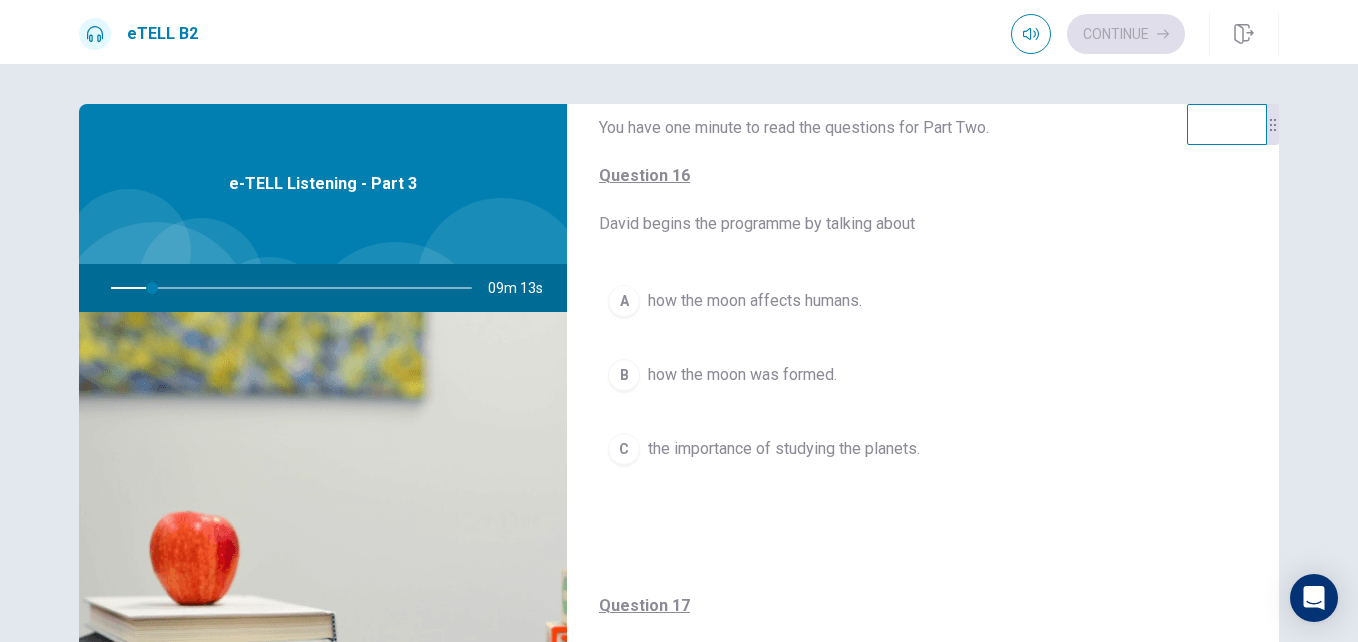 type 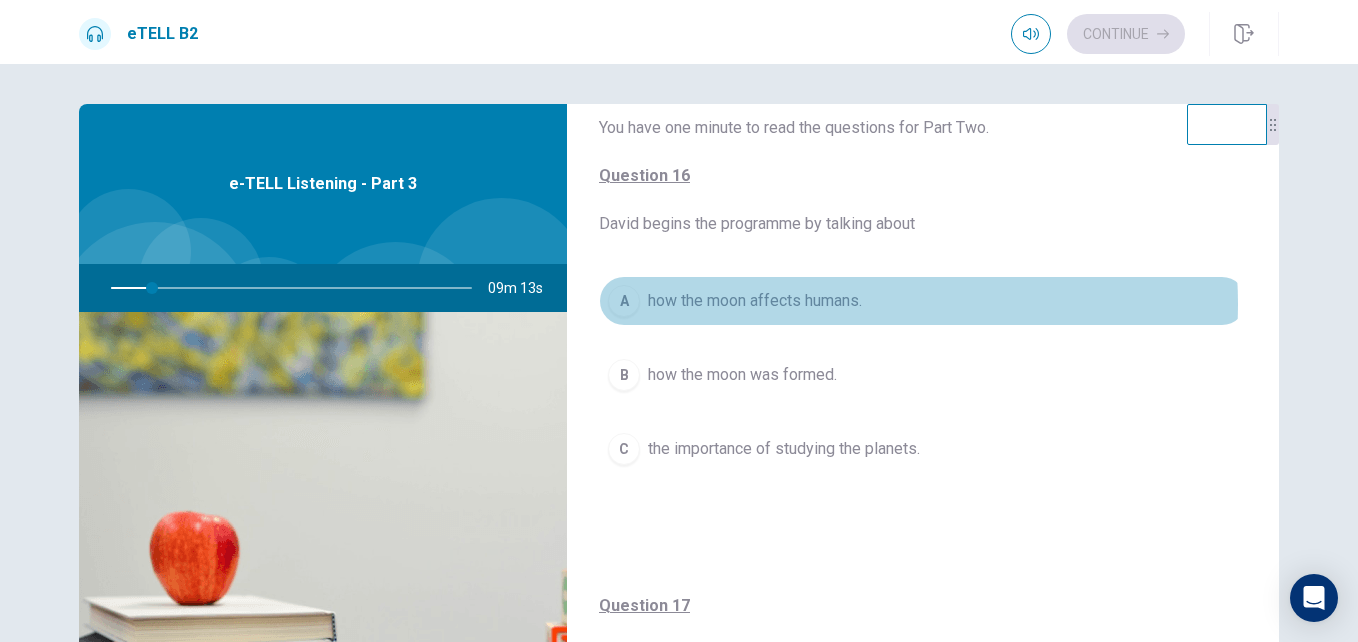 click on "how the moon affects humans." at bounding box center [755, 301] 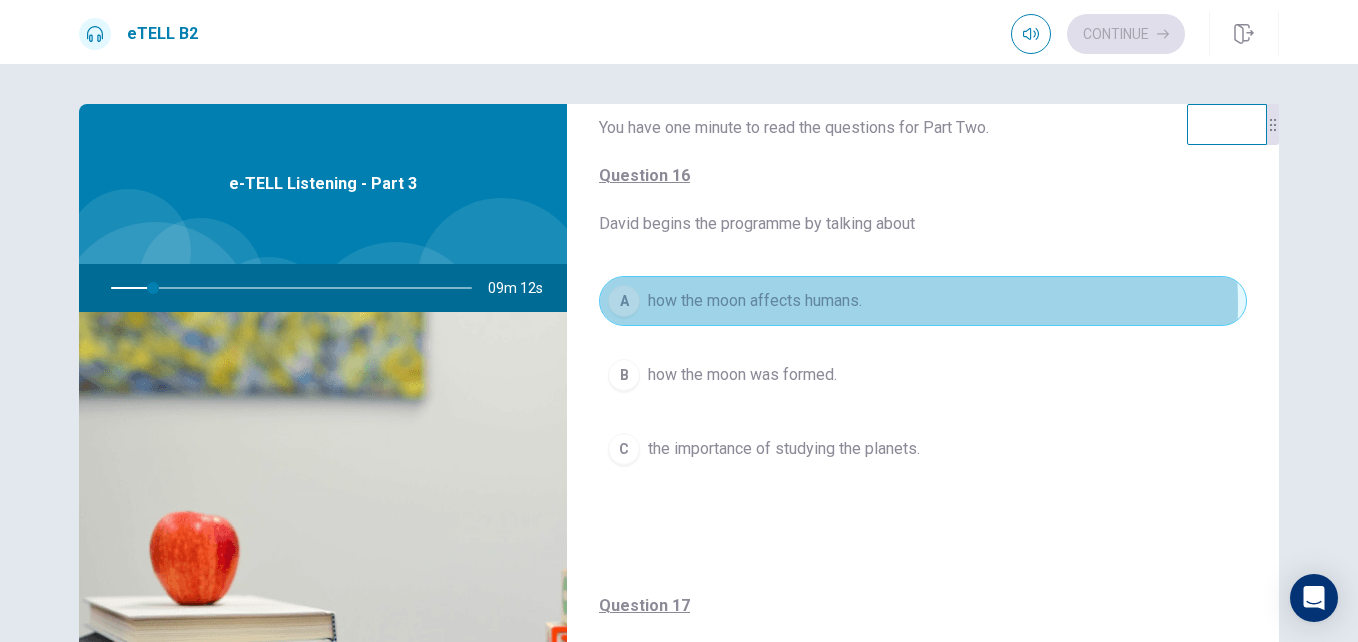 click on "how the moon affects humans." at bounding box center (755, 301) 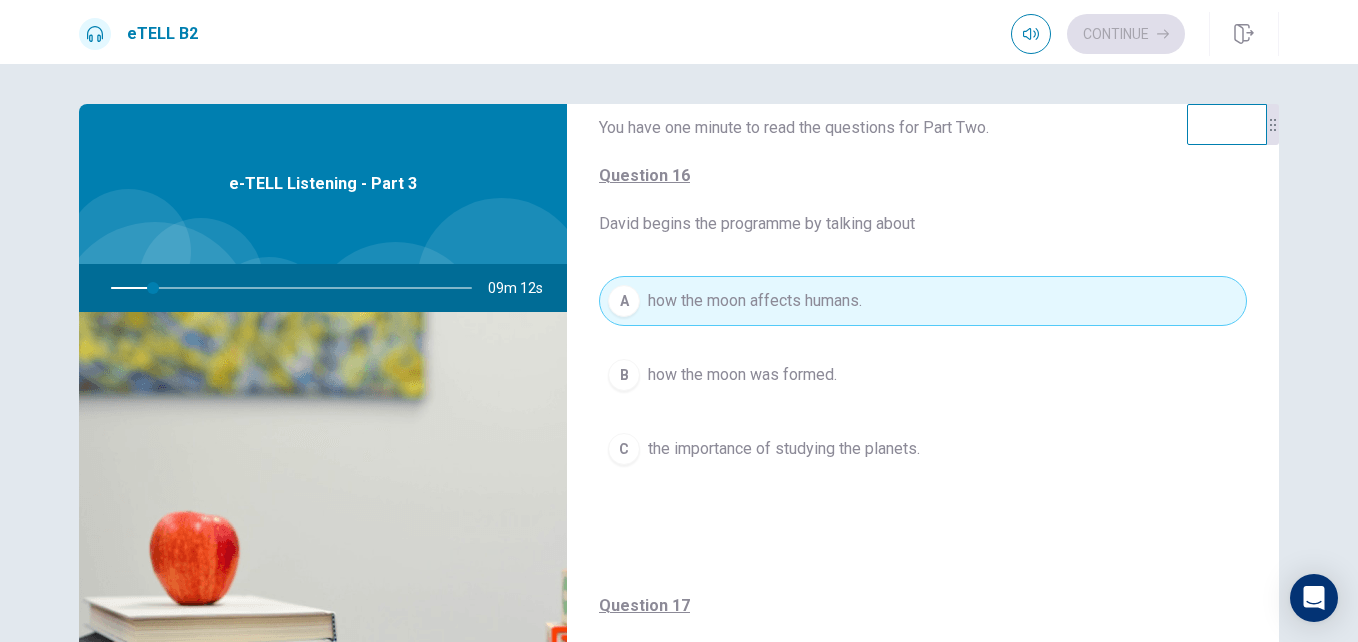 type on "**" 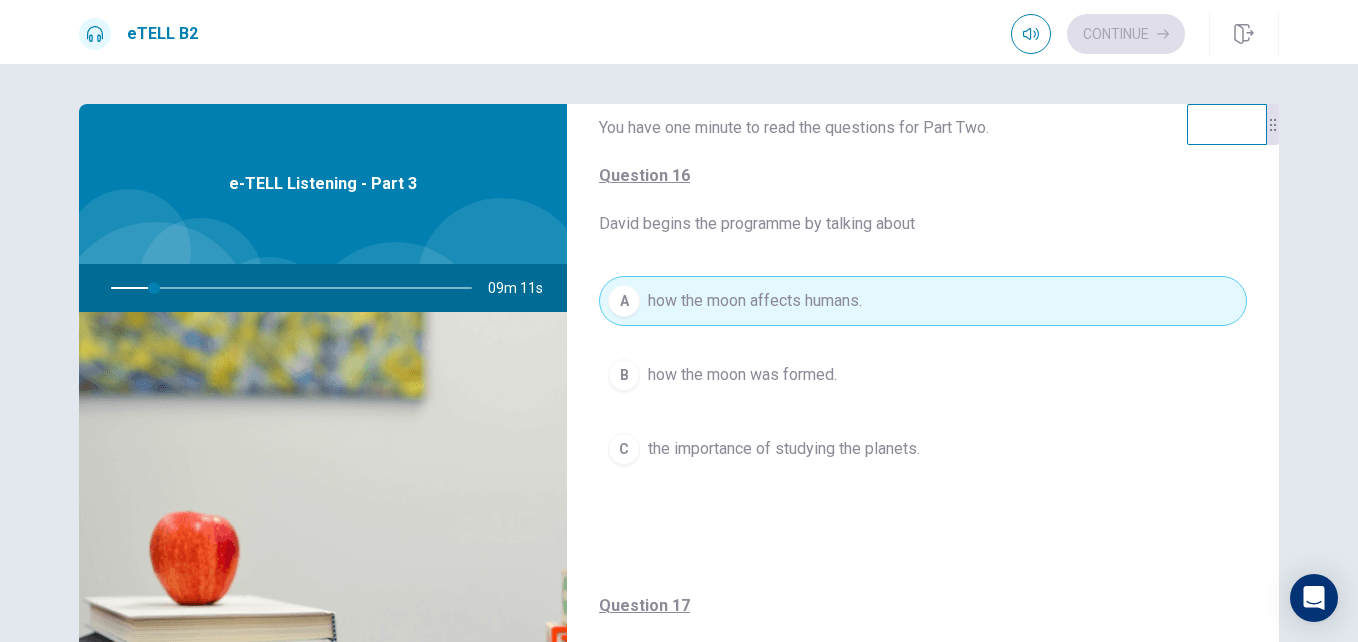 type 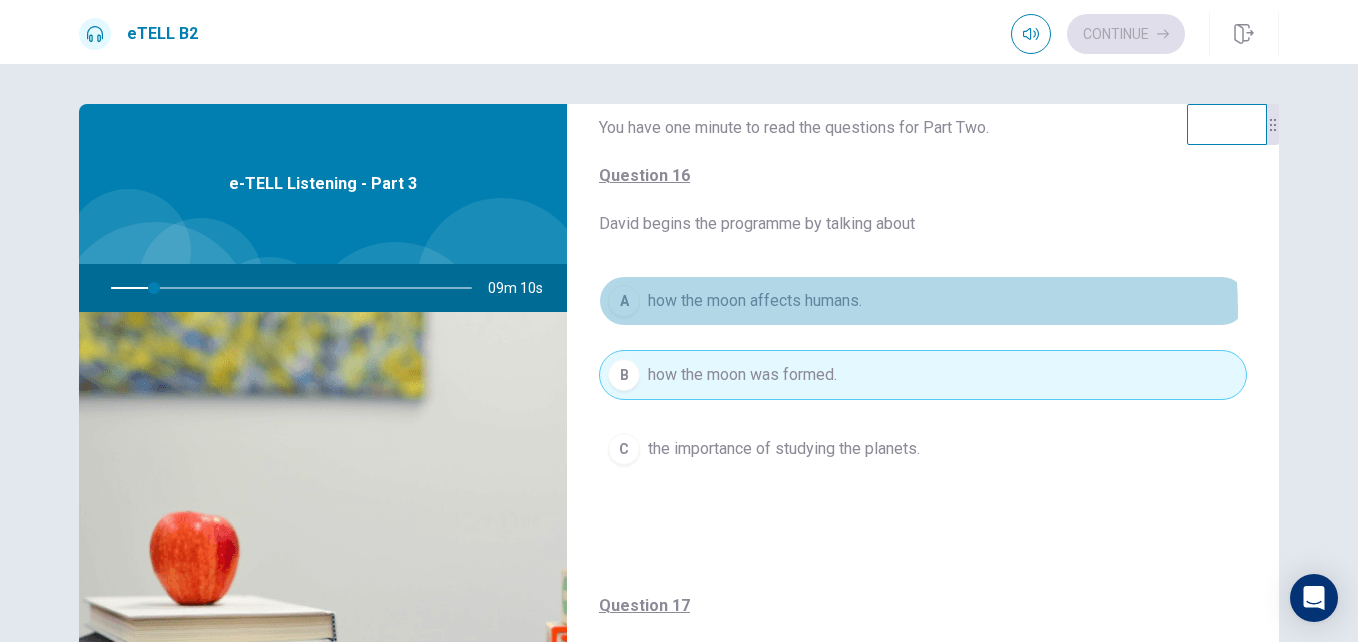 click on "how the moon affects humans." at bounding box center [755, 301] 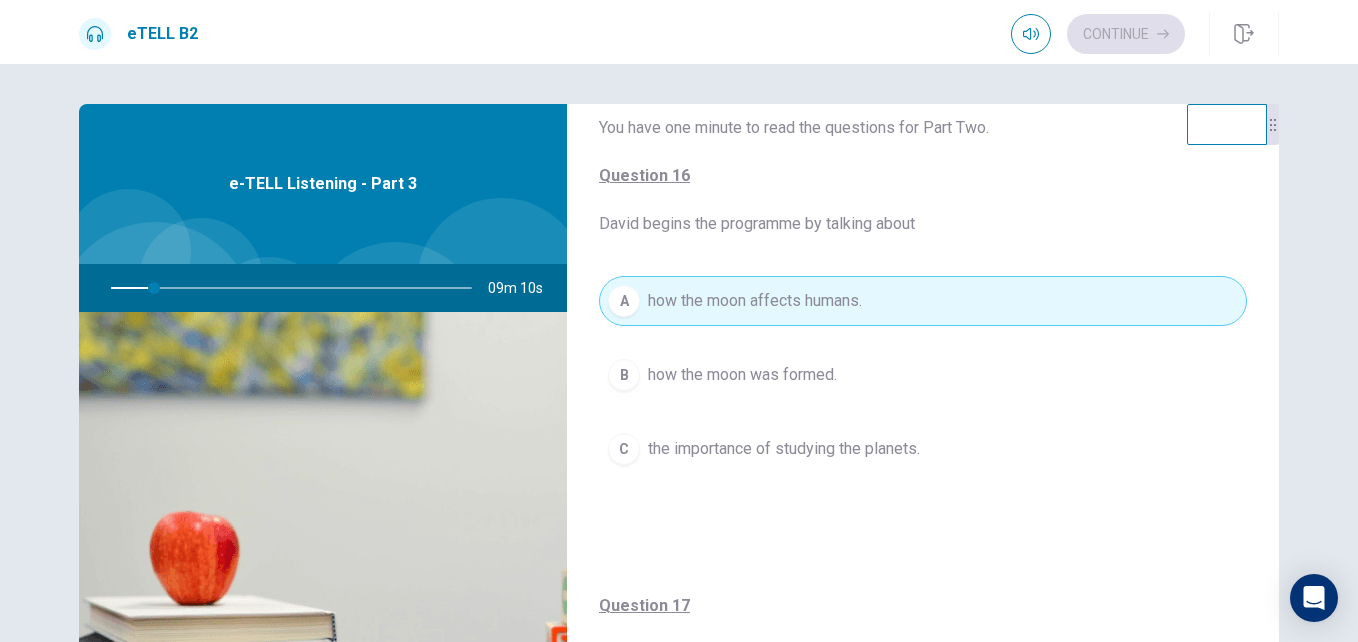 type on "**" 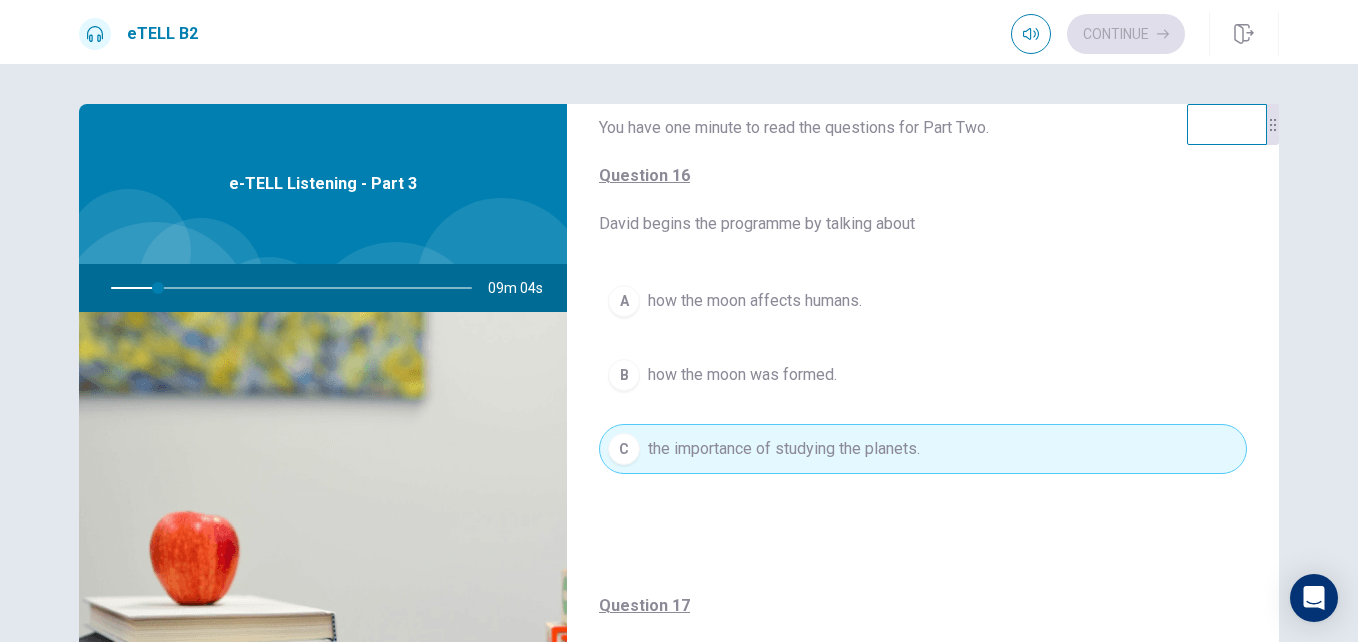 scroll, scrollTop: 200, scrollLeft: 0, axis: vertical 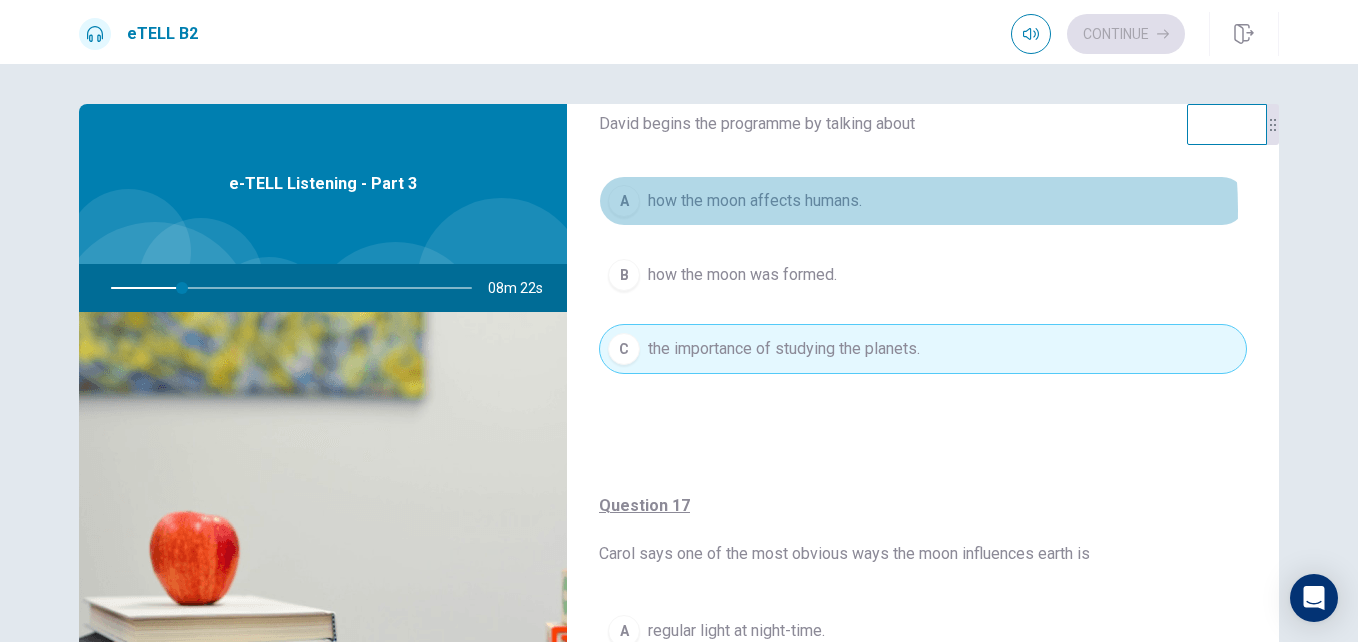 click on "how the moon affects humans." at bounding box center [755, 201] 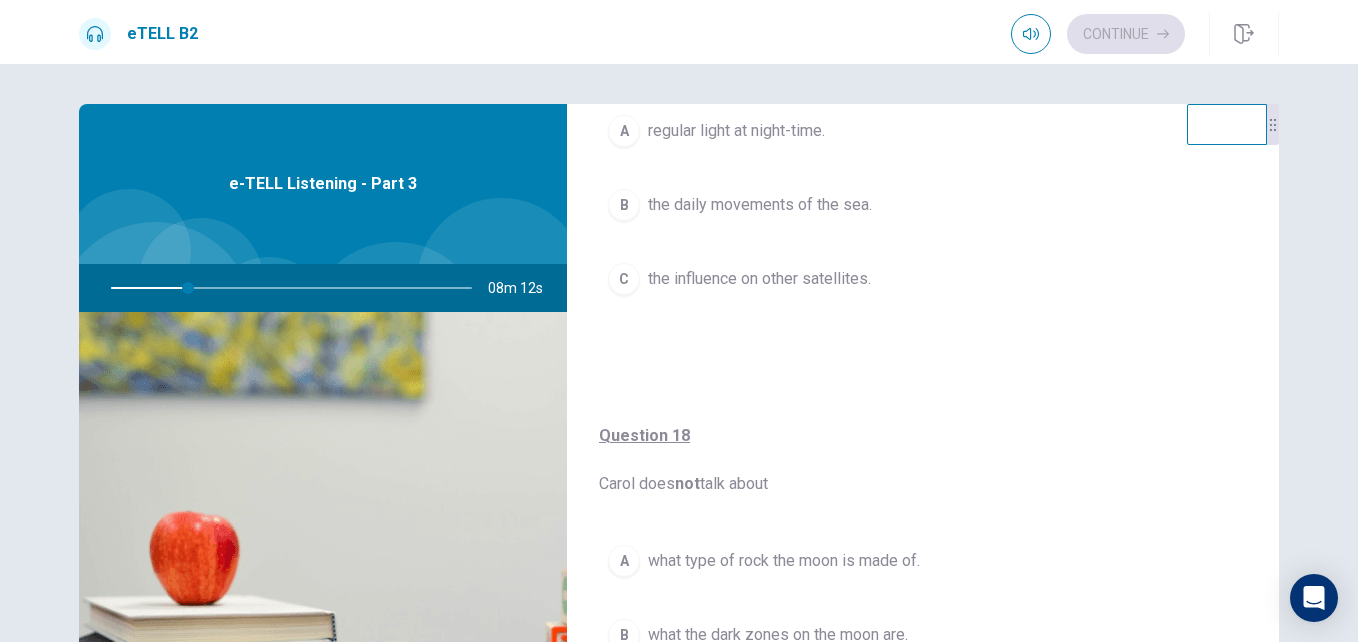 scroll, scrollTop: 600, scrollLeft: 0, axis: vertical 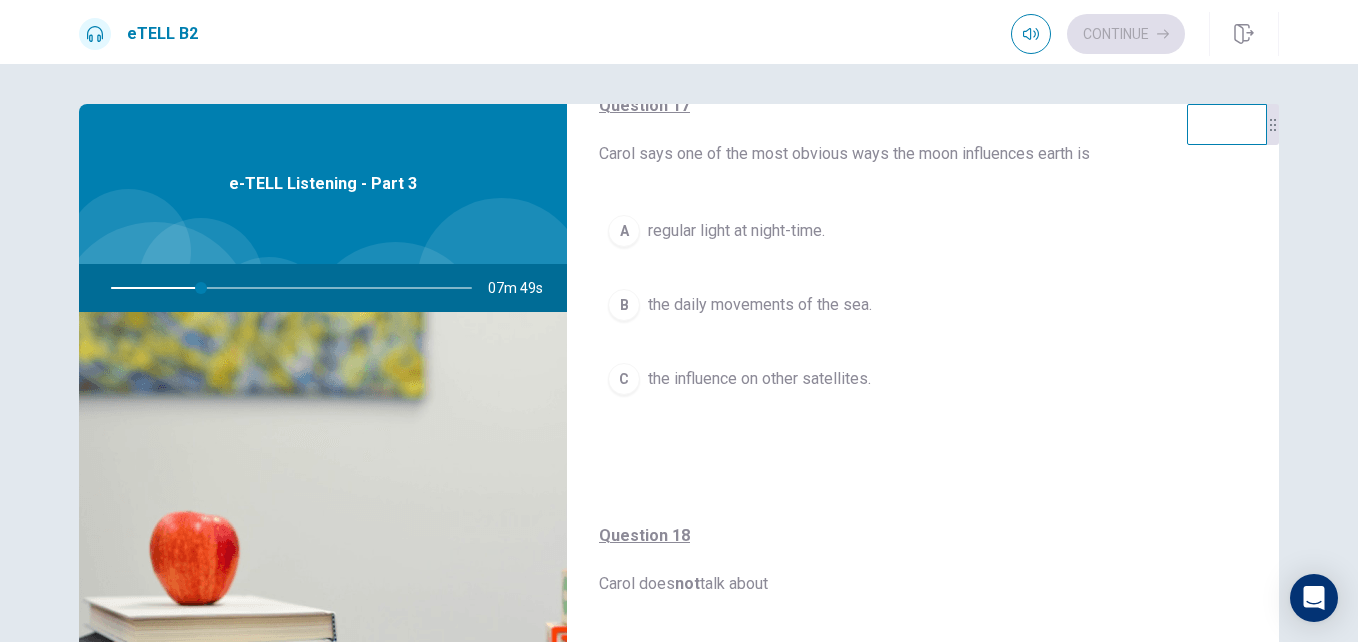 type on "**" 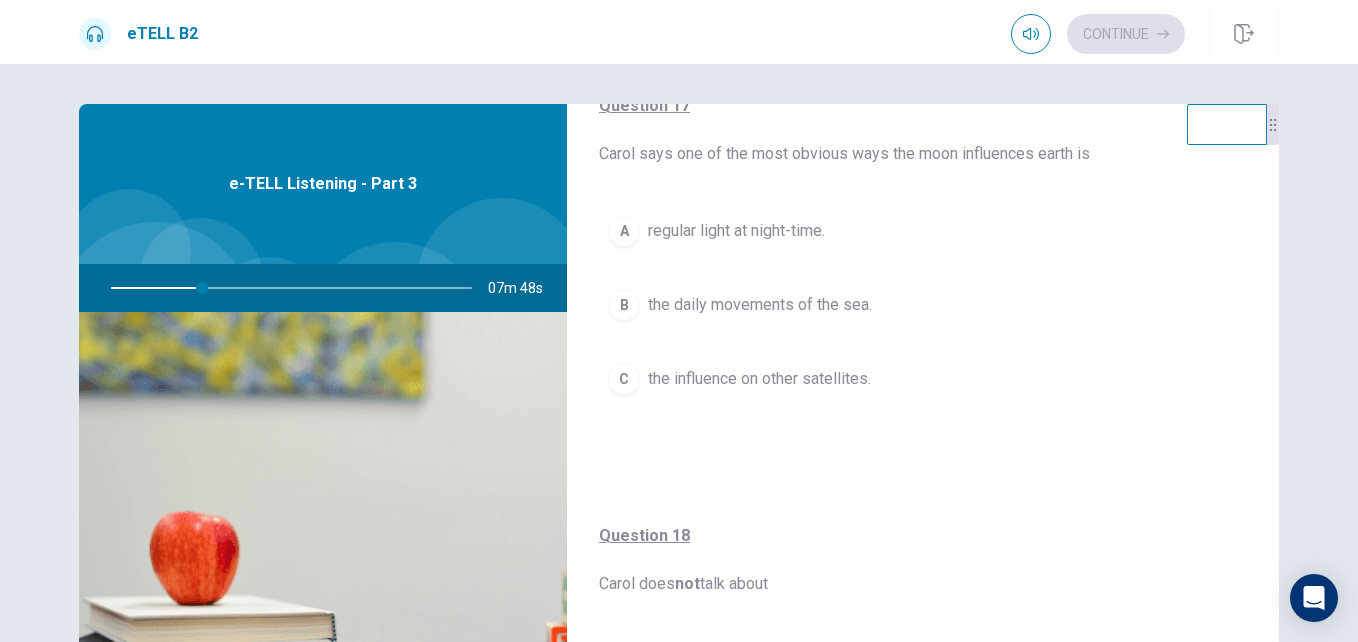type 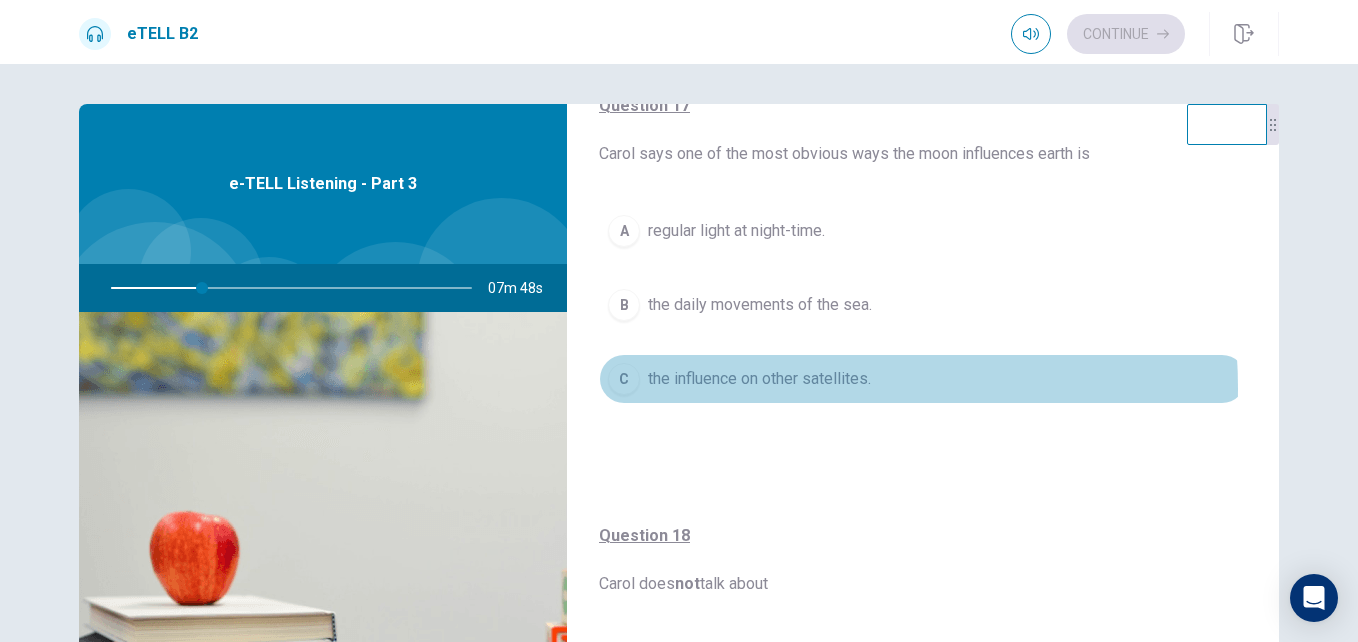 click on "the influence on other satellites." at bounding box center (759, 379) 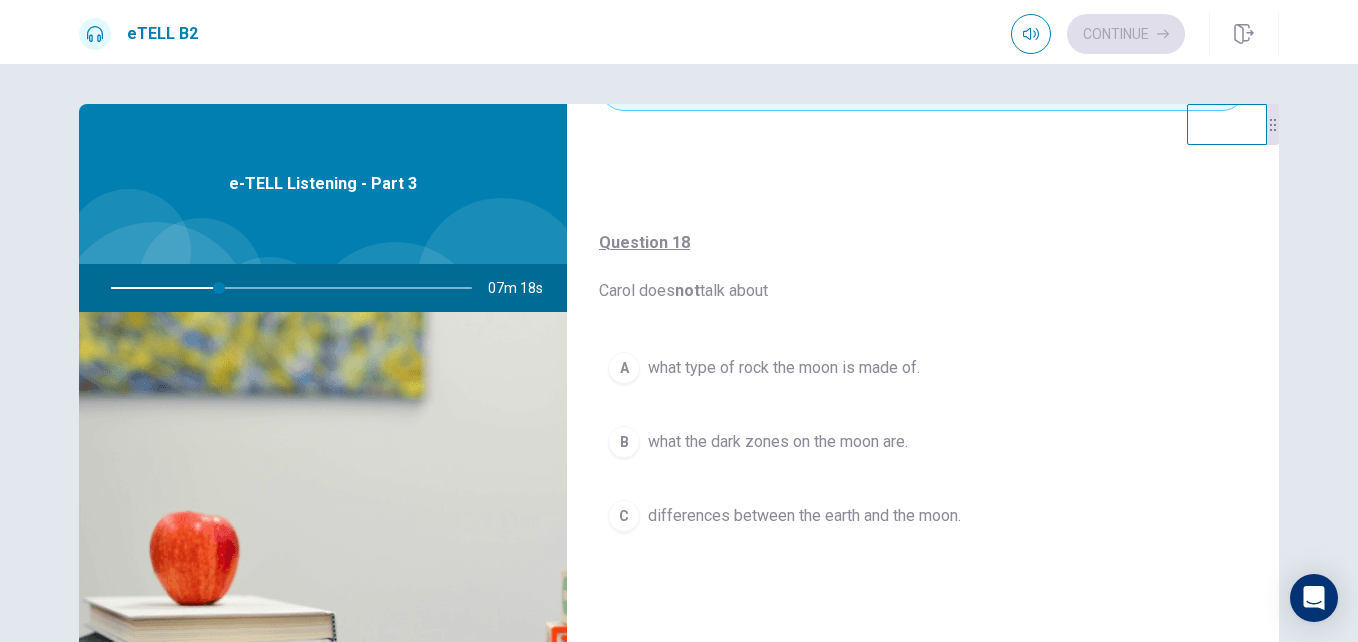 scroll, scrollTop: 1000, scrollLeft: 0, axis: vertical 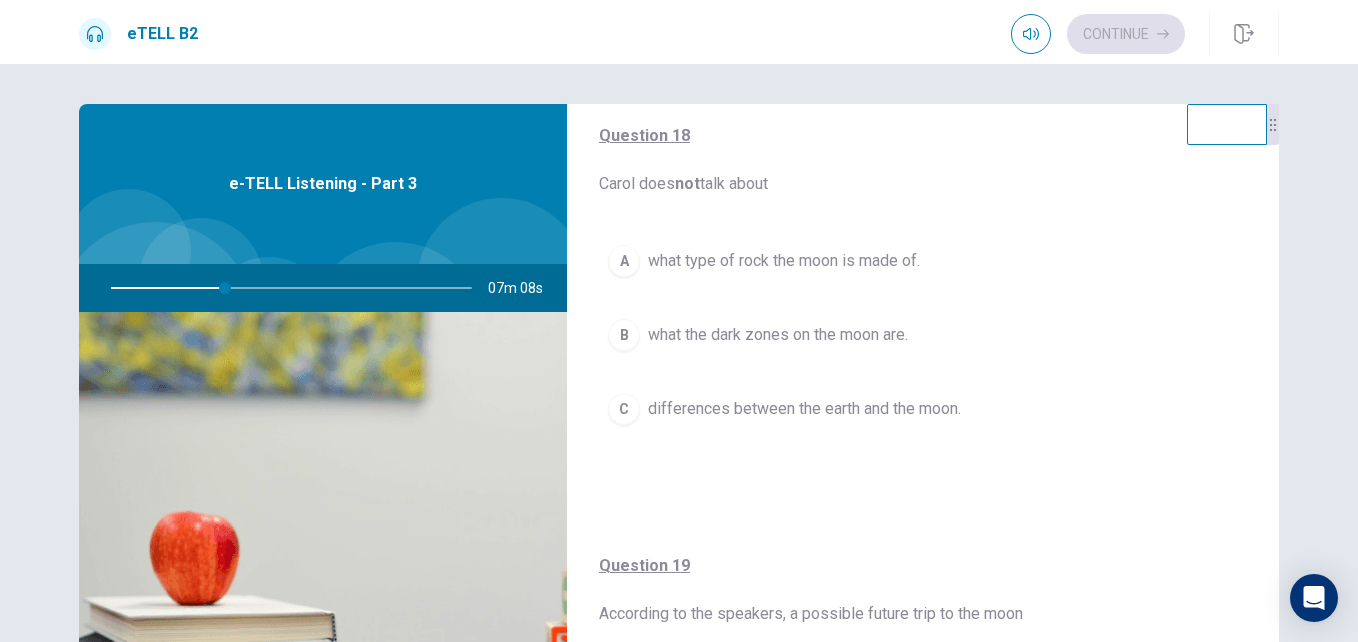 type on "**" 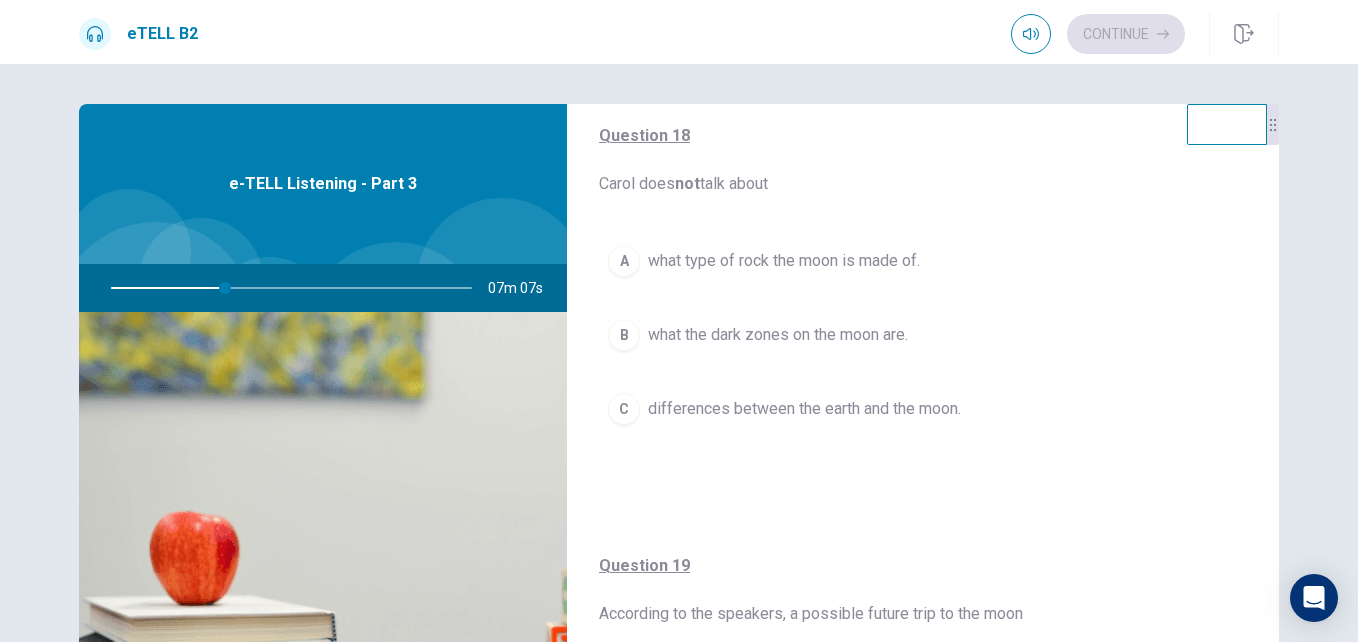 type 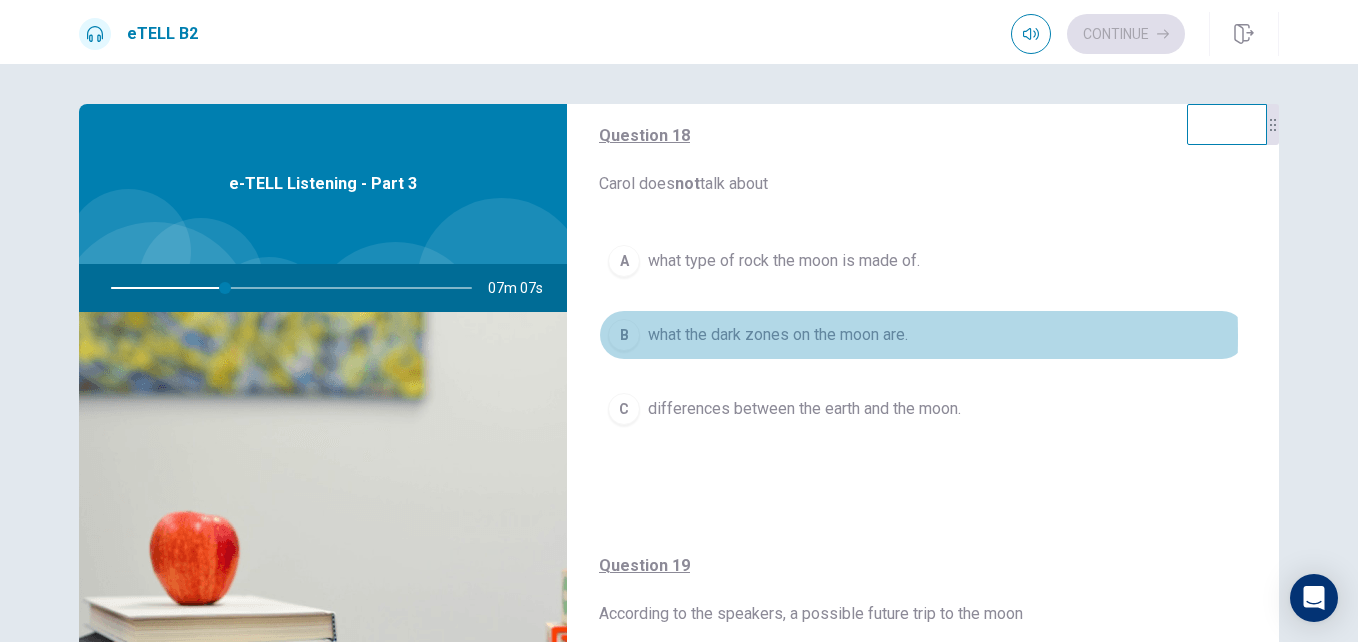 click on "B what the dark zones on the moon are." at bounding box center (923, 335) 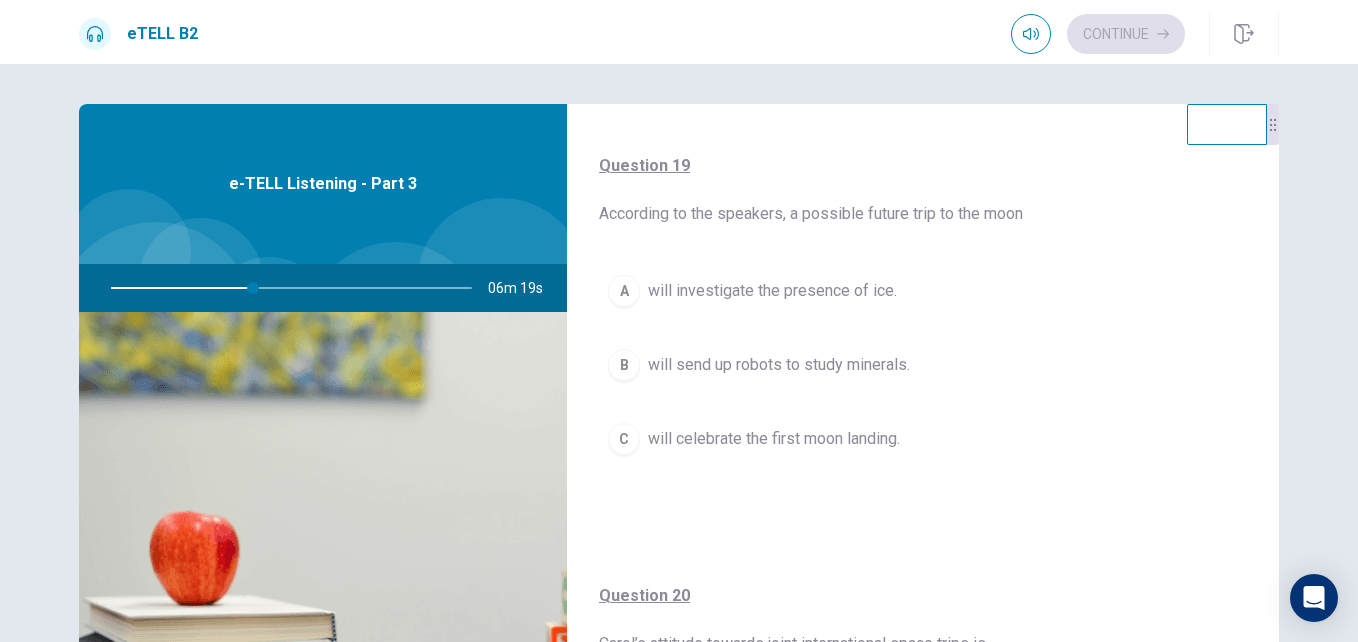 scroll, scrollTop: 1575, scrollLeft: 0, axis: vertical 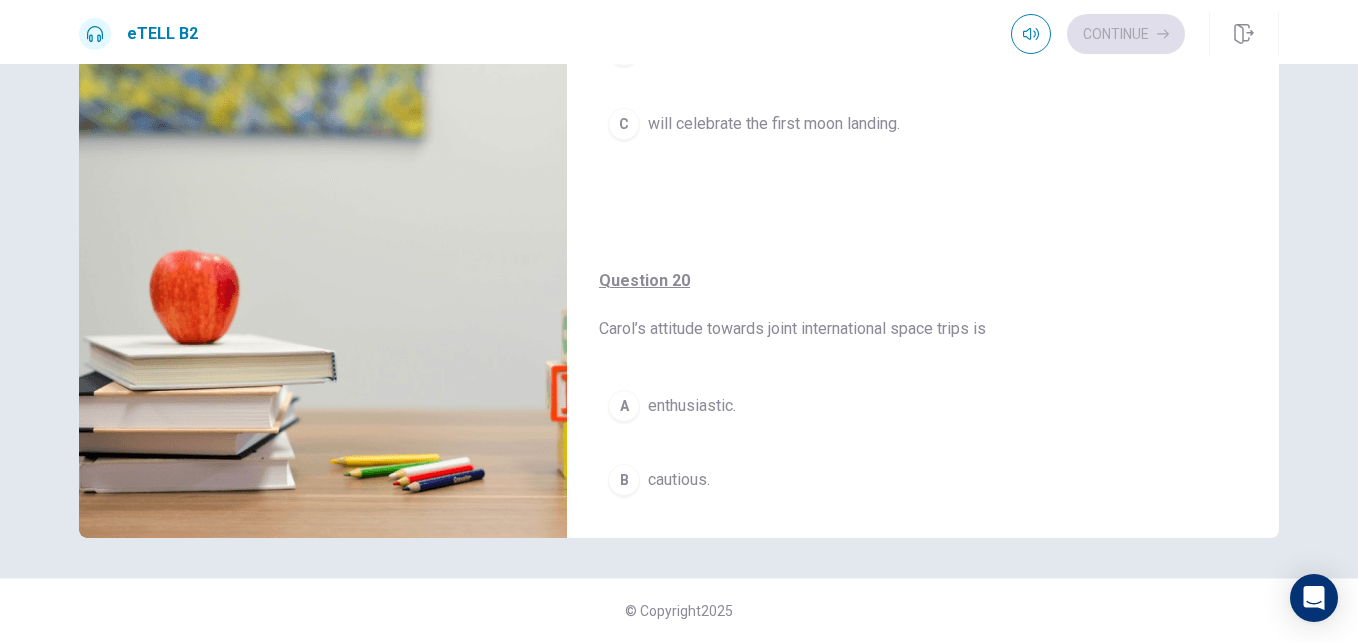 type on "**" 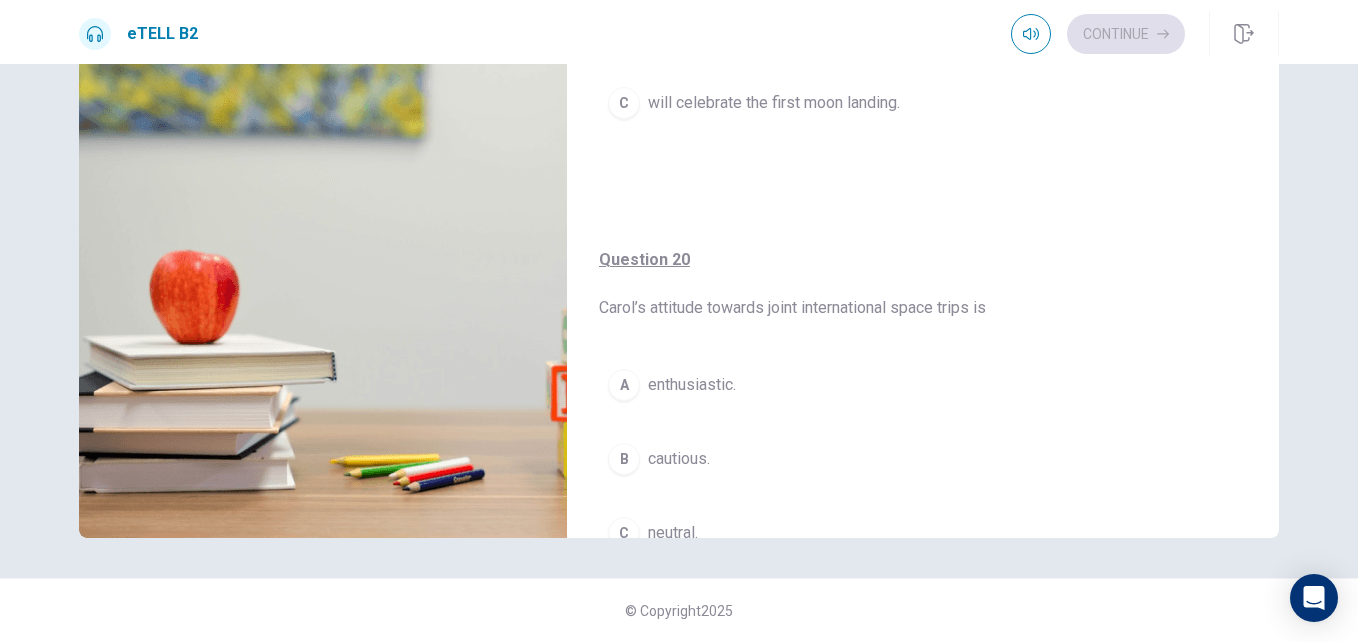 type 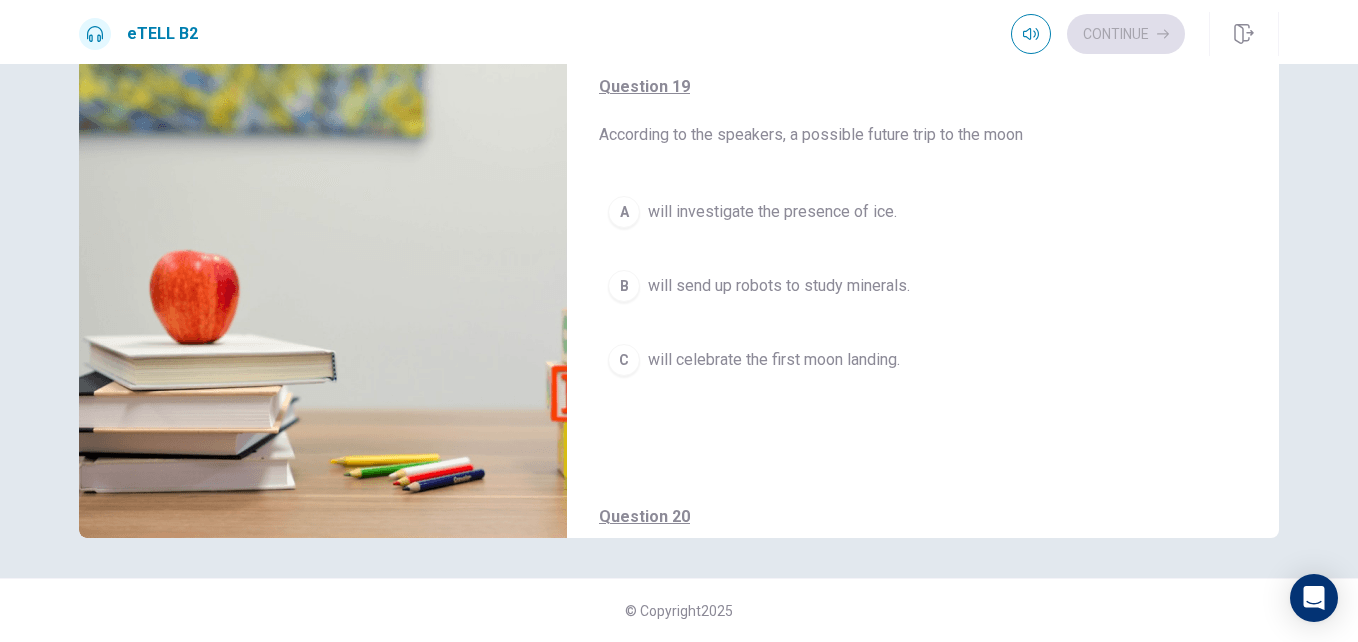scroll, scrollTop: 1175, scrollLeft: 0, axis: vertical 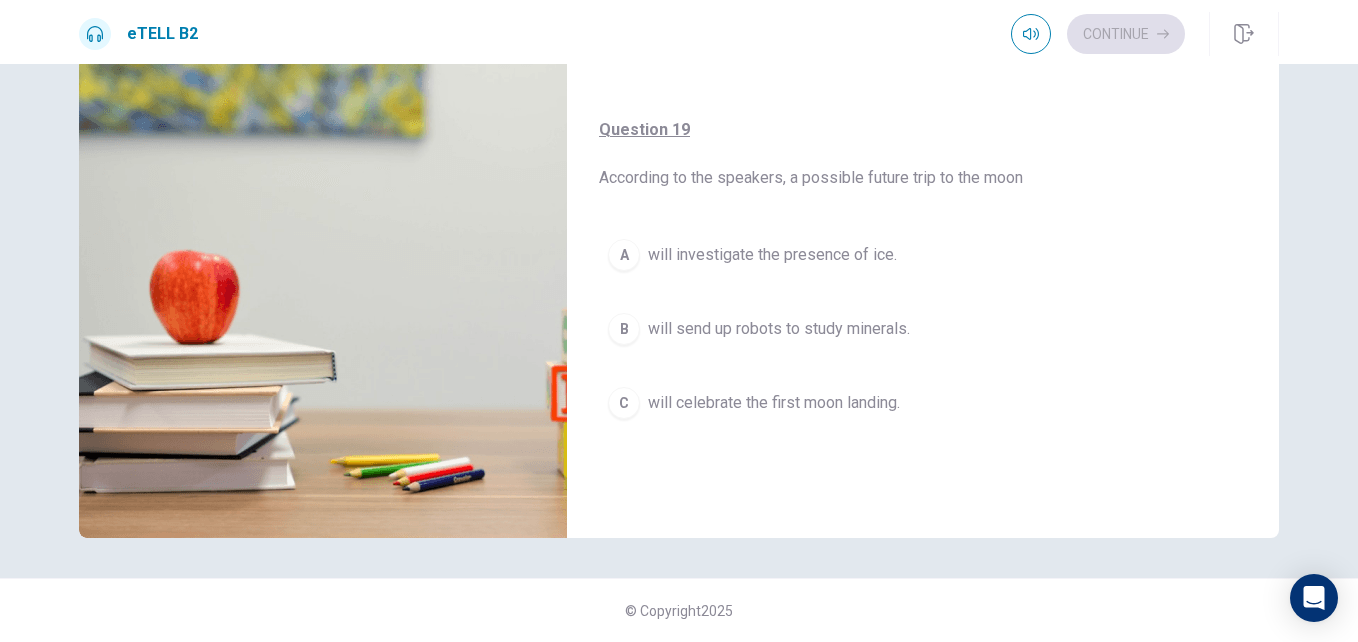 type on "**" 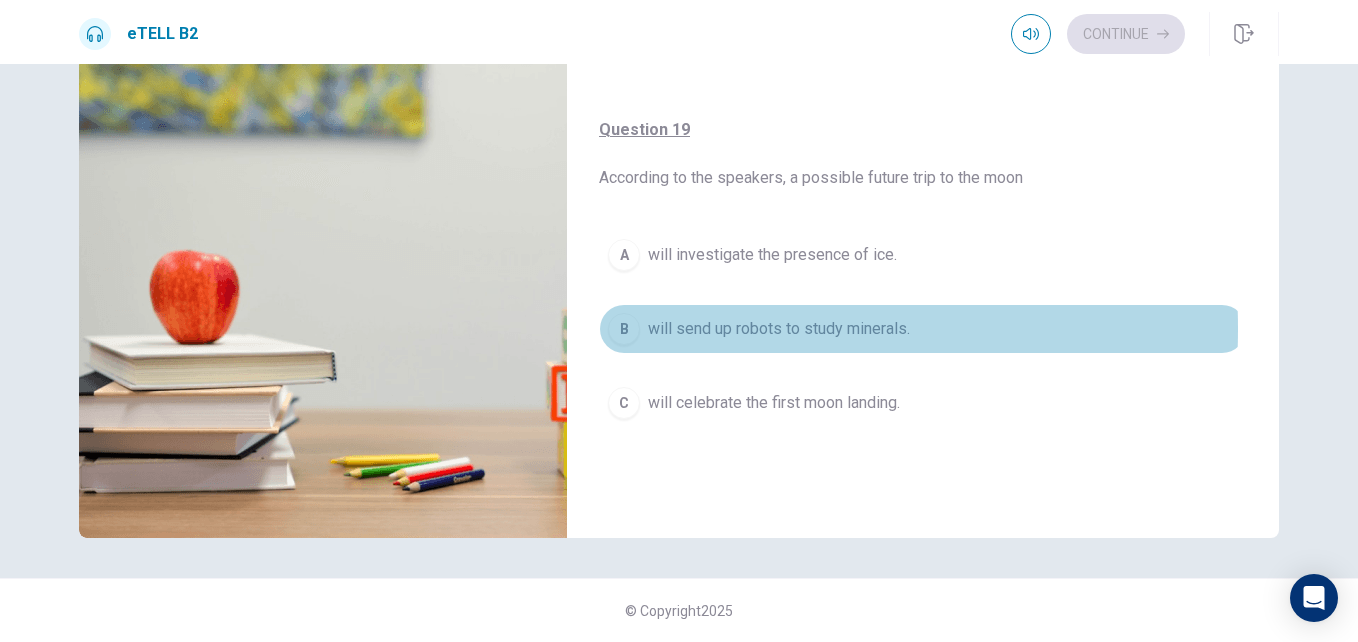 click on "will send up robots to study minerals." at bounding box center (779, 329) 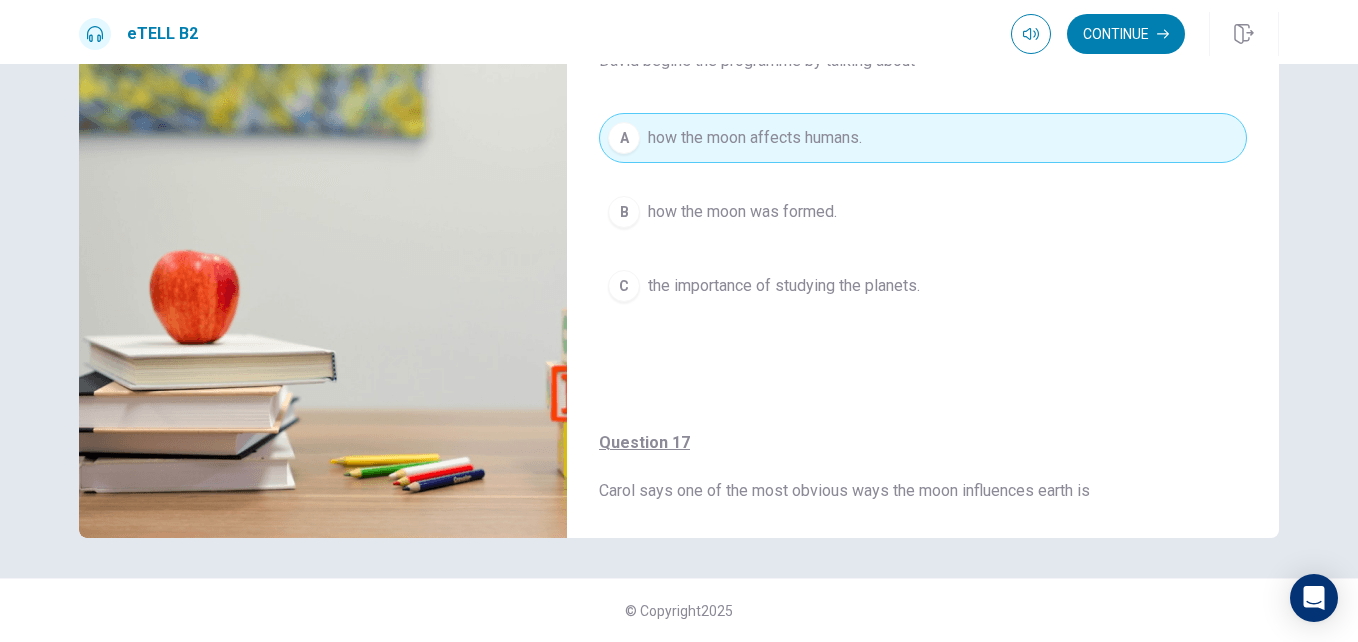 scroll, scrollTop: 0, scrollLeft: 0, axis: both 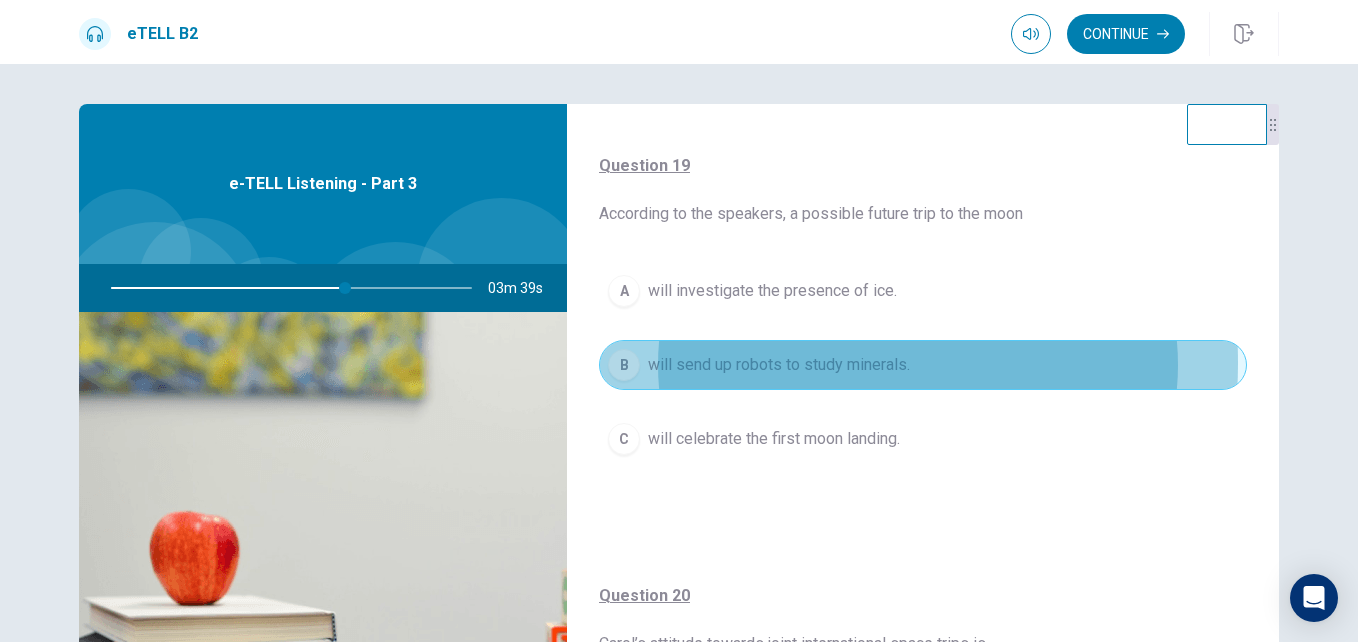 click on "will send up robots to study minerals." at bounding box center [779, 365] 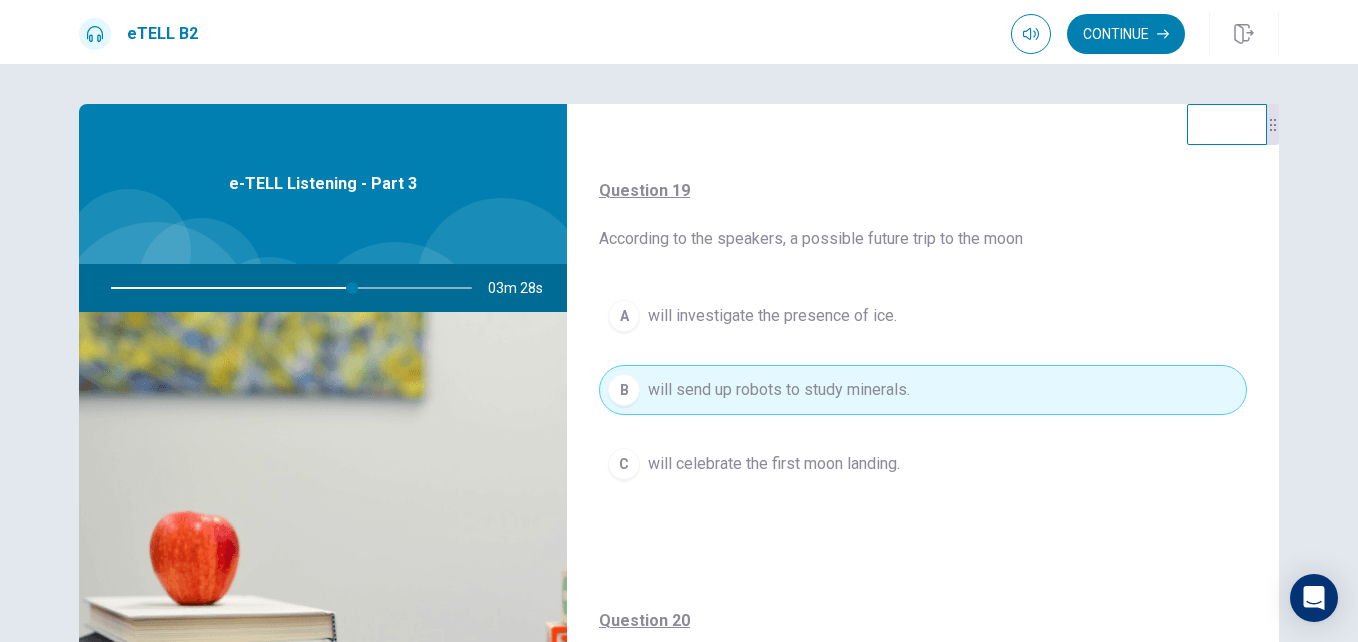 scroll, scrollTop: 1575, scrollLeft: 0, axis: vertical 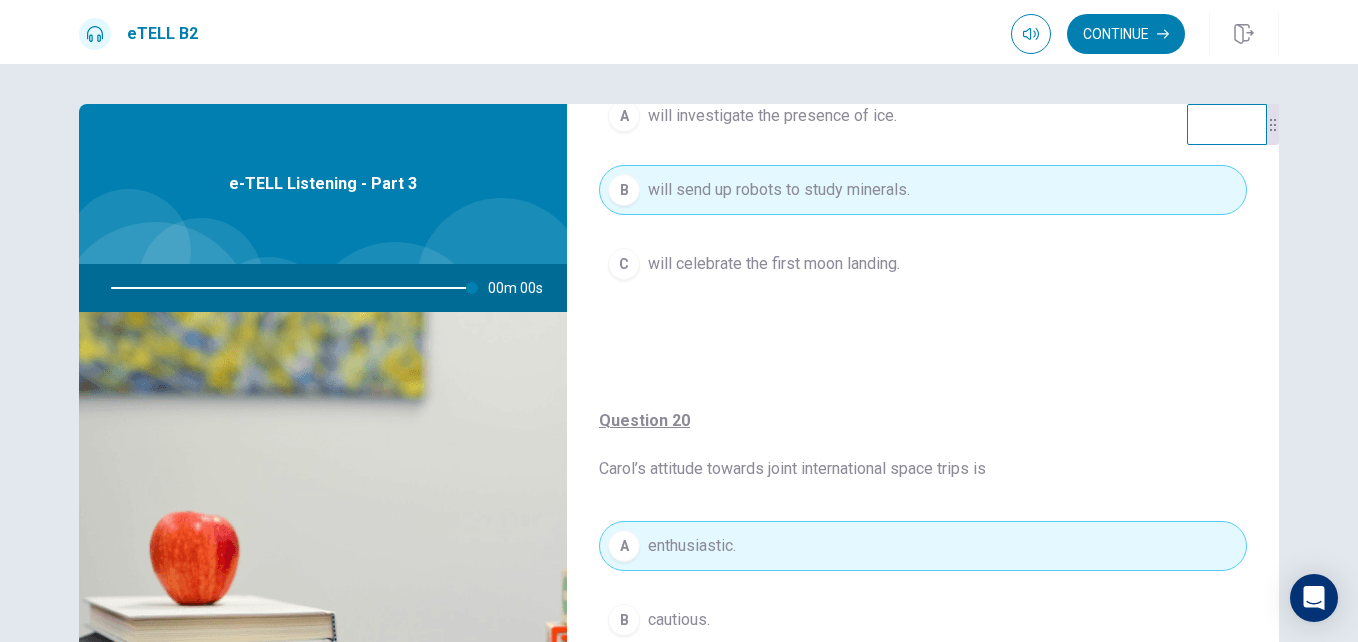 type on "*" 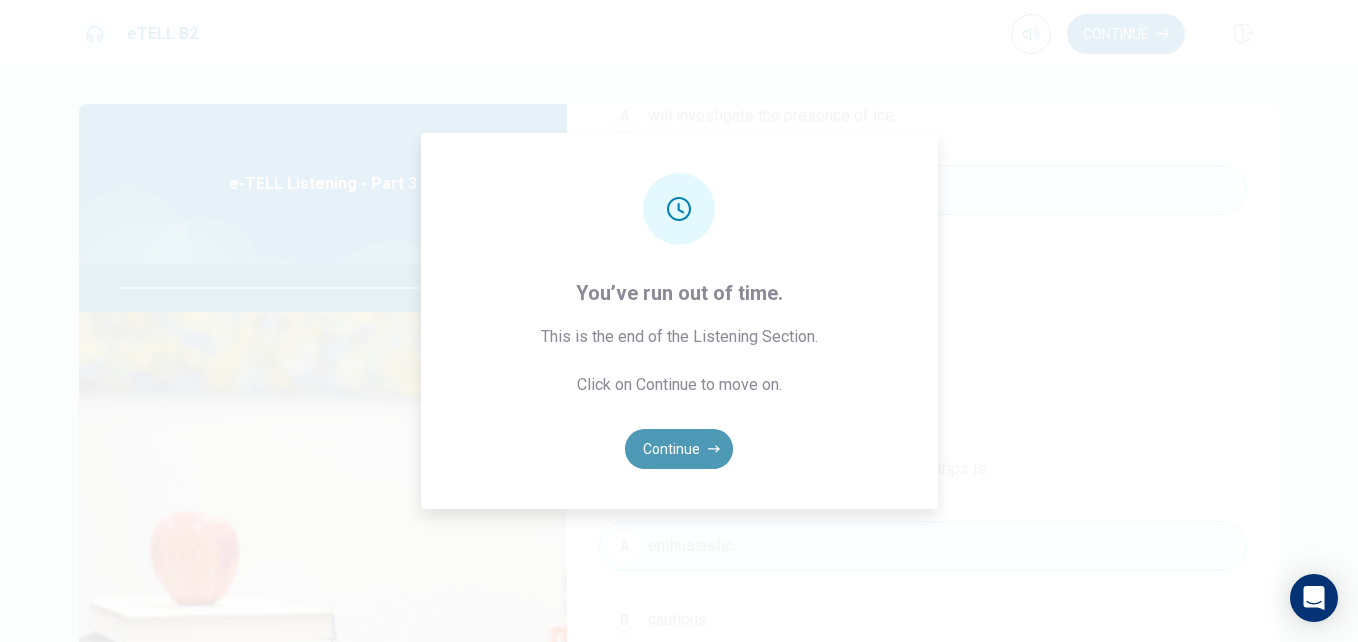 type 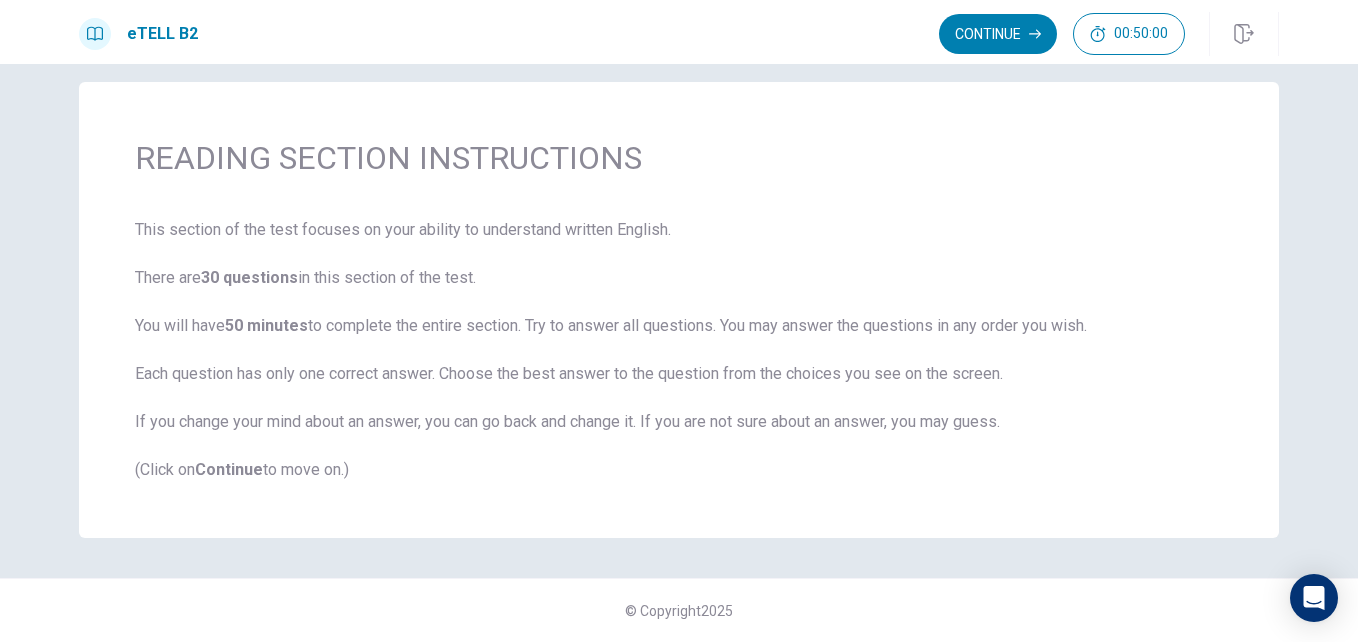 scroll, scrollTop: 22, scrollLeft: 0, axis: vertical 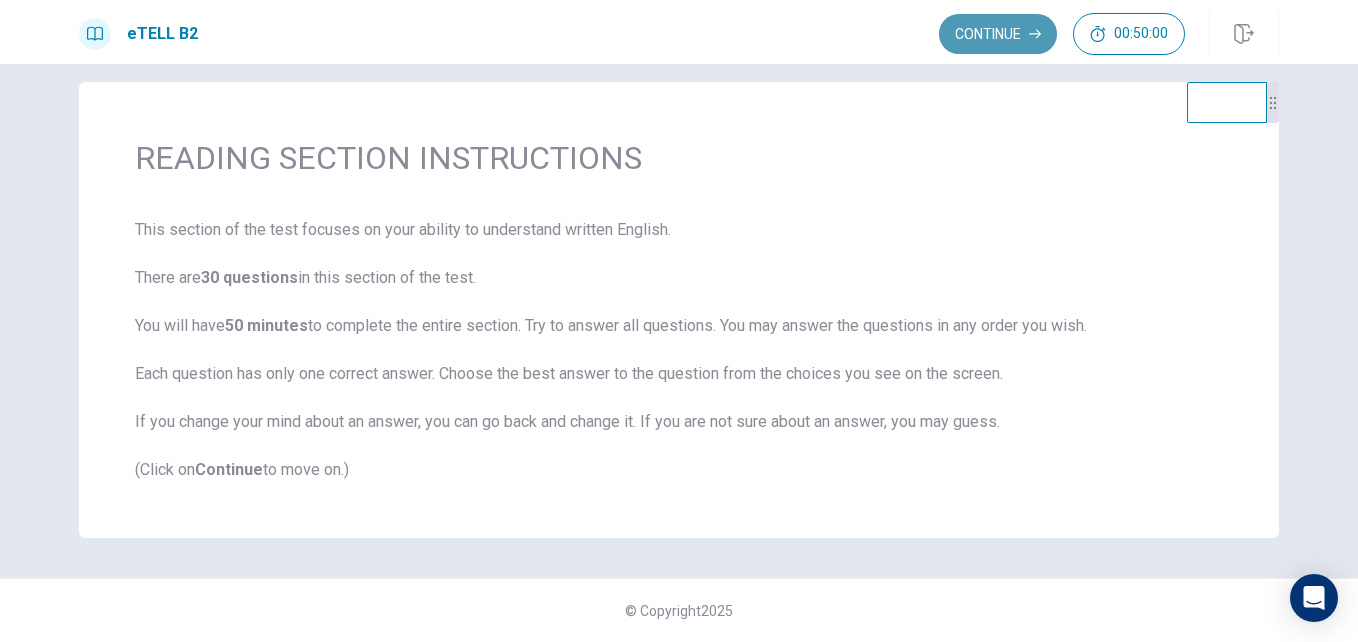 click on "Continue" at bounding box center [998, 34] 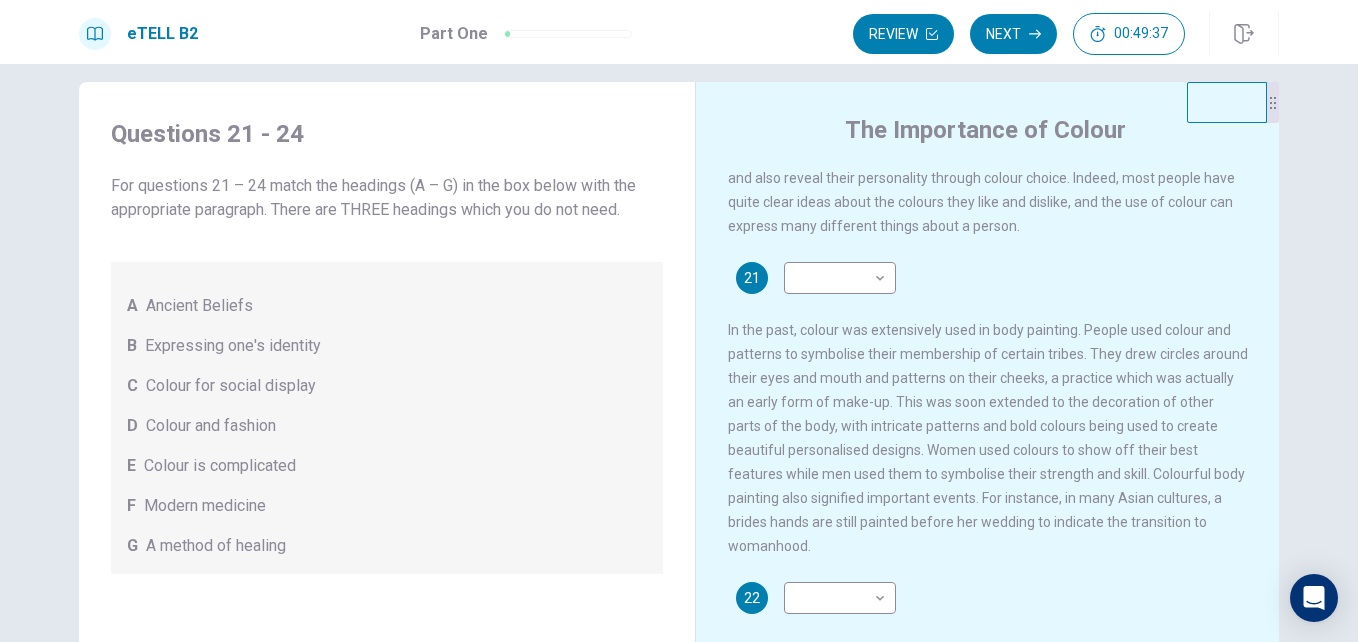 scroll, scrollTop: 0, scrollLeft: 0, axis: both 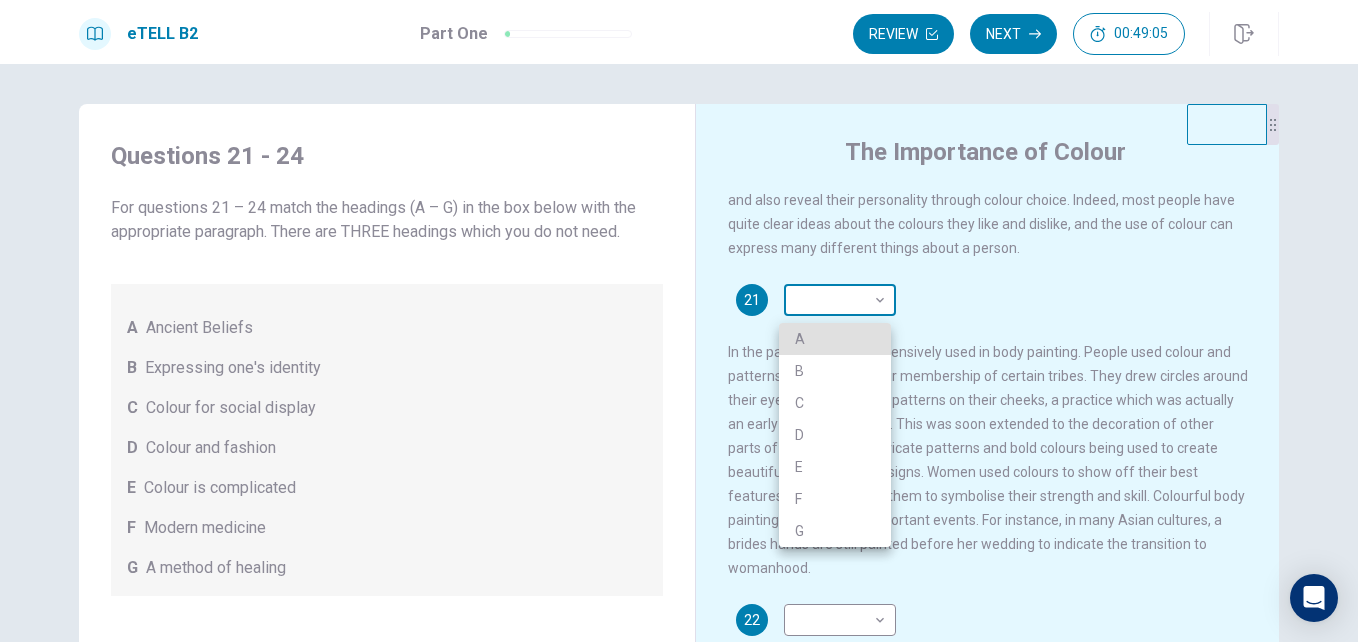 type 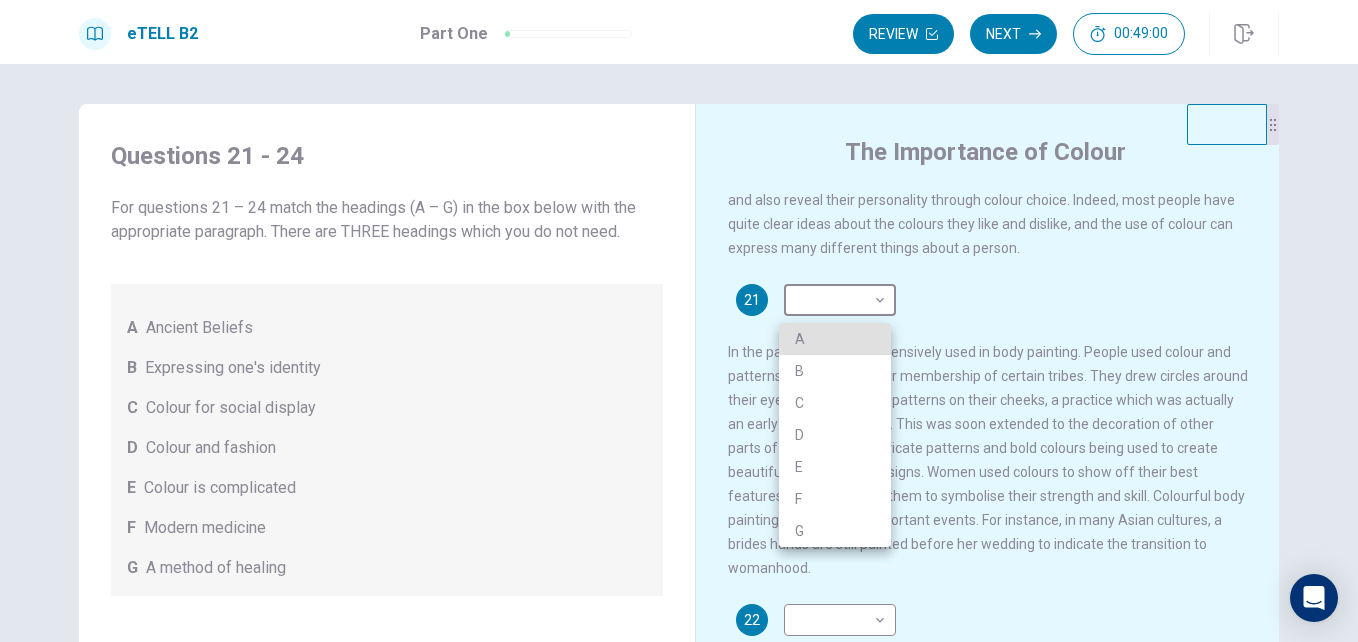 click at bounding box center [679, 321] 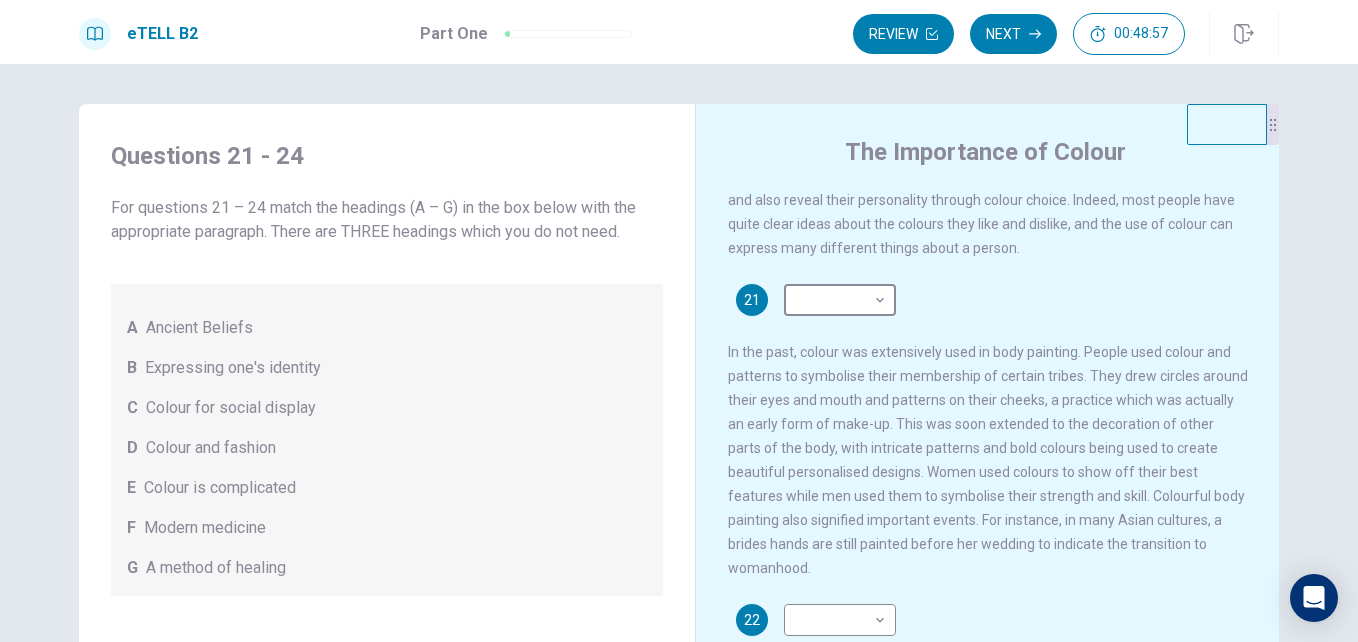 scroll, scrollTop: 200, scrollLeft: 0, axis: vertical 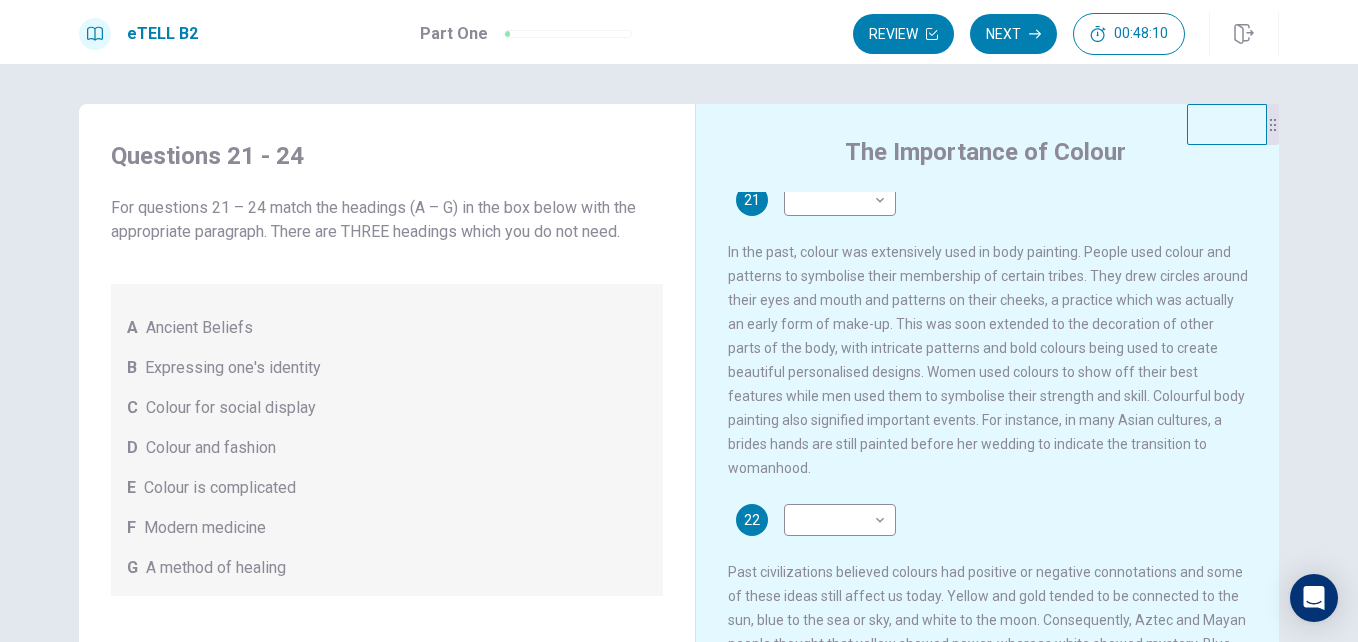 click on "Colour and fashion" at bounding box center (211, 448) 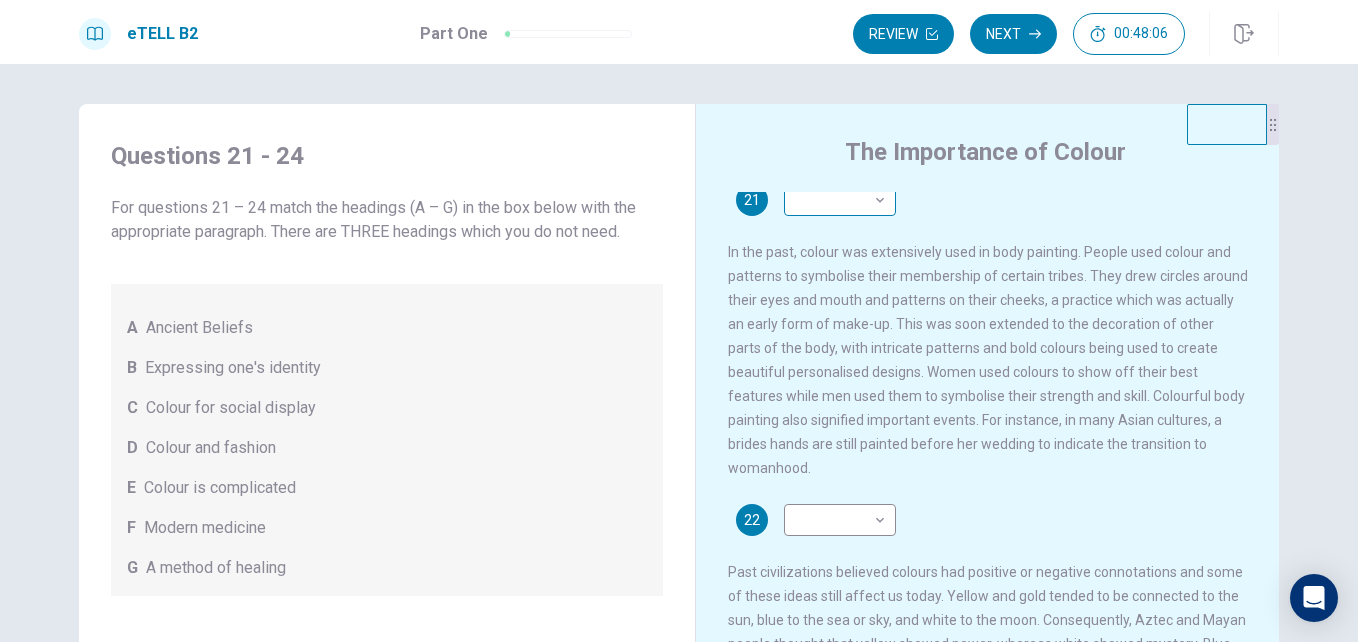 click on "This site uses cookies, as explained in our  Privacy Policy . If you agree to the use of cookies, please click the Accept button and continue to browse our site.   Privacy Policy Accept   eTELL B2 Part One Review Next 00:48:06 Question 1 - 4 of 30 00:48:06 Review Next Questions 21 - 24 For questions 21 – 24 match the headings (A – G) in the box below with the appropriate paragraph. There are THREE headings which you do not need. A Ancient Beliefs B Expressing one's identity C Colour for social display D Colour and fashion E Colour is complicated F Modern medicine G A method of healing The Importance of Colour 21 ​ ​ 22 ​ ​ 23 ​ ​ 24 ​ ​ © Copyright  2025 Going somewhere? You are not allowed to open other tabs/pages or switch windows during a test. Doing this will be reported as cheating to the Administrators. Are you sure you want to leave this page? Please continue until you finish your test. It looks like there is a problem with your internet connection. 00:00 Click to reconnect" at bounding box center (679, 321) 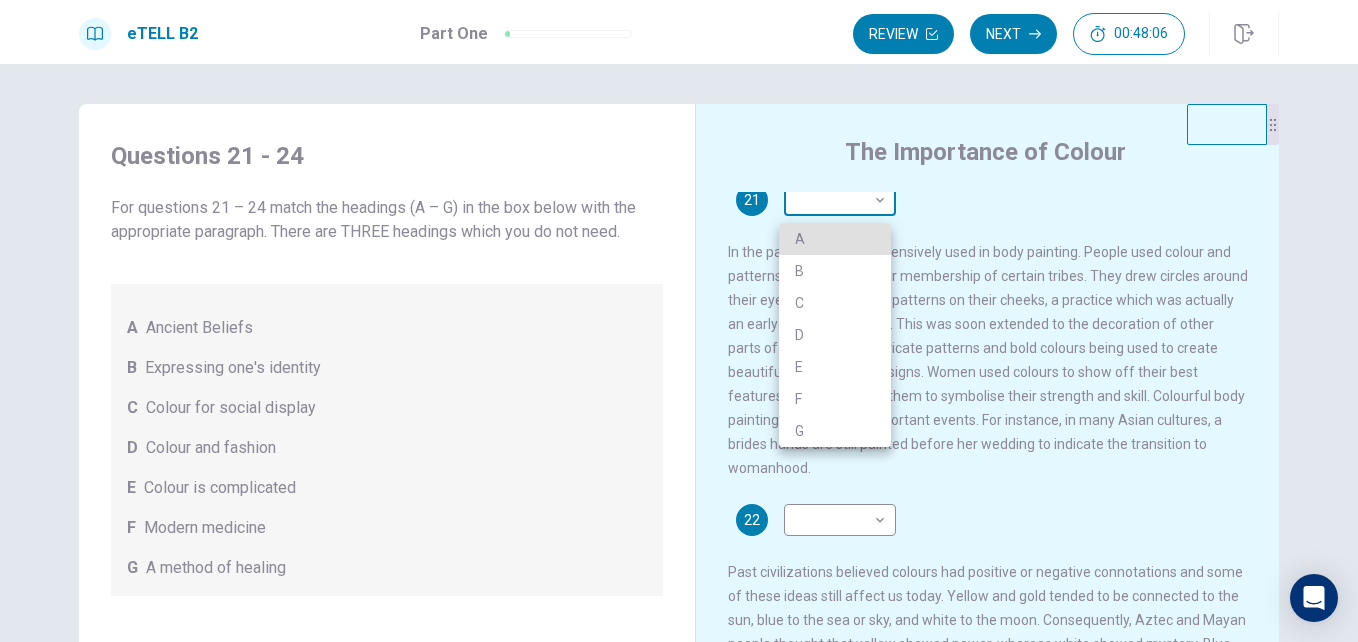 type 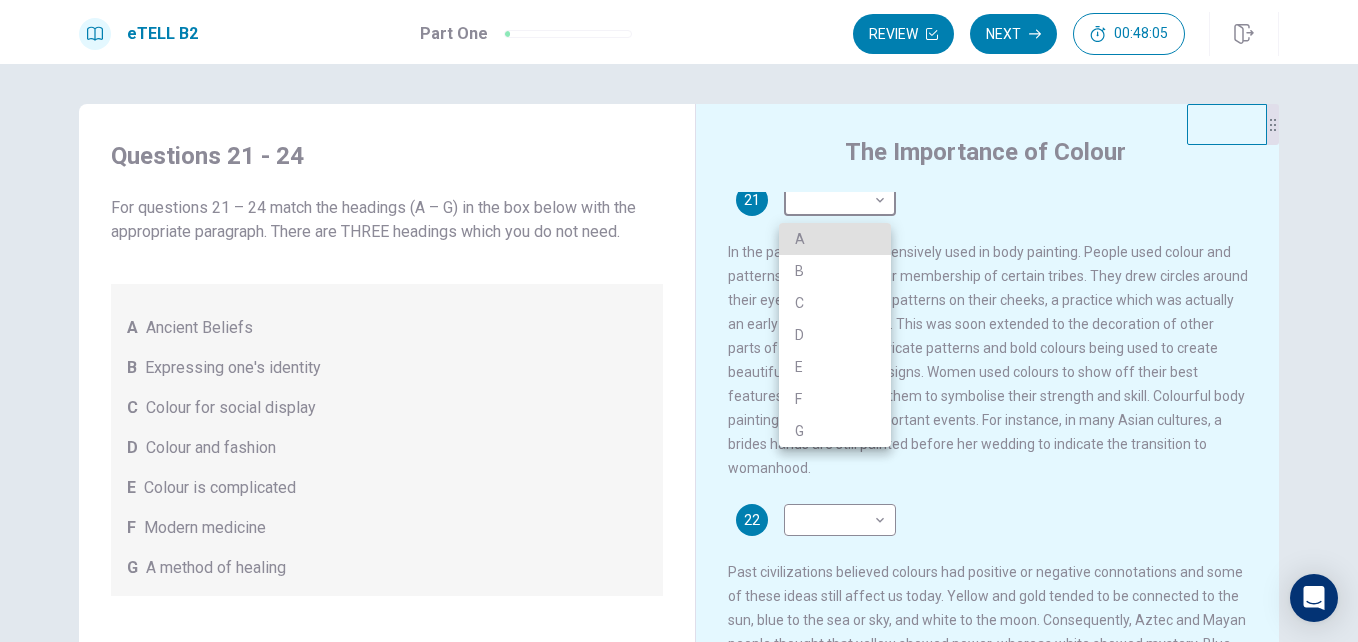 scroll, scrollTop: 187, scrollLeft: 0, axis: vertical 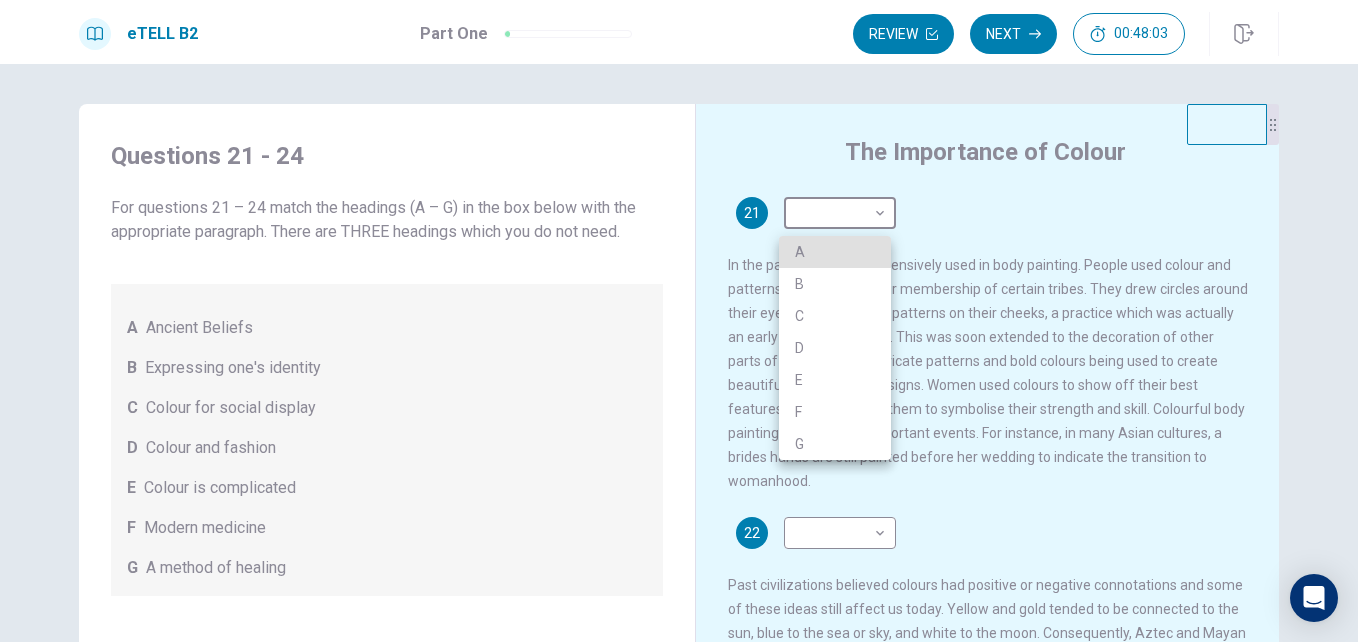 type 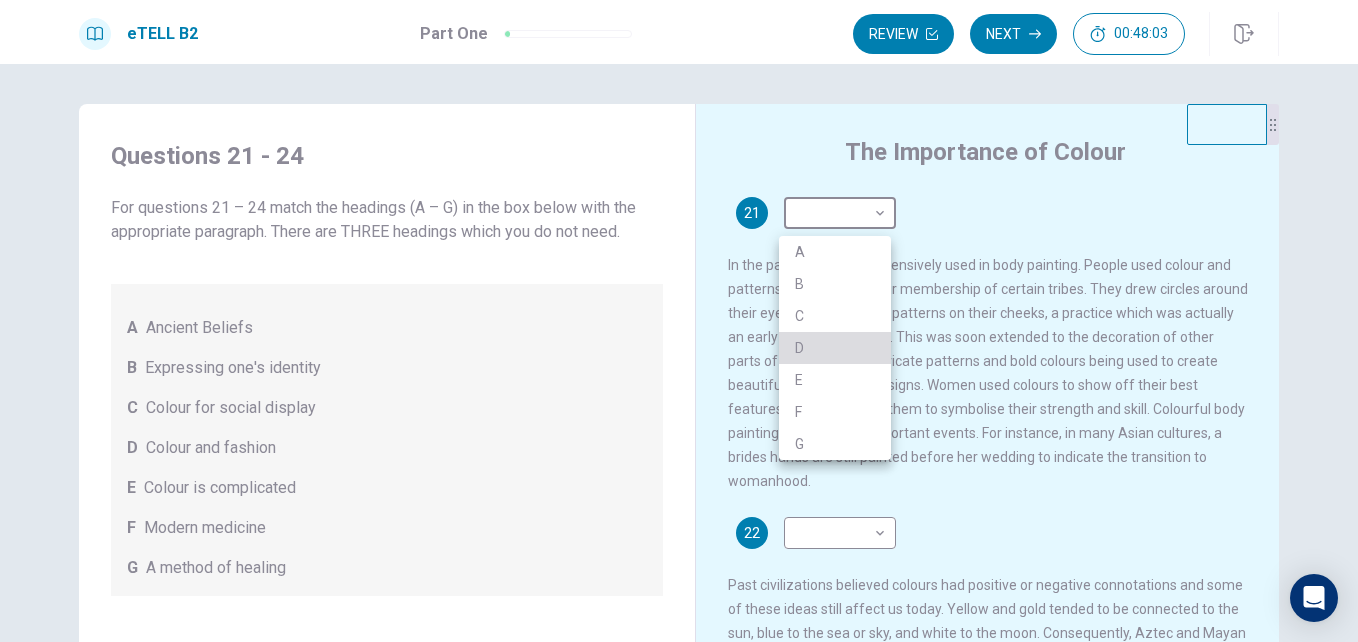 click on "D" at bounding box center [835, 348] 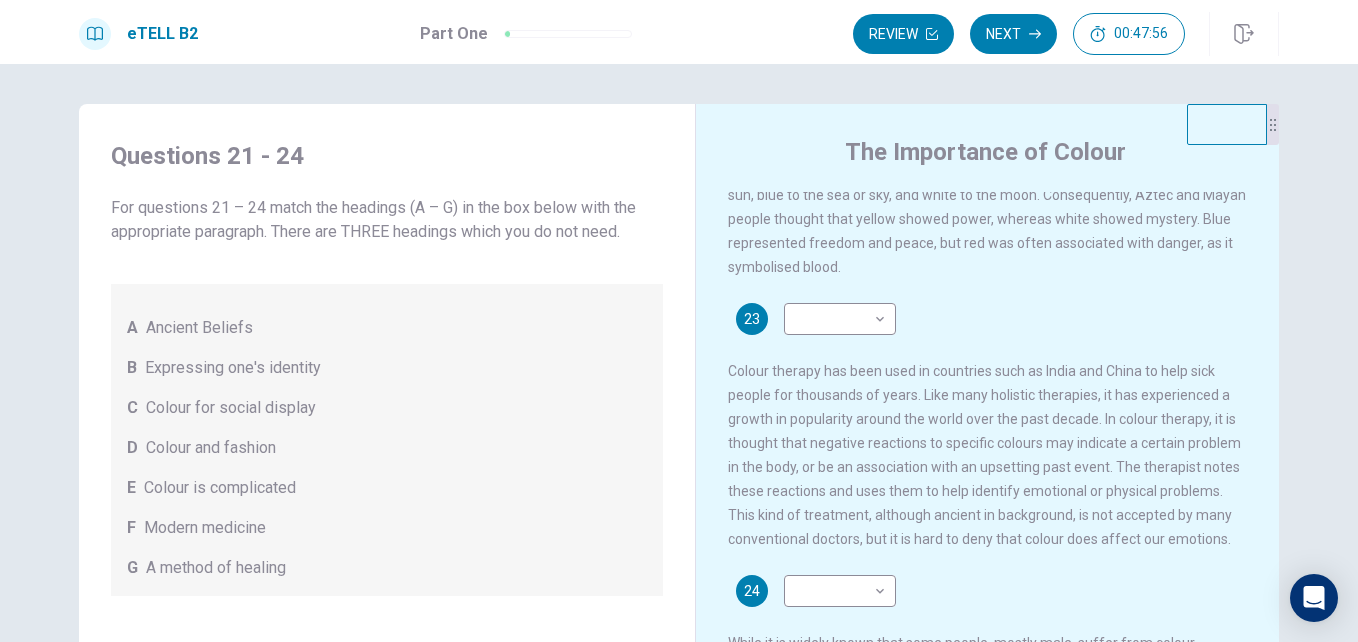 scroll, scrollTop: 466, scrollLeft: 0, axis: vertical 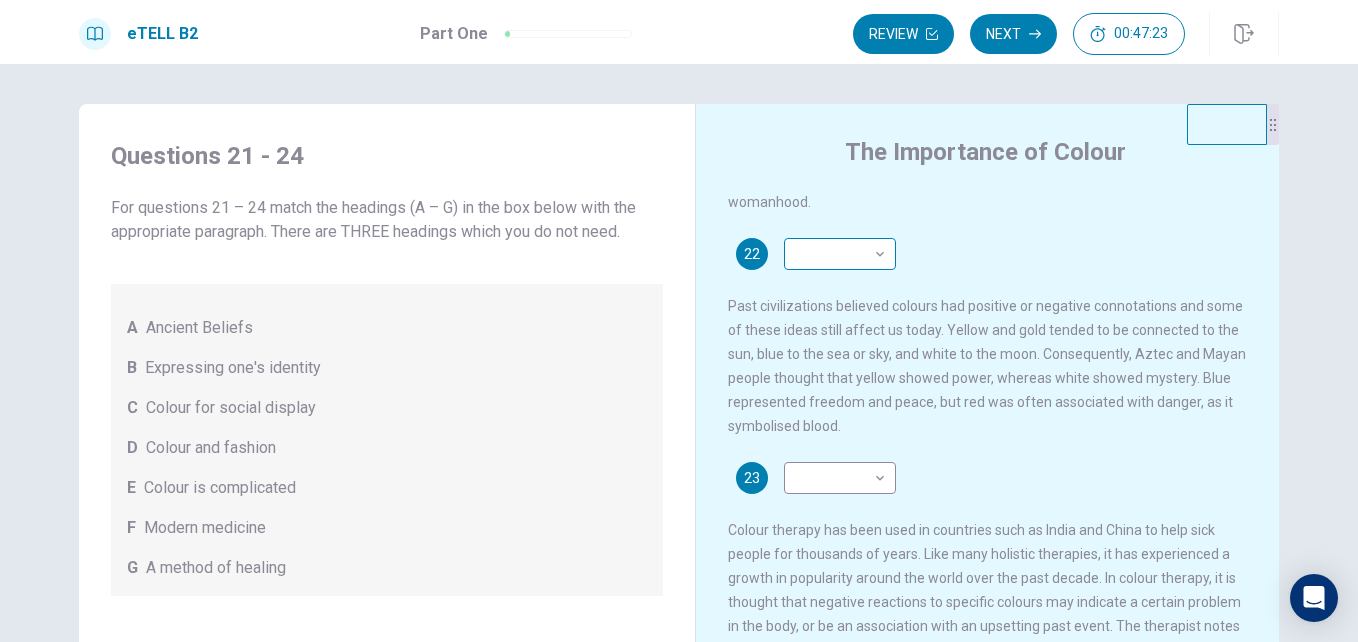 click on "This site uses cookies, as explained in our  Privacy Policy . If you agree to the use of cookies, please click the Accept button and continue to browse our site.   Privacy Policy Accept   eTELL B2 Part One Review Next 00:47:23 Question 1 - 4 of 30 00:47:23 Review Next Questions 21 - 24 For questions 21 – 24 match the headings (A – G) in the box below with the appropriate paragraph. There are THREE headings which you do not need. A Ancient Beliefs B Expressing one's identity C Colour for social display D Colour and fashion E Colour is complicated F Modern medicine G A method of healing The Importance of Colour 21 D * ​ 22 B * ​ 23 ​ ​ 24 ​ ​ © Copyright  [YEAR] Going somewhere? You are not allowed to open other tabs/pages or switch windows during a test. Doing this will be reported as cheating to the Administrators. Are you sure you want to leave this page? Please continue until you finish your test. It looks like there is a problem with your internet connection. 00:00 Click to reconnect" at bounding box center [679, 321] 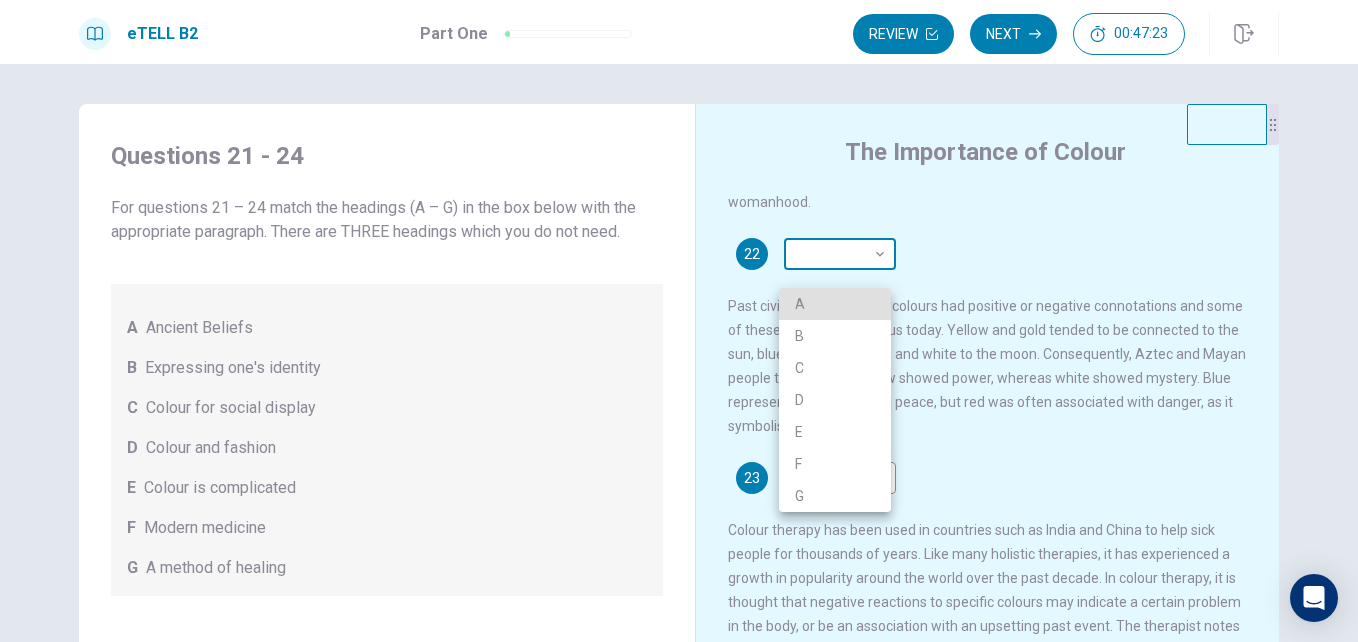 type 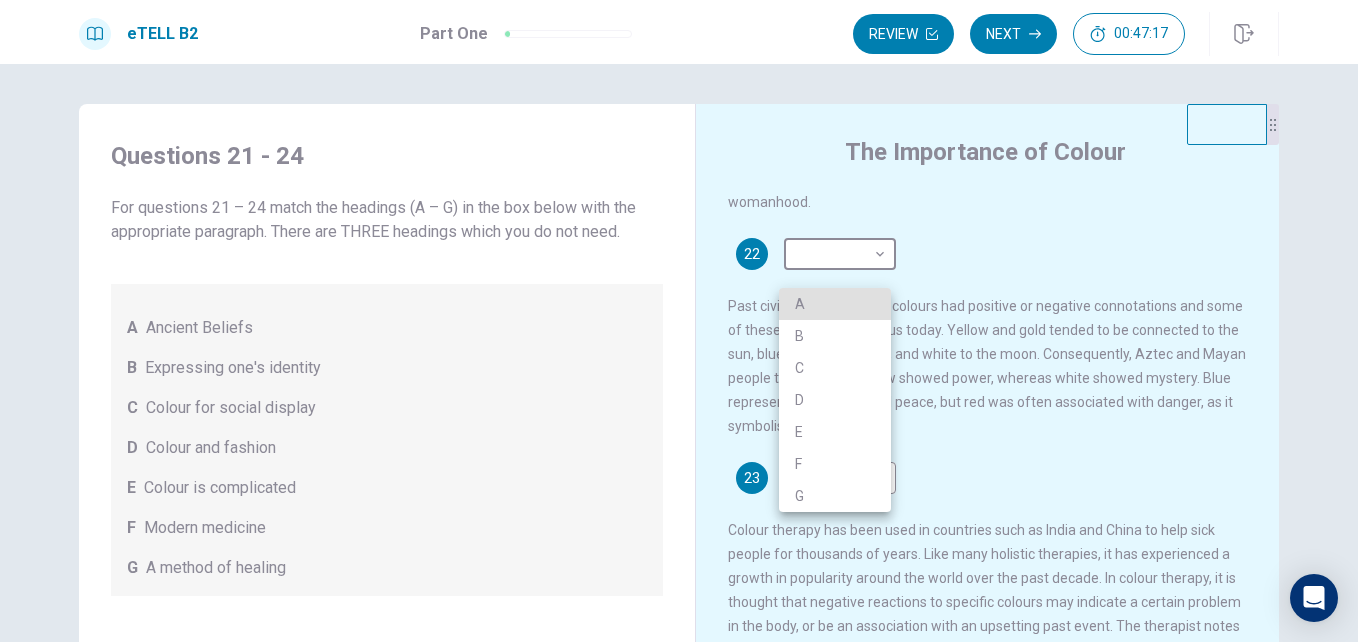 type 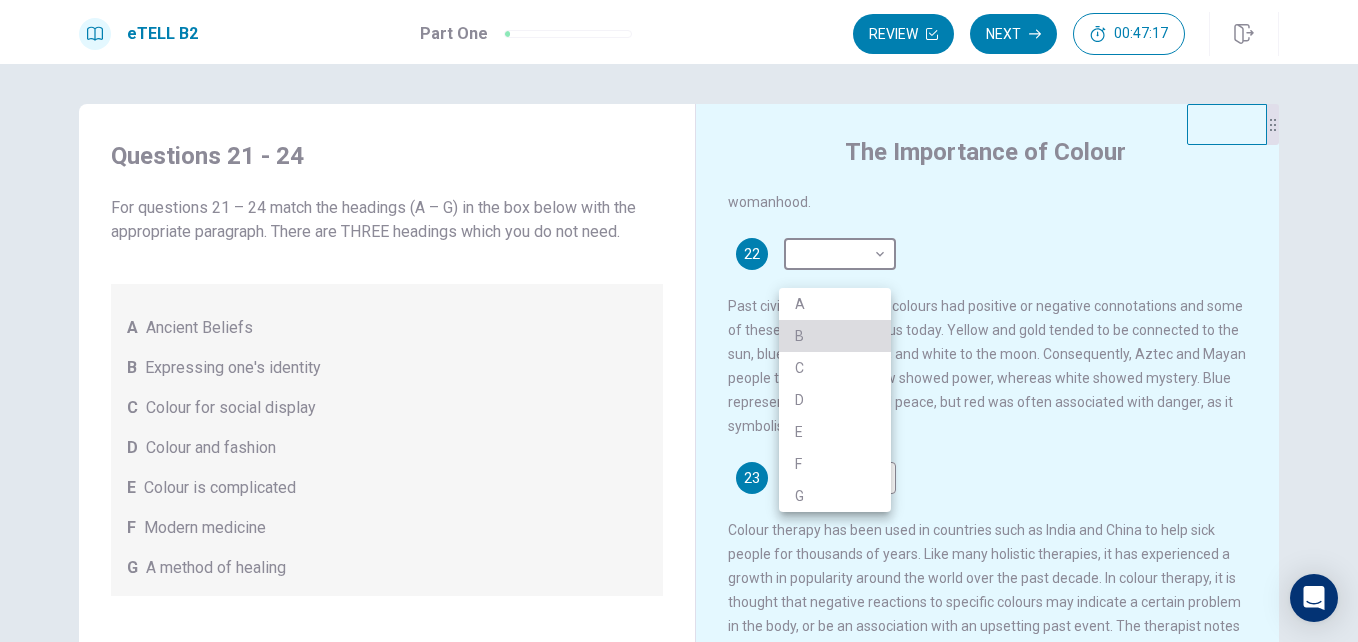 click on "B" at bounding box center (835, 336) 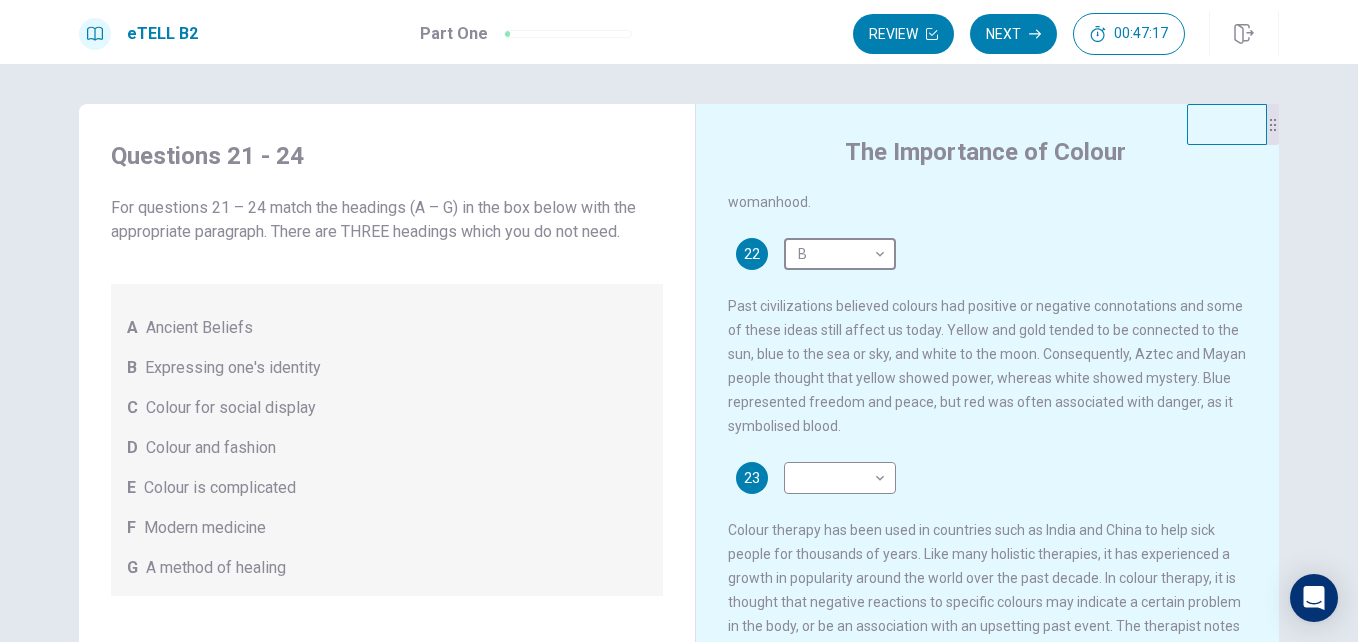 type on "*" 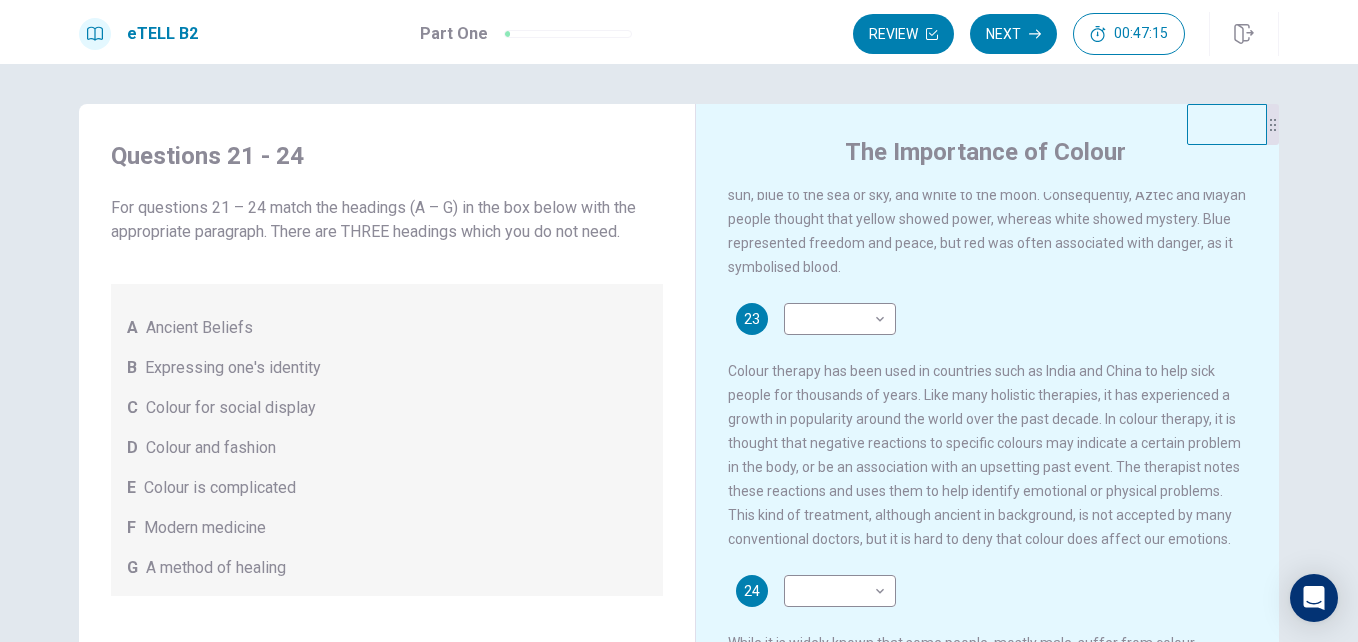 scroll, scrollTop: 666, scrollLeft: 0, axis: vertical 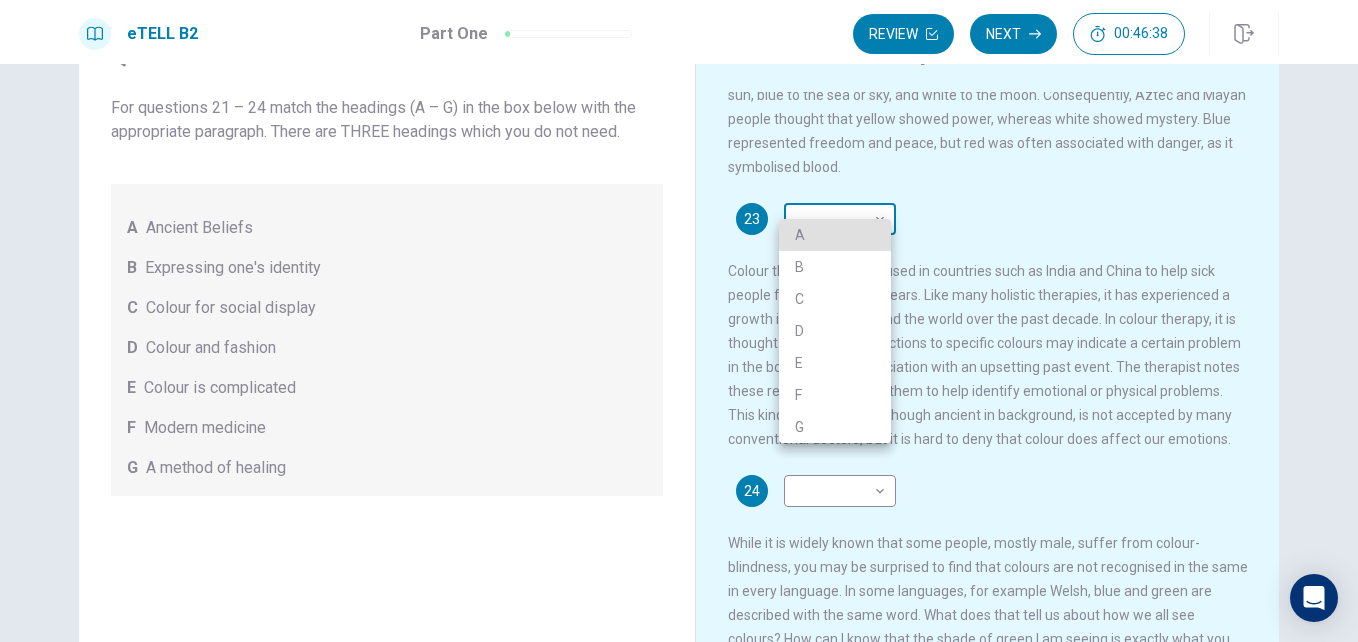 click on "This site uses cookies, as explained in our  Privacy Policy . If you agree to the use of cookies, please click the Accept button and continue to browse our site.   Privacy Policy Accept   eTELL B2 Part One Review Next 00:46:38 Question 1 - 4 of 30 00:46:38 Review Next Questions 21 - 24 For questions 21 – 24 match the headings (A – G) in the box below with the appropriate paragraph. There are THREE headings which you do not need. A Ancient Beliefs B Expressing one's identity C Colour for social display D Colour and fashion E Colour is complicated F Modern medicine G A method of healing The Importance of Colour 21 D * ​ 22 B * ​ 23 ​ ​ 24 ​ ​ © Copyright  [YEAR] Going somewhere? You are not allowed to open other tabs/pages or switch windows during a test. Doing this will be reported as cheating to the Administrators. Are you sure you want to leave this page? Please continue until you finish your test. It looks like there is a problem with your internet connection. 00:00 Click to reconnect" at bounding box center (679, 321) 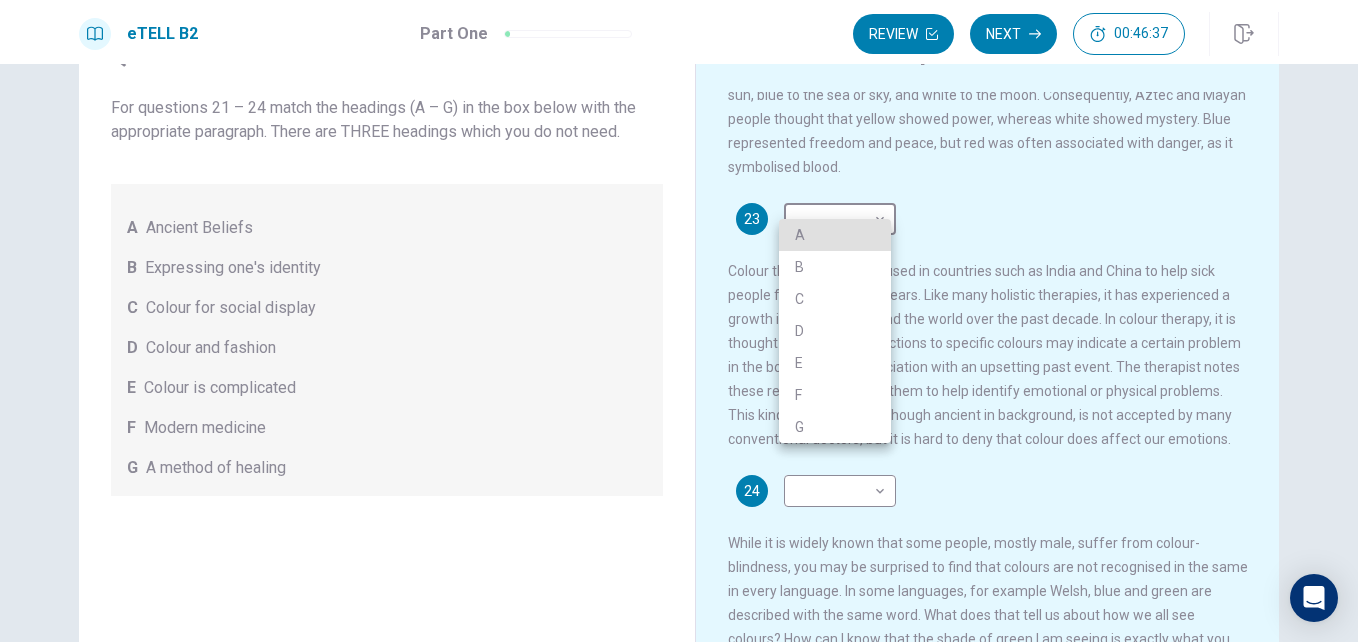 type 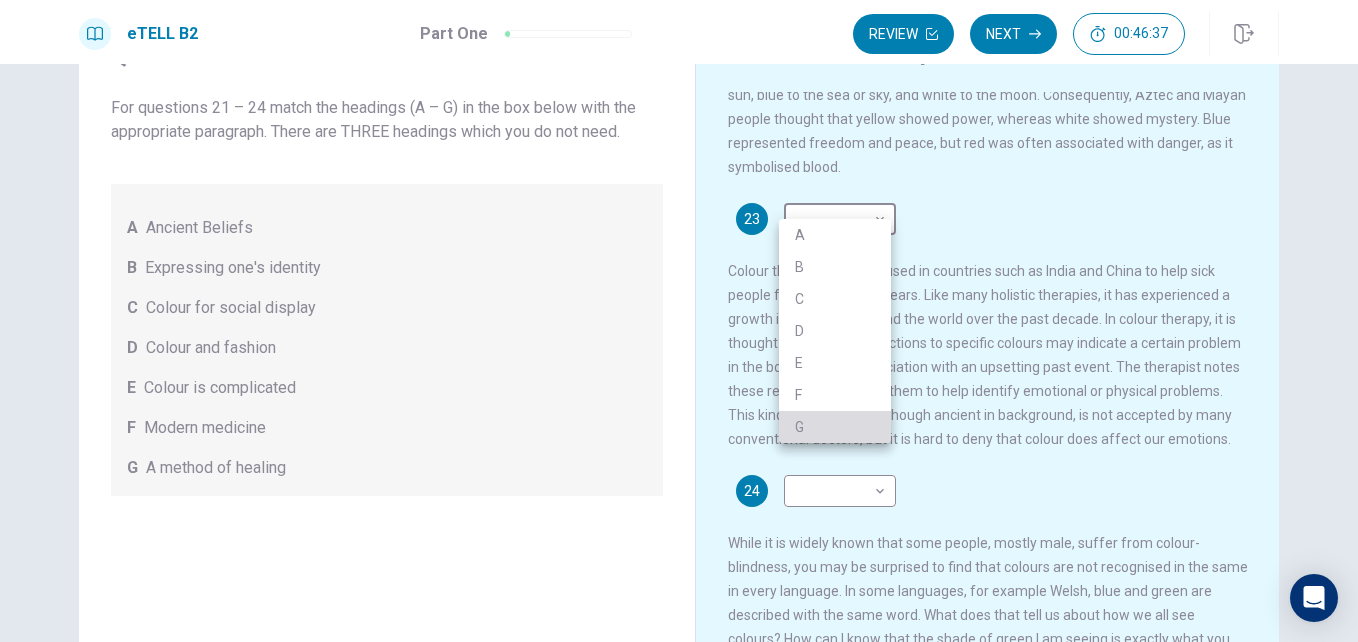 click on "G" at bounding box center (835, 427) 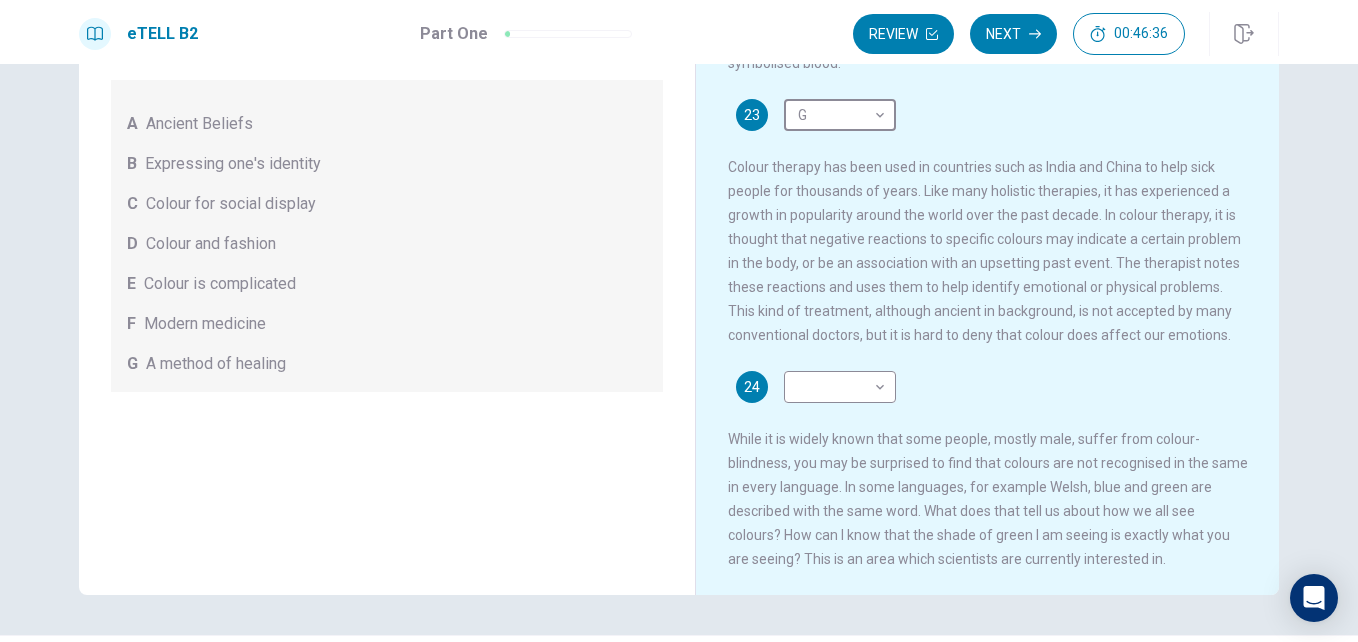 scroll, scrollTop: 261, scrollLeft: 0, axis: vertical 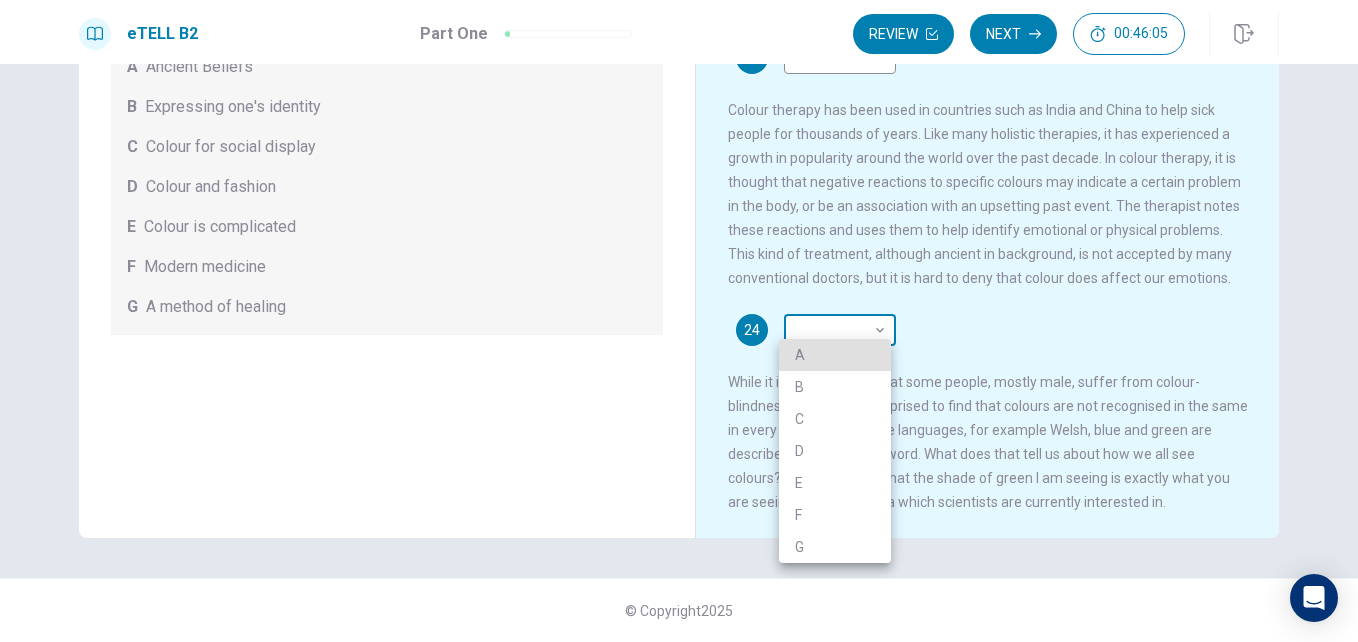 type 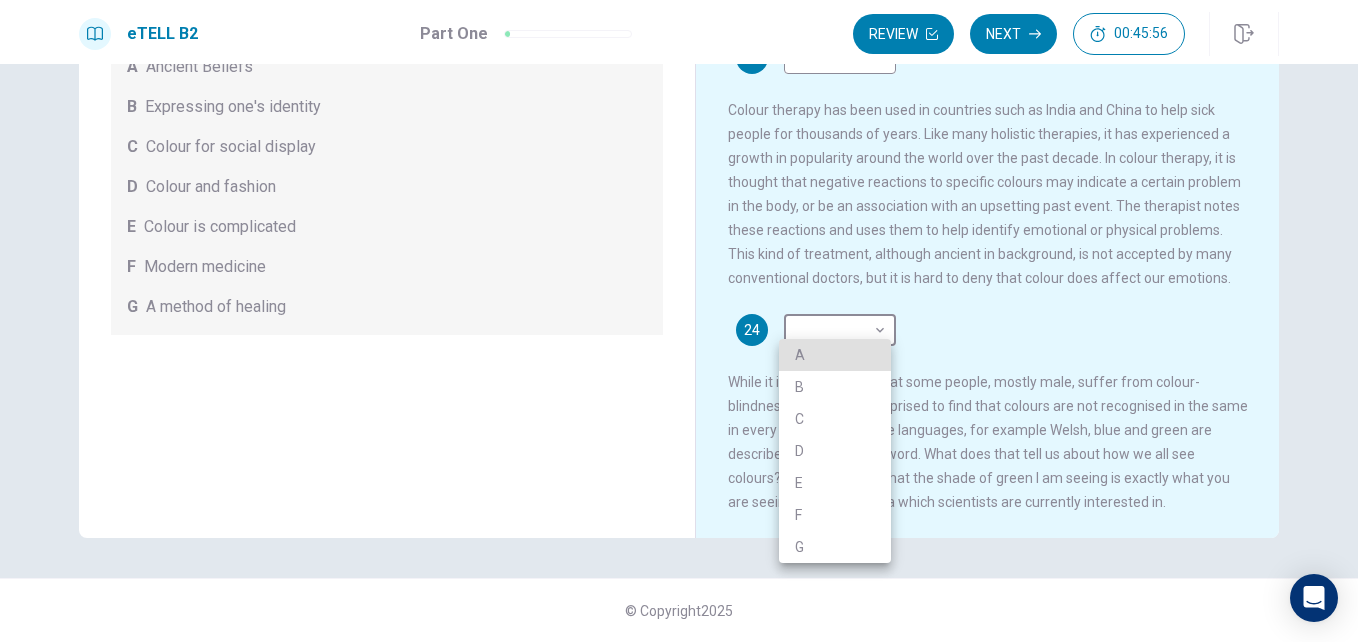 type 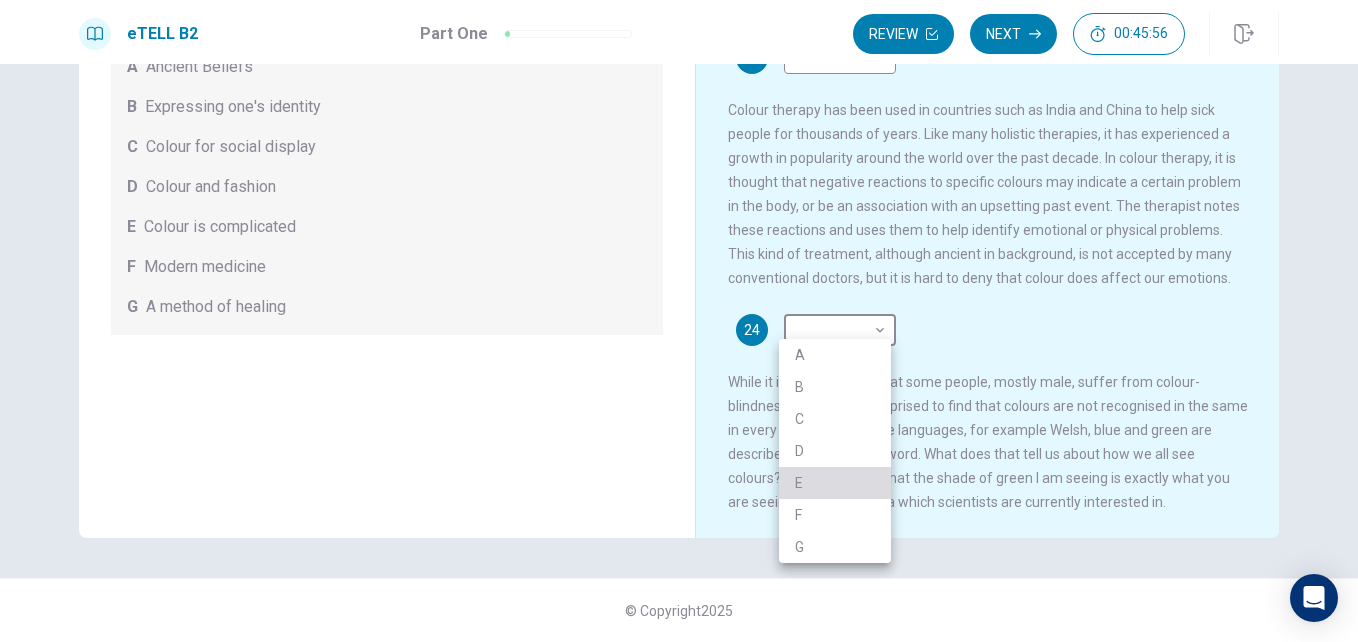click on "E" at bounding box center [835, 483] 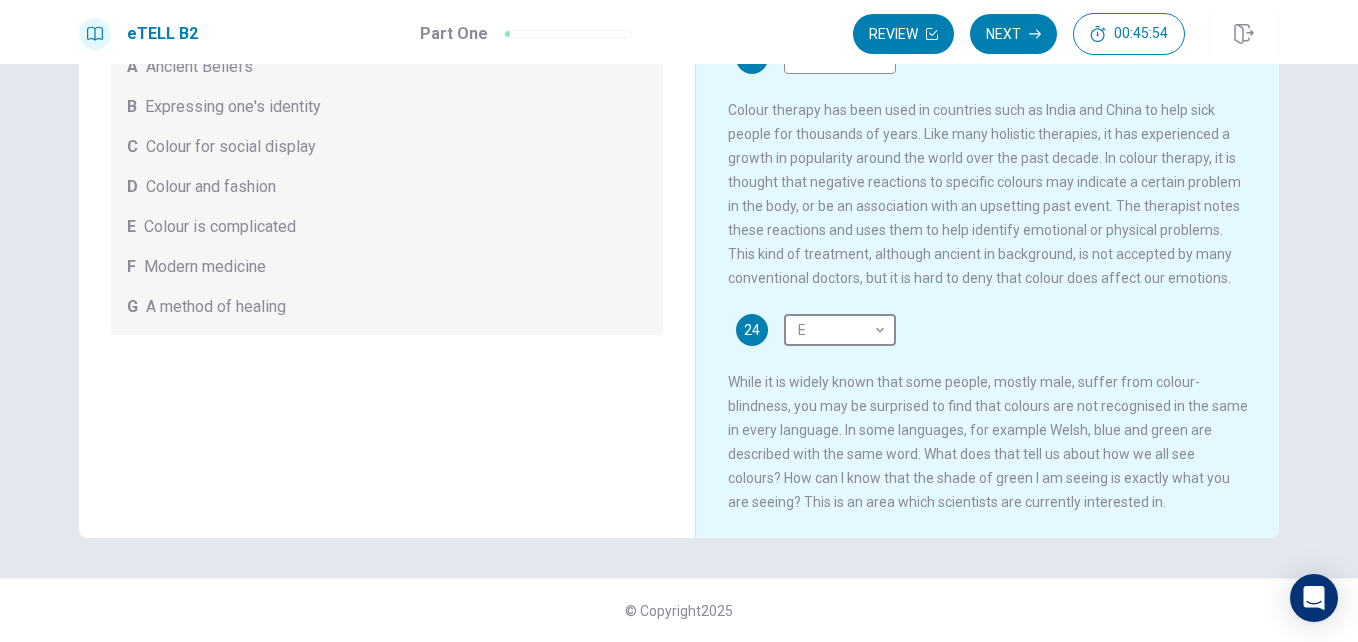 scroll, scrollTop: 0, scrollLeft: 0, axis: both 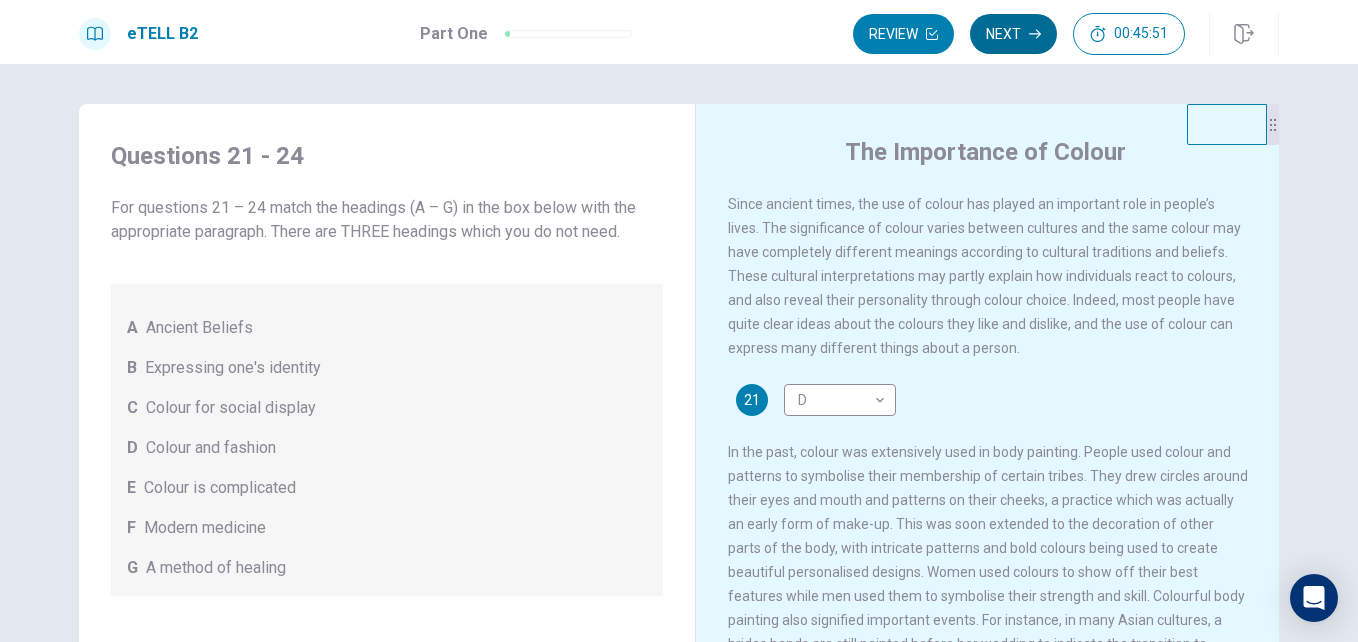 type 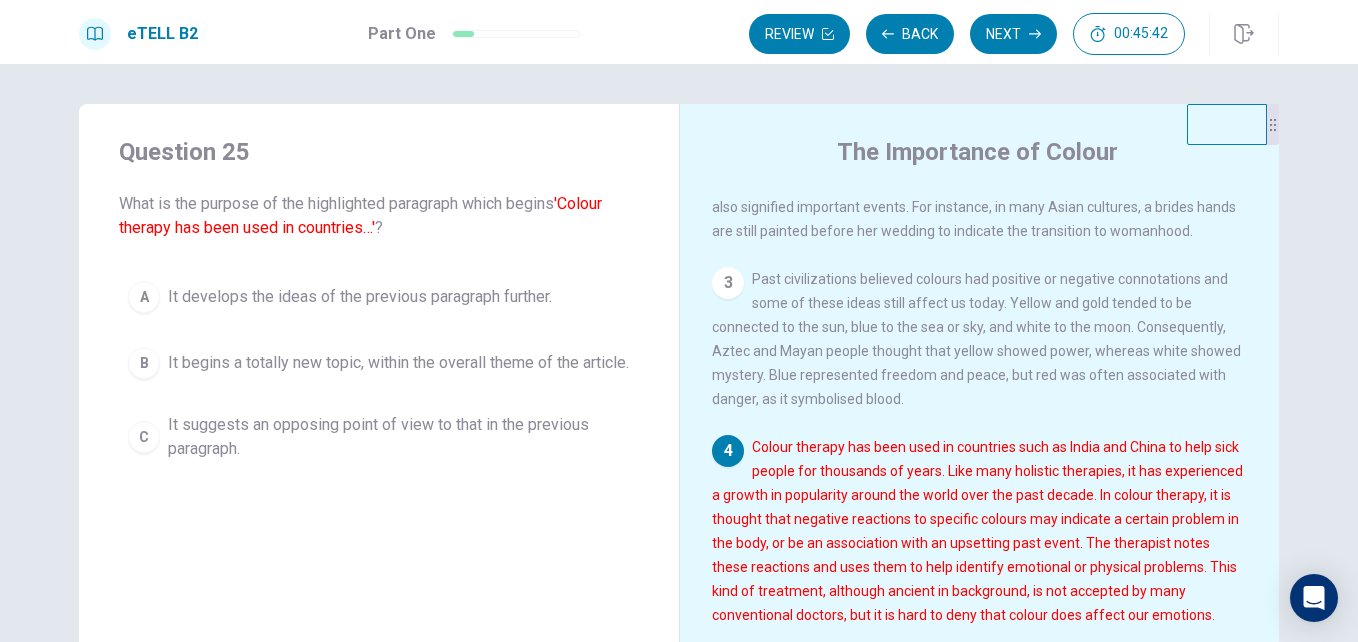 scroll, scrollTop: 470, scrollLeft: 0, axis: vertical 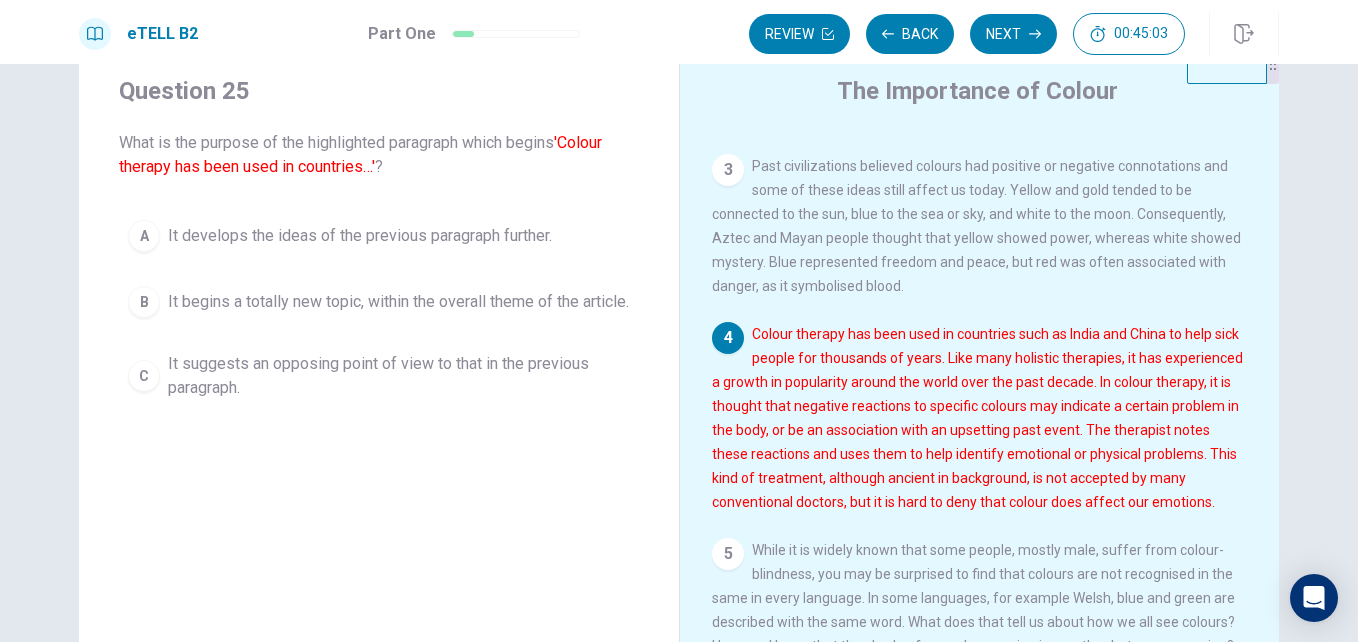 type 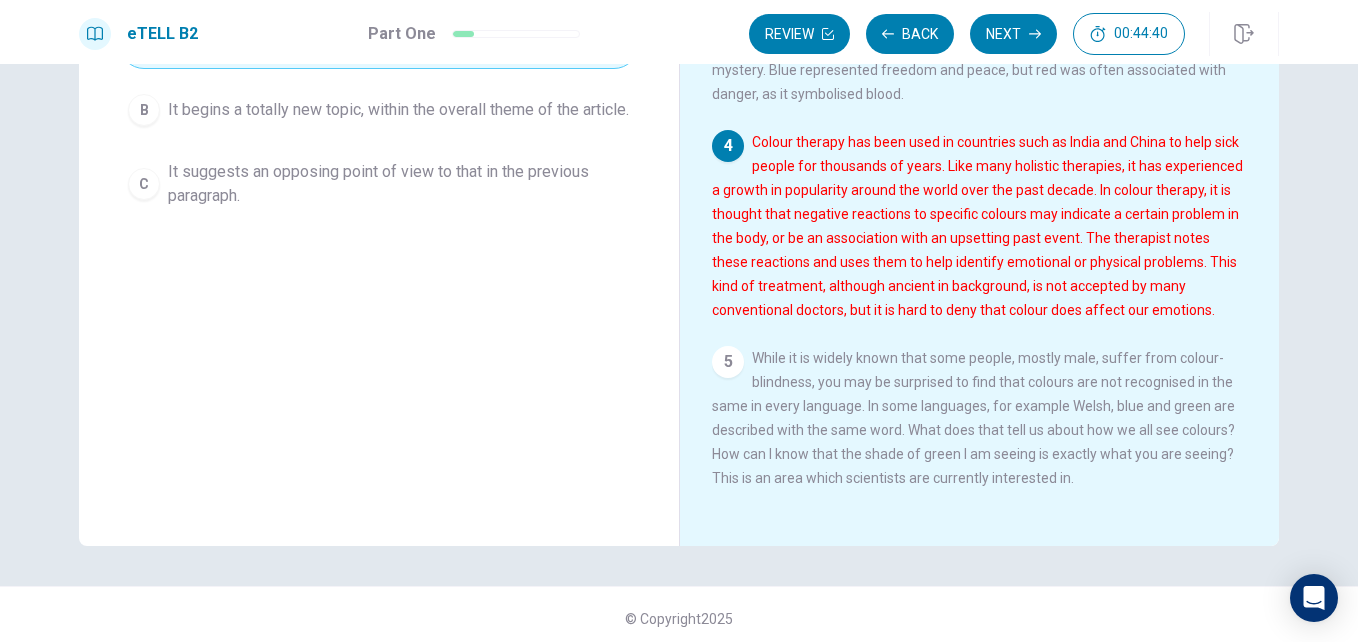 scroll, scrollTop: 261, scrollLeft: 0, axis: vertical 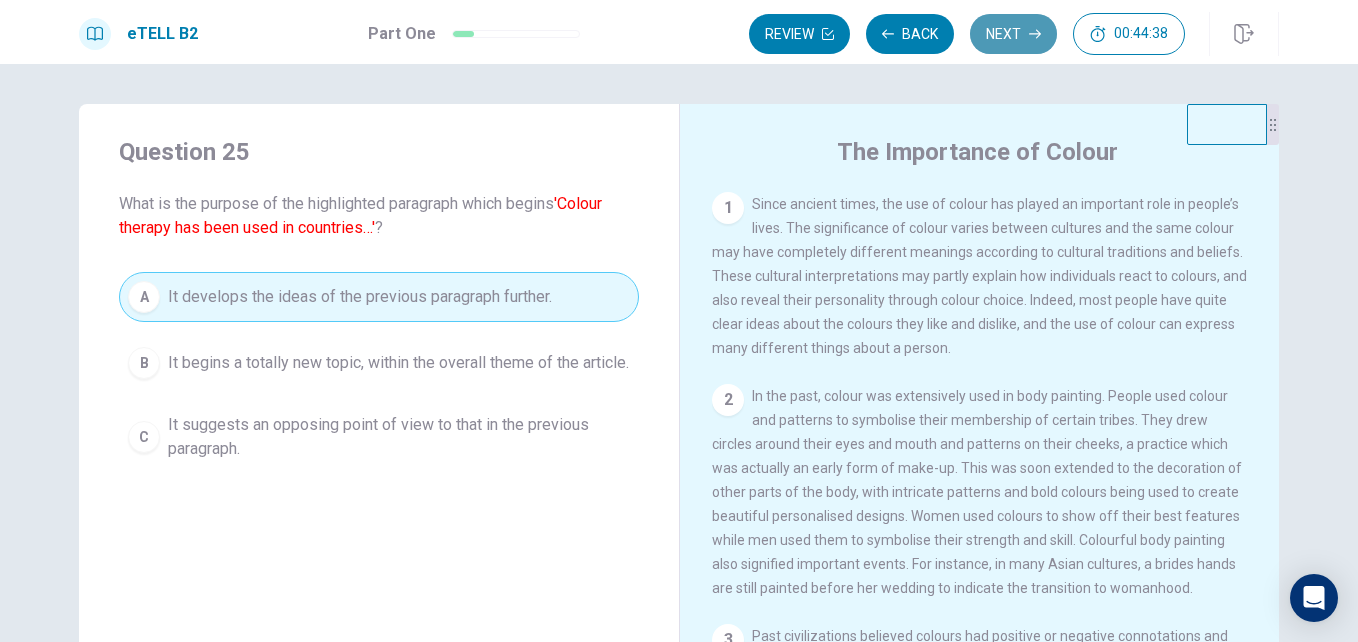 click on "Next" at bounding box center (1013, 34) 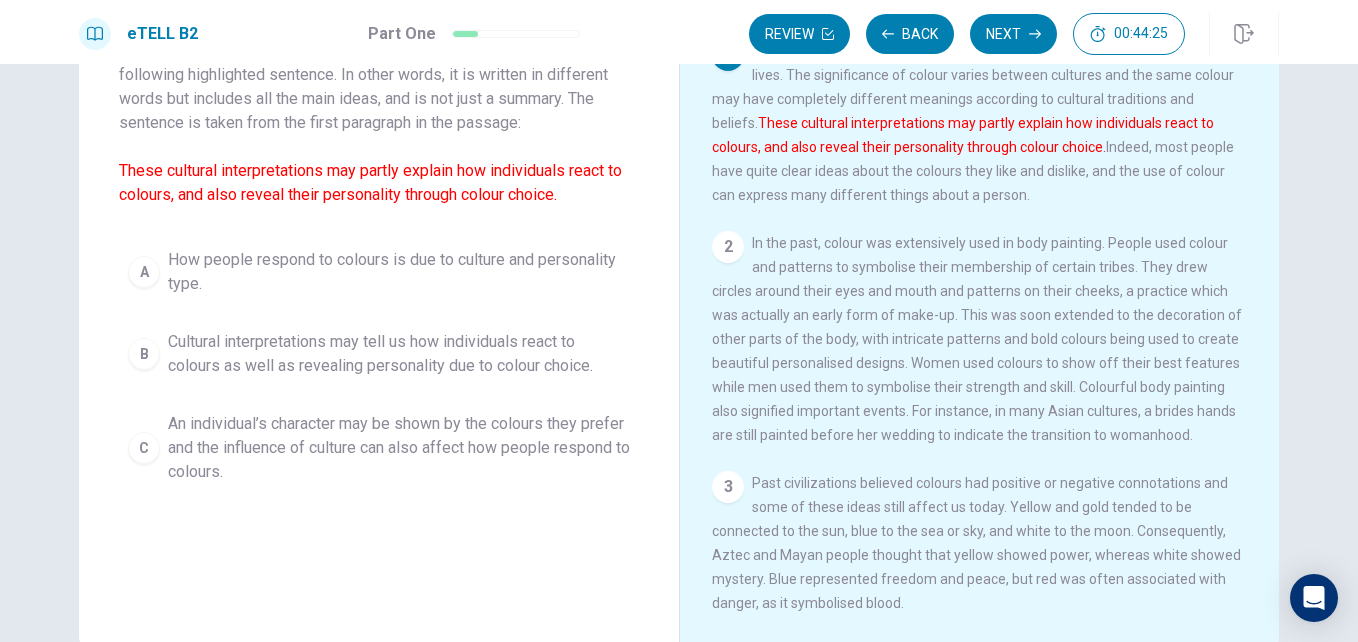 scroll, scrollTop: 200, scrollLeft: 0, axis: vertical 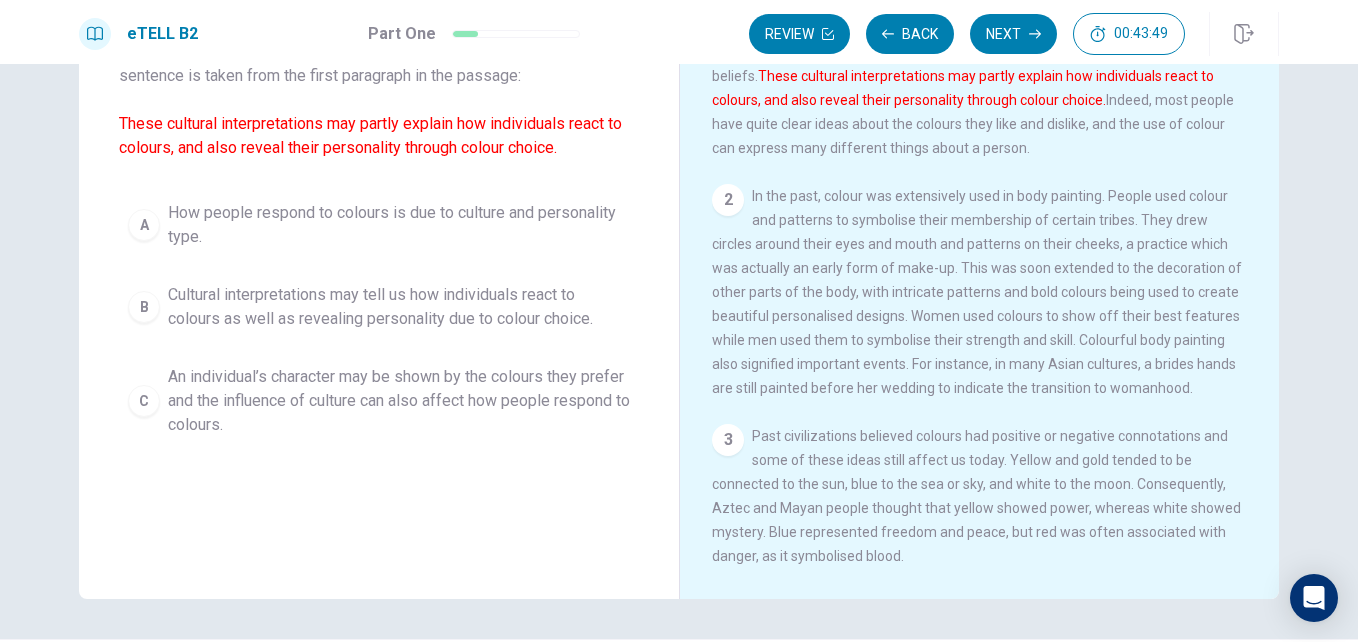 type 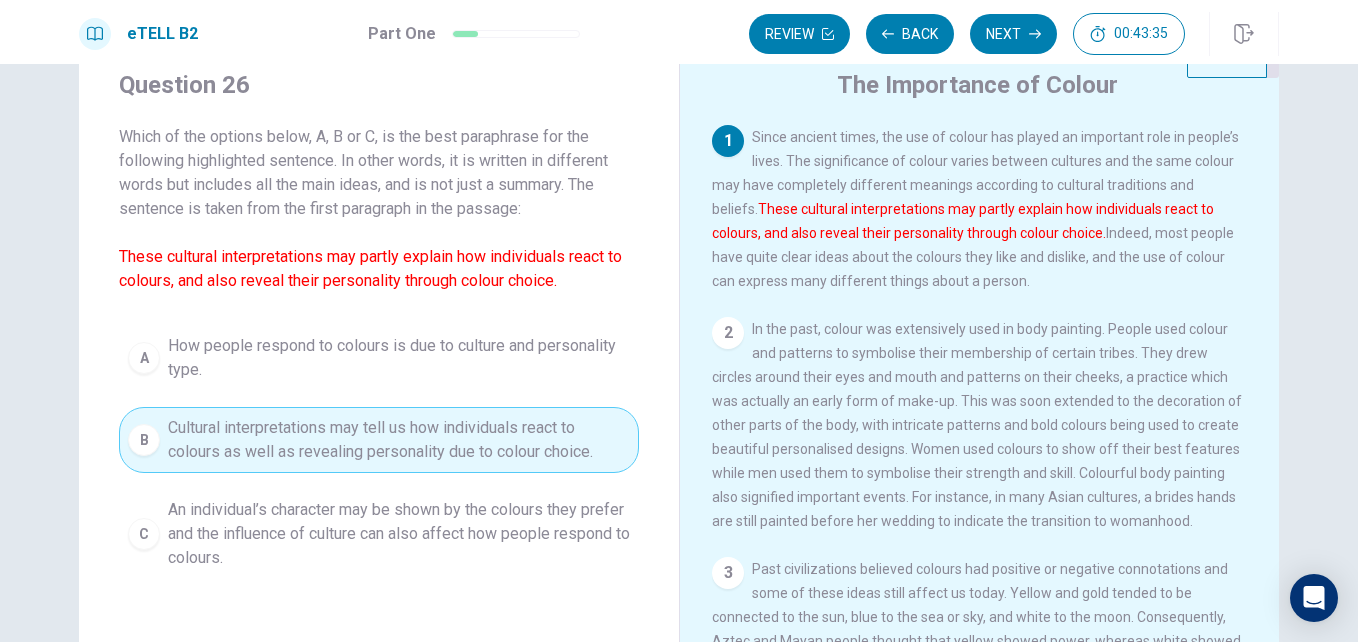 scroll, scrollTop: 0, scrollLeft: 0, axis: both 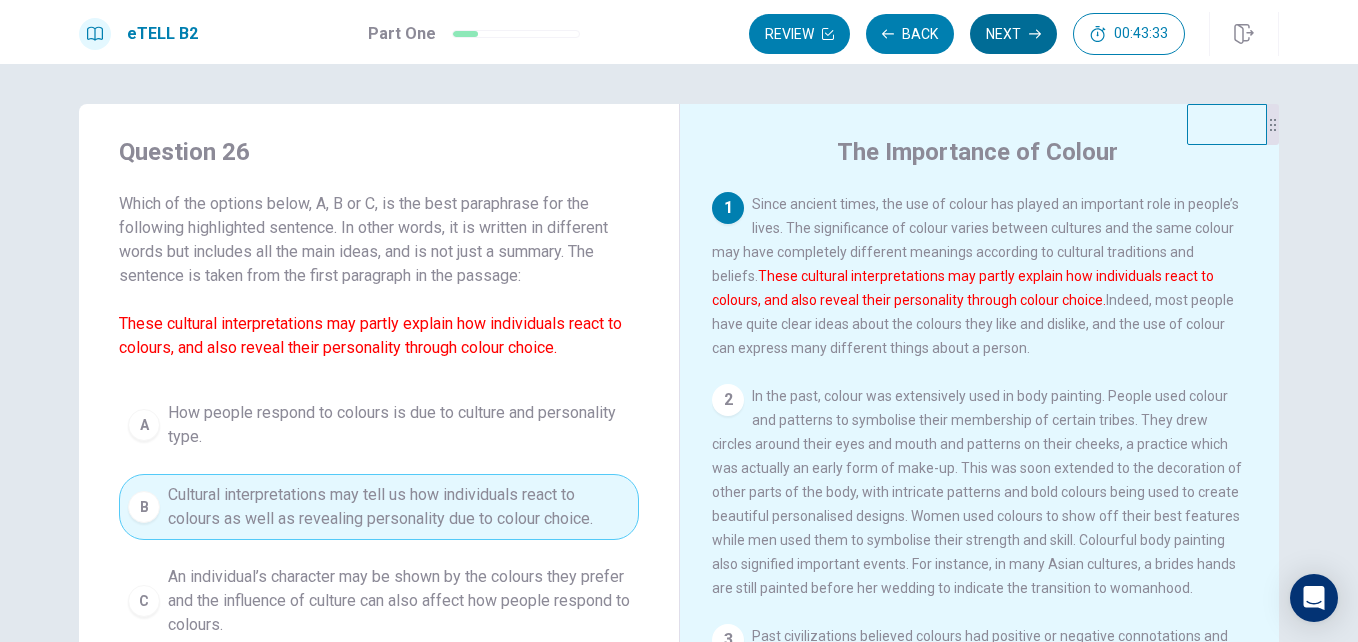 click on "Next" at bounding box center [1013, 34] 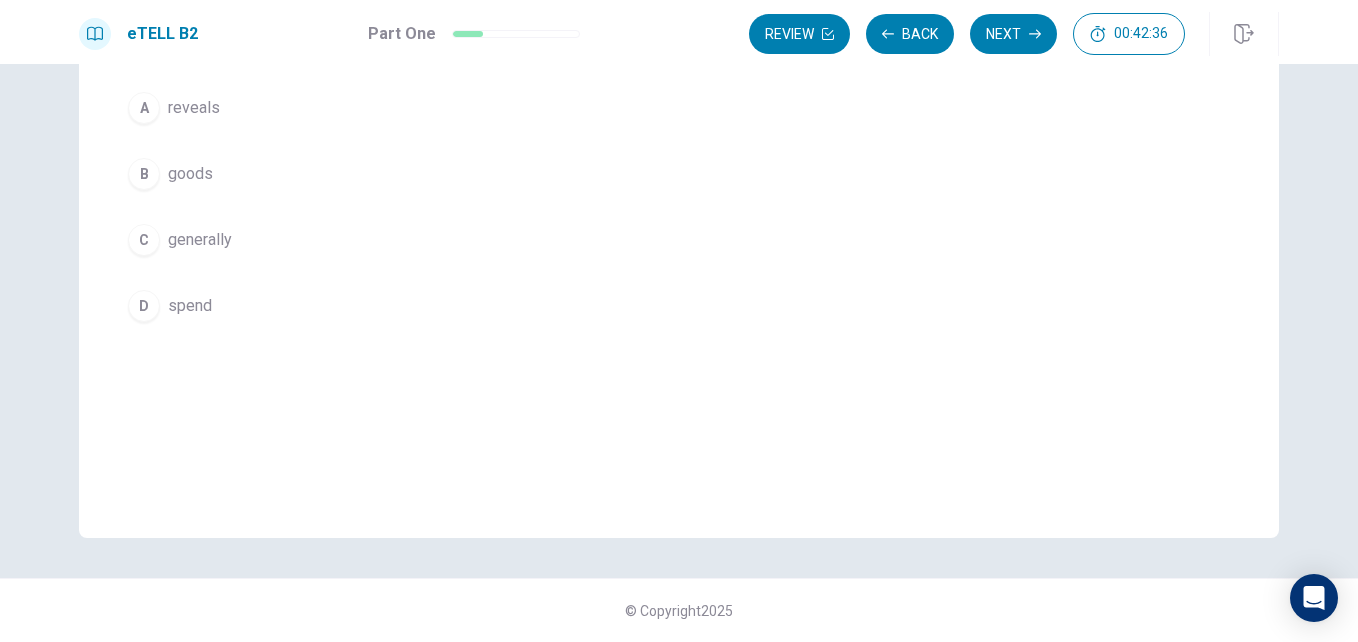 scroll, scrollTop: 61, scrollLeft: 0, axis: vertical 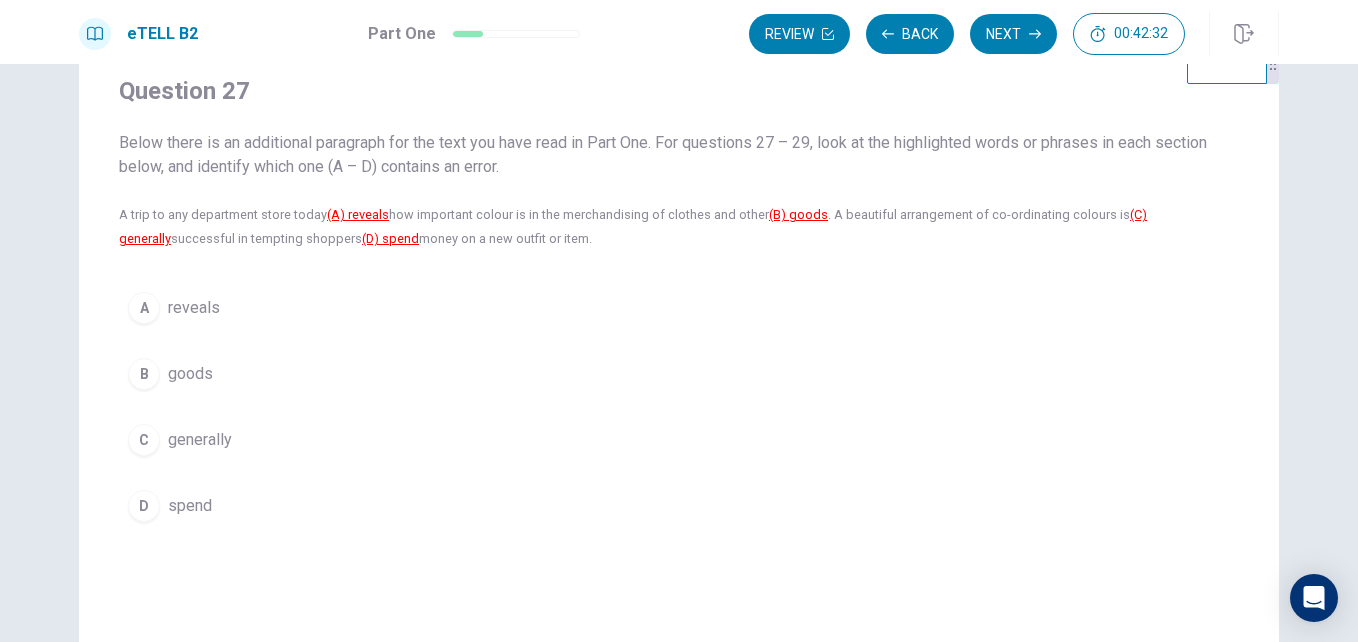 click on "(D) spend" at bounding box center [390, 238] 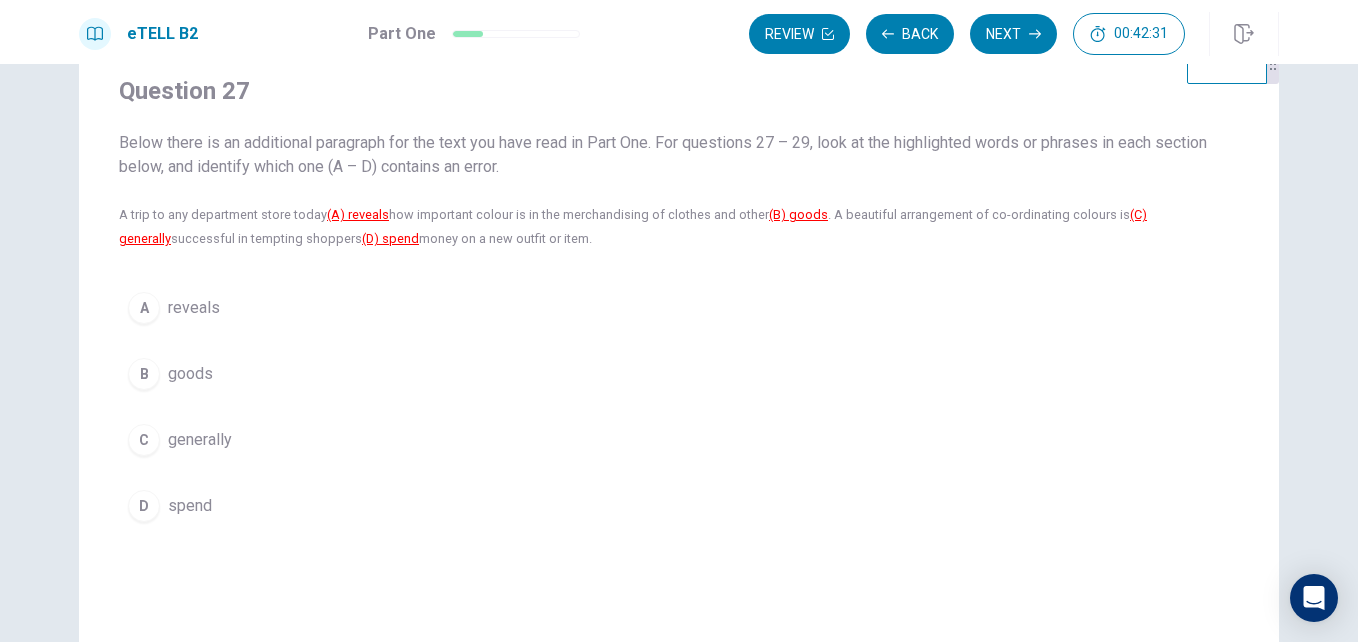 click on "(D) spend" at bounding box center (390, 238) 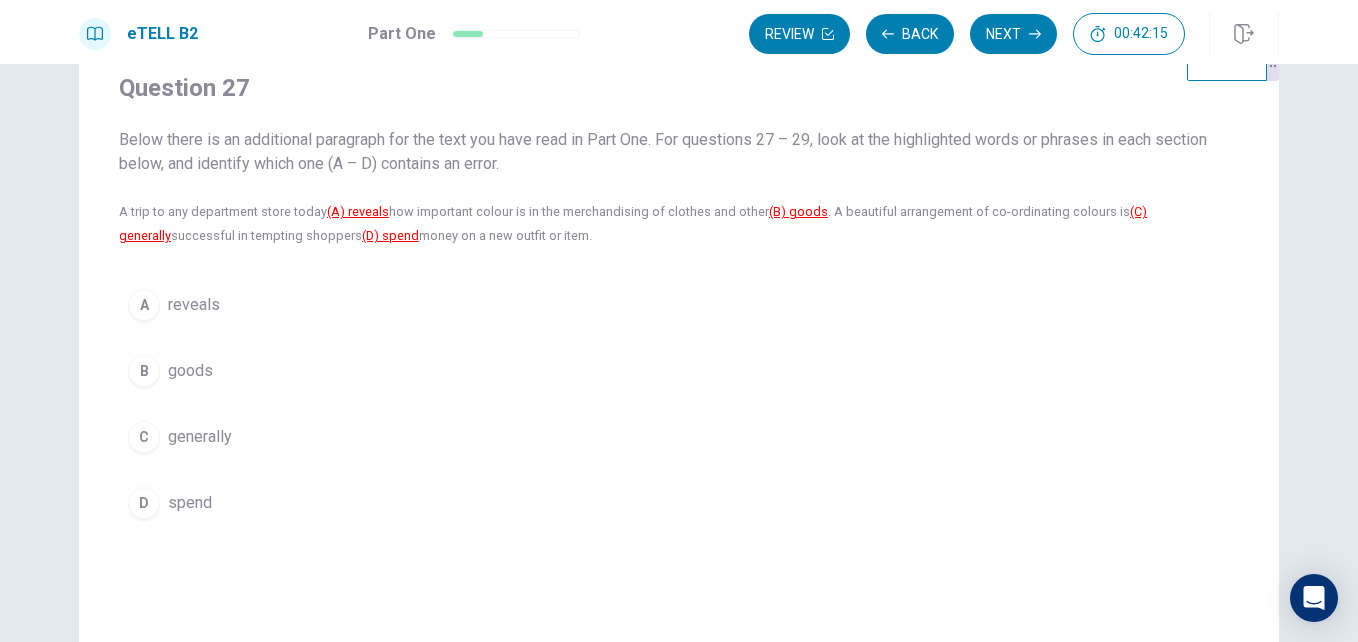 scroll, scrollTop: 100, scrollLeft: 0, axis: vertical 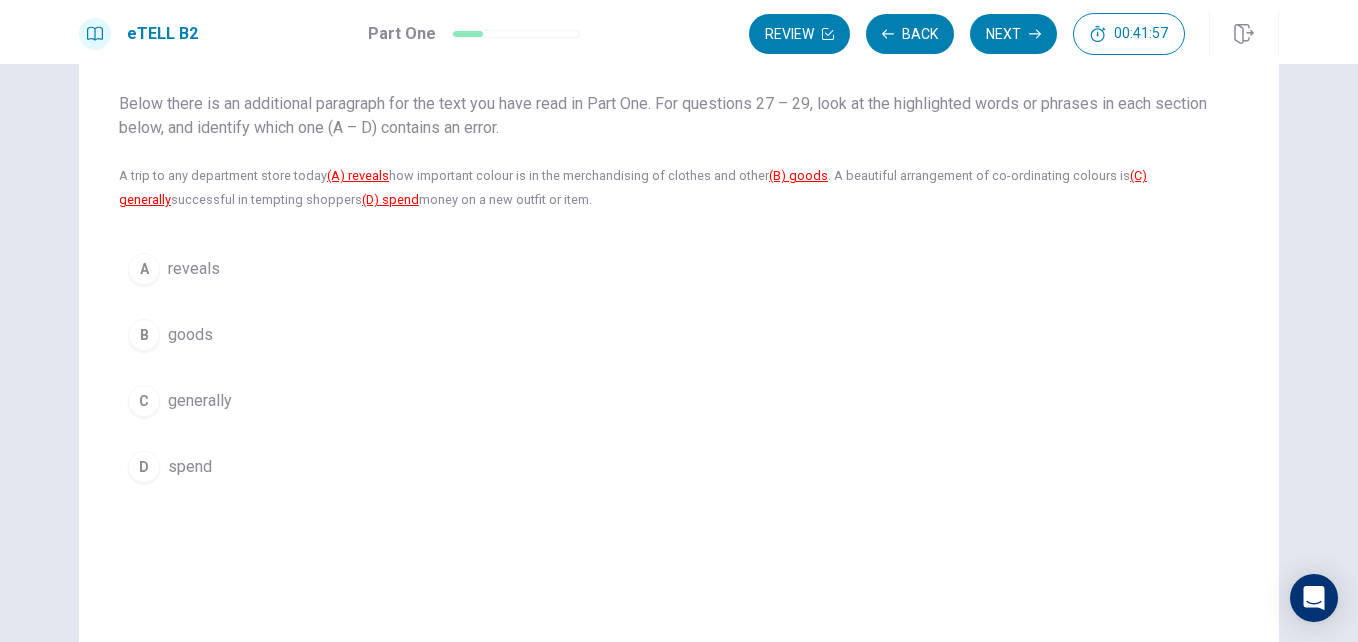 type 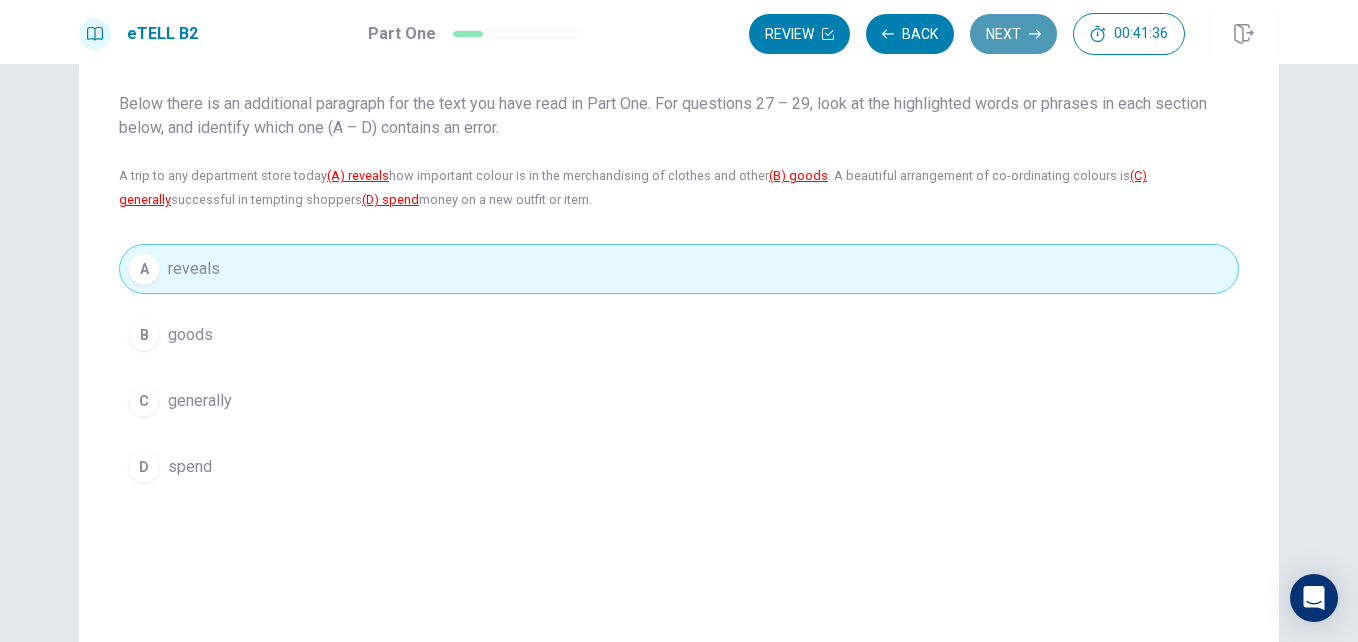 click on "Next" at bounding box center [1013, 34] 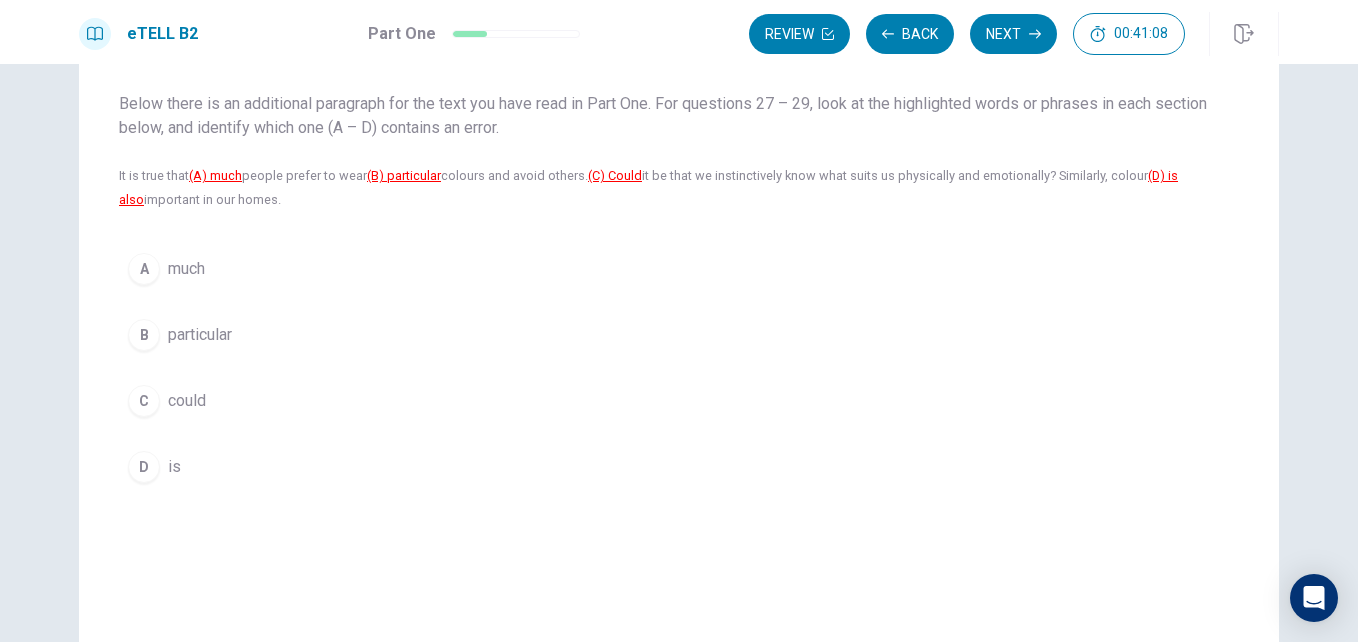 type 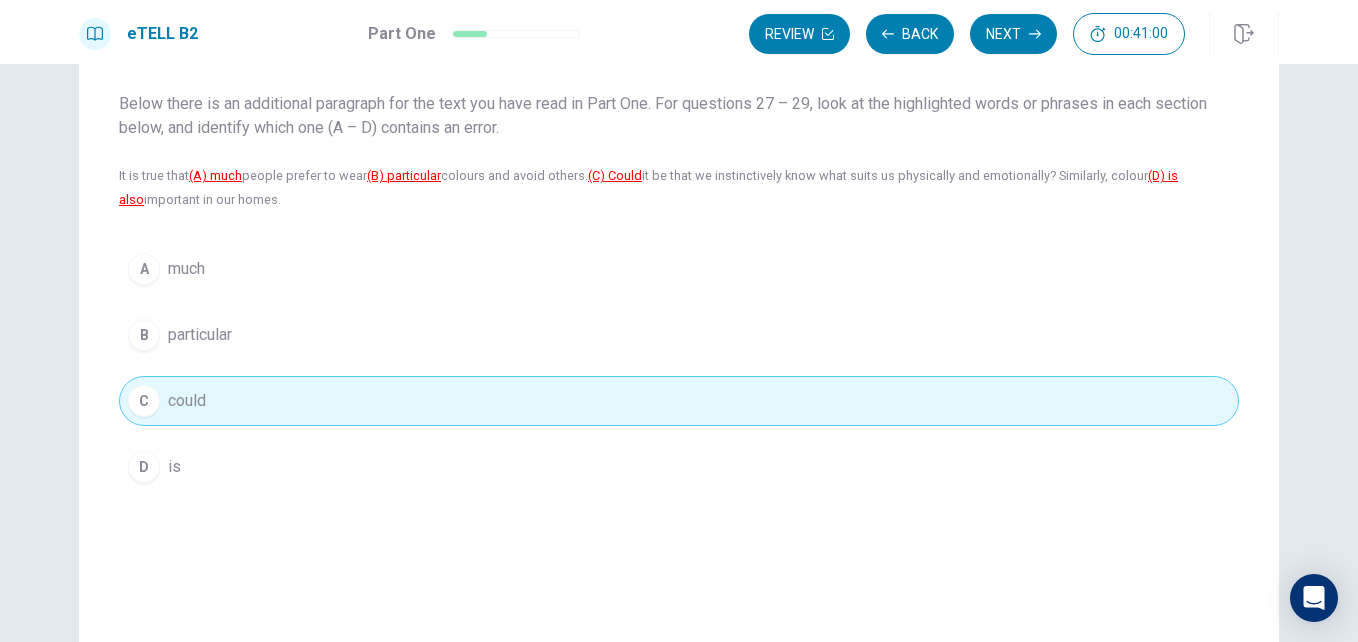 type 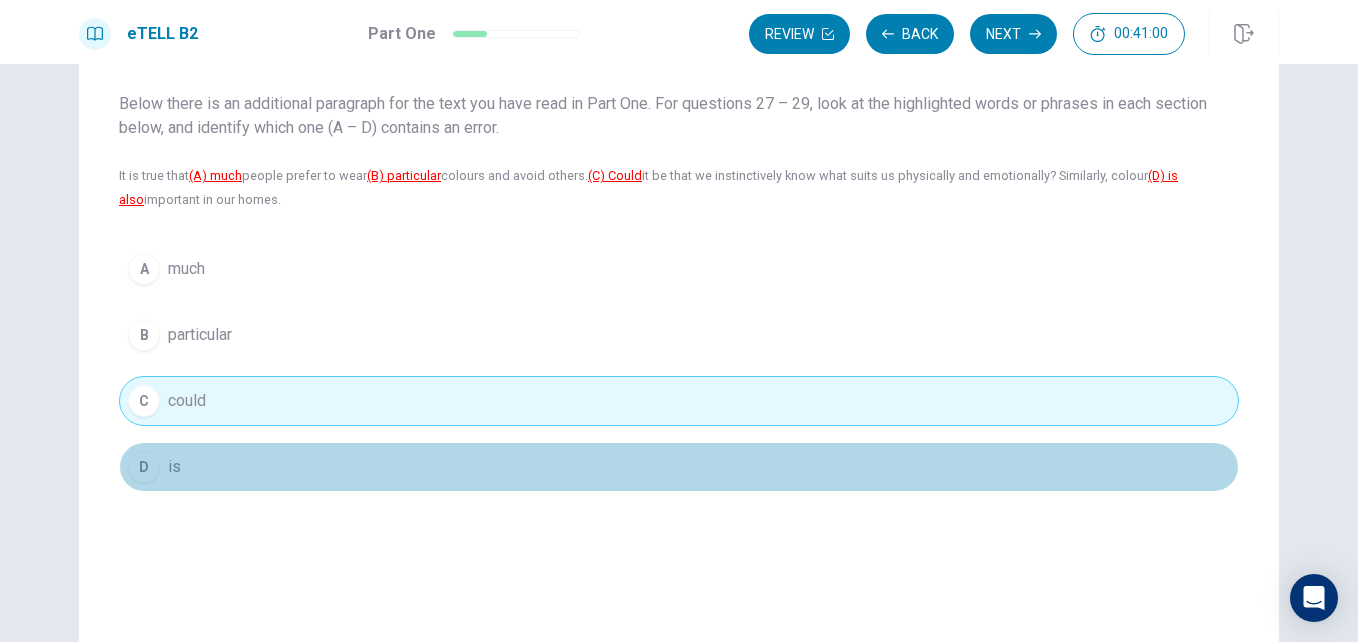 click on "D is" at bounding box center [679, 467] 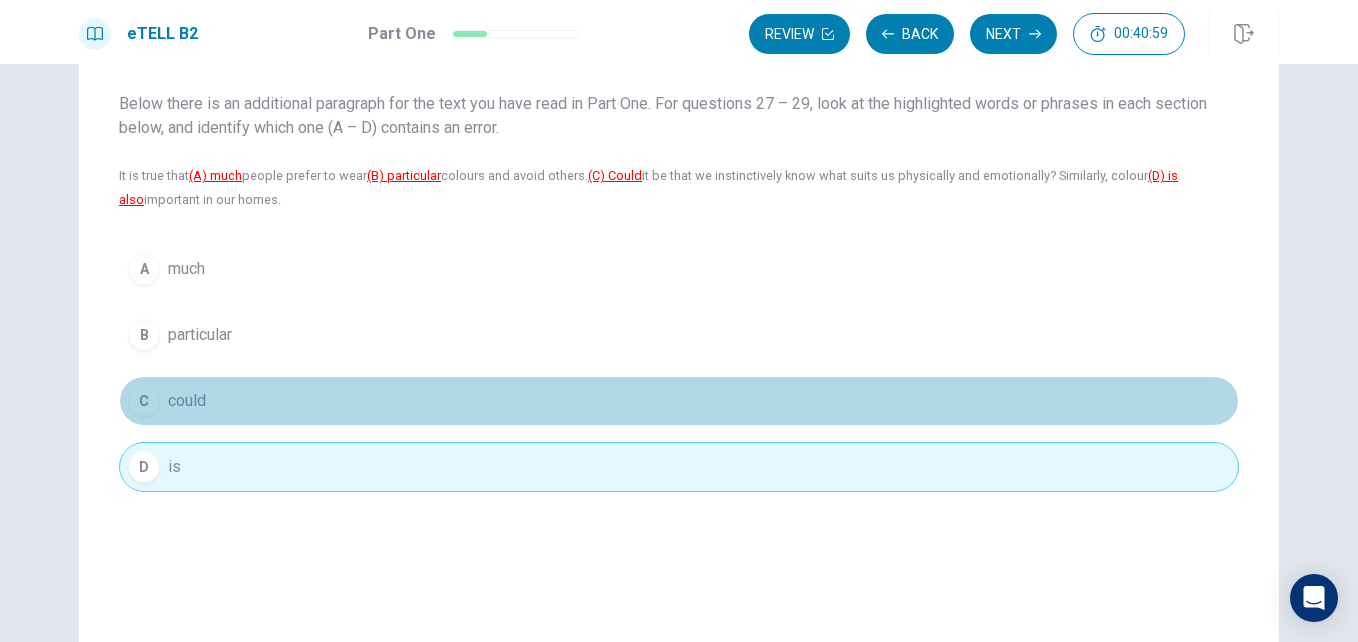 click on "C could" at bounding box center (679, 401) 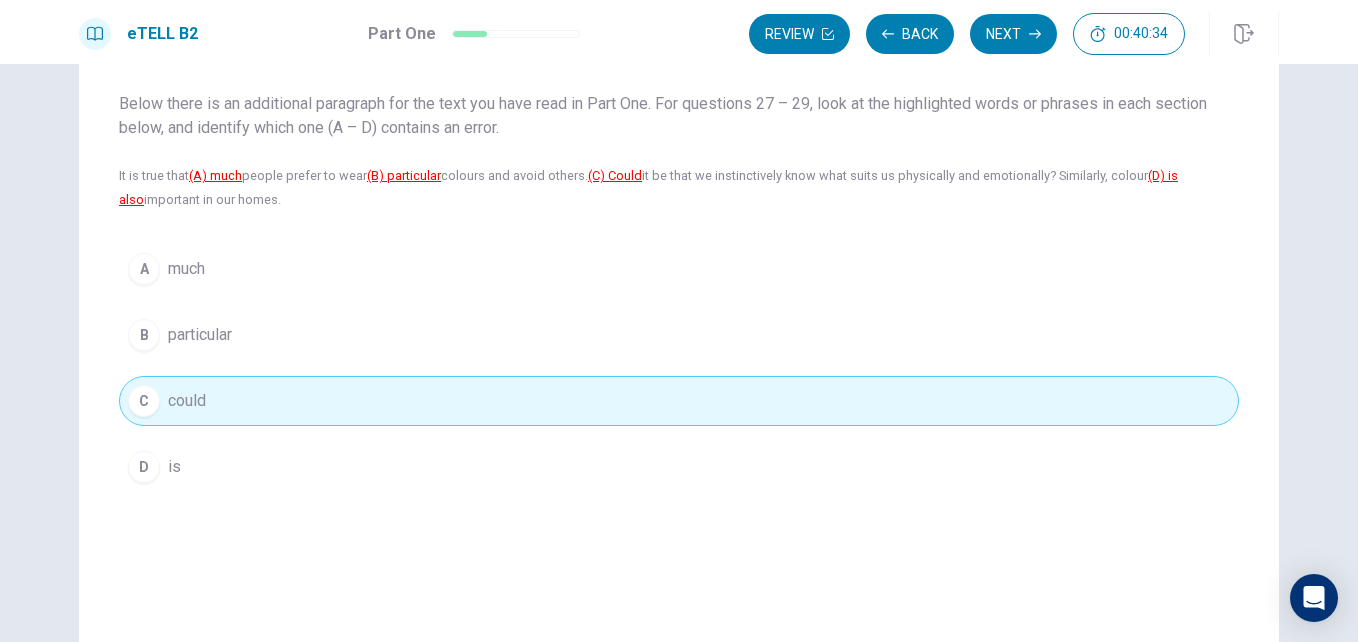 type 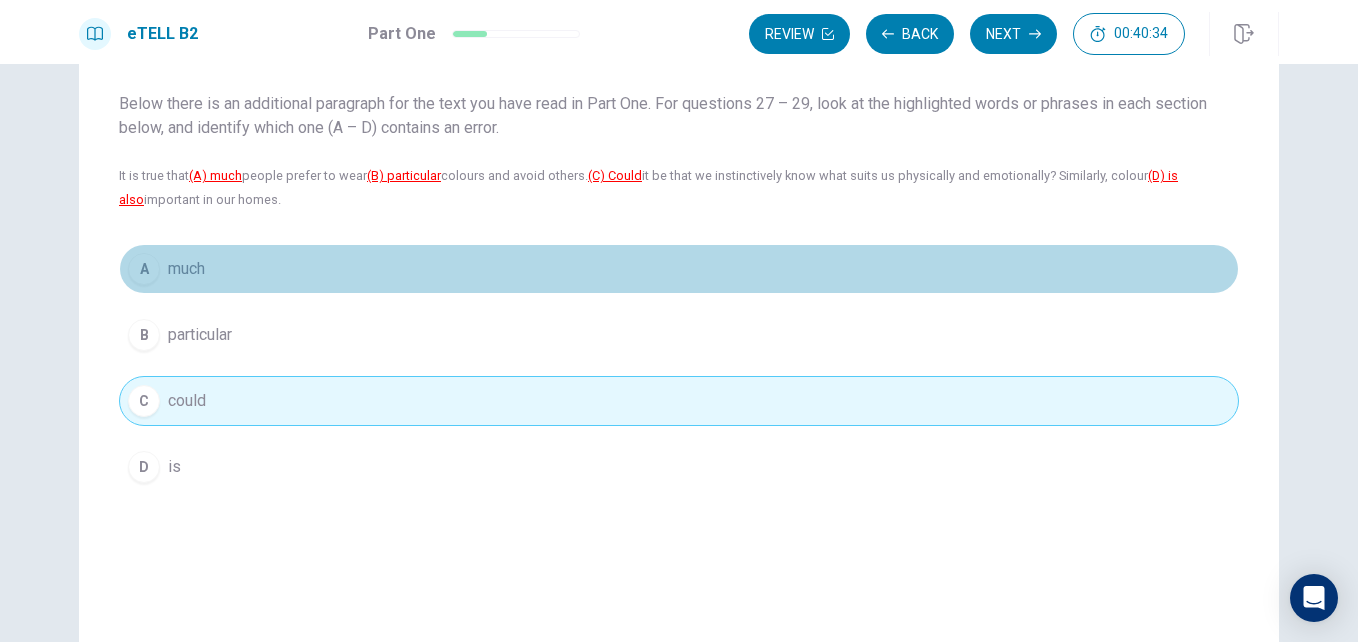 click on "A much" at bounding box center [679, 269] 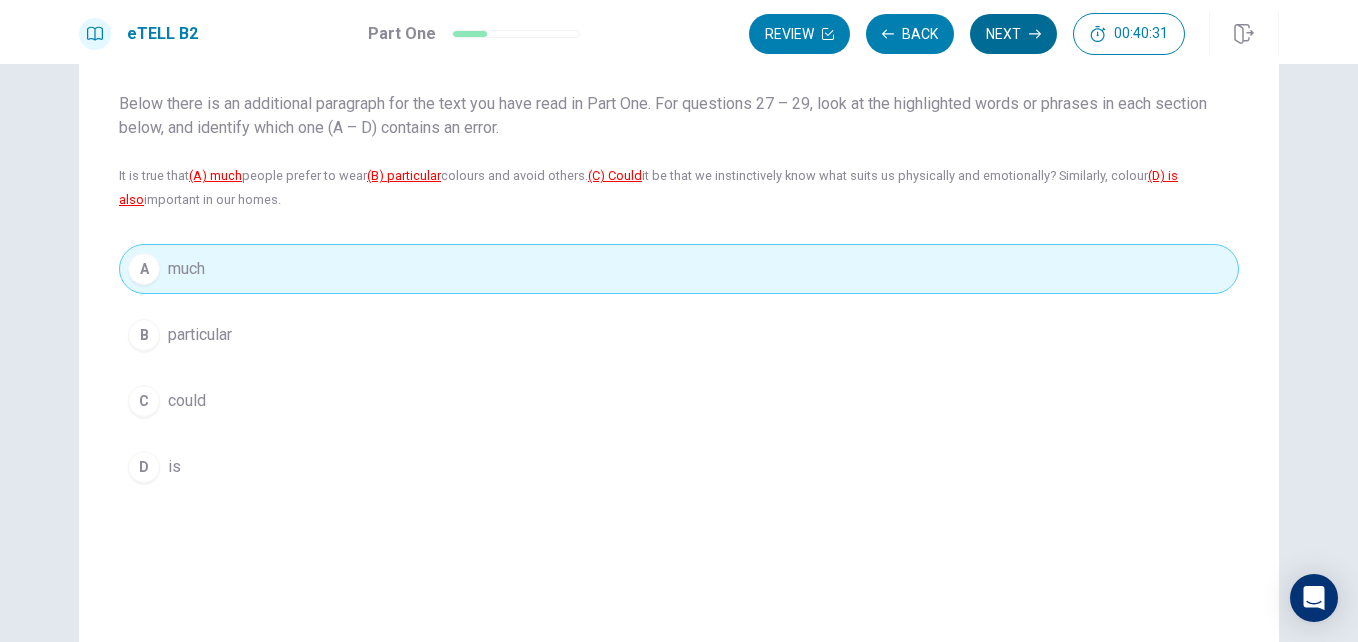 click on "Next" at bounding box center [1013, 34] 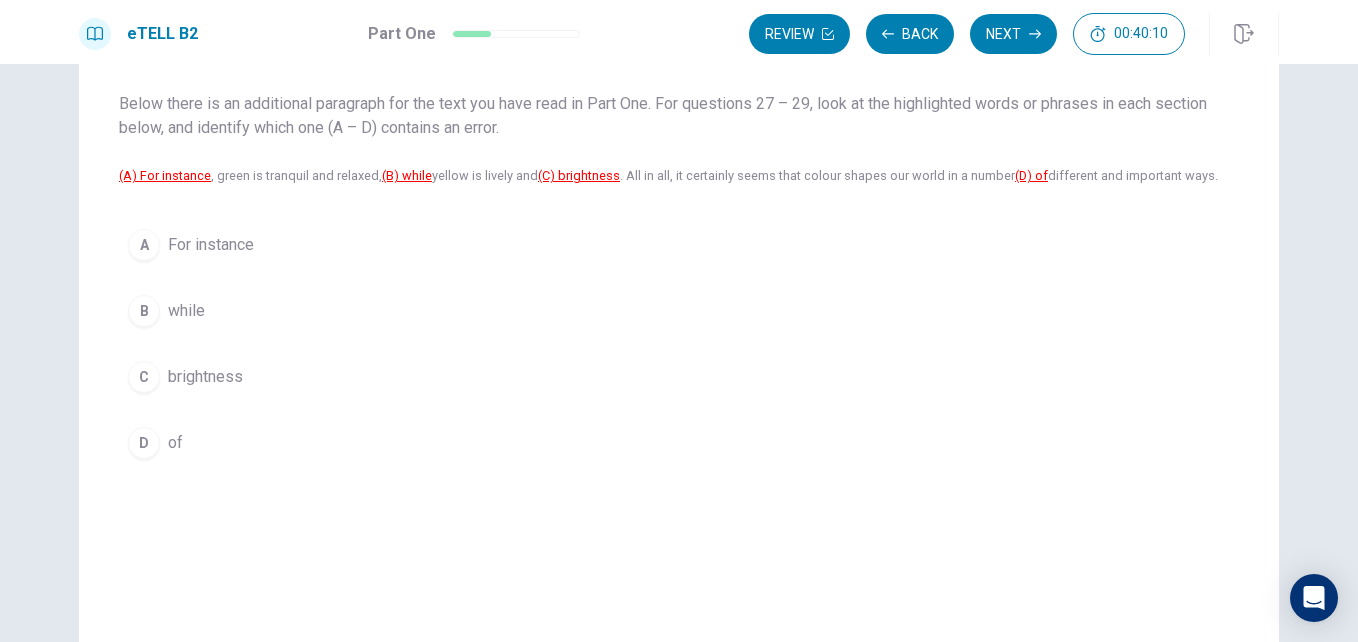 type 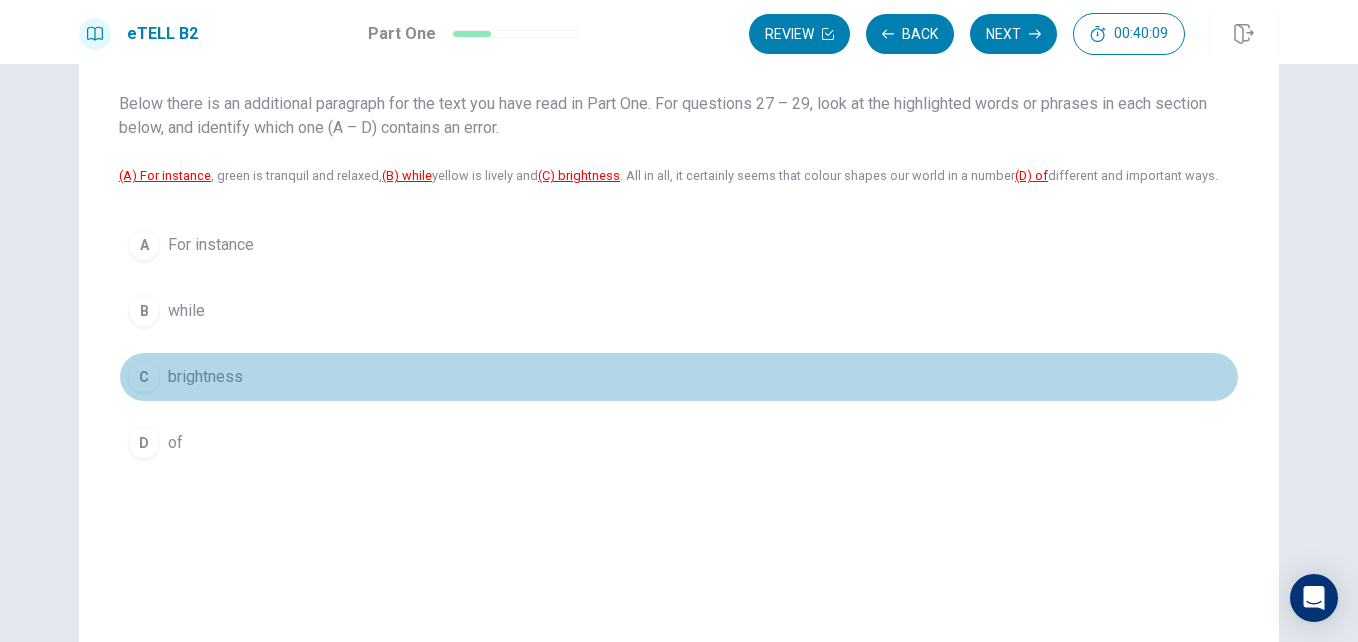click on "brightness" at bounding box center (205, 377) 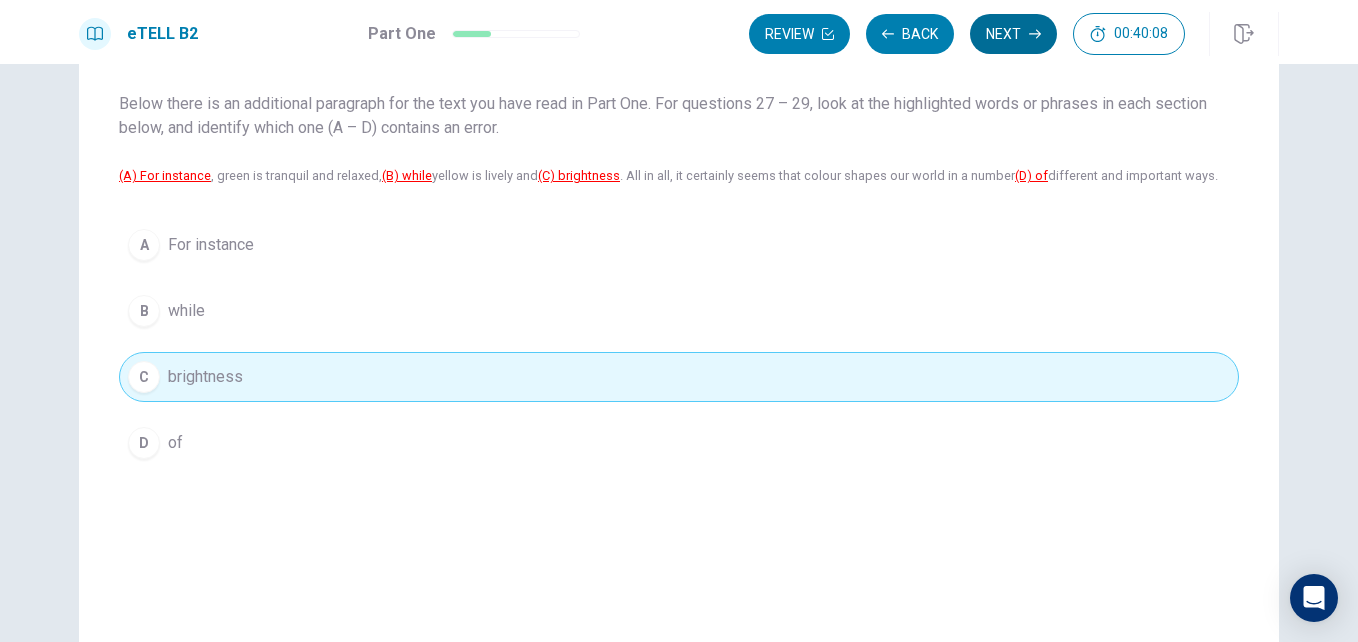 click on "Next" at bounding box center (1013, 34) 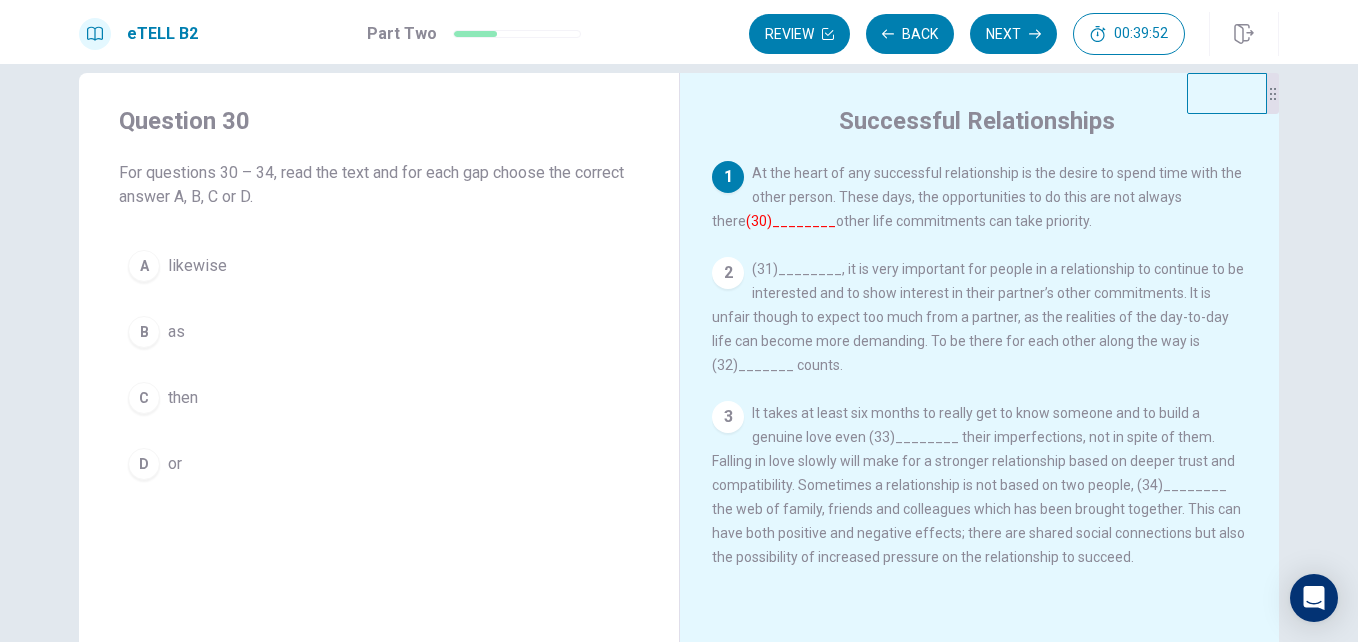 scroll, scrollTop: 0, scrollLeft: 0, axis: both 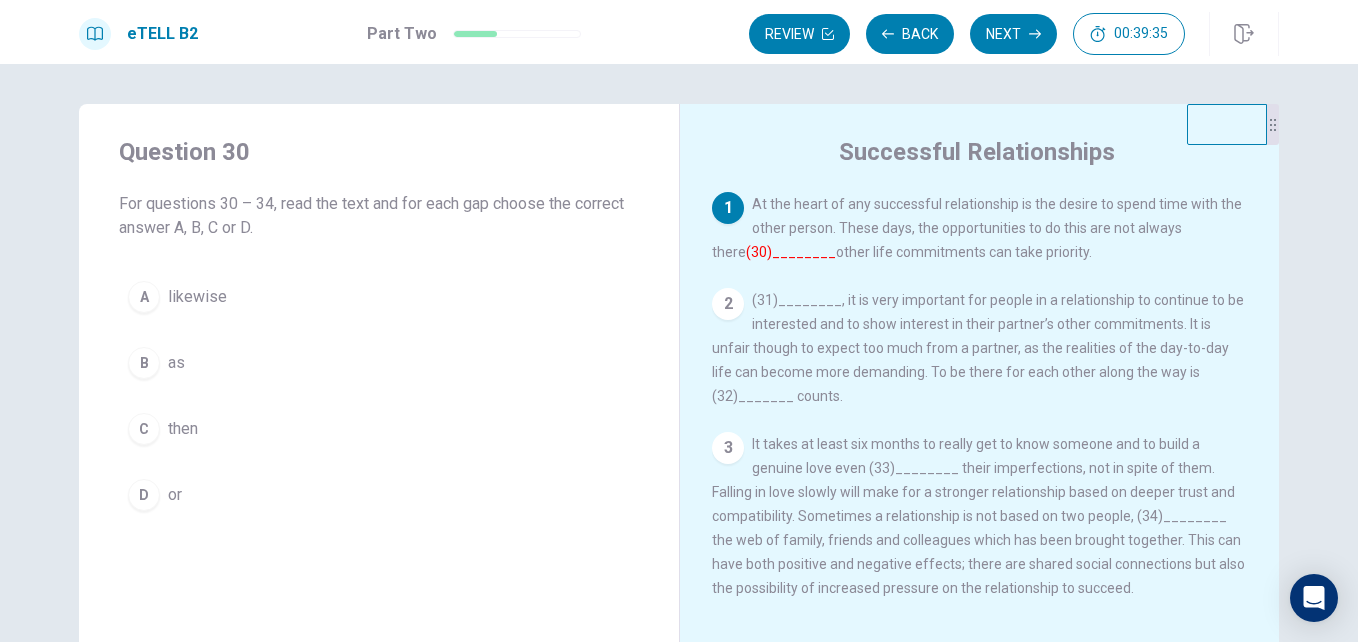 type 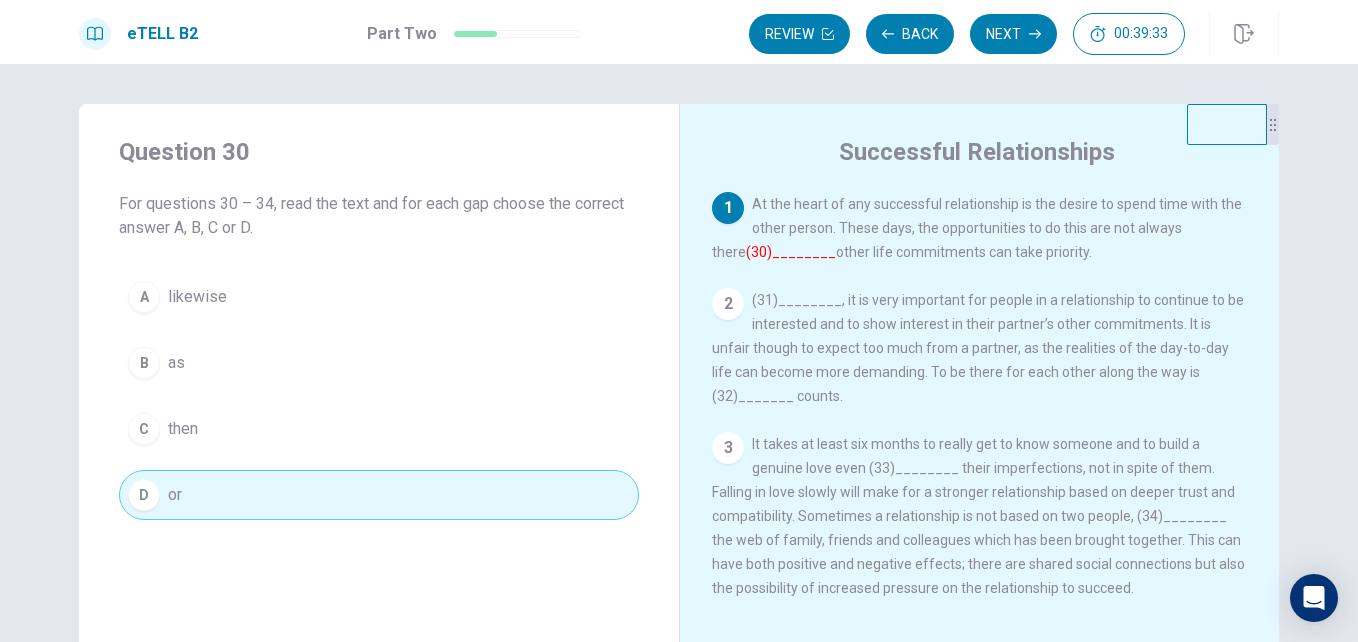 click on "(30)________" at bounding box center [791, 252] 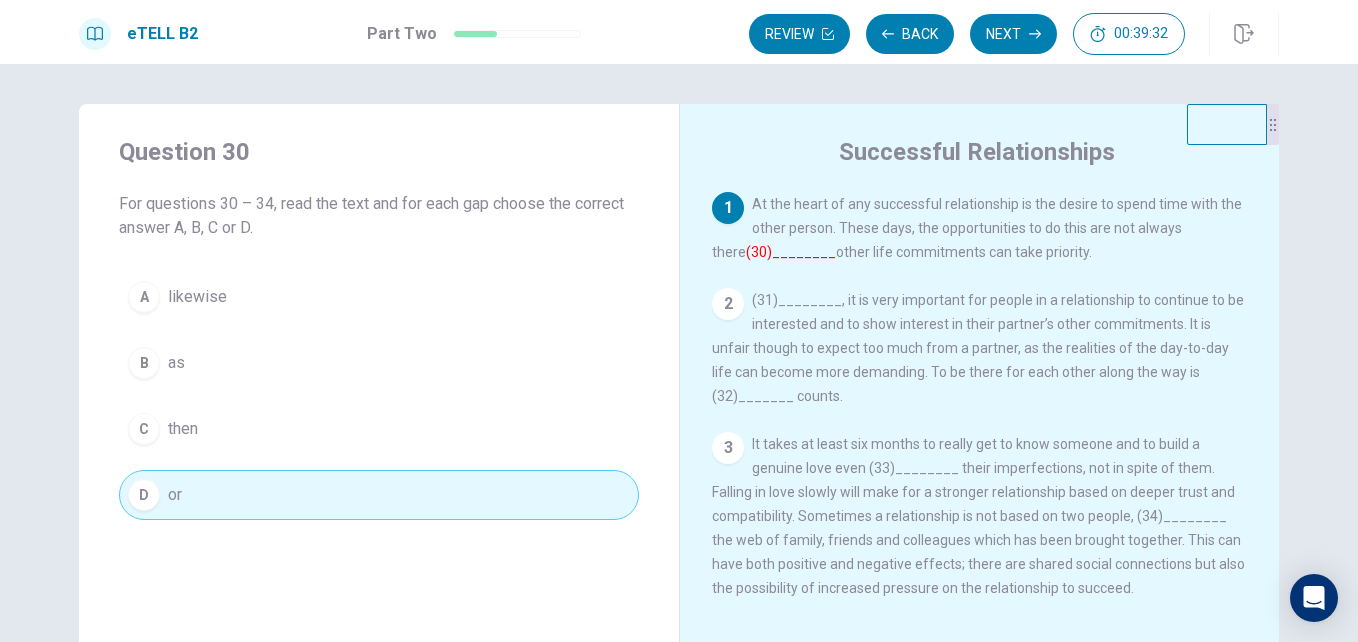click on "(30)________" at bounding box center (791, 252) 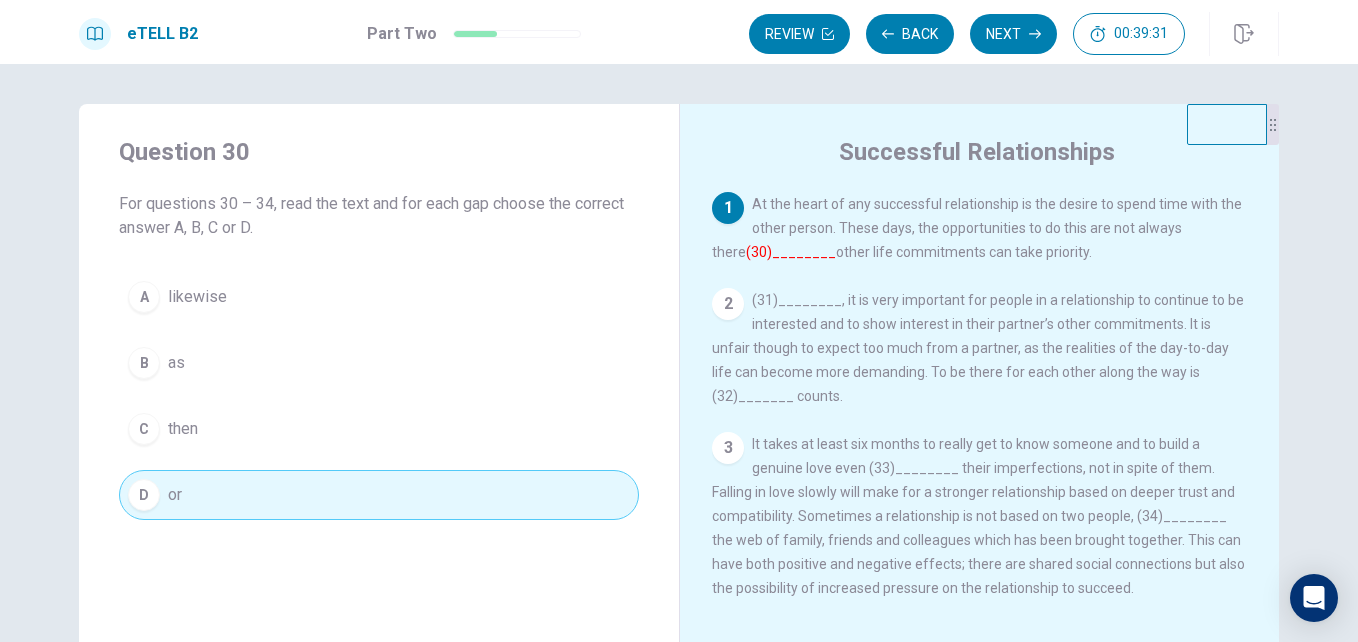 click on "D or" at bounding box center [379, 495] 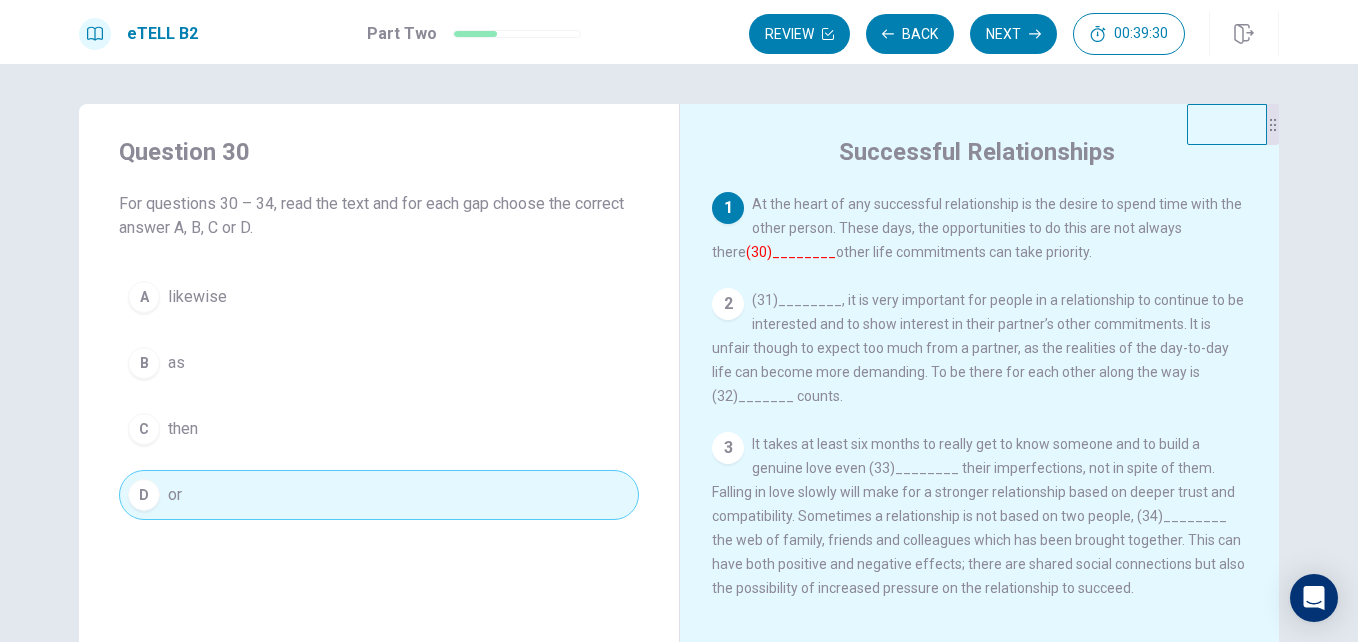 click on "(31)________, it is very important for people in a relationship to continue to be interested and to show interest in their partner’s other commitments. It is unfair though to expect too much from a partner, as the realities of the day-to-day life can become more demanding. To be there for each other along the way is (32)_______ counts." at bounding box center [978, 348] 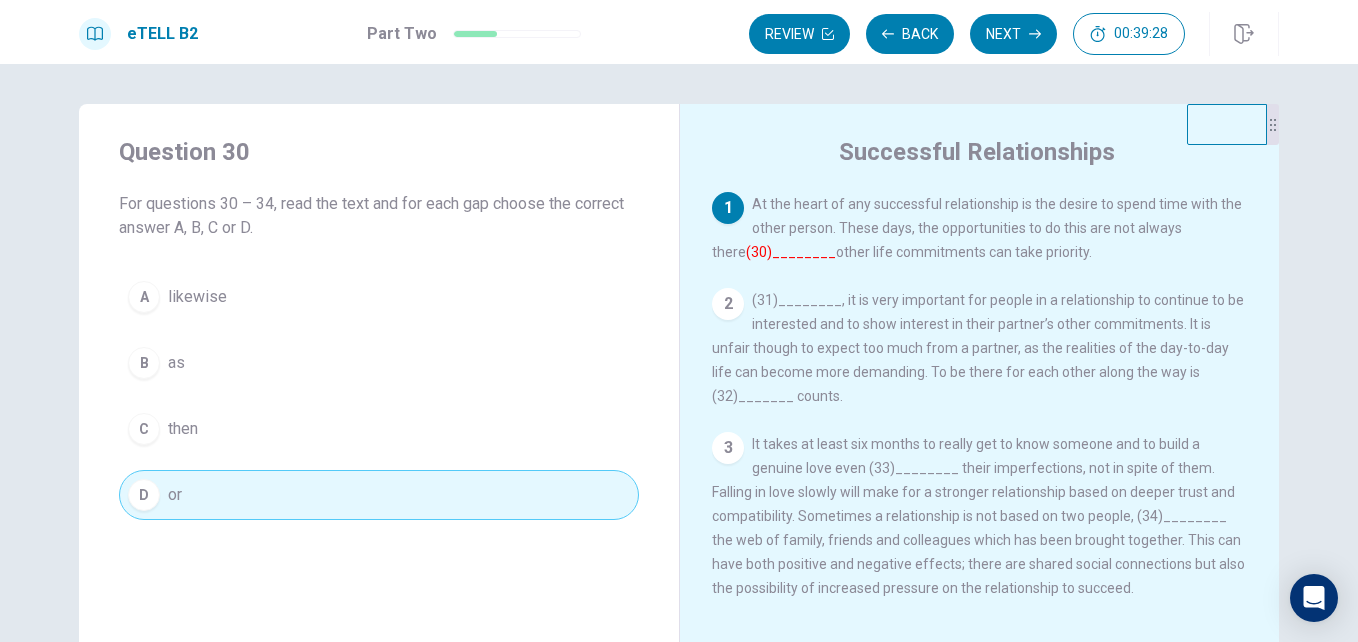 click on "(30)________" at bounding box center [791, 252] 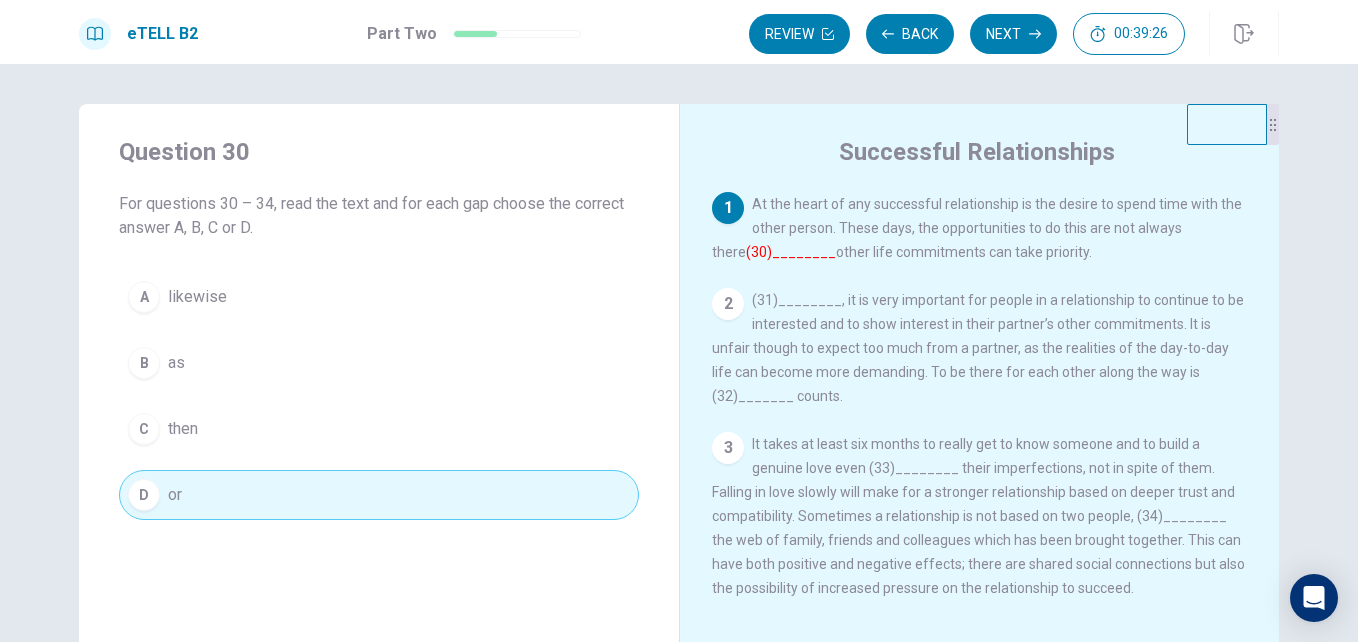 drag, startPoint x: 303, startPoint y: 522, endPoint x: 743, endPoint y: 251, distance: 516.7601 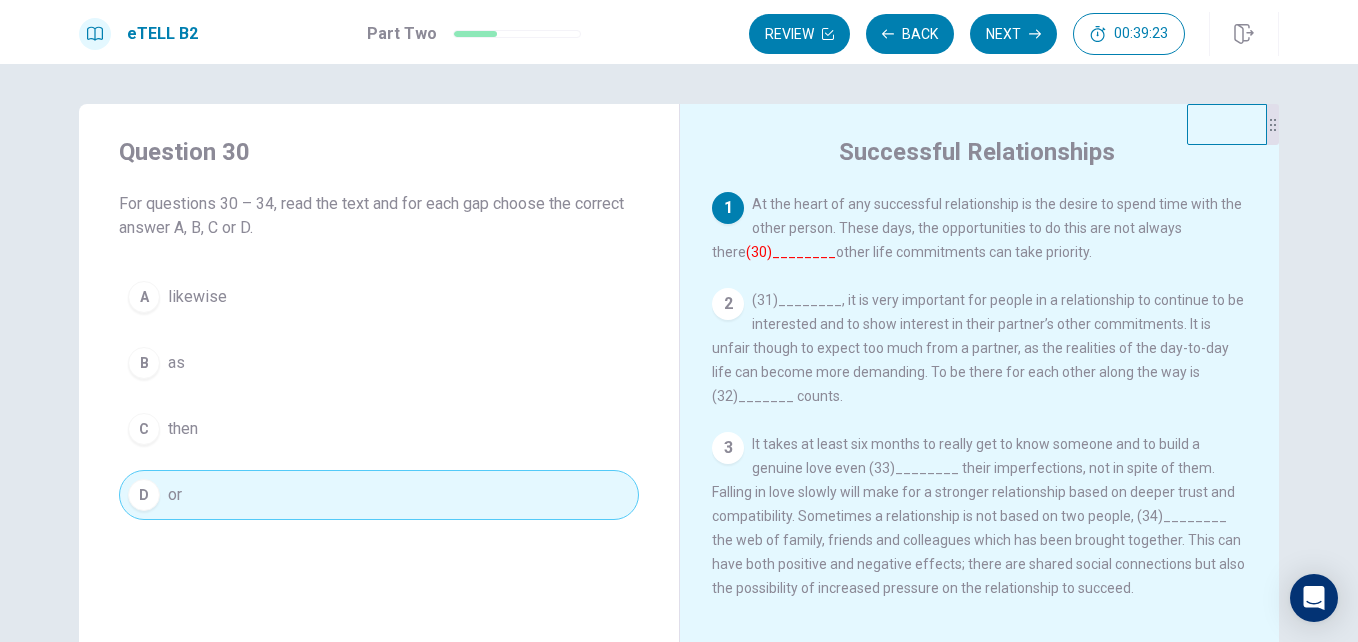 click on "1 At the heart of any successful relationship is the desire to spend time with the other person. These days, the opportunities to do this are not always there  (30)________  other life commitments can take priority." at bounding box center [980, 228] 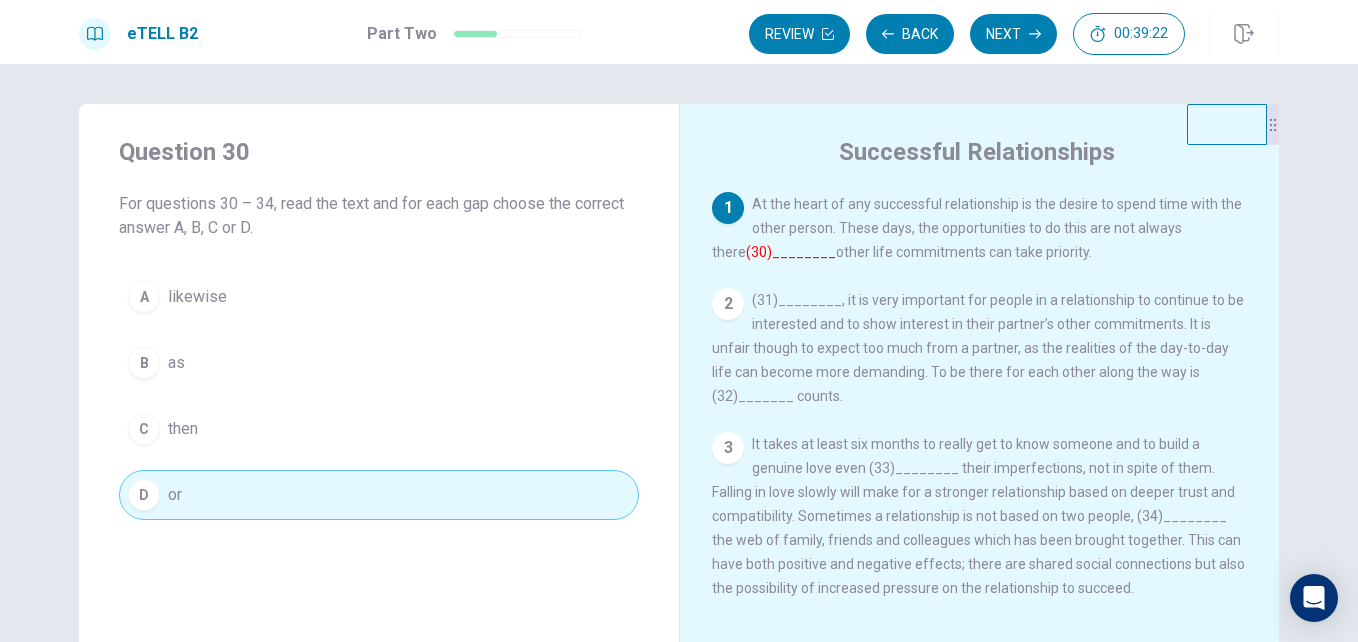 click on "(30)________" at bounding box center [791, 252] 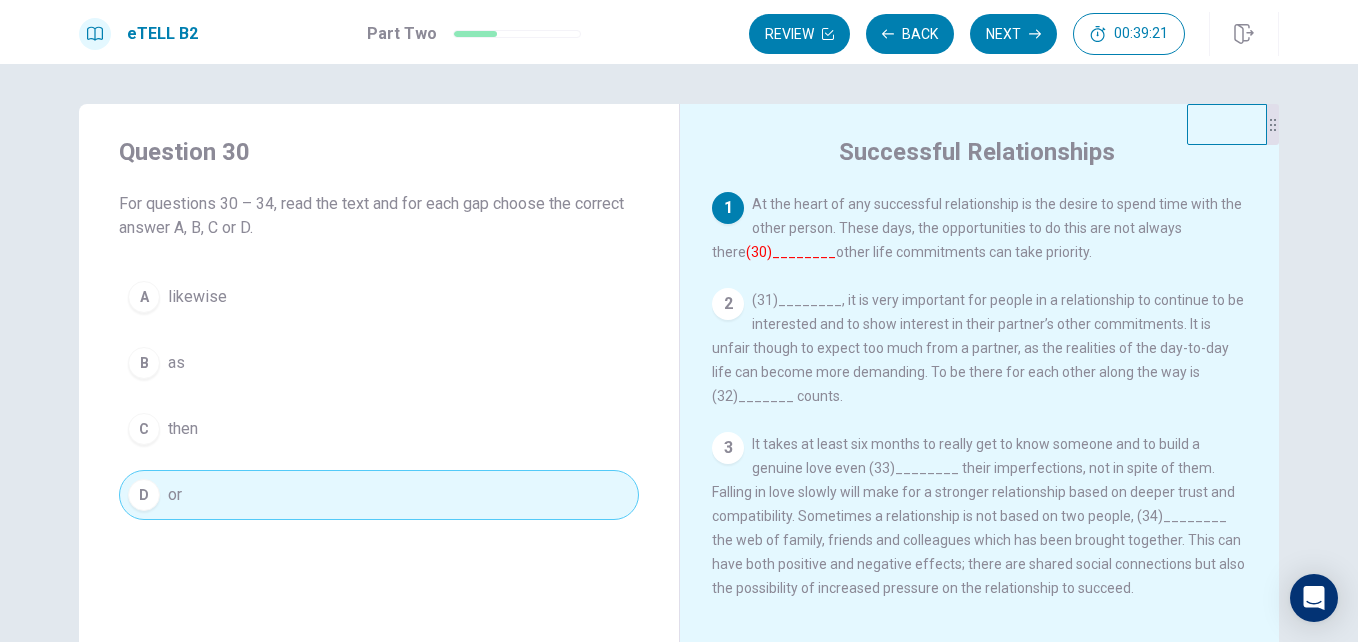 click on "(30)________" at bounding box center (791, 252) 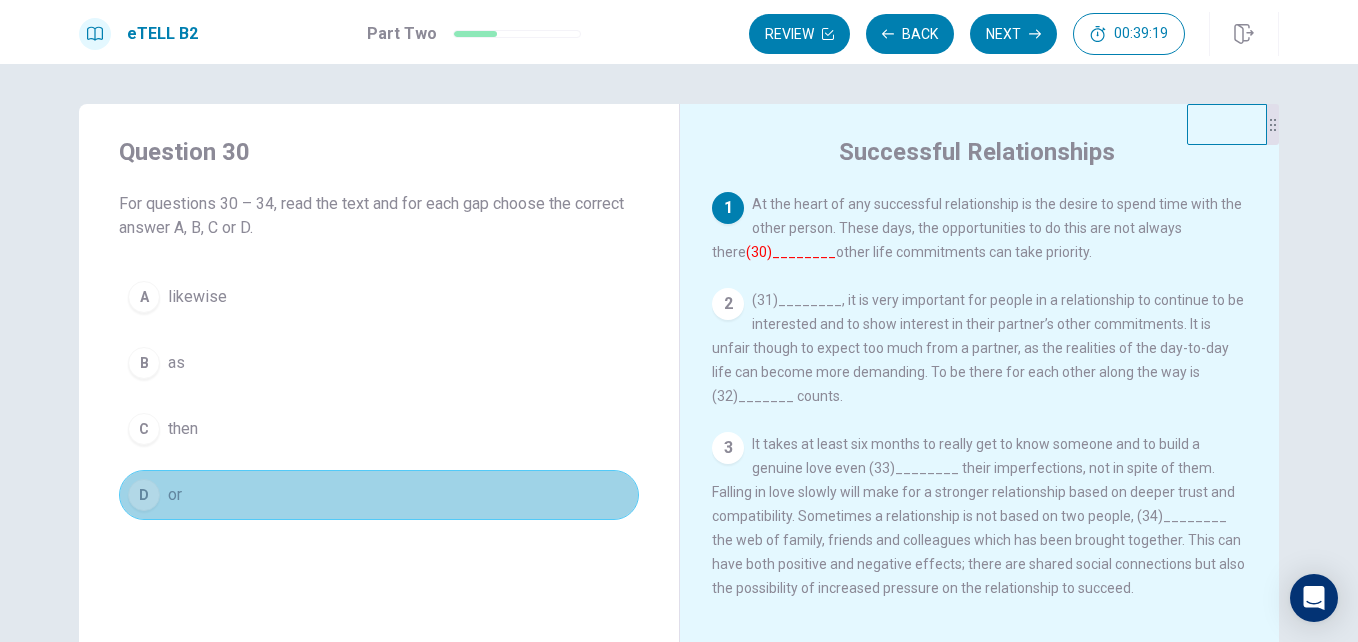 click on "D or" at bounding box center (379, 495) 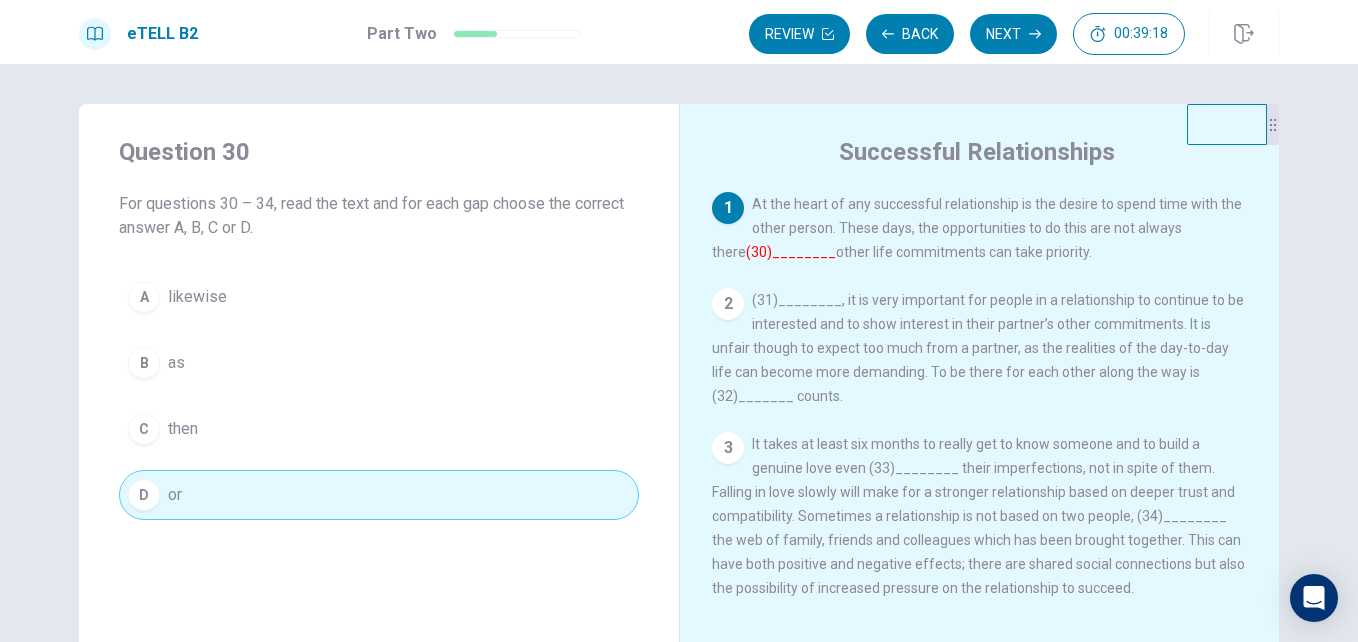 click on "(30)________" at bounding box center (791, 252) 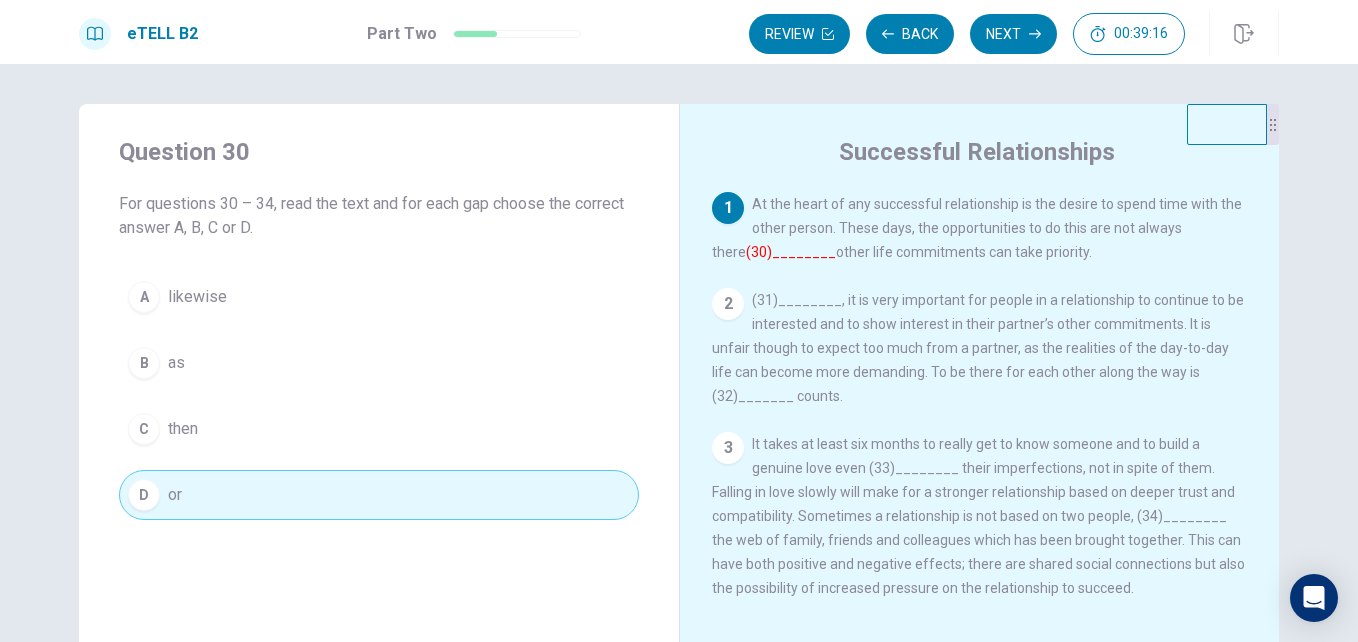 click on "(31)________, it is very important for people in a relationship to continue to be interested and to show interest in their partner’s other commitments. It is unfair though to expect too much from a partner, as the realities of the day-to-day life can become more demanding. To be there for each other along the way is (32)_______ counts." at bounding box center (978, 348) 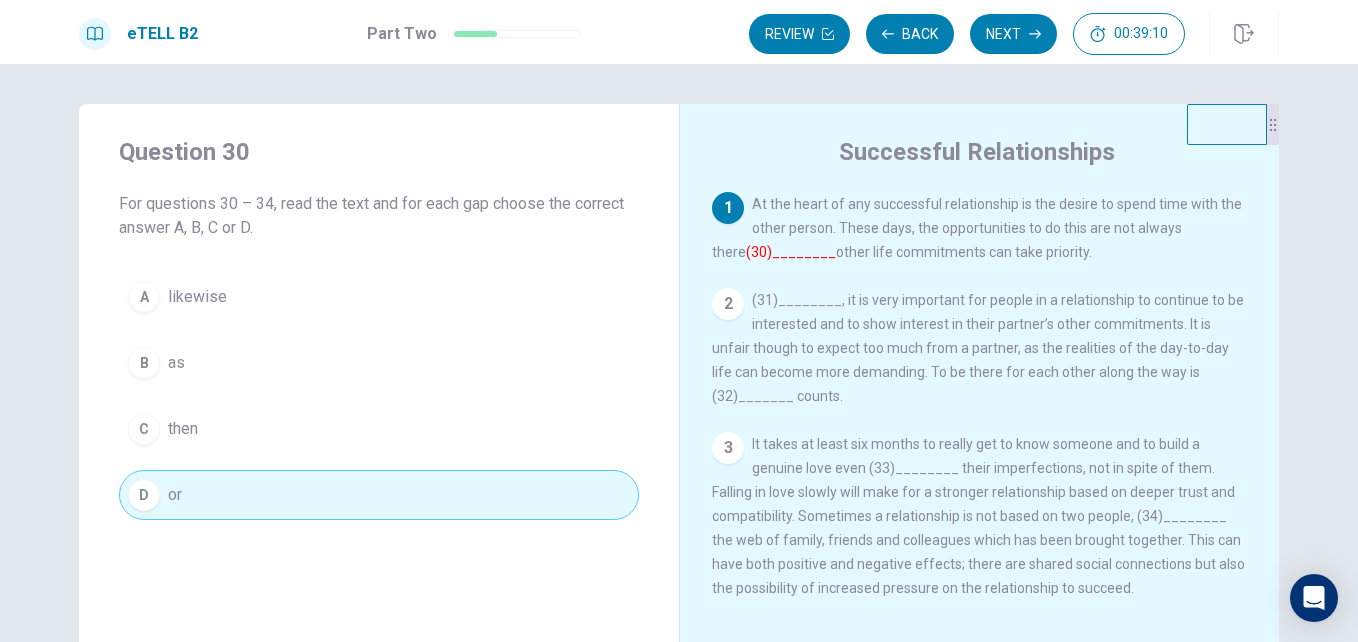 click on "A likewise" at bounding box center [379, 297] 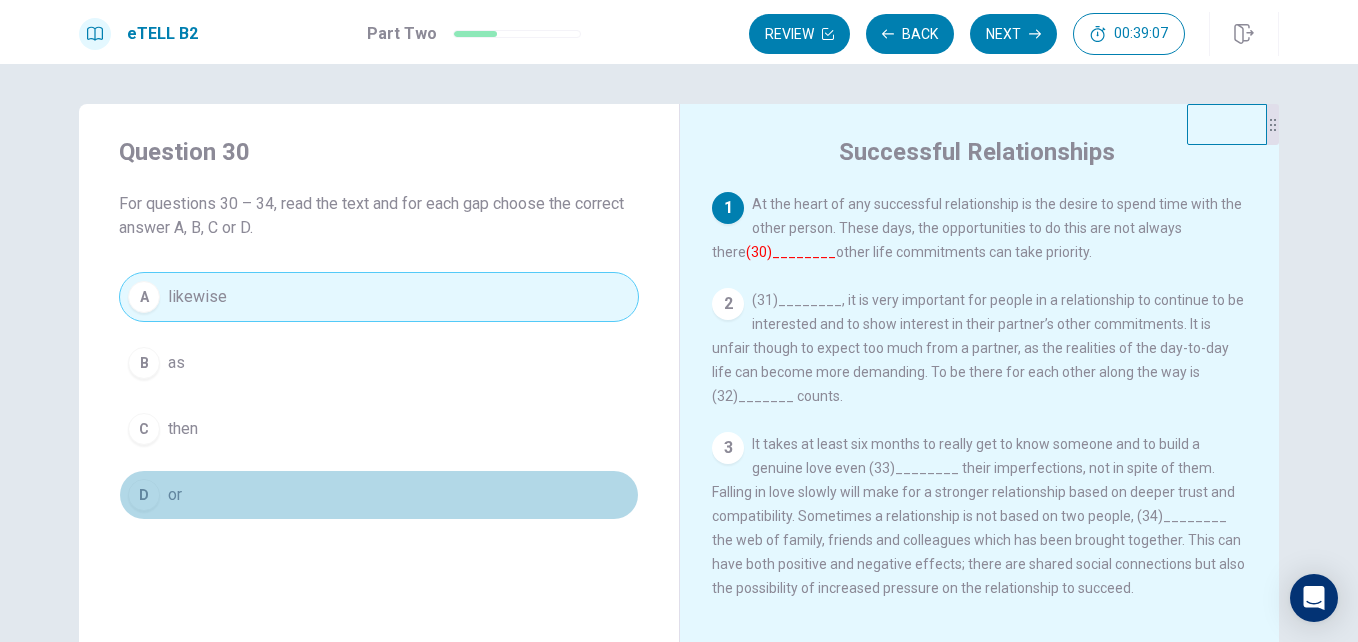 click on "D or" at bounding box center [379, 495] 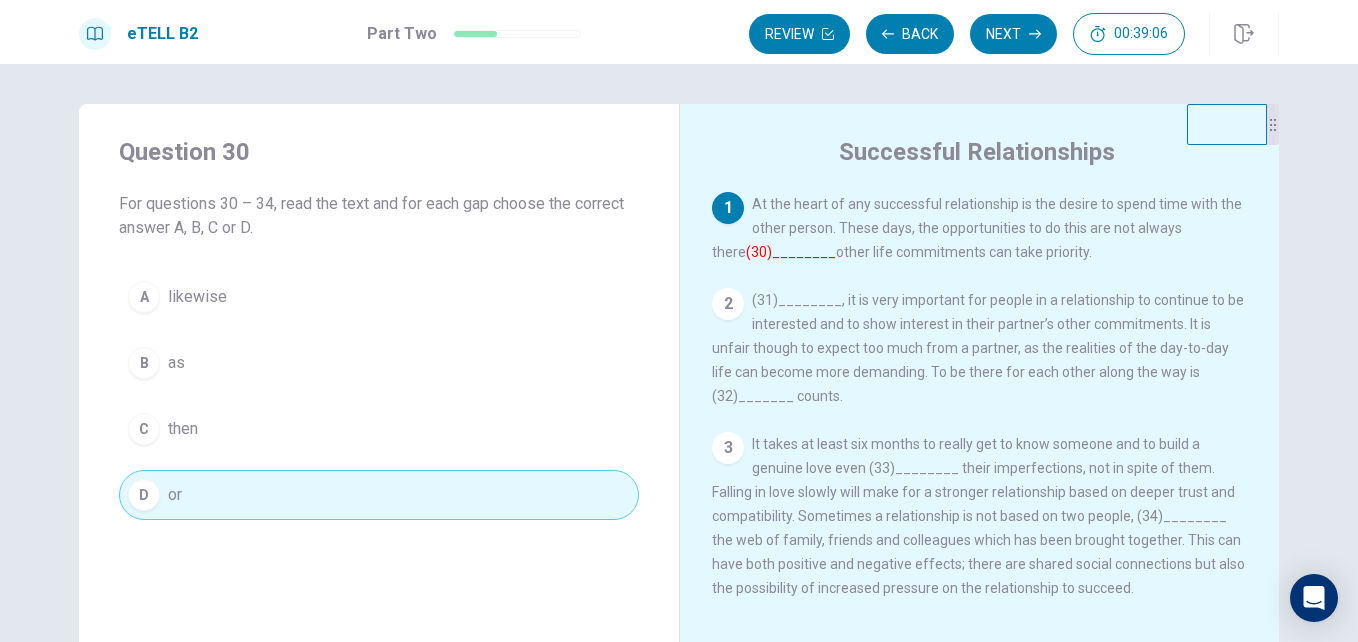 click on "1" at bounding box center (728, 208) 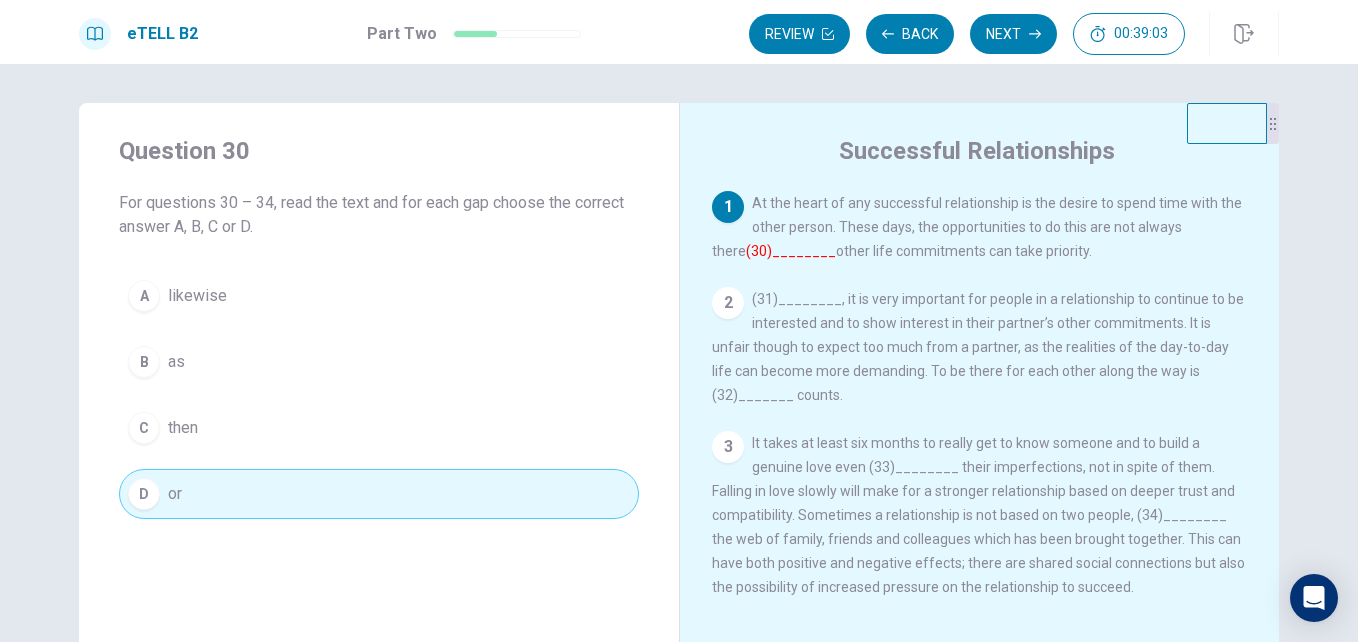 scroll, scrollTop: 0, scrollLeft: 0, axis: both 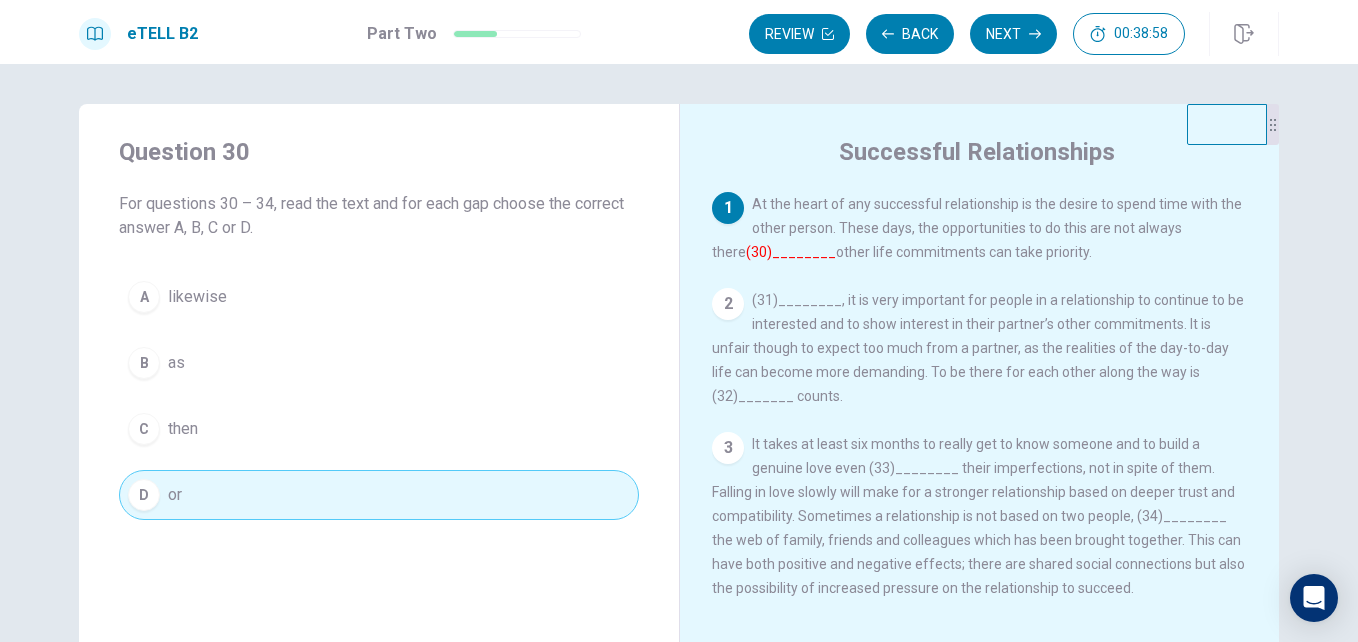 click on "2" at bounding box center [728, 304] 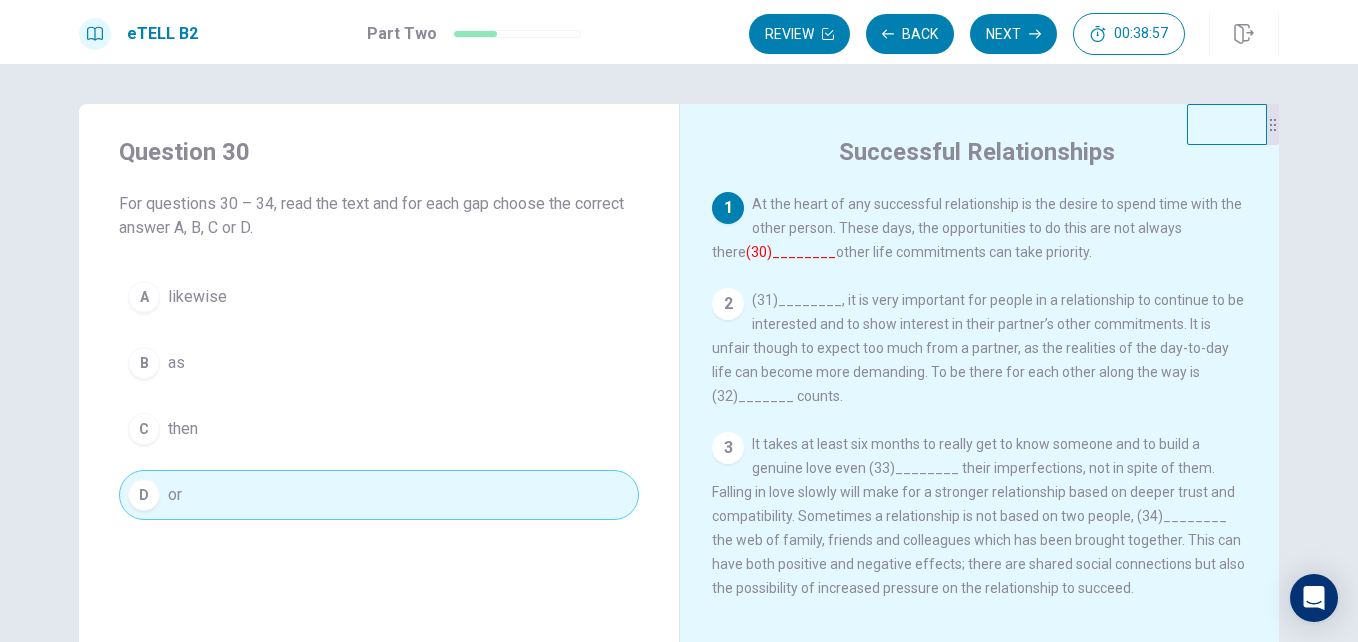 click on "2" at bounding box center [728, 304] 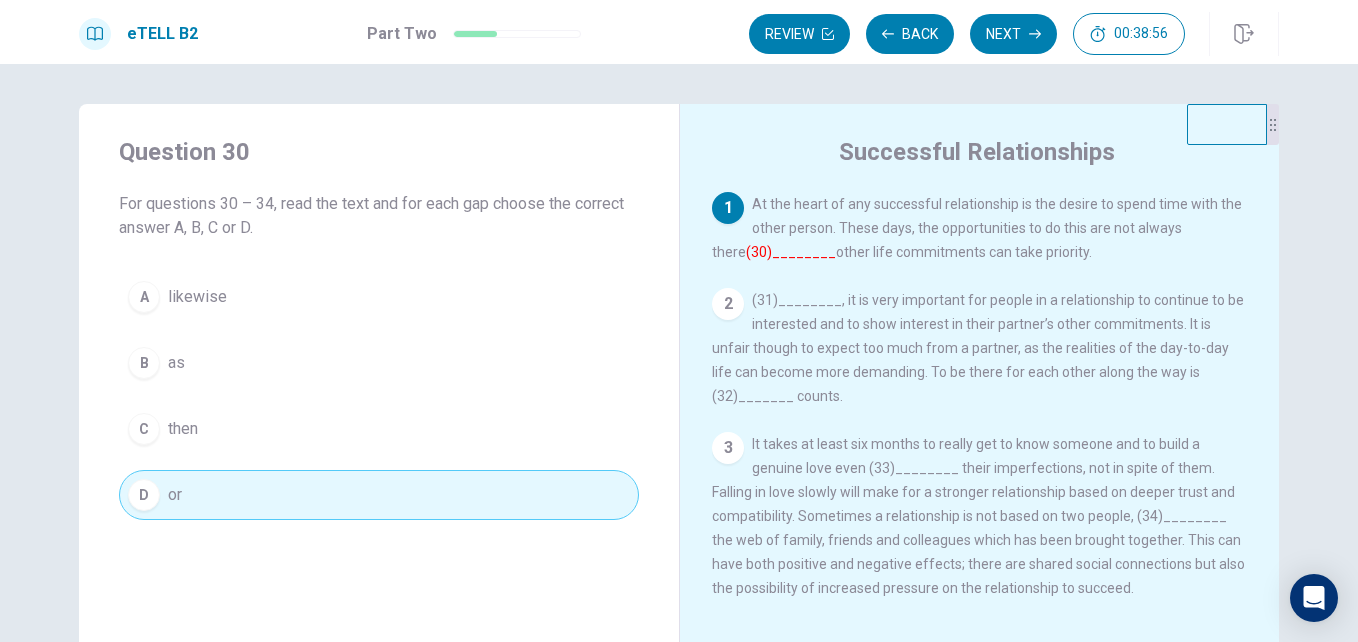 click on "2" at bounding box center (728, 304) 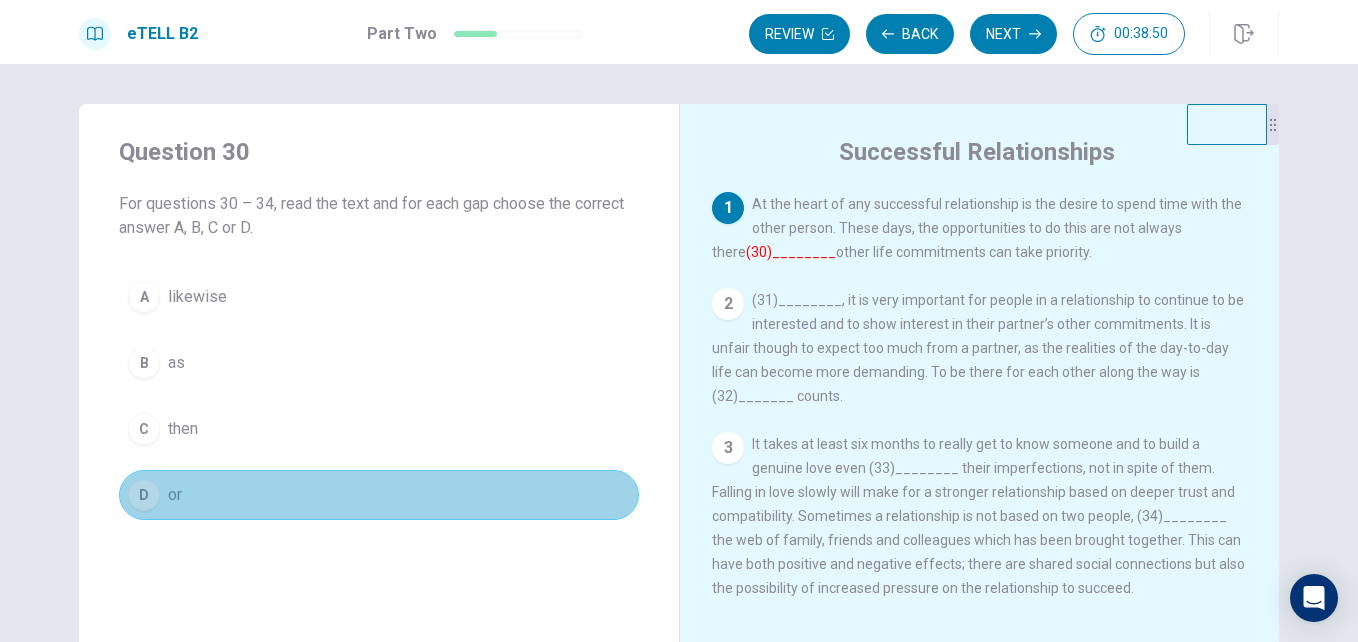 click on "D or" at bounding box center (379, 495) 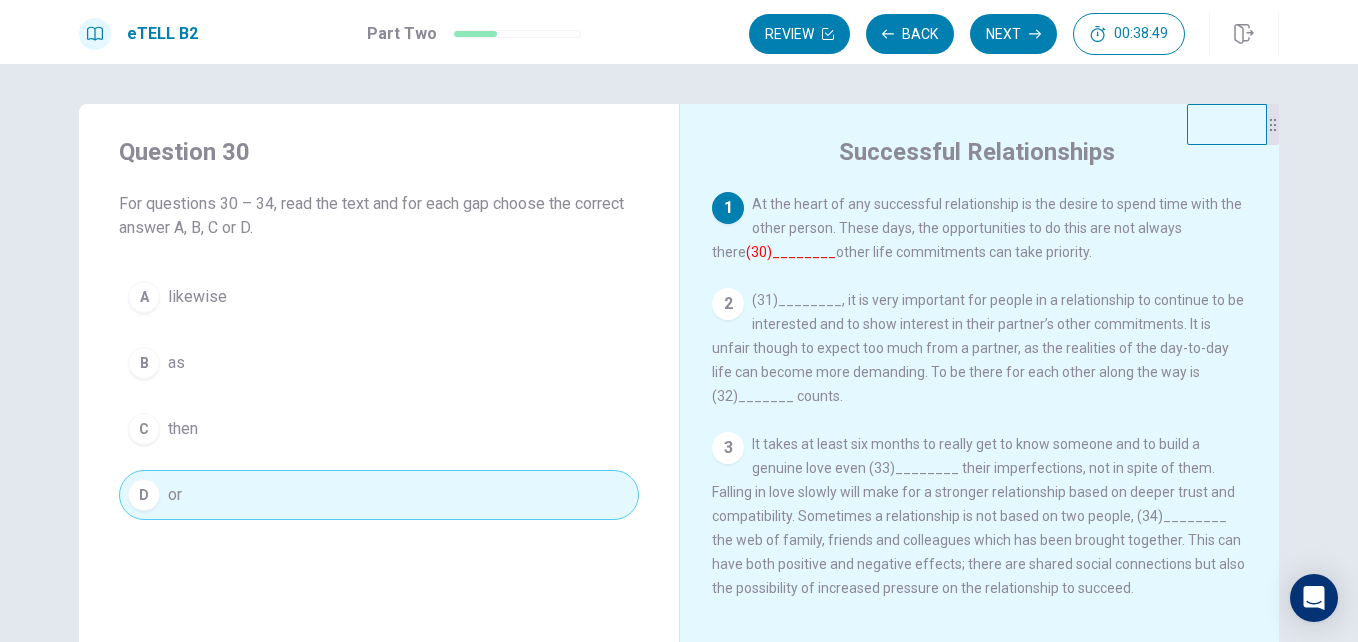 drag, startPoint x: 236, startPoint y: 489, endPoint x: 832, endPoint y: 230, distance: 649.8438 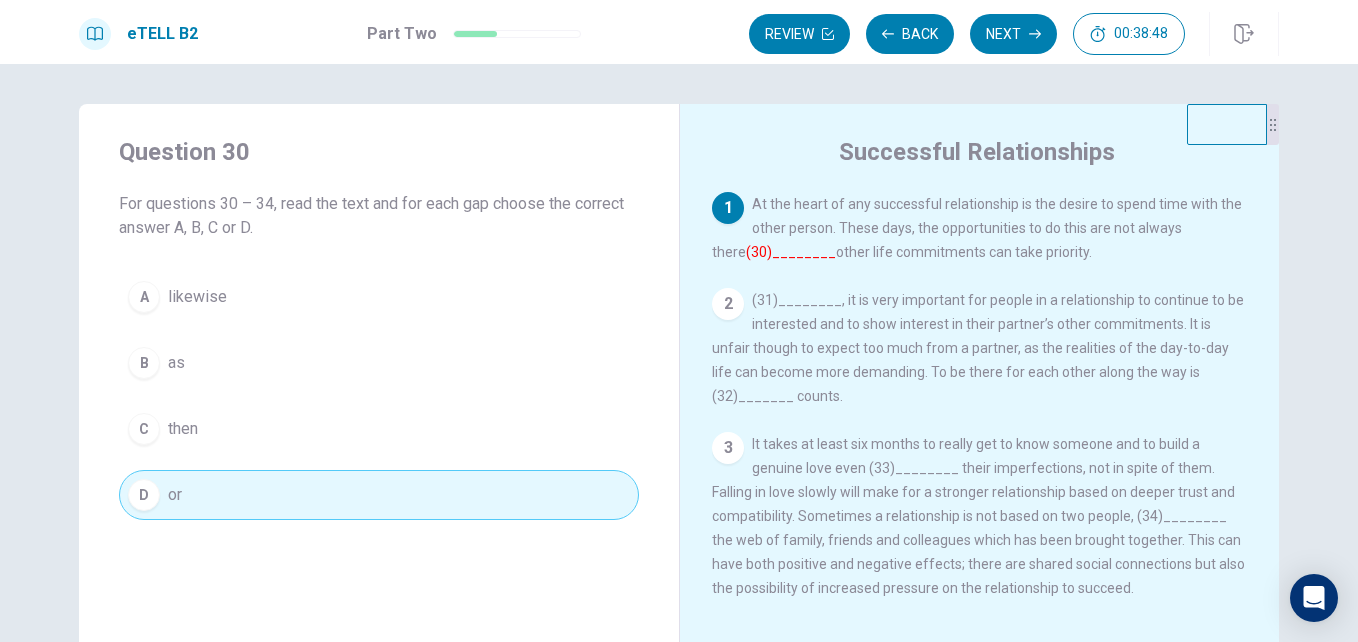 click on "2" at bounding box center [728, 304] 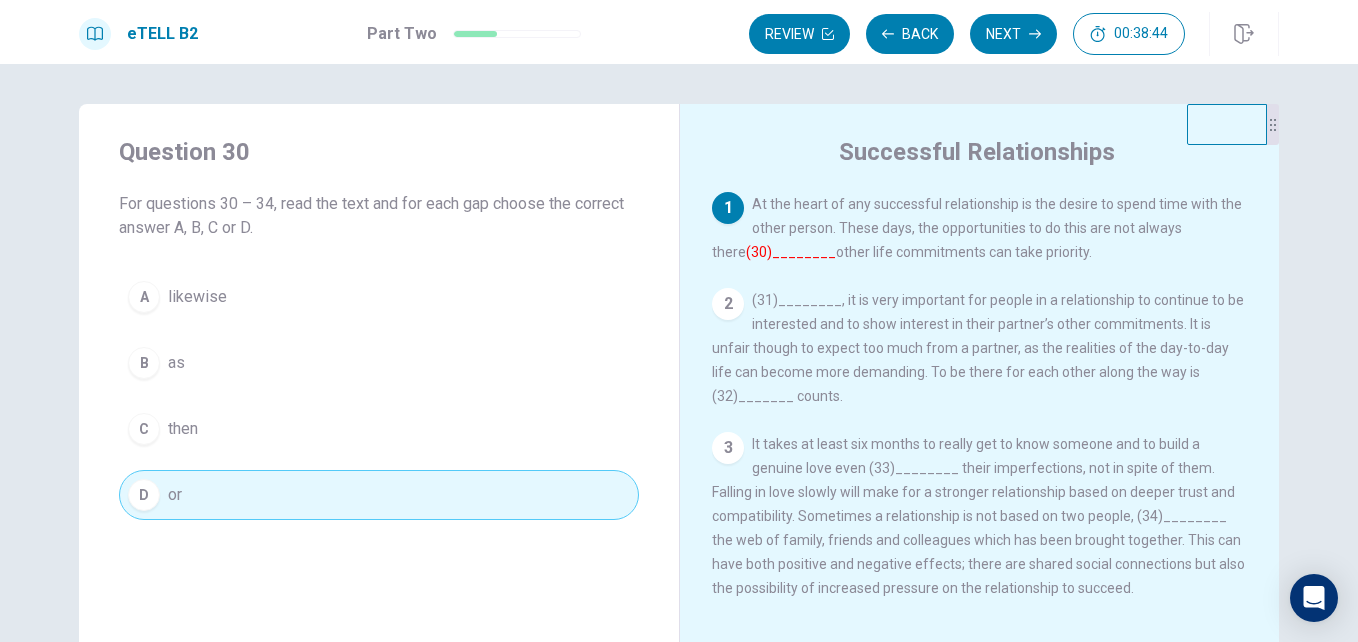 click on "2" at bounding box center [728, 304] 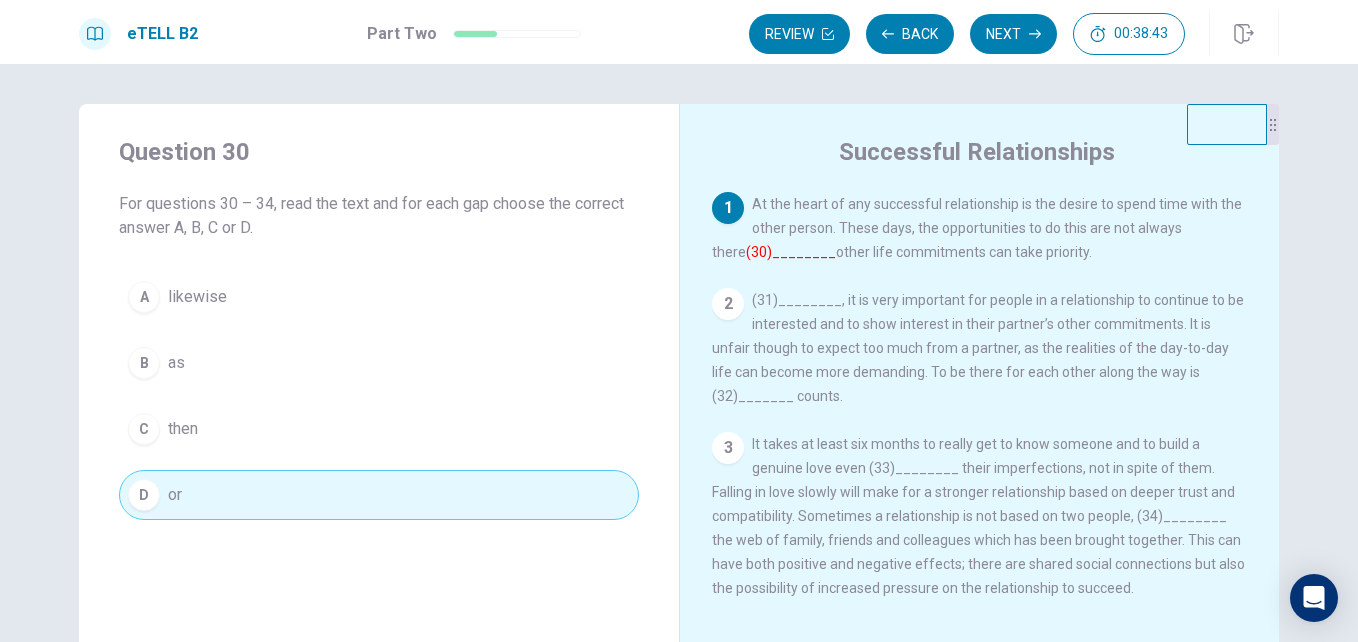 click on "2" at bounding box center (728, 304) 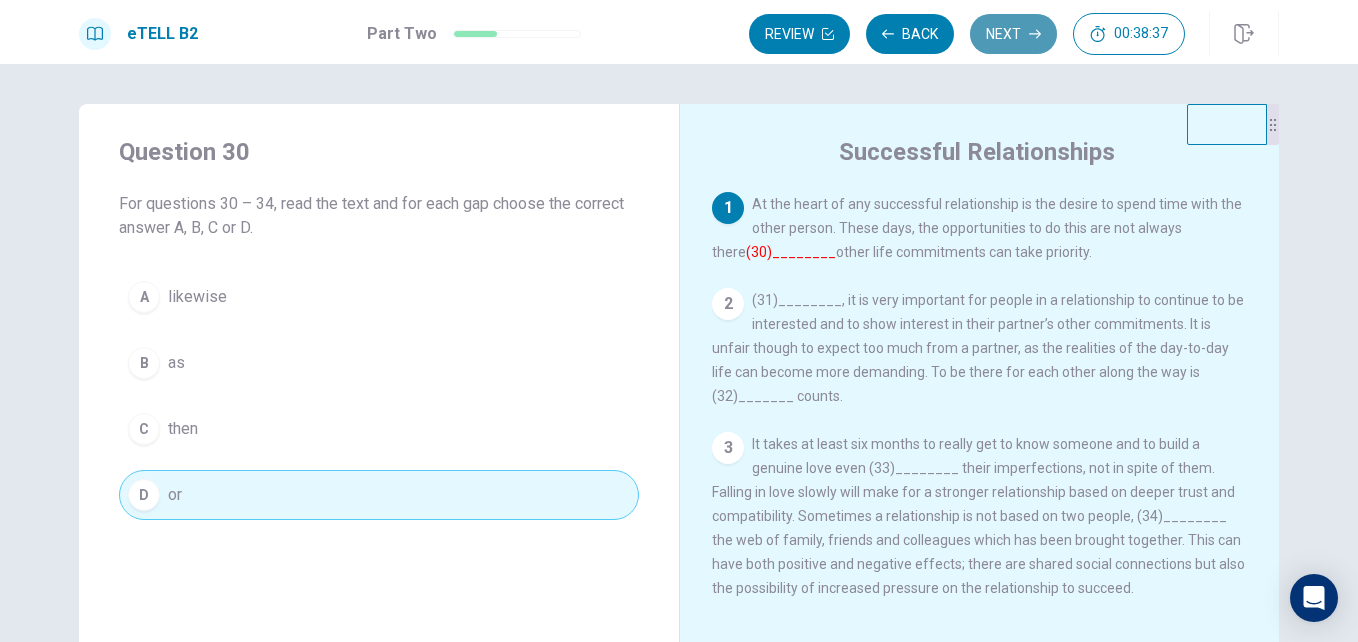 click on "Next" at bounding box center (1013, 34) 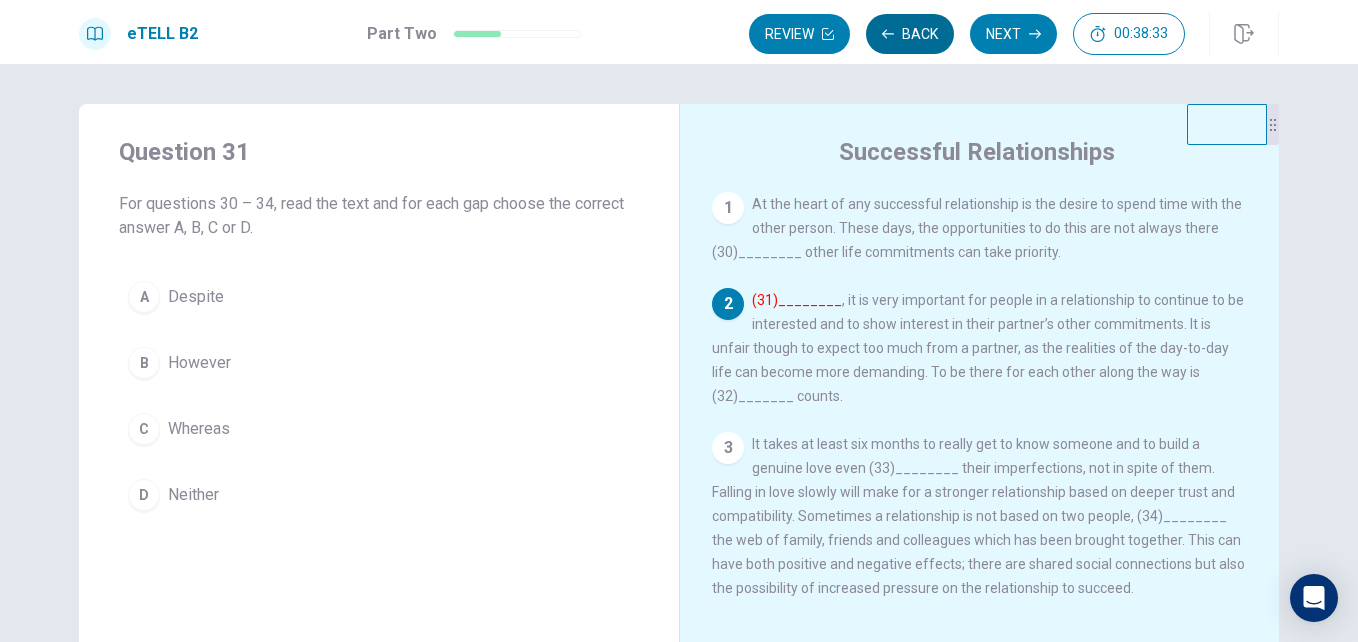 click on "Back" at bounding box center [910, 34] 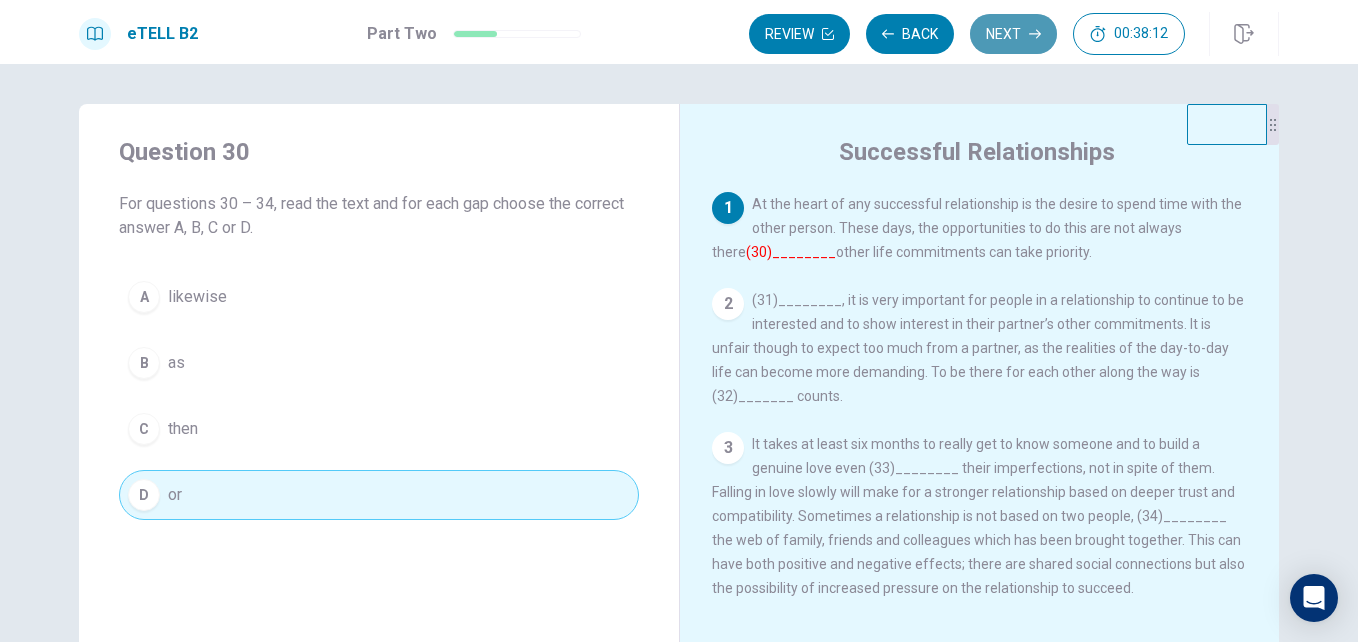 click on "Next" at bounding box center (1013, 34) 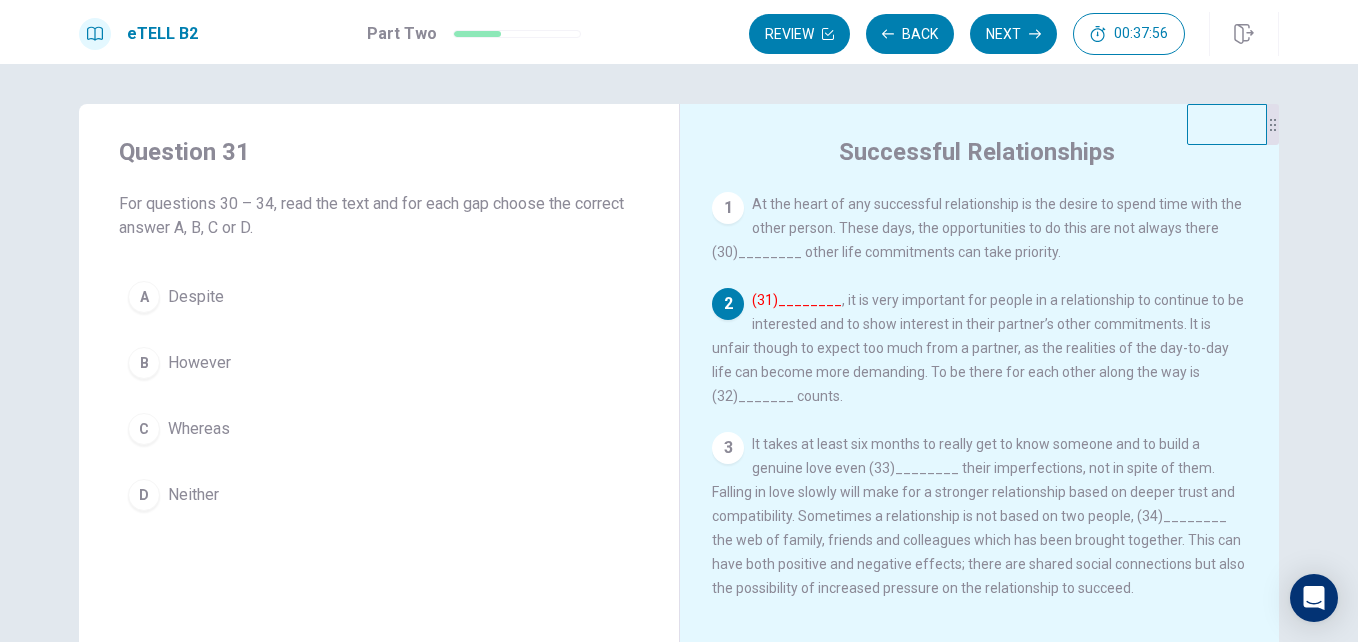 click on "However" at bounding box center [199, 363] 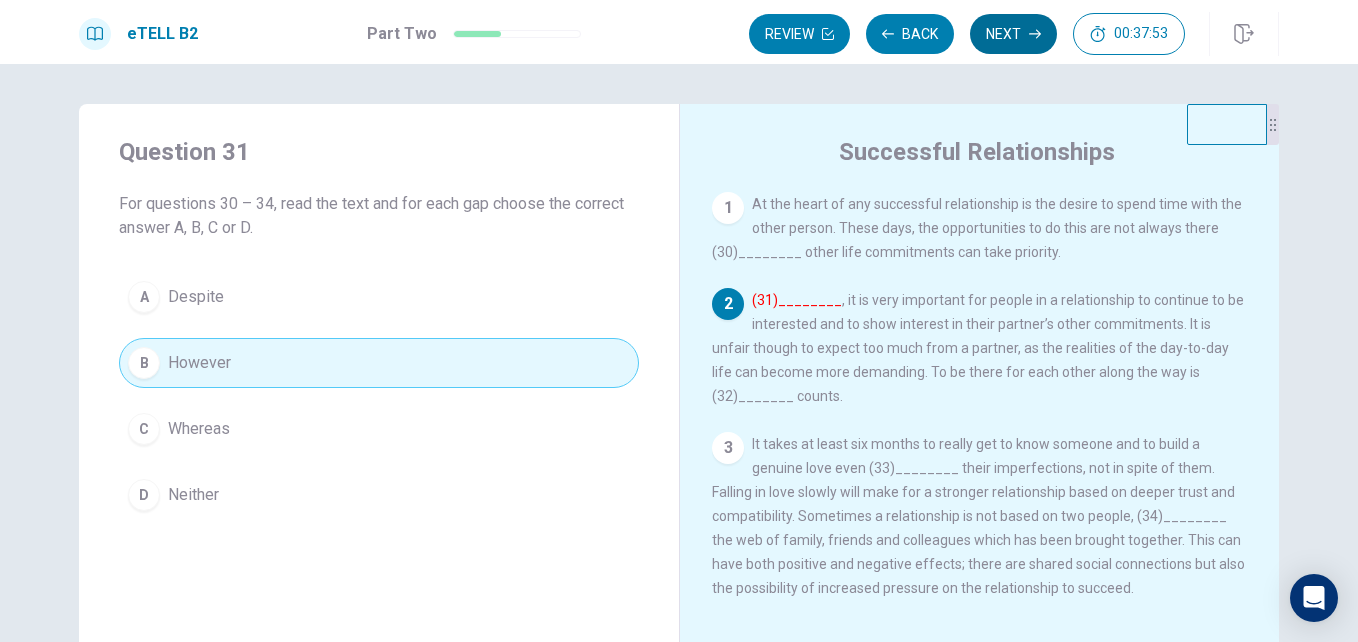 click on "Next" at bounding box center (1013, 34) 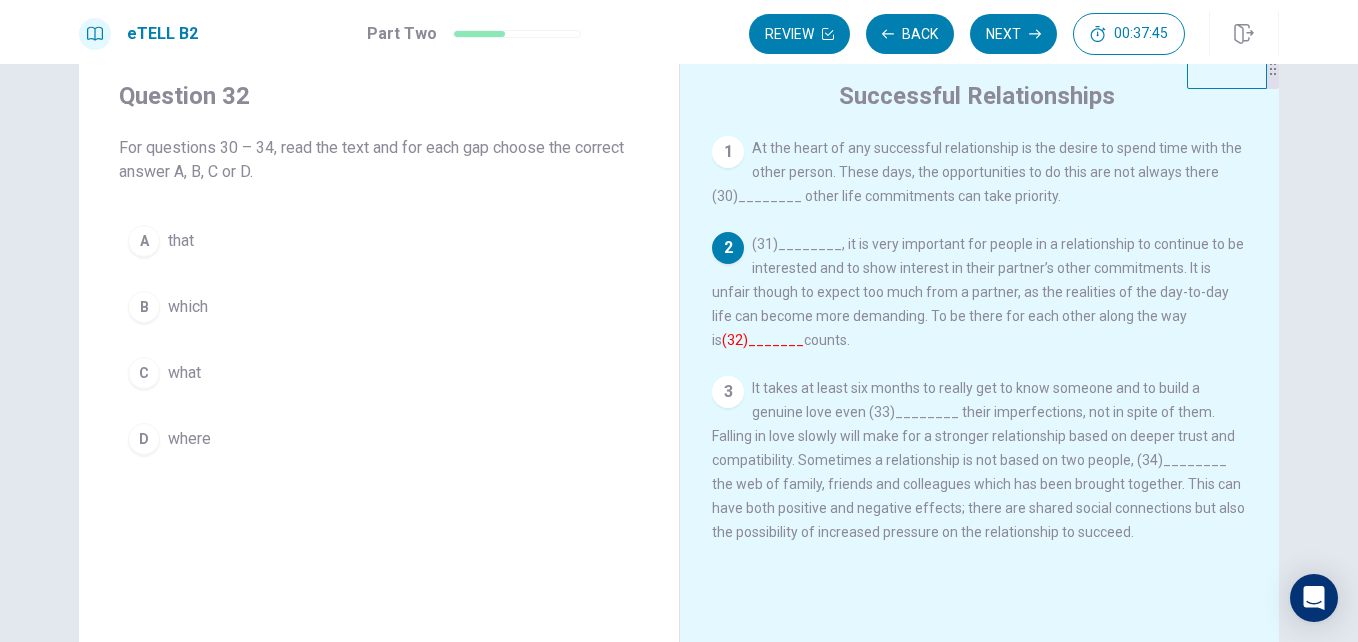 scroll, scrollTop: 0, scrollLeft: 0, axis: both 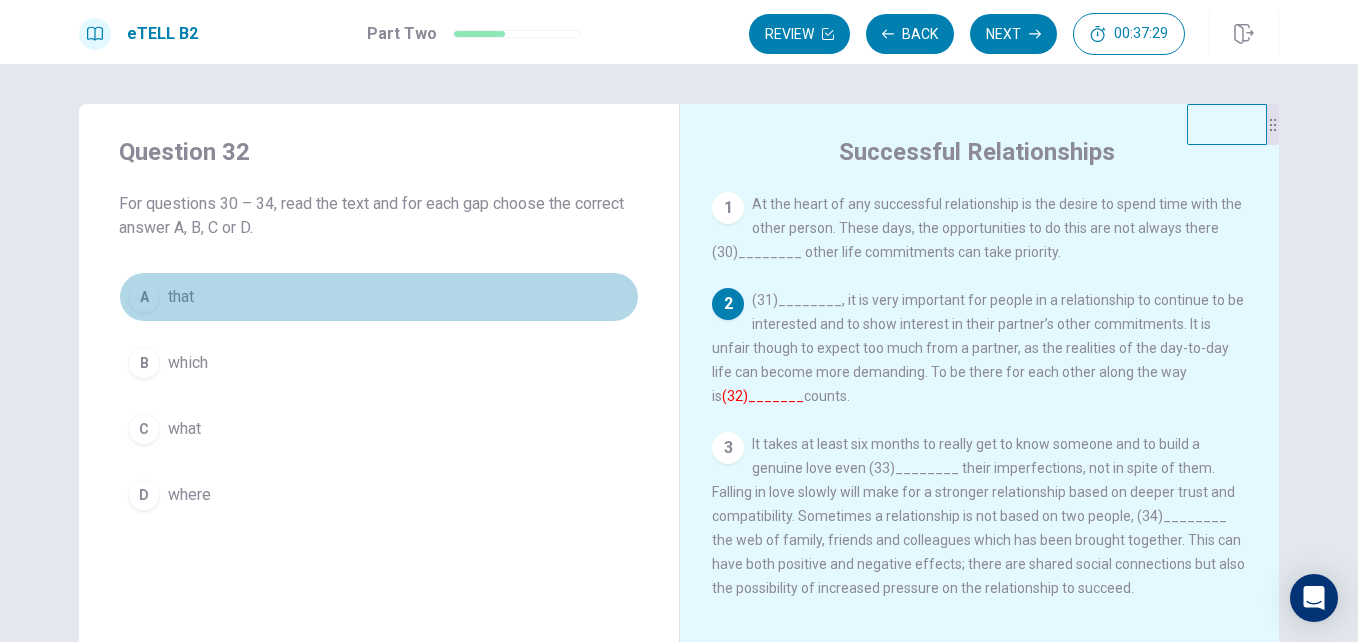 click on "A that" at bounding box center [379, 297] 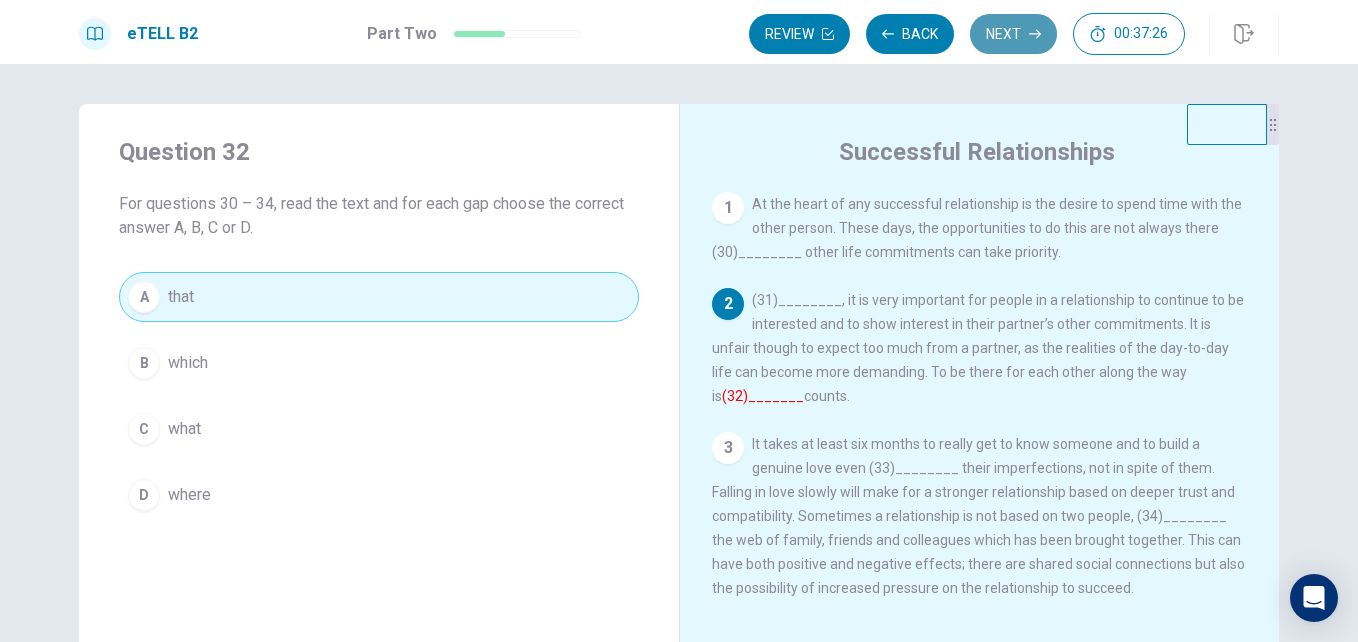 click on "Next" at bounding box center (1013, 34) 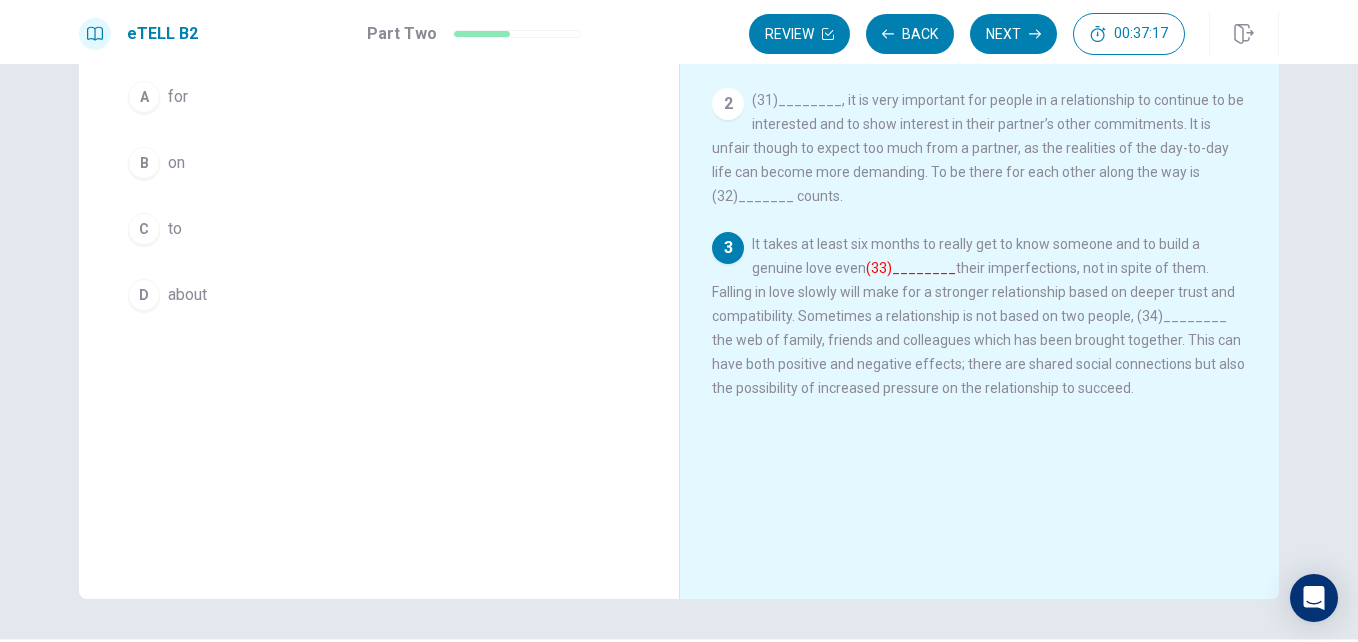 scroll, scrollTop: 100, scrollLeft: 0, axis: vertical 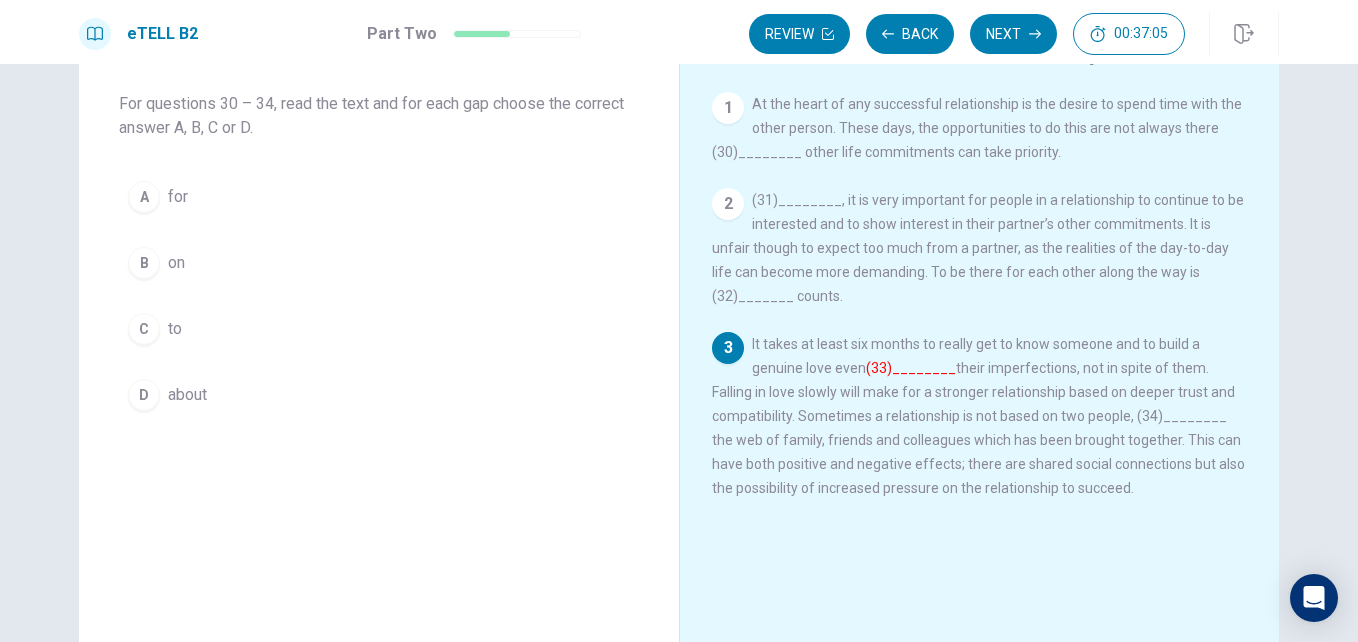 click on "to" at bounding box center [175, 329] 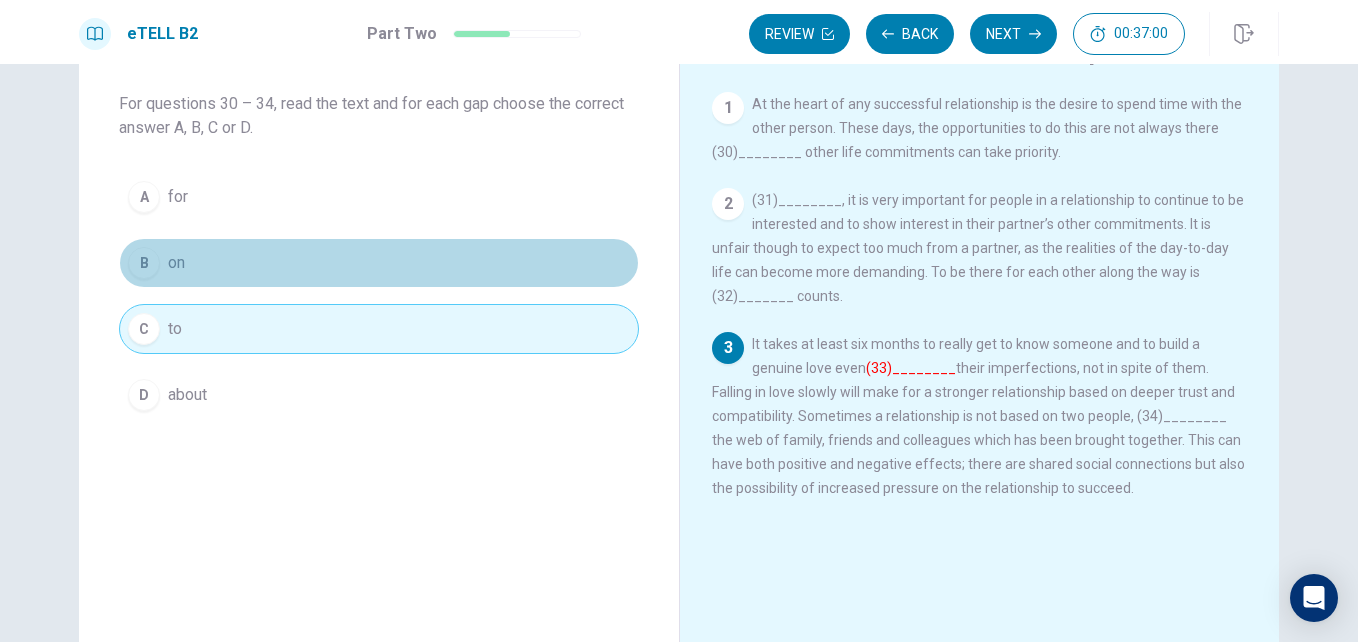 click on "B on" at bounding box center [379, 263] 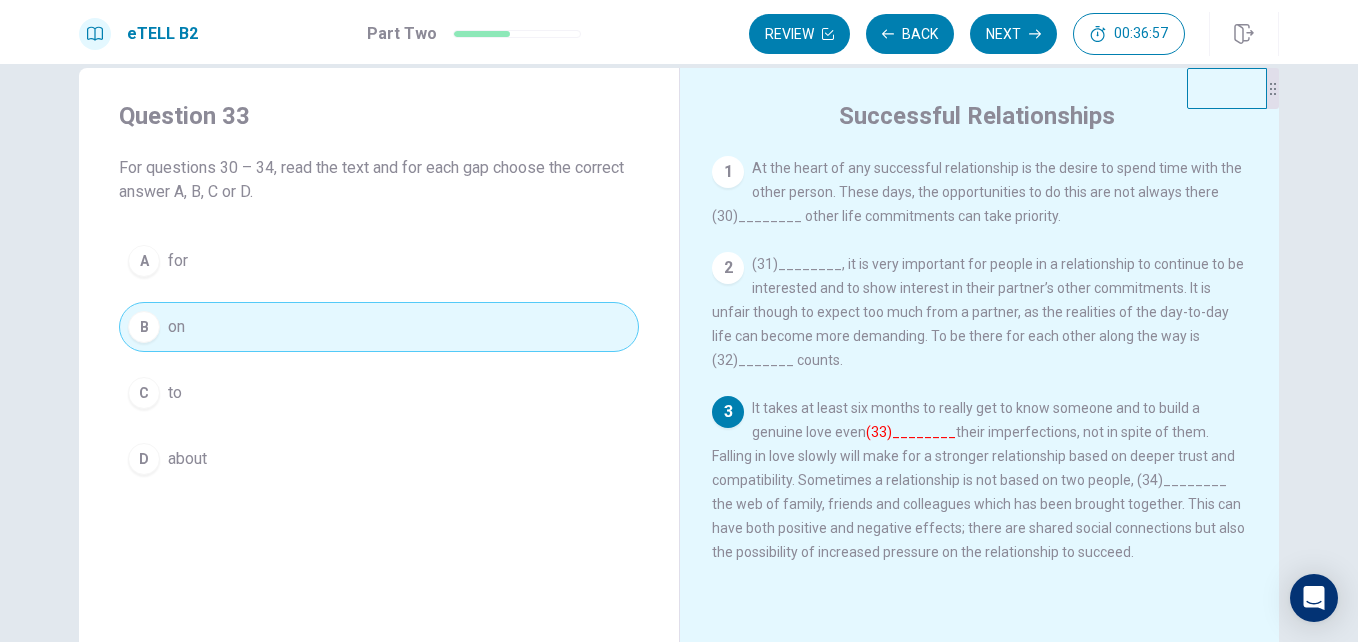 scroll, scrollTop: 0, scrollLeft: 0, axis: both 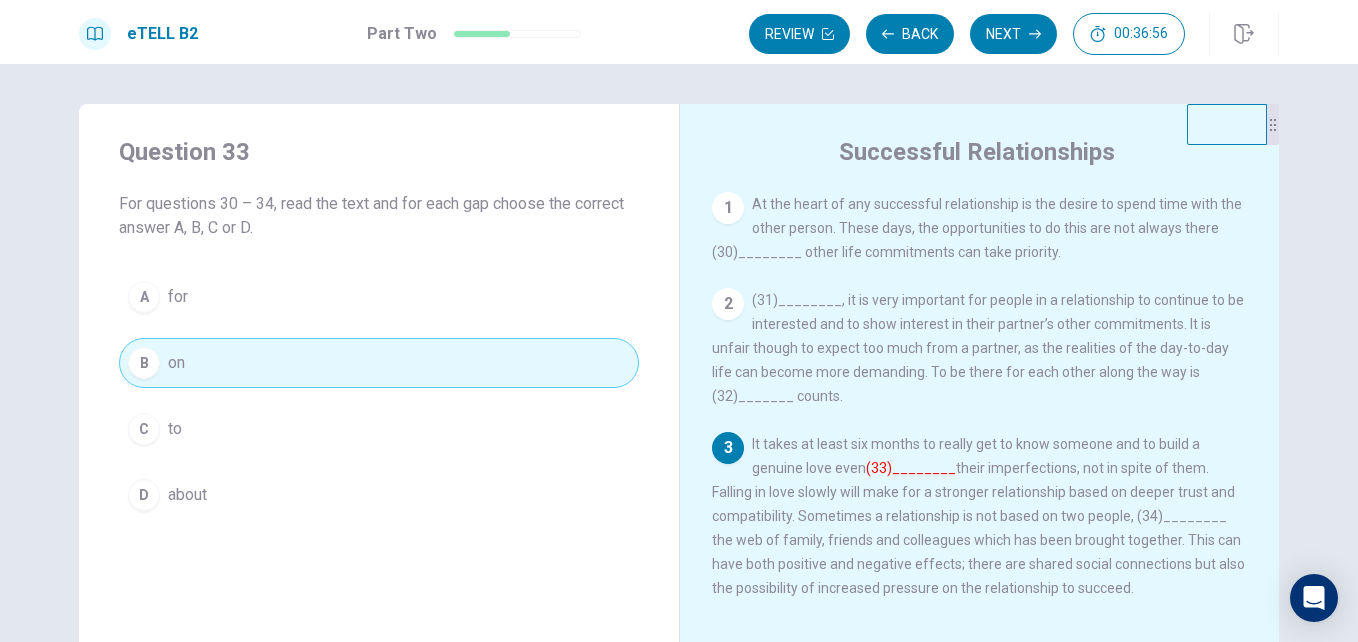 click on "eTELL B2 Part Two Review Back Next 00:36:56" at bounding box center [679, 32] 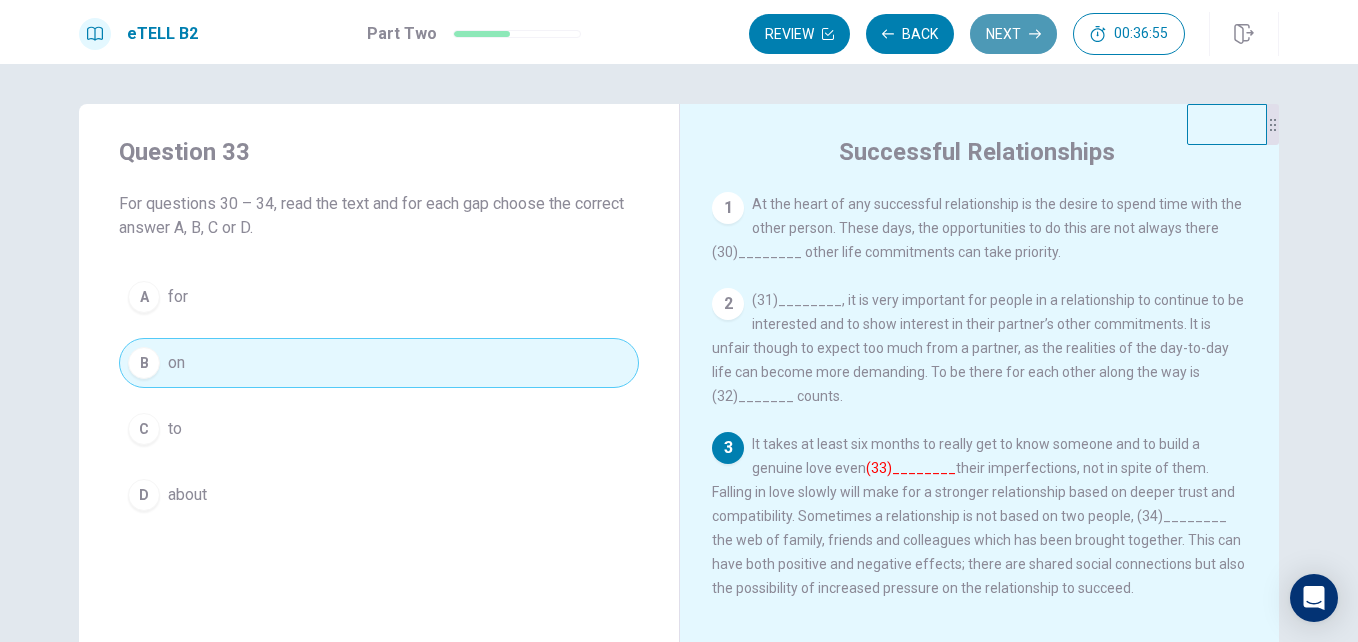 click on "Next" at bounding box center (1013, 34) 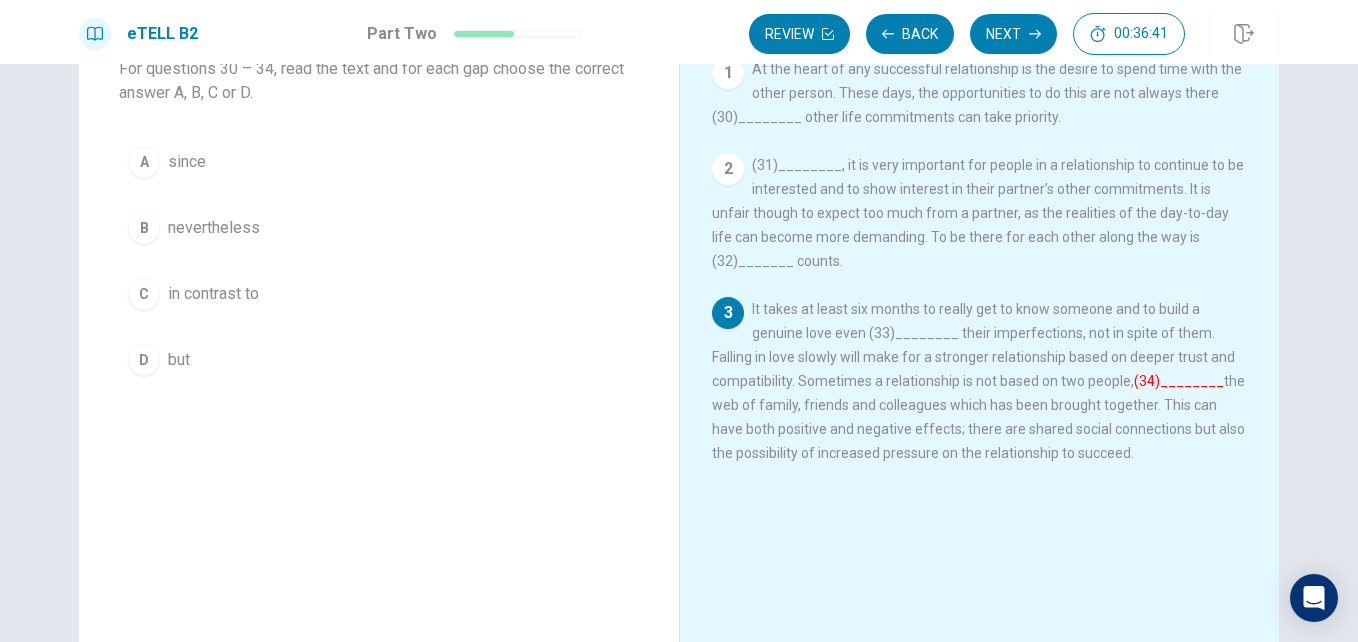 scroll, scrollTop: 100, scrollLeft: 0, axis: vertical 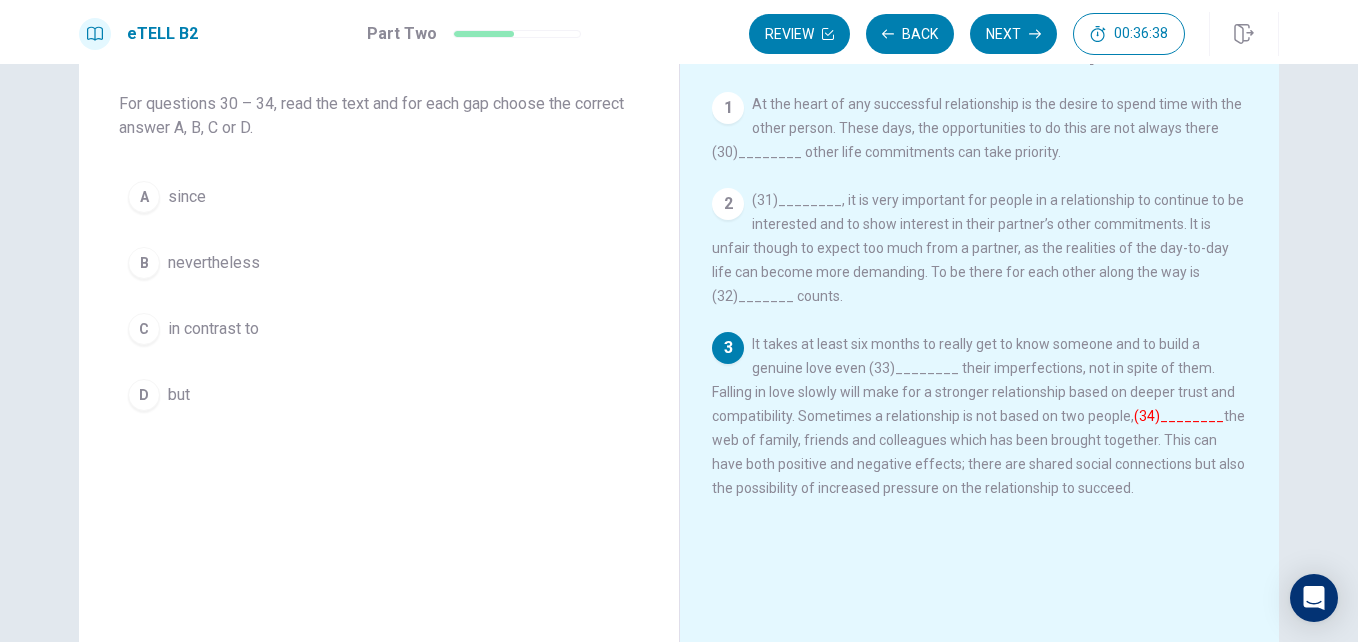 click on "but" at bounding box center [179, 395] 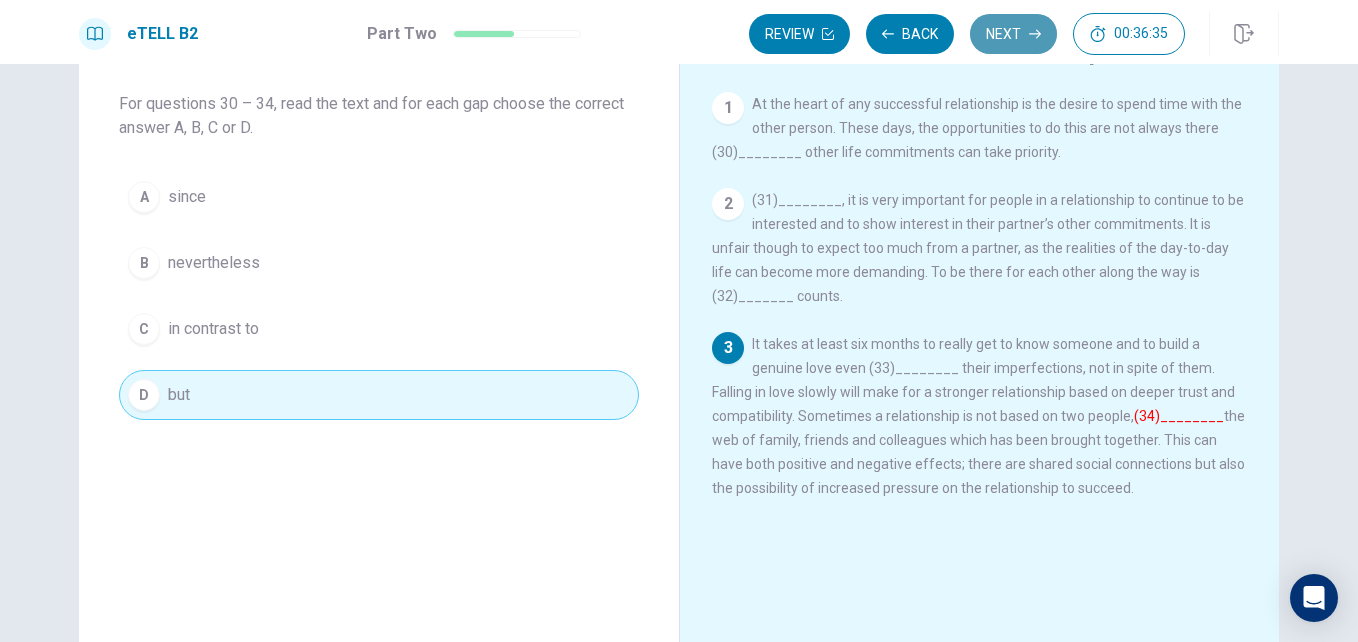 click on "Next" at bounding box center (1013, 34) 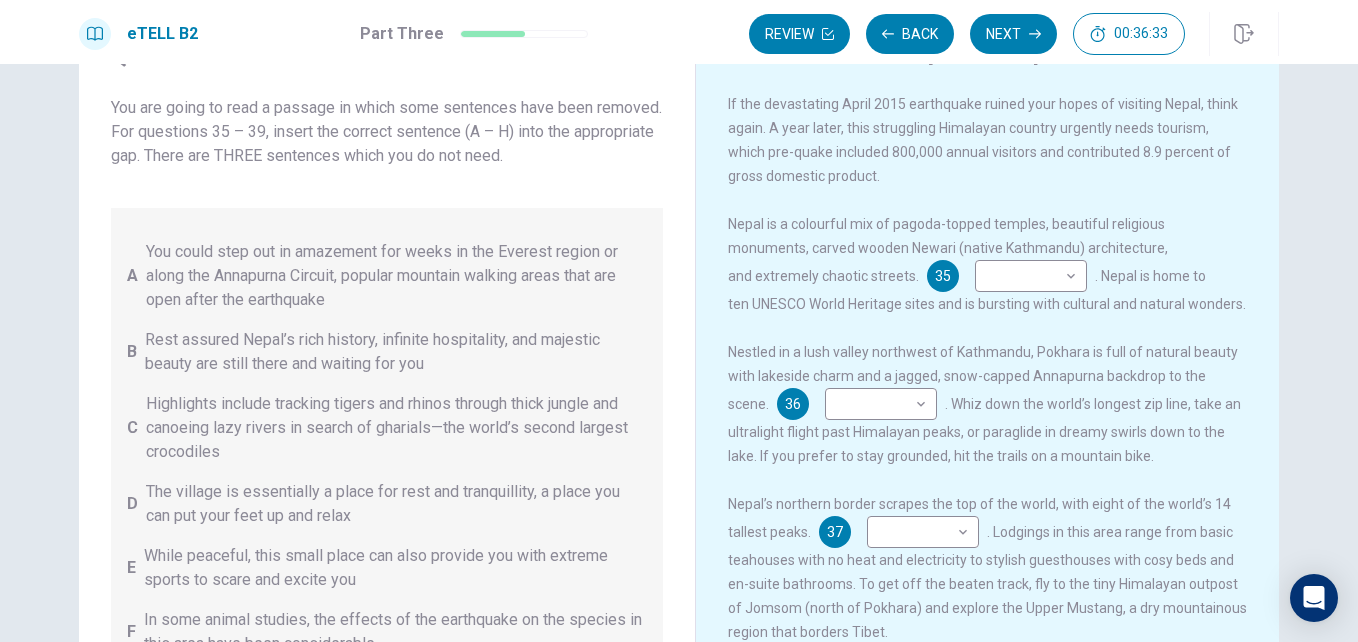 scroll, scrollTop: 0, scrollLeft: 0, axis: both 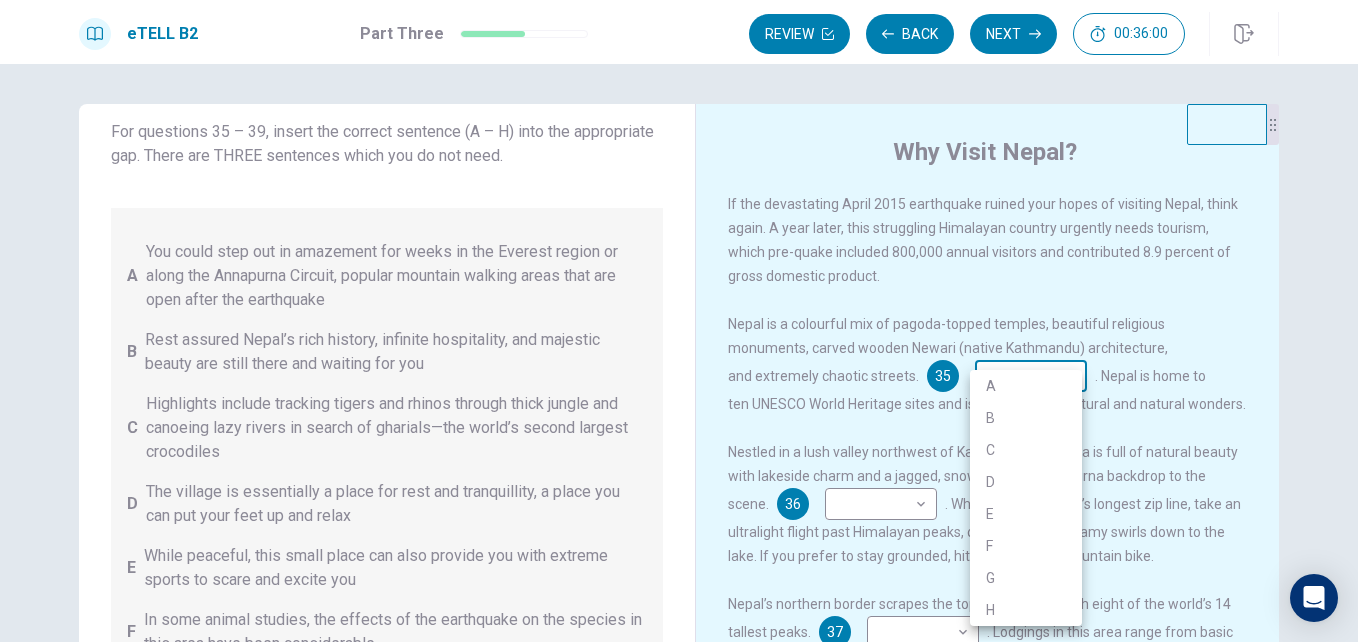 click on "This site uses cookies, as explained in our  Privacy Policy . If you agree to the use of cookies, please click the Accept button and continue to browse our site.   Privacy Policy Accept   eTELL B2 Part Three Review Back Next 00:36:00 Question 15 - 19 of 30 00:36:00 Review Back Next Questions 35 - 39 You are going to read a passage in which some sentences have been  removed. For questions 35 – 39, insert the correct sentence (A – H) into the  appropriate gap. There are THREE sentences which you do not need. A You could step out in amazement for weeks in the [LOCATION] region or along the Annapurna Circuit, popular mountain walking areas that are open after the earthquake B Rest assured Nepal’s rich history, infinite hospitality, and majestic beauty are still there and waiting for you C Highlights include tracking tigers and rhinos through thick jungle and canoeing lazy rivers in search of gharials—the world’s second largest crocodiles D E F G H Why Visit Nepal? 35 ​ ​ 36 ​ ​ 37 ​ ​ 38 ​" at bounding box center [679, 321] 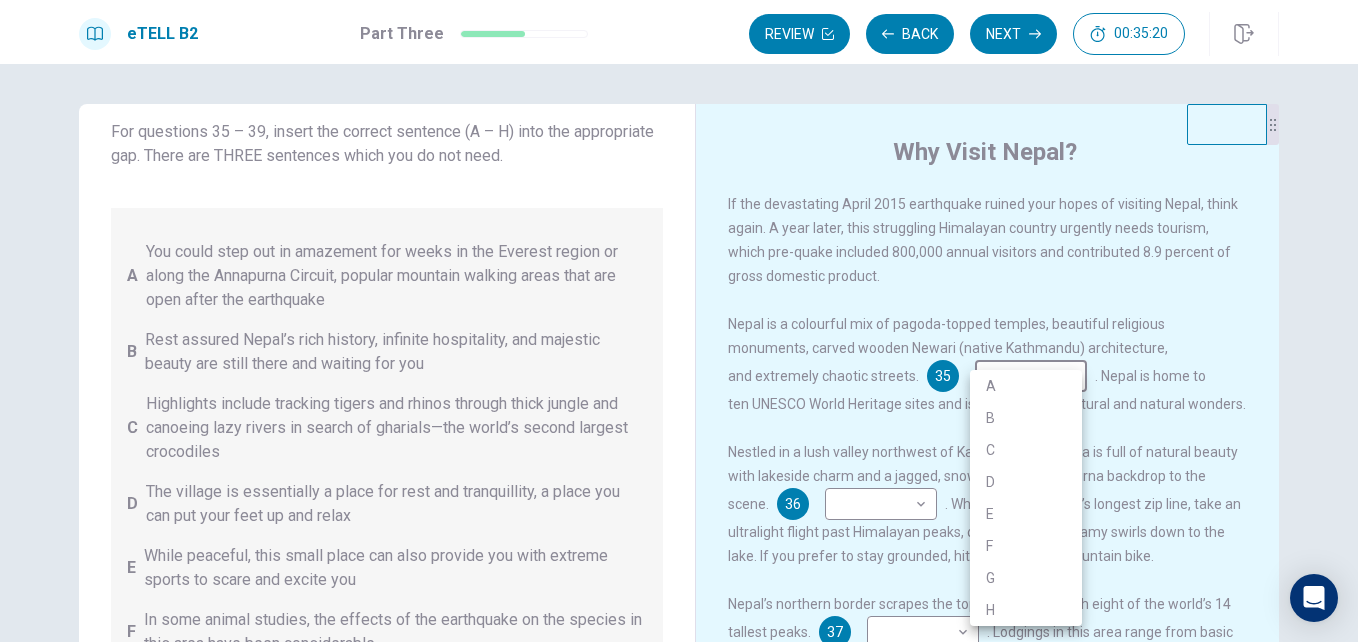 drag, startPoint x: 1260, startPoint y: 219, endPoint x: 1263, endPoint y: 261, distance: 42.107006 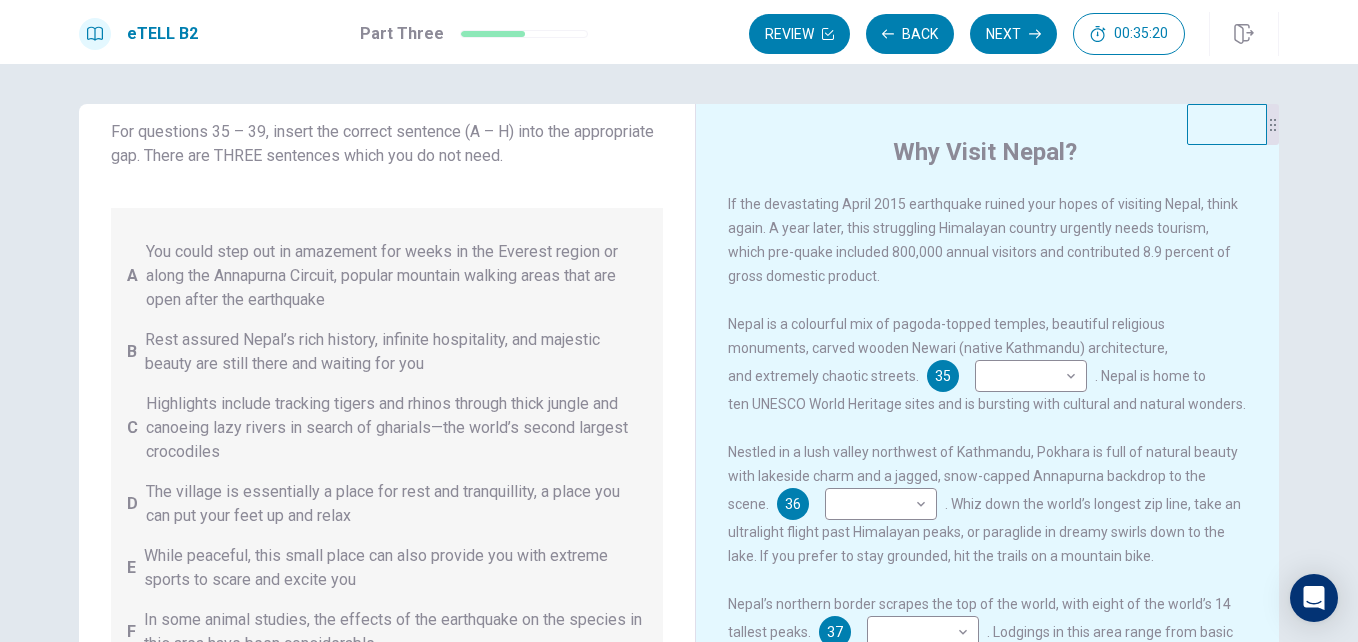 drag, startPoint x: 1263, startPoint y: 261, endPoint x: 1263, endPoint y: 335, distance: 74 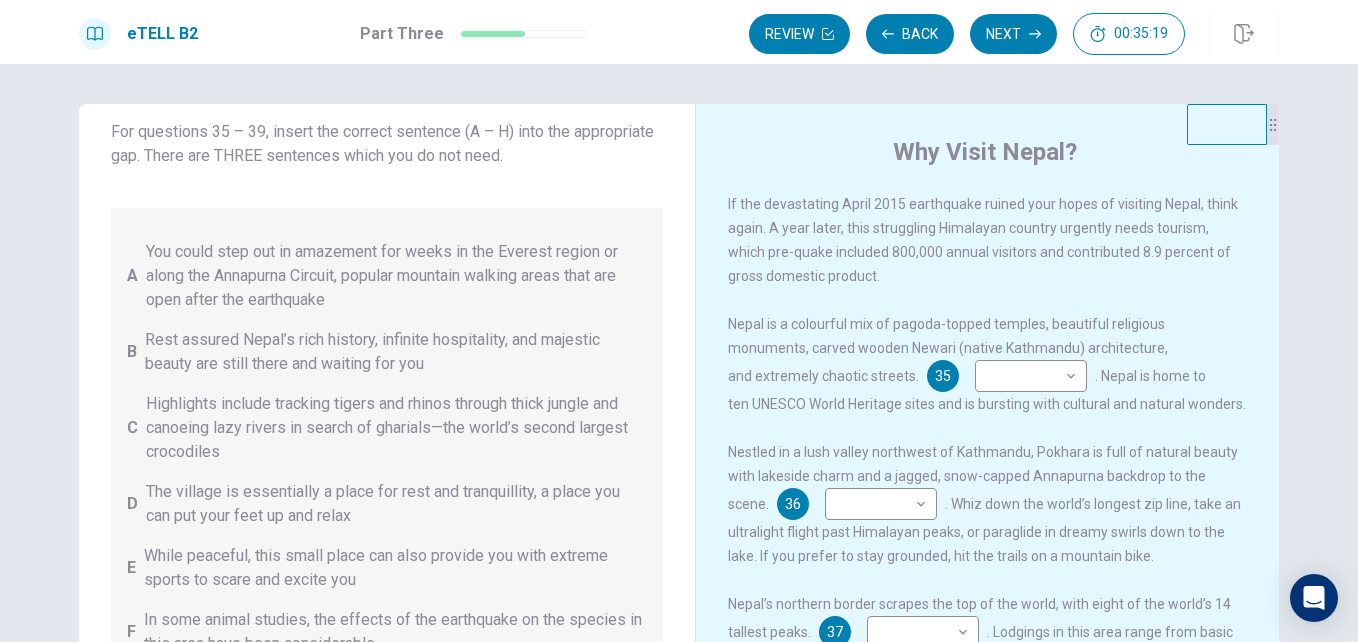 drag, startPoint x: 842, startPoint y: 396, endPoint x: 857, endPoint y: 462, distance: 67.68308 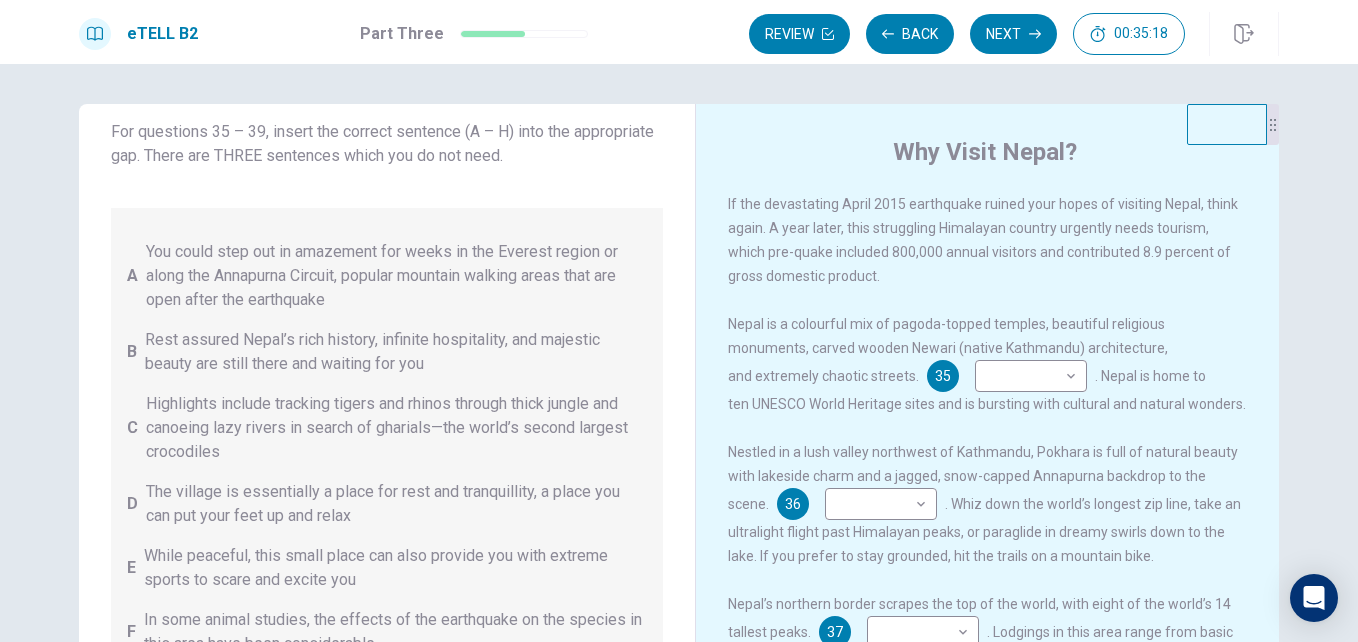scroll, scrollTop: 347, scrollLeft: 0, axis: vertical 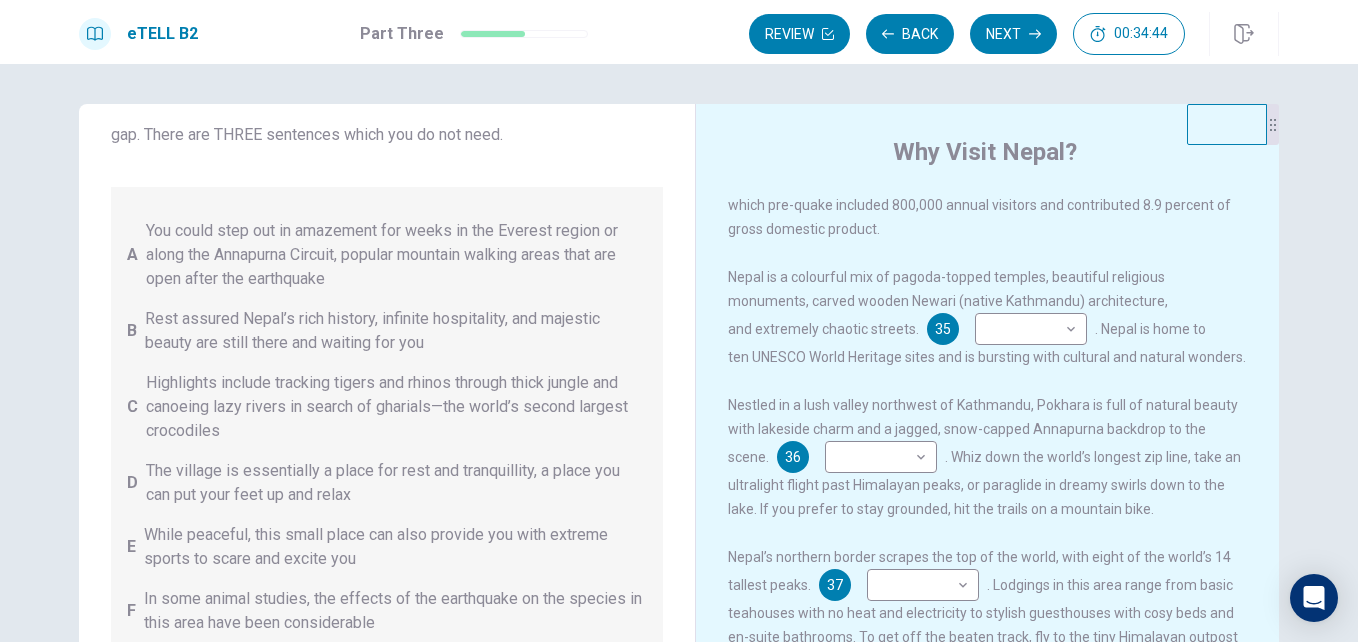 click on "Rest assured Nepal’s rich history, infinite hospitality, and majestic beauty are still there and waiting for you" at bounding box center [396, 331] 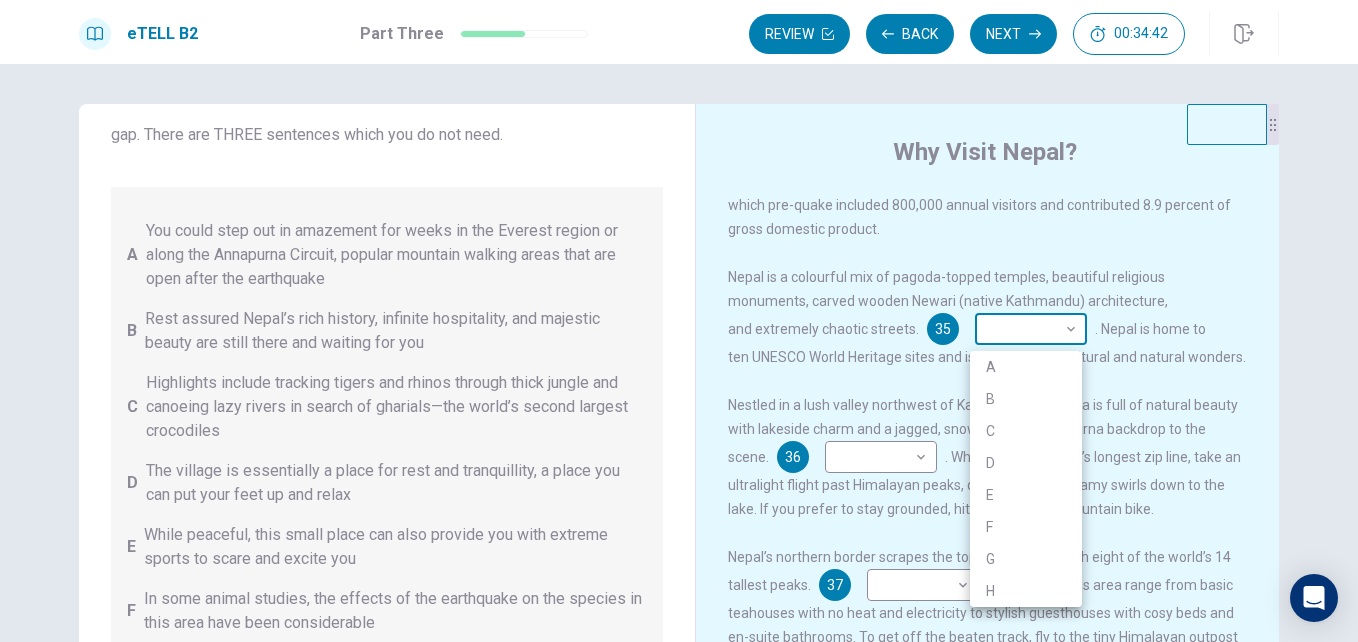 click on "This site uses cookies, as explained in our  Privacy Policy . If you agree to the use of cookies, please click the Accept button and continue to browse our site.   Privacy Policy Accept   eTELL B2 Part Three Review Back Next 00:34:42 Question 15 - 19 of 30 00:34:42 Review Back Next Questions 35 - 39 You are going to read a passage in which some sentences have been  removed. For questions 35 – 39, insert the correct sentence (A – H) into the  appropriate gap. There are THREE sentences which you do not need. A You could step out in amazement for weeks in the [LOCATION] region or along the Annapurna Circuit, popular mountain walking areas that are open after the earthquake B Rest assured Nepal’s rich history, infinite hospitality, and majestic beauty are still there and waiting for you C Highlights include tracking tigers and rhinos through thick jungle and canoeing lazy rivers in search of gharials—the world’s second largest crocodiles D E F G H Why Visit Nepal? 35 ​ ​ 36 ​ ​ 37 ​ ​ 38 ​" at bounding box center (679, 321) 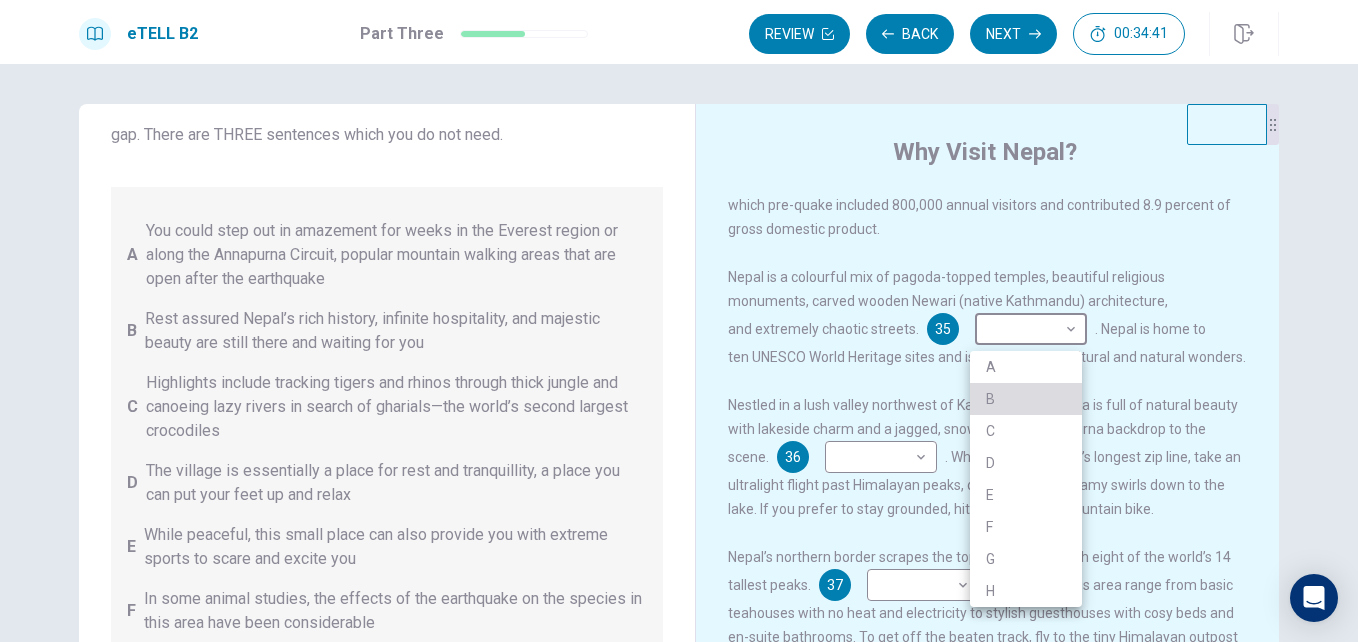 click on "B" at bounding box center (1026, 399) 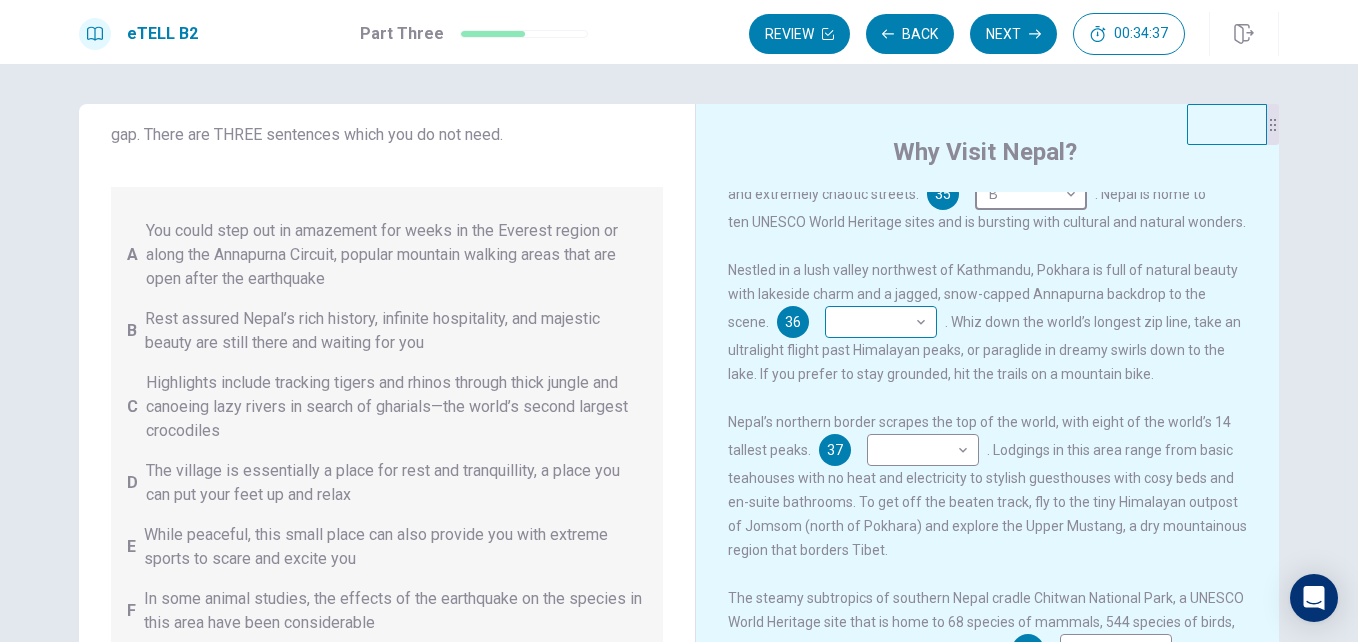 scroll, scrollTop: 147, scrollLeft: 0, axis: vertical 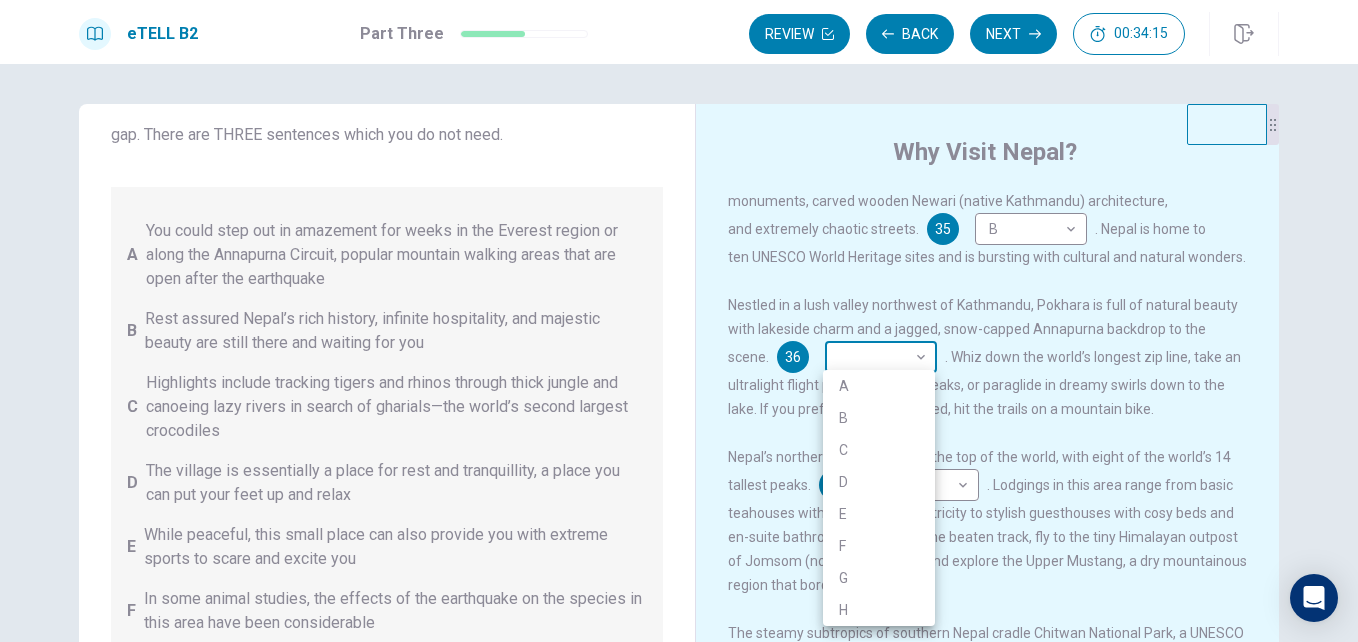 click on "This site uses cookies, as explained in our  Privacy Policy . If you agree to the use of cookies, please click the Accept button and continue to browse our site.   Privacy Policy Accept   eTELL B2 Part Three Review Back Next 00:34:15 Question 15 - 19 of 30 00:34:15 Review Back Next Questions 35 - 39 You are going to read a passage in which some sentences have been  removed. For questions 35 – 39, insert the correct sentence (A – H) into the  appropriate gap. There are THREE sentences which you do not need. A You could step out in amazement for weeks in the [LOCATION] region or along the Annapurna Circuit, popular mountain walking areas that are open after the earthquake B Rest assured Nepal’s rich history, infinite hospitality, and majestic beauty are still there and waiting for you C Highlights include tracking tigers and rhinos through thick jungle and canoeing lazy rivers in search of gharials—the world’s second largest crocodiles D E F G H Why Visit Nepal? 35 B * ​ 36 ​ ​ 37 ​ ​ 38 ​" at bounding box center [679, 321] 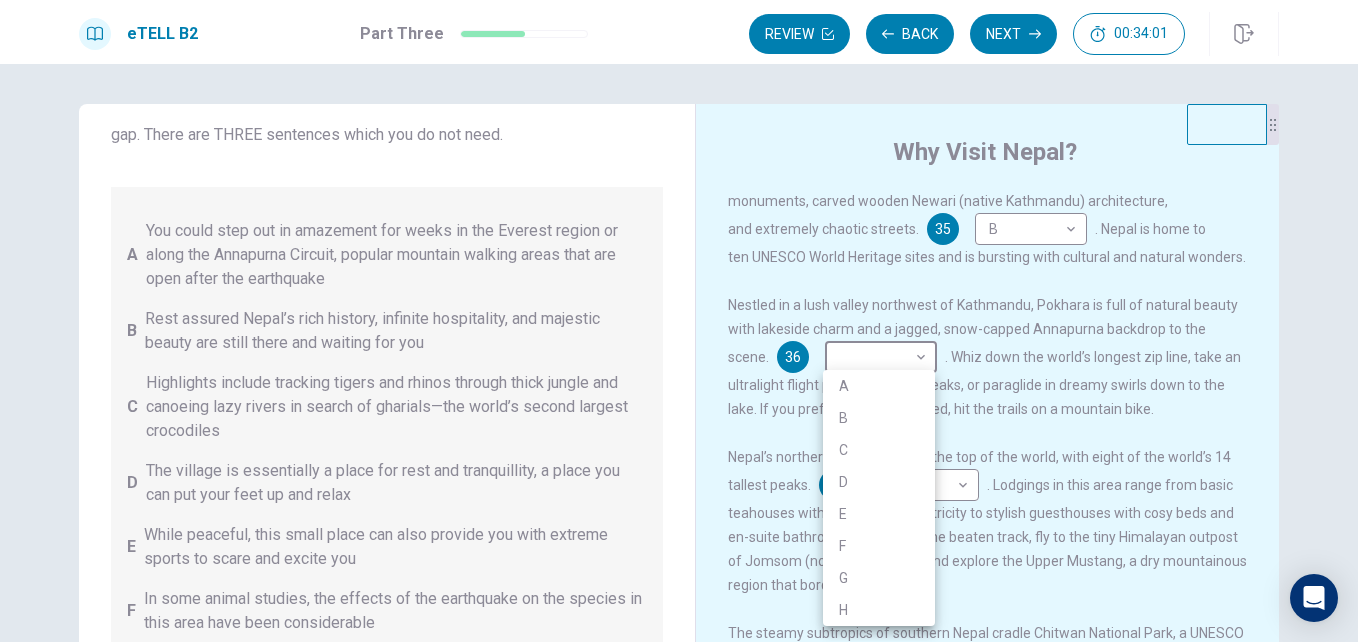 click at bounding box center (679, 321) 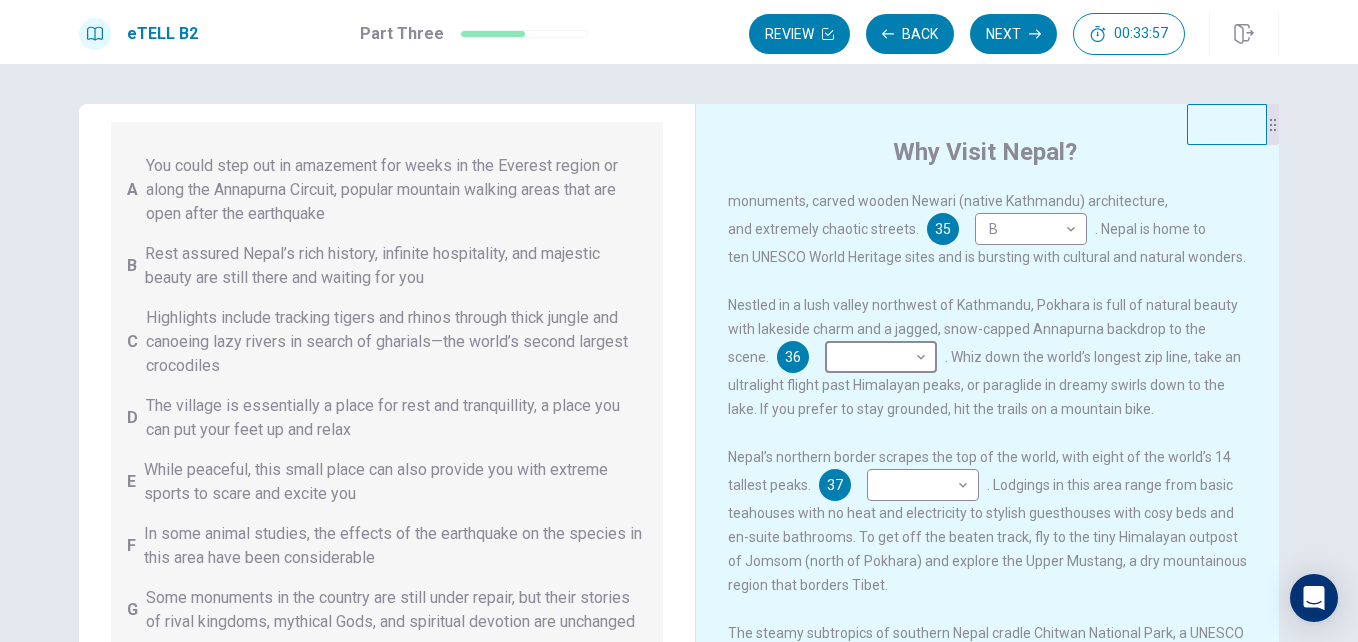 scroll, scrollTop: 221, scrollLeft: 0, axis: vertical 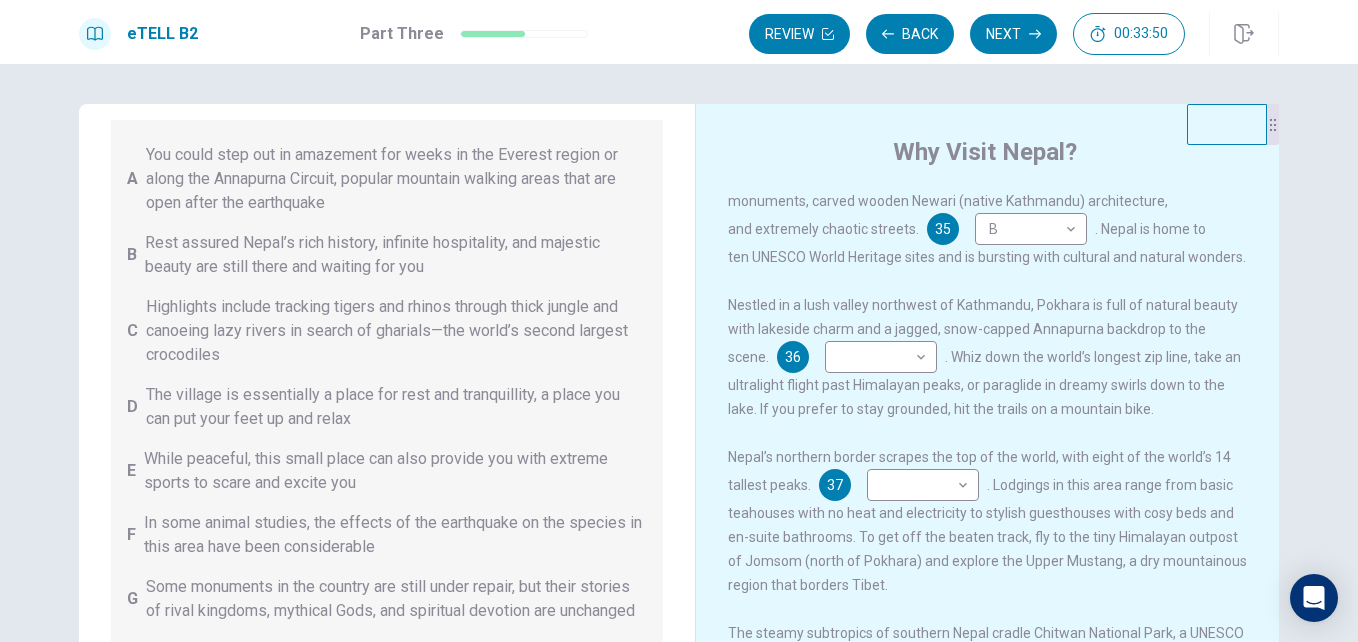 click on "While peaceful, this small place can also provide you with extreme sports to scare and excite you" at bounding box center (395, 471) 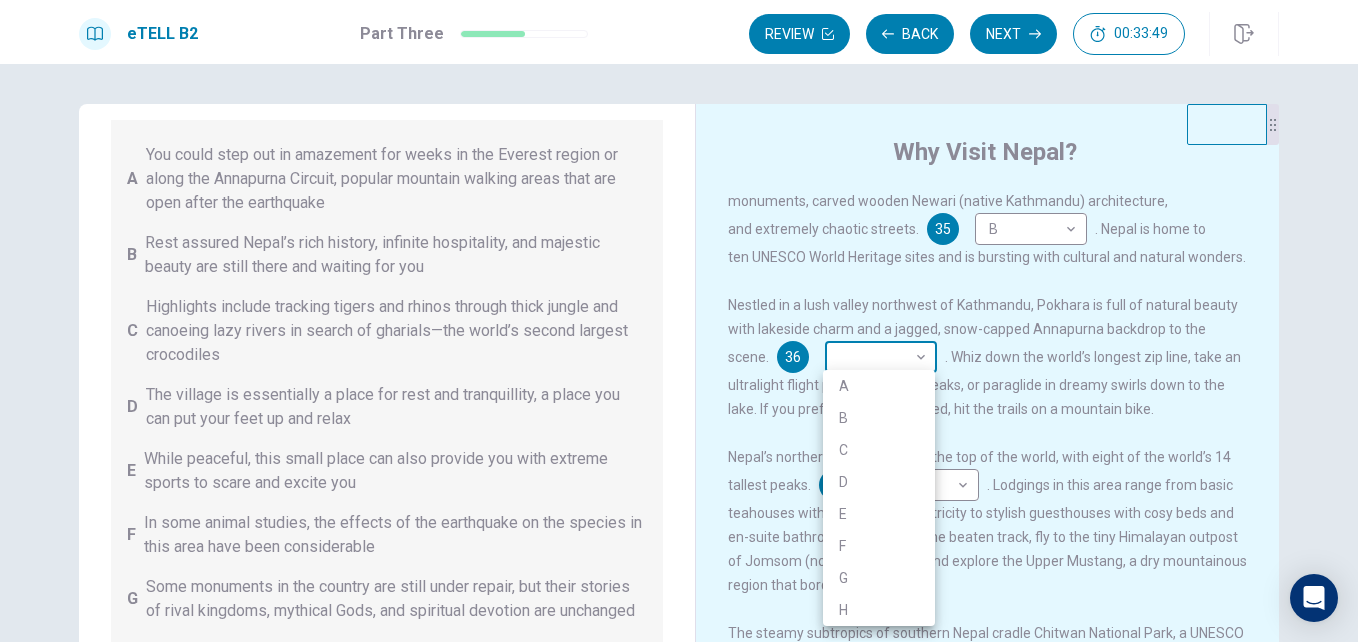 click on "This site uses cookies, as explained in our  Privacy Policy . If you agree to the use of cookies, please click the Accept button and continue to browse our site.   Privacy Policy Accept   eTELL B2 Part Three Review Back Next 00:33:49 Question 15 - 19 of 30 00:33:49 Review Back Next Questions 35 - 39 You are going to read a passage in which some sentences have been  removed. For questions 35 – 39, insert the correct sentence (A – H) into the  appropriate gap. There are THREE sentences which you do not need. A You could step out in amazement for weeks in the Everest region or along the Annapurna Circuit, popular mountain walking areas that are open after the earthquake B Rest assured Nepal’s rich history, infinite hospitality, and majestic beauty are still there and waiting for you C Highlights include tracking tigers and rhinos through thick jungle and canoeing lazy rivers in search of gharials—the world’s second largest crocodiles D E F G H Why Visit Nepal? 35 B * ​ 36 ​ ​ 37 ​ ​ 38 ​" at bounding box center [679, 321] 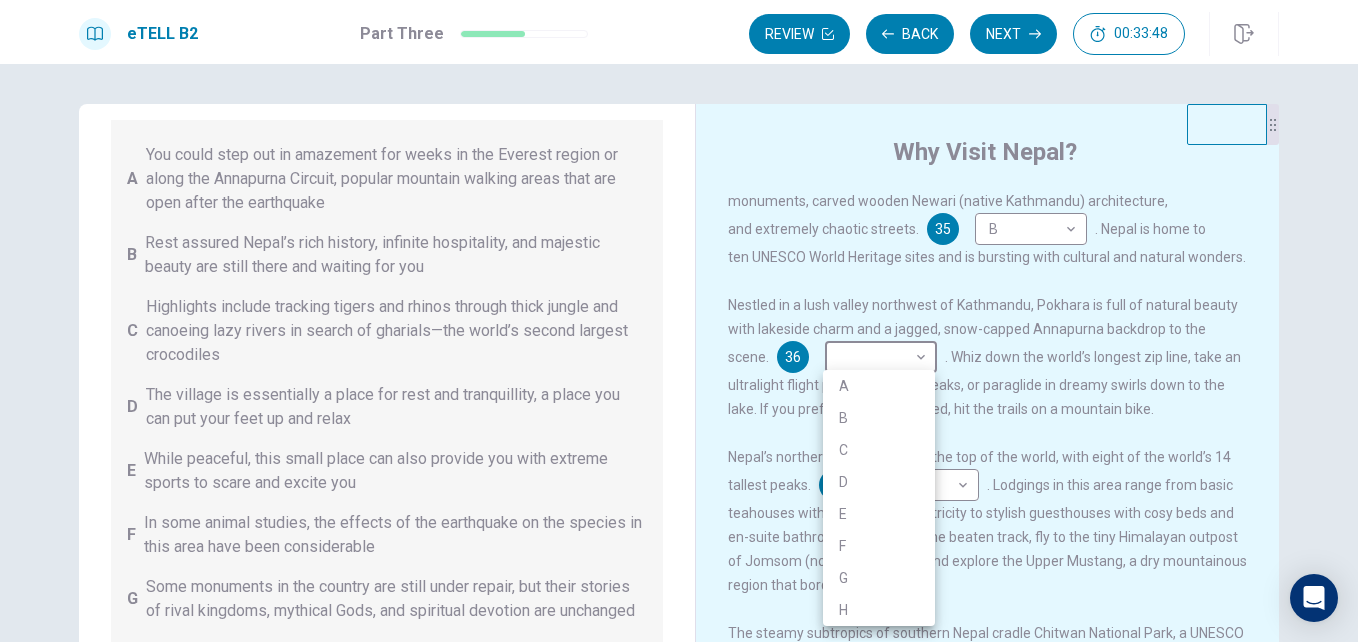 click on "E" at bounding box center (879, 514) 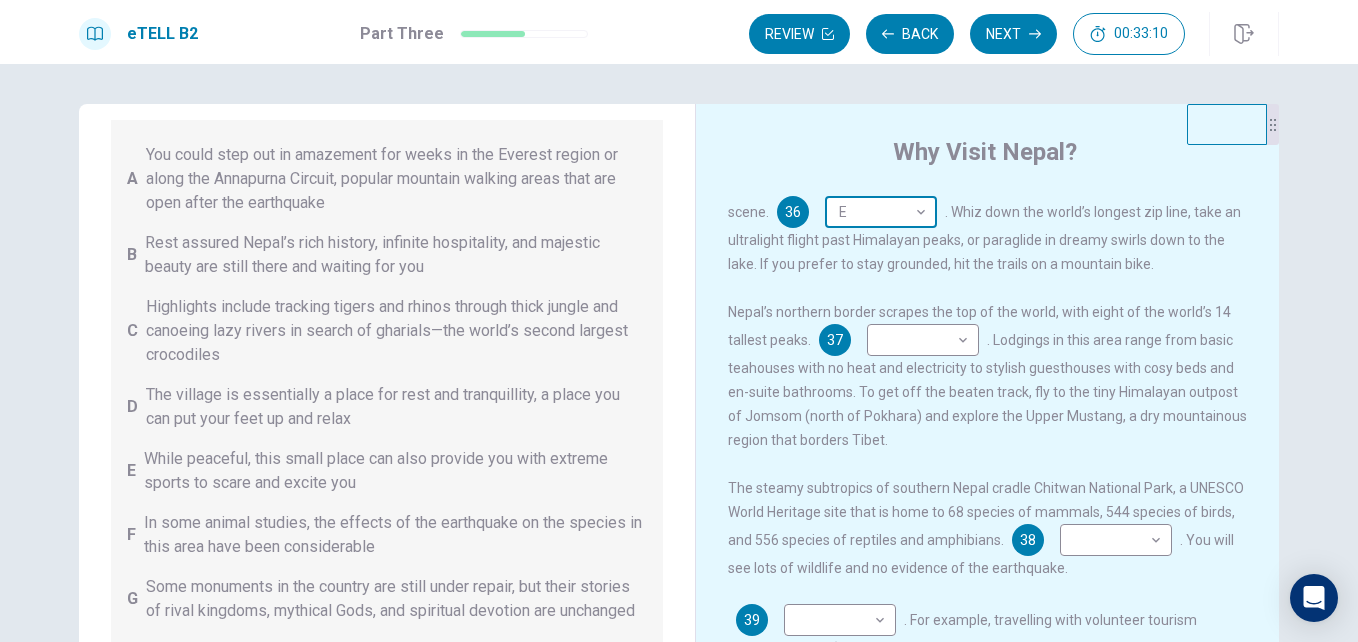scroll, scrollTop: 247, scrollLeft: 0, axis: vertical 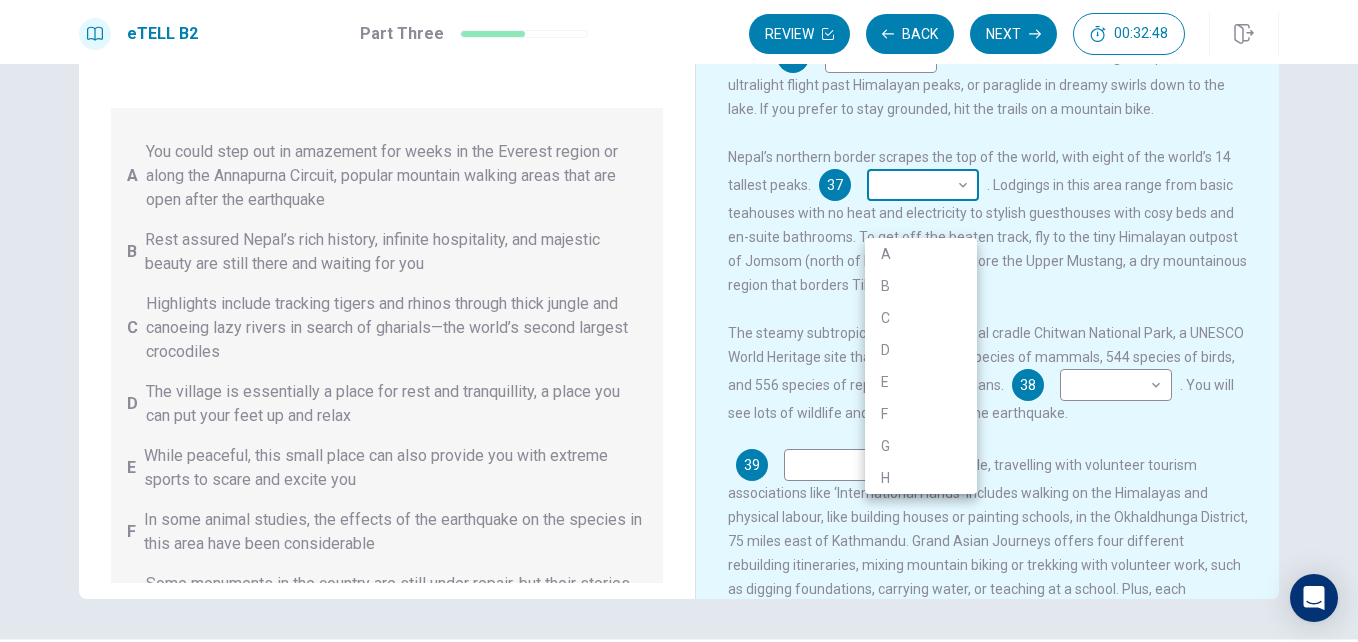 click on "This site uses cookies, as explained in our  Privacy Policy . If you agree to the use of cookies, please click the Accept button and continue to browse our site.   Privacy Policy Accept   eTELL B2 Part Three Review Back Next 00:32:48 Question 15 - 19 of 30 00:32:48 Review Back Next Questions 35 - 39 You are going to read a passage in which some sentences have been  removed. For questions 35 – 39, insert the correct sentence (A – H) into the  appropriate gap. There are THREE sentences which you do not need. A You could step out in amazement for weeks in the Everest region or along the Annapurna Circuit, popular mountain walking areas that are open after the earthquake B Rest assured Nepal’s rich history, infinite hospitality, and majestic beauty are still there and waiting for you C Highlights include tracking tigers and rhinos through thick jungle and canoeing lazy rivers in search of gharials—the world’s second largest crocodiles D E F G H Why Visit Nepal? 35 B * ​ 36 E * ​ 37 ​ ​ 38 ​" at bounding box center (679, 321) 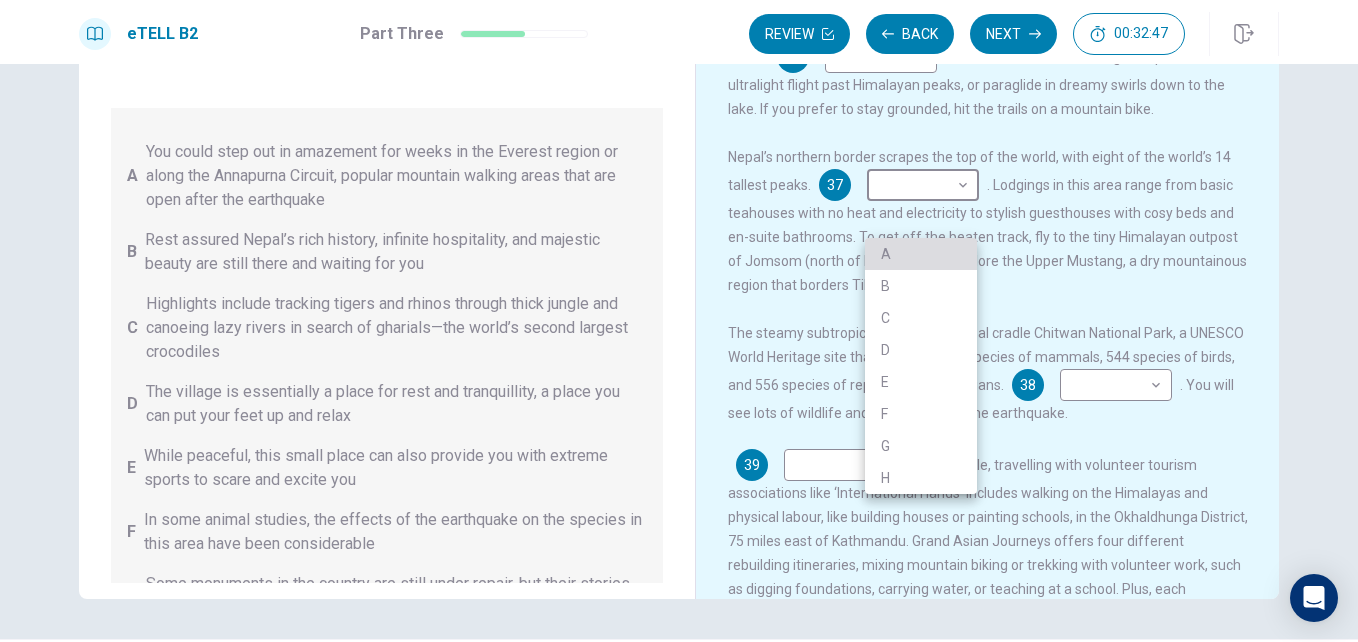 click on "A" at bounding box center [921, 254] 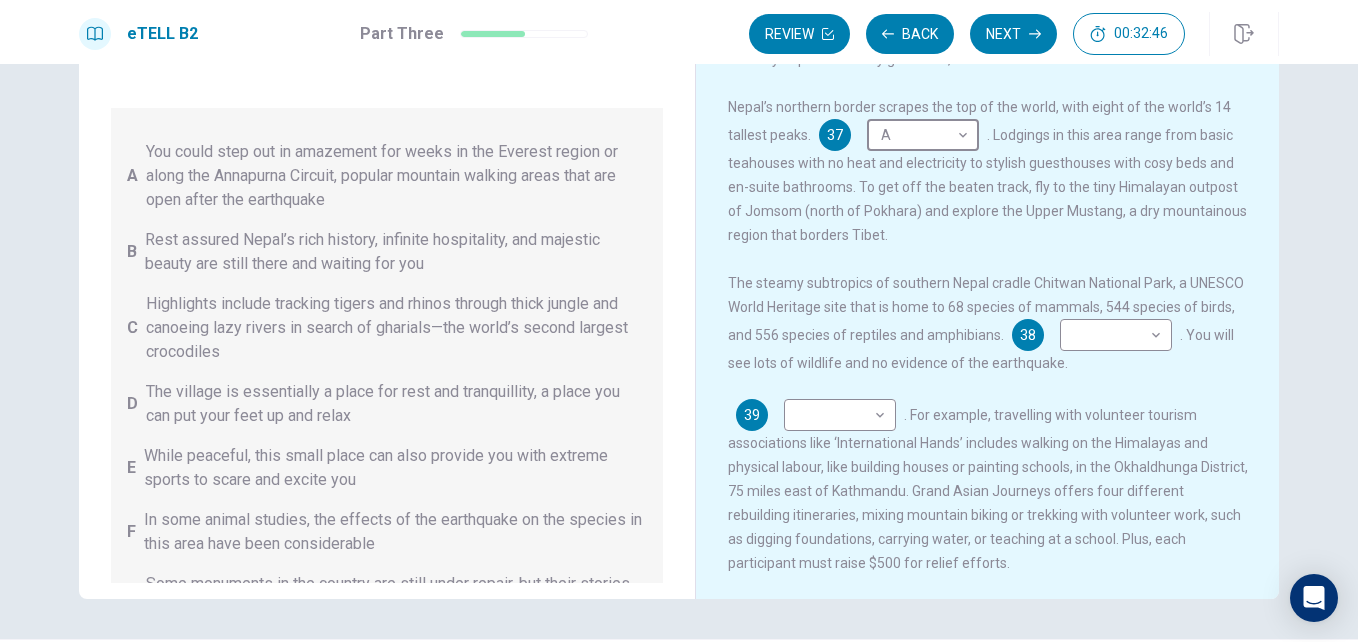 scroll, scrollTop: 347, scrollLeft: 0, axis: vertical 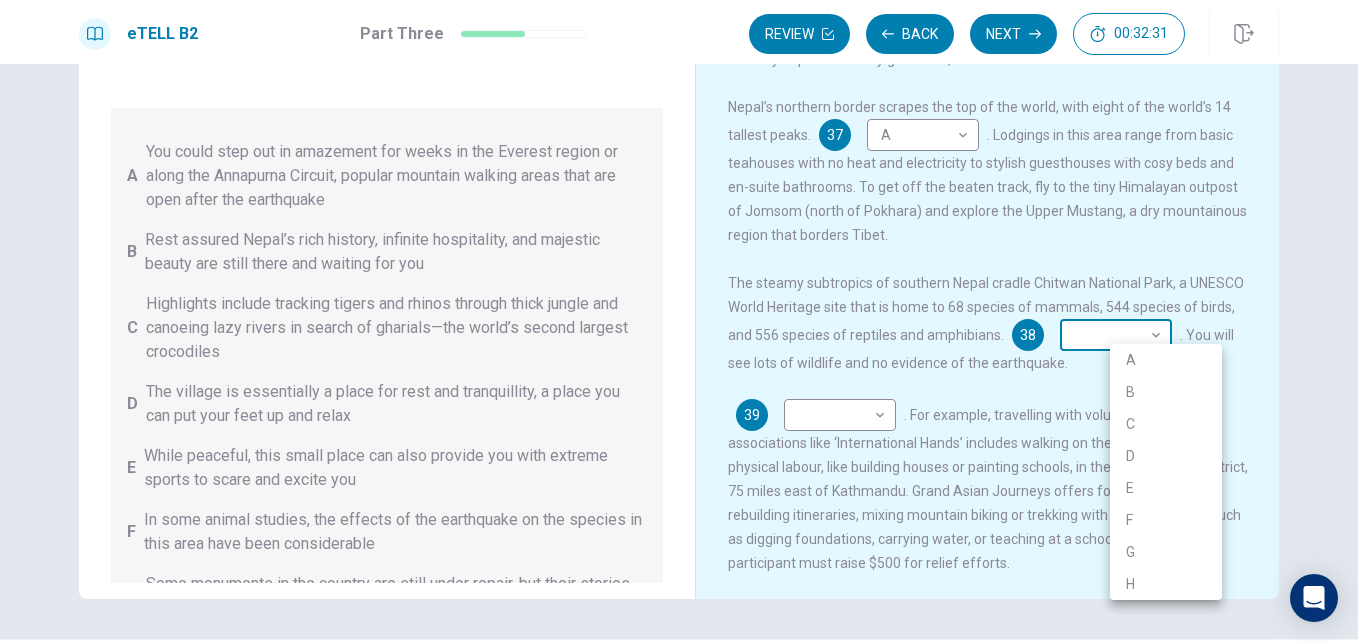 click on "This site uses cookies, as explained in our  Privacy Policy . If you agree to the use of cookies, please click the Accept button and continue to browse our site.   Privacy Policy Accept   eTELL B2 Part Three Review Back Next 00:32:31 Question 15 - 19 of 30 00:32:31 Review Back Next Questions 35 - 39 You are going to read a passage in which some sentences have been  removed. For questions 35 – 39, insert the correct sentence (A – H) into the  appropriate gap. There are THREE sentences which you do not need. A You could step out in amazement for weeks in the Everest region or along the Annapurna Circuit, popular mountain walking areas that are open after the earthquake B Rest assured Nepal’s rich history, infinite hospitality, and majestic beauty are still there and waiting for you C Highlights include tracking tigers and rhinos through thick jungle and canoeing lazy rivers in search of gharials—the world’s second largest crocodiles D E F G H Why Visit Nepal? 35 B * ​ 36 E * ​ 37 A * ​ 38 ​" at bounding box center (679, 321) 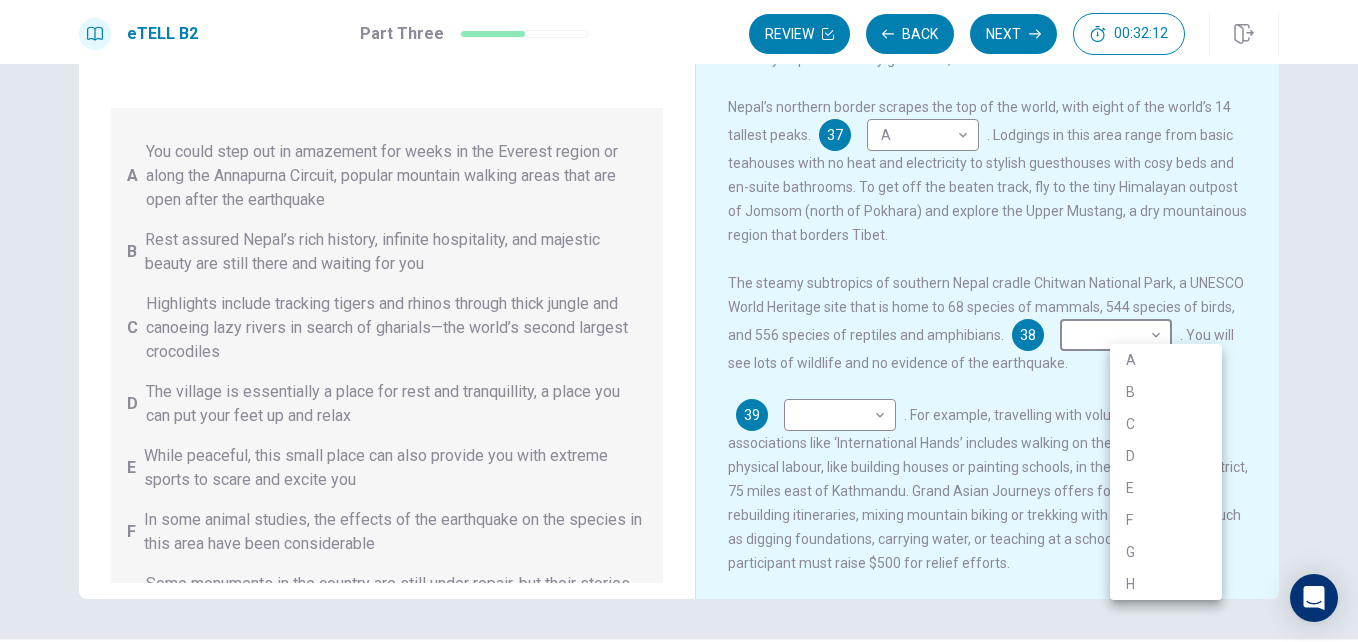 click at bounding box center [679, 321] 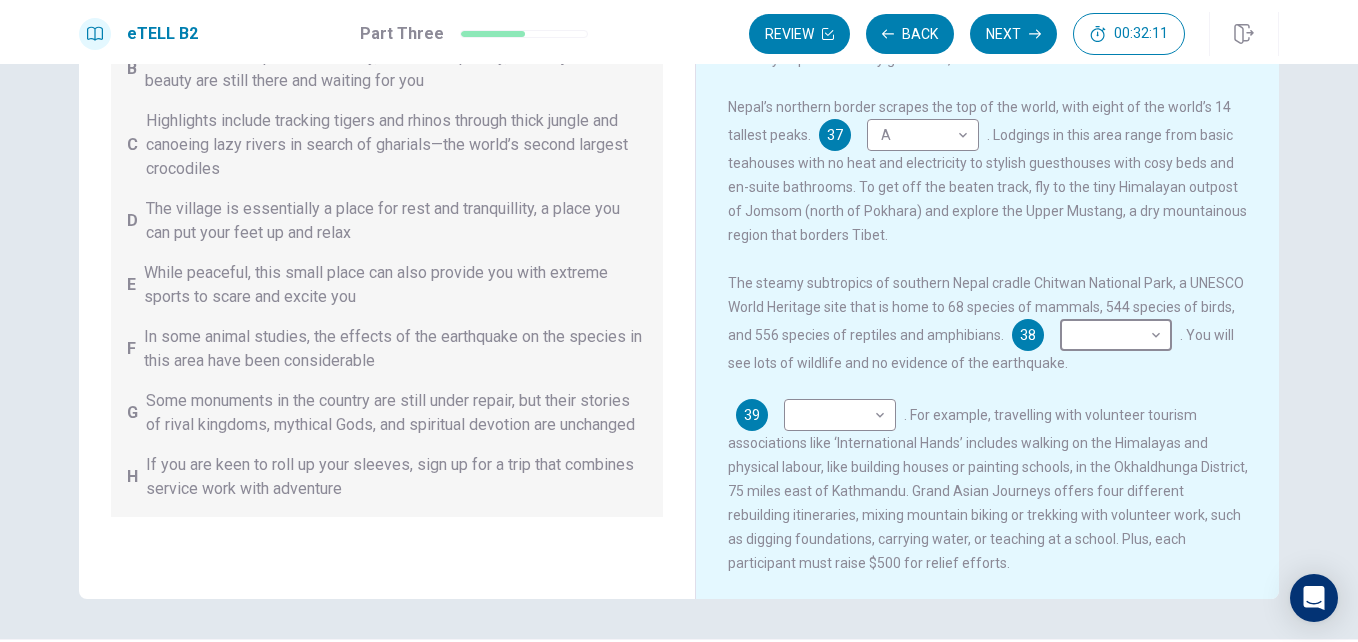 scroll, scrollTop: 200, scrollLeft: 0, axis: vertical 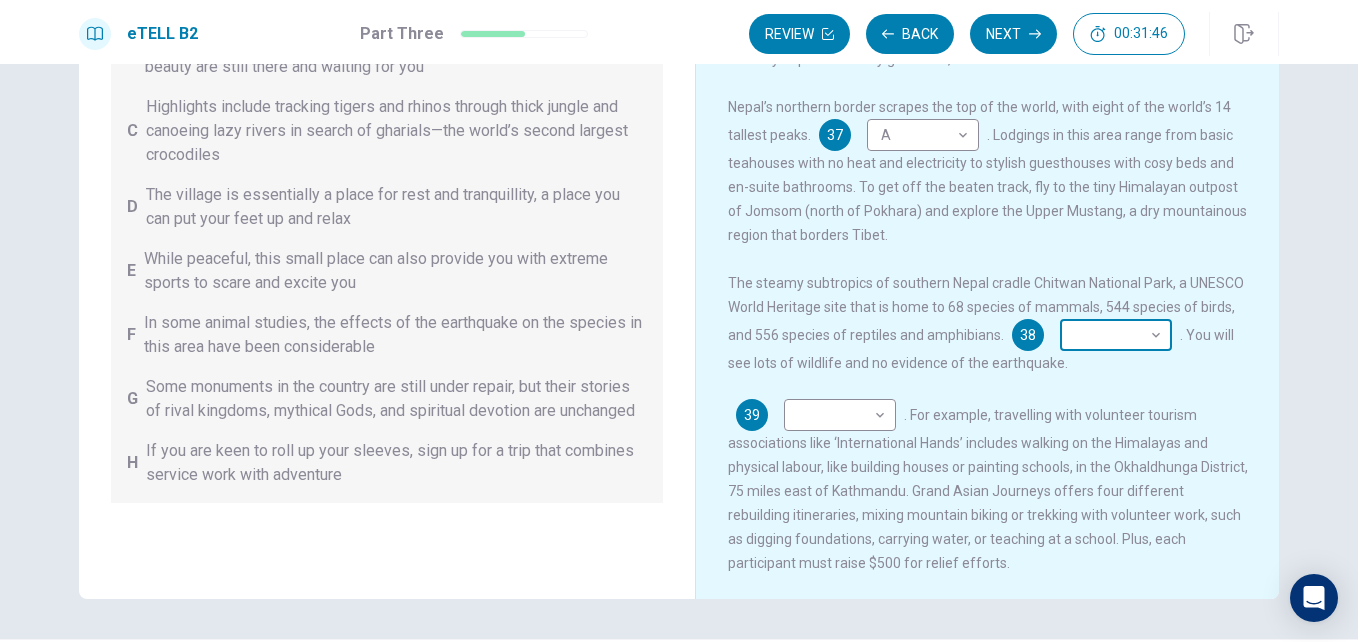 click on "This site uses cookies, as explained in our  Privacy Policy . If you agree to the use of cookies, please click the Accept button and continue to browse our site.   Privacy Policy Accept   eTELL B2 Part Three Review Back Next 00:31:46 Question 15 - 19 of 30 00:31:46 Review Back Next Questions 35 - 39 You are going to read a passage in which some sentences have been  removed. For questions 35 – 39, insert the correct sentence (A – H) into the  appropriate gap. There are THREE sentences which you do not need. A You could step out in amazement for weeks in the [LOCATION] region or along the Annapurna Circuit, popular mountain walking areas that are open after the earthquake B Rest assured Nepal’s rich history, infinite hospitality, and majestic beauty are still there and waiting for you C Highlights include tracking tigers and rhinos through thick jungle and canoeing lazy rivers in search of gharials—the world’s second largest crocodiles D E F G H Why Visit Nepal? 35 B * ​ 36 E * ​ 37 A * ​ 38 ​" at bounding box center (679, 321) 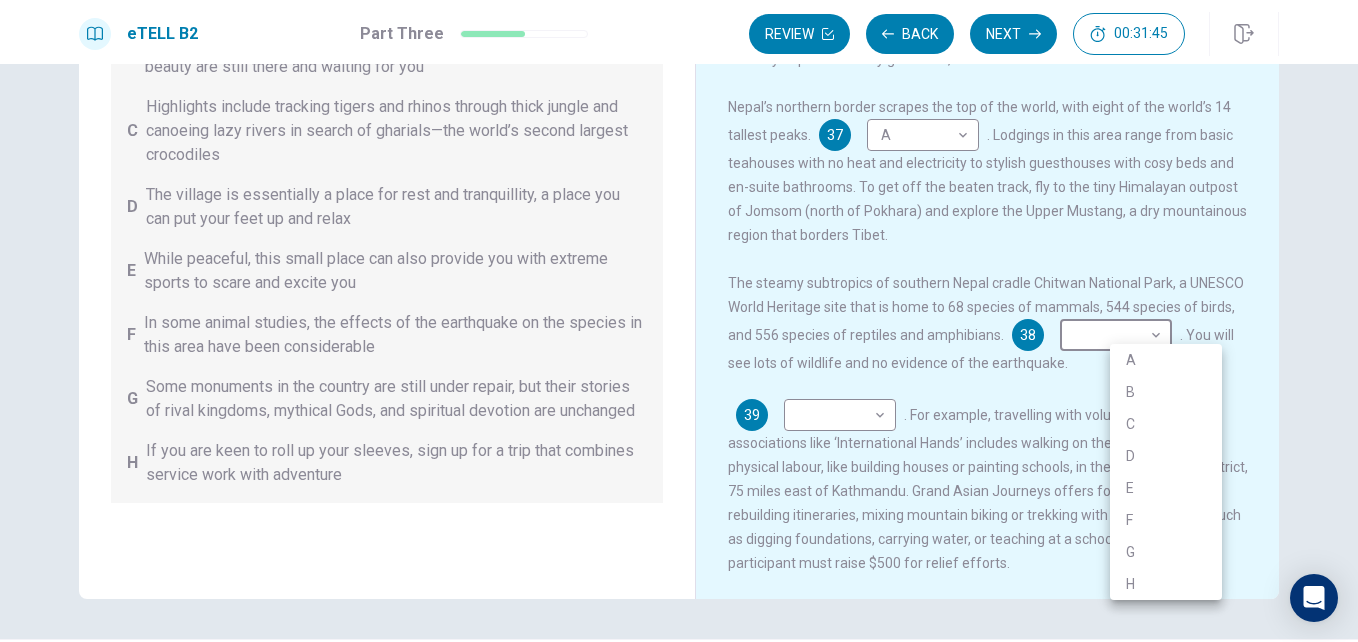 click on "F" at bounding box center (1166, 520) 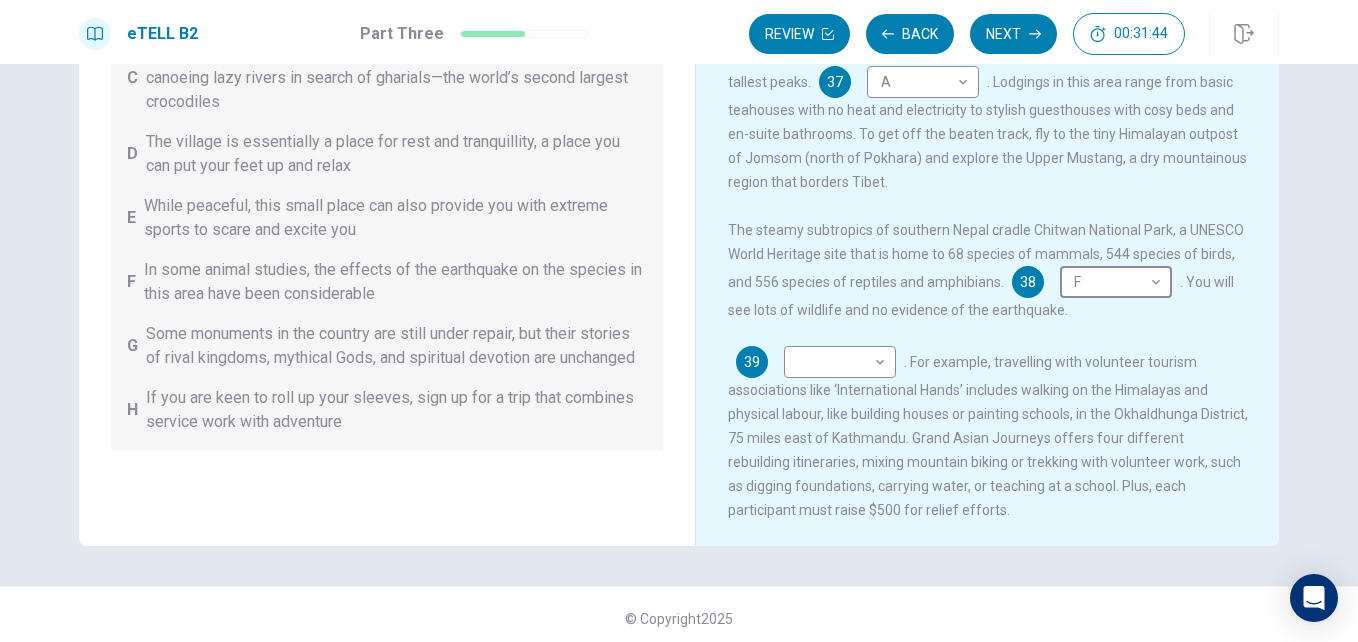scroll, scrollTop: 261, scrollLeft: 0, axis: vertical 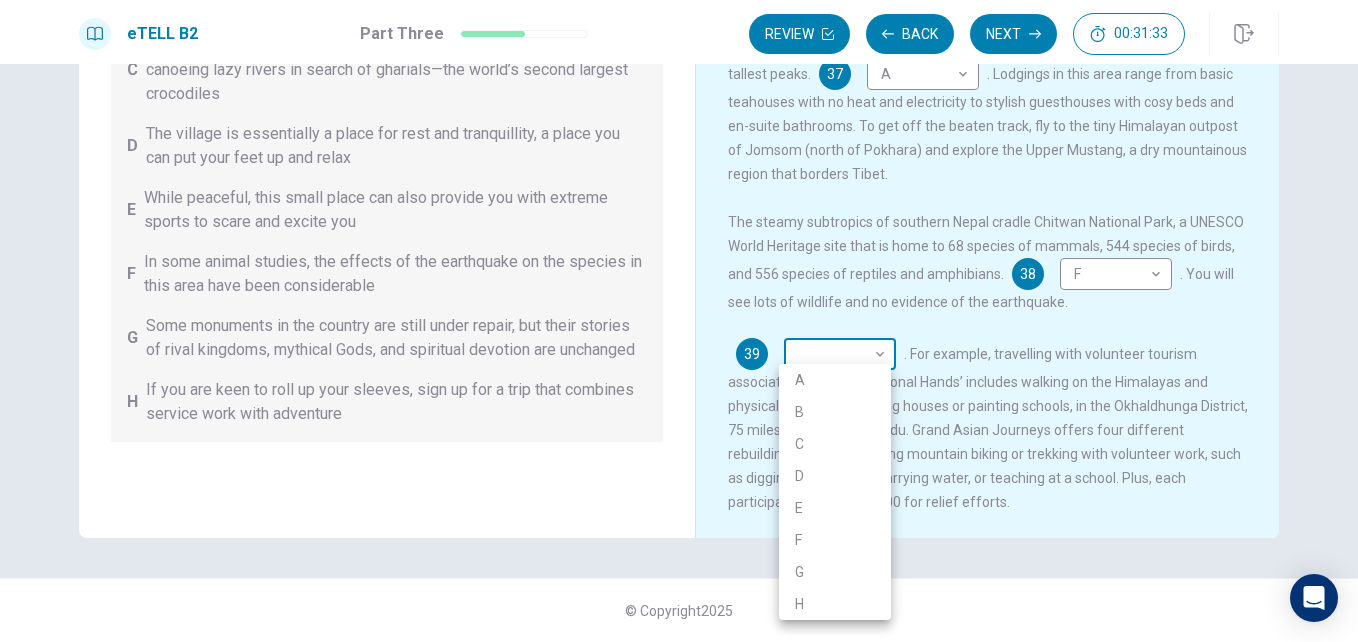 click on "This site uses cookies, as explained in our  Privacy Policy . If you agree to the use of cookies, please click the Accept button and continue to browse our site.   Privacy Policy Accept   eTELL B2 Part Three Review Back Next 00:31:33 Question 15 - 19 of 30 00:31:33 Review Back Next Questions 35 - 39 You are going to read a passage in which some sentences have been  removed. For questions 35 – 39, insert the correct sentence (A – H) into the  appropriate gap. There are THREE sentences which you do not need. A You could step out in amazement for weeks in the Everest region or along the Annapurna Circuit, popular mountain walking areas that are open after the earthquake B Rest assured Nepal’s rich history, infinite hospitality, and majestic beauty are still there and waiting for you C Highlights include tracking tigers and rhinos through thick jungle and canoeing lazy rivers in search of gharials—the world’s second largest crocodiles D E F G H Why Visit Nepal? 35 B * ​ 36 E * ​ 37 A * ​ 38 F *" at bounding box center (679, 321) 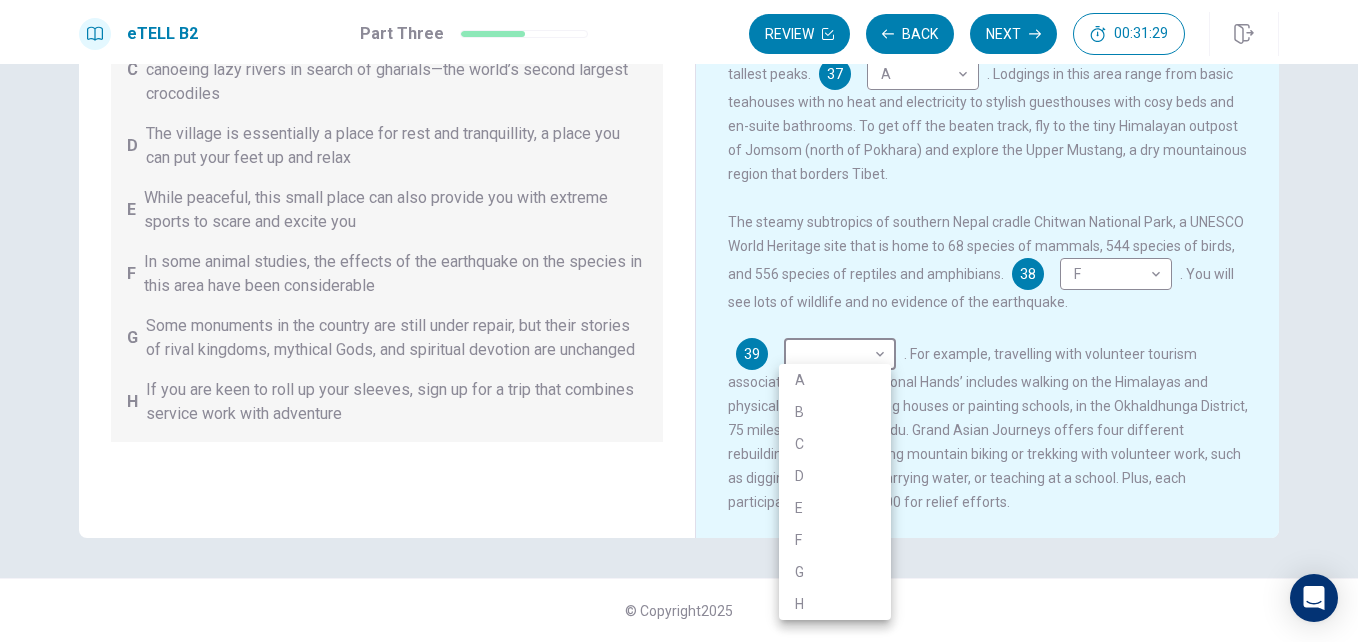 click on "H" at bounding box center (835, 604) 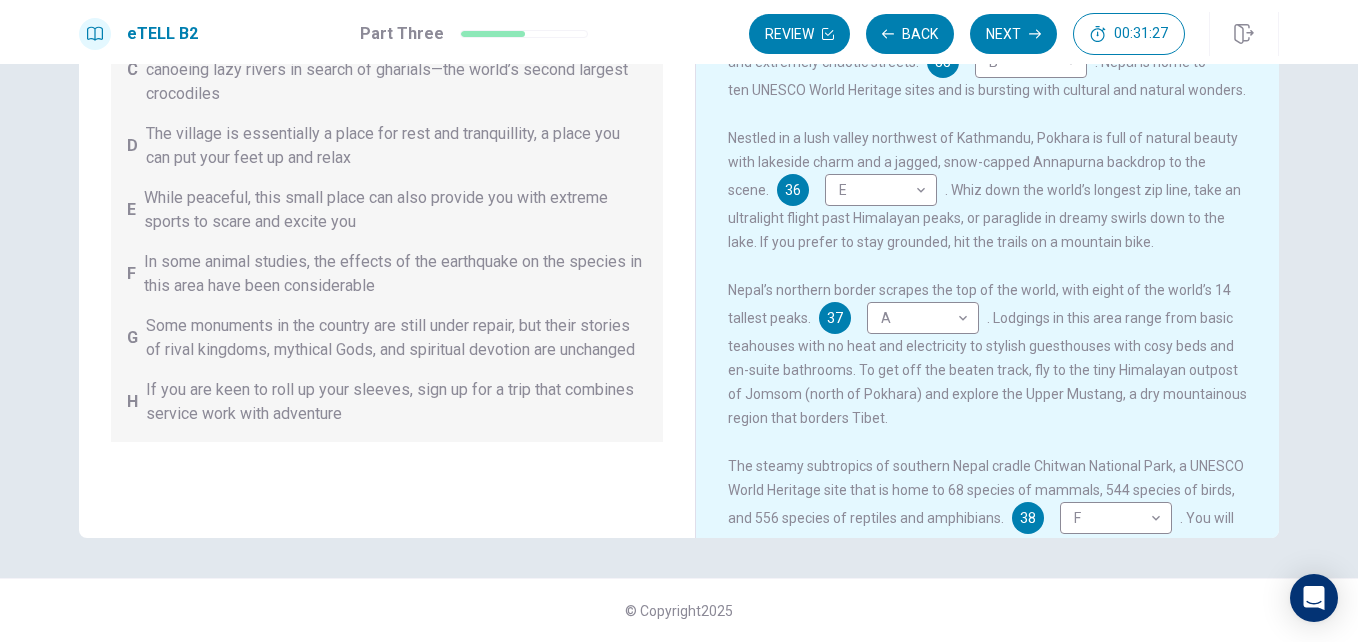 scroll, scrollTop: 0, scrollLeft: 0, axis: both 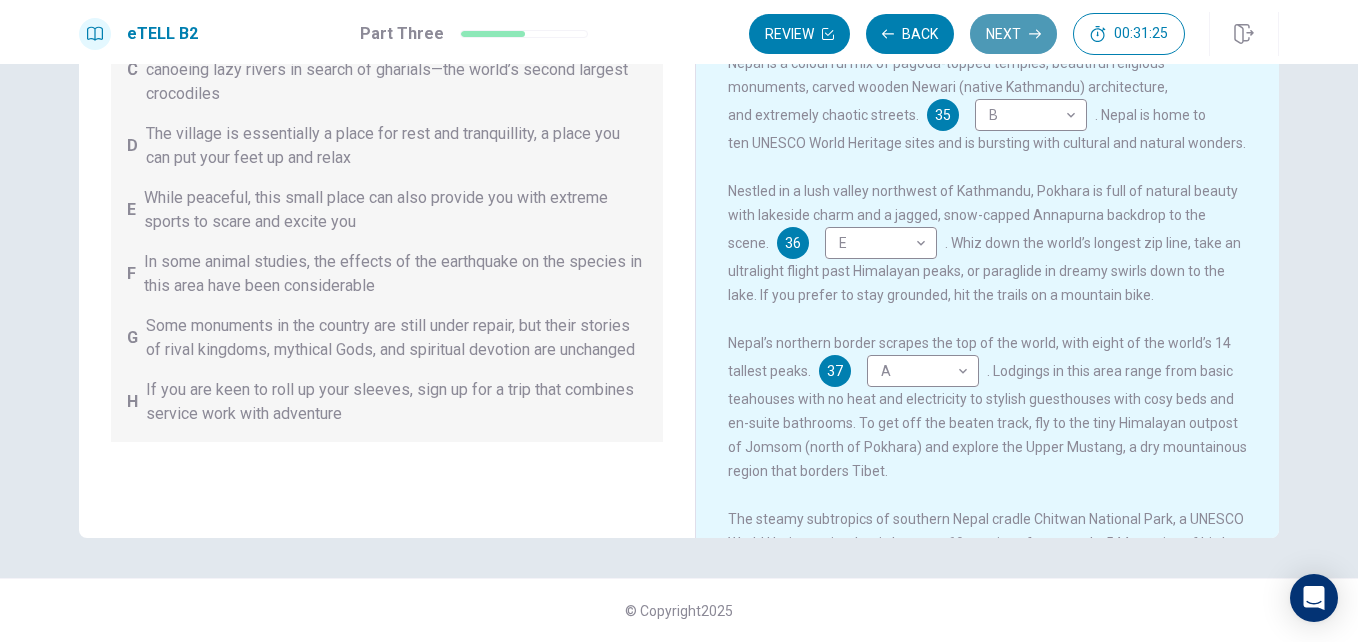 click on "Next" at bounding box center (1013, 34) 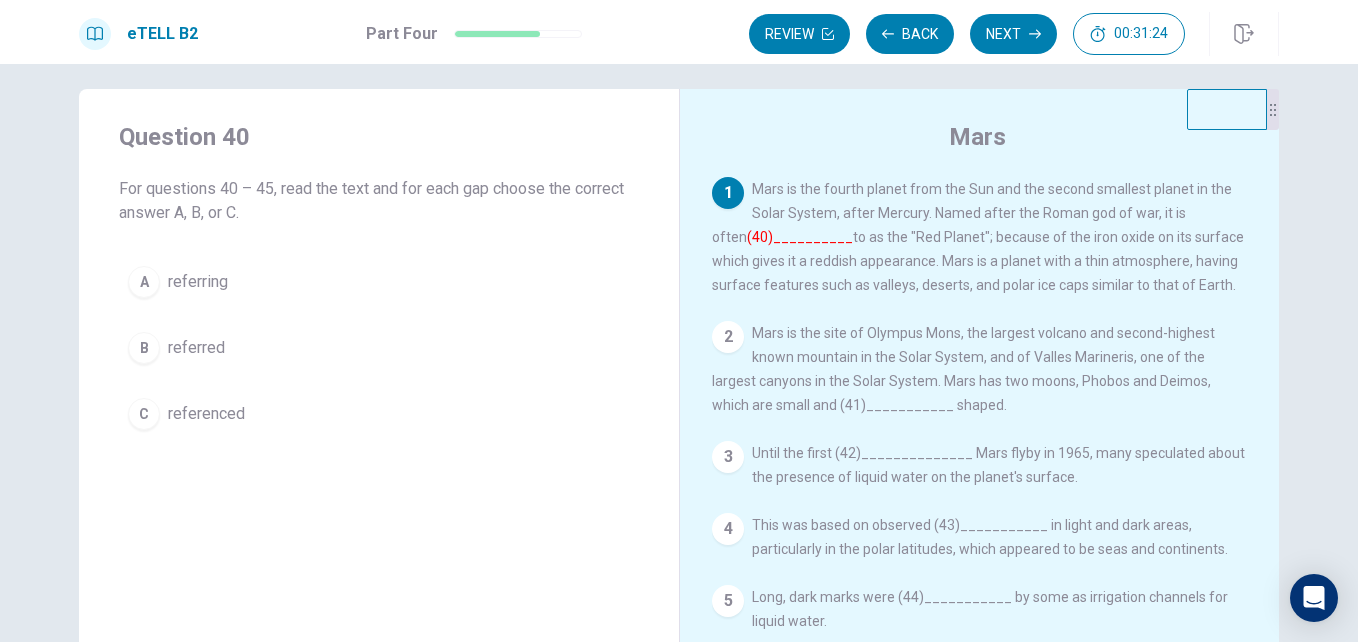 scroll, scrollTop: 0, scrollLeft: 0, axis: both 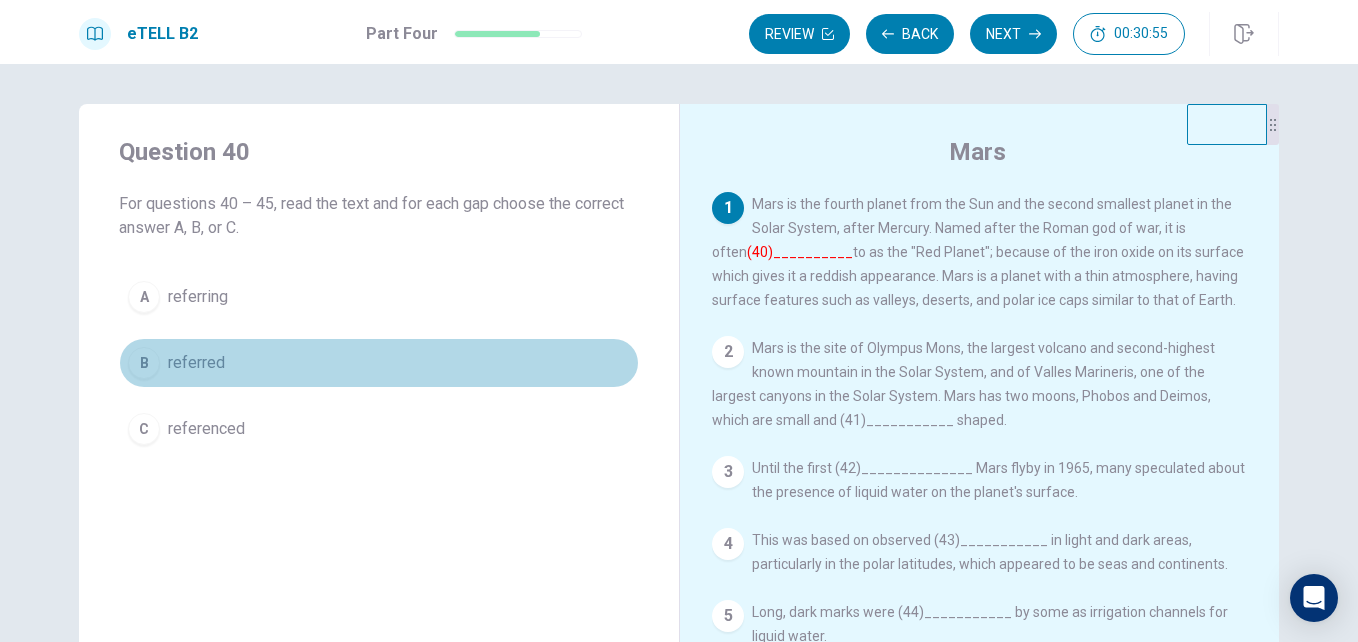 click on "B" at bounding box center (144, 363) 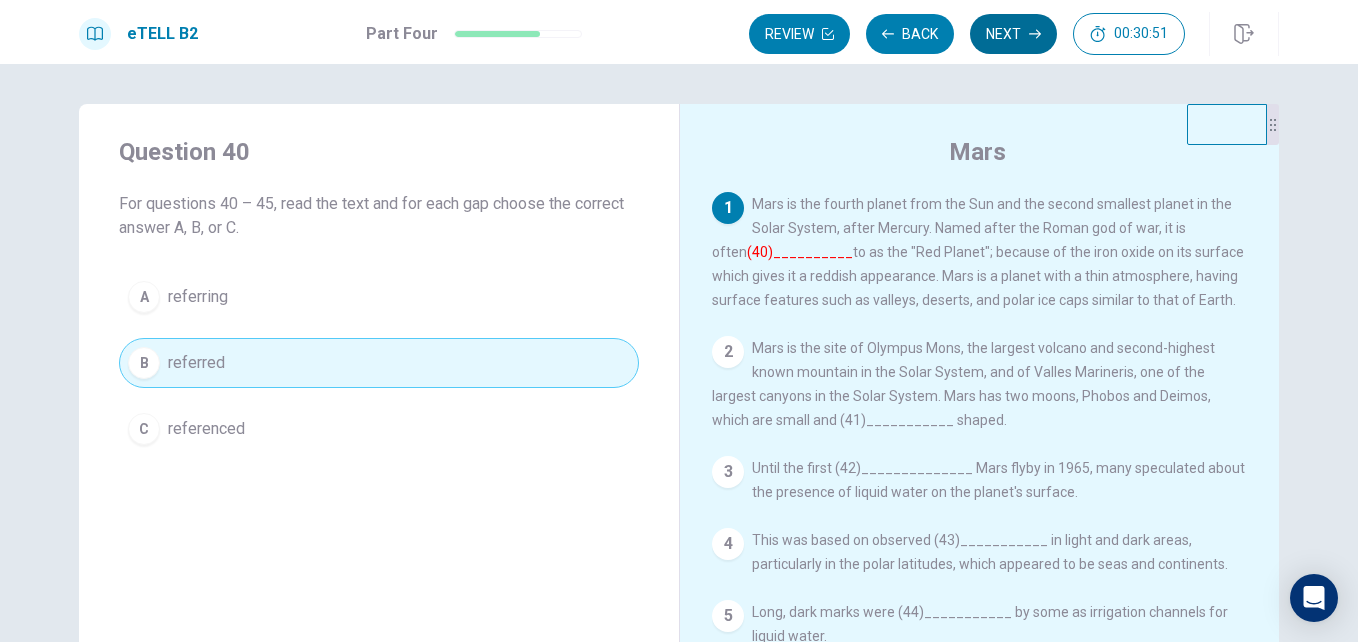 click on "Next" at bounding box center (1013, 34) 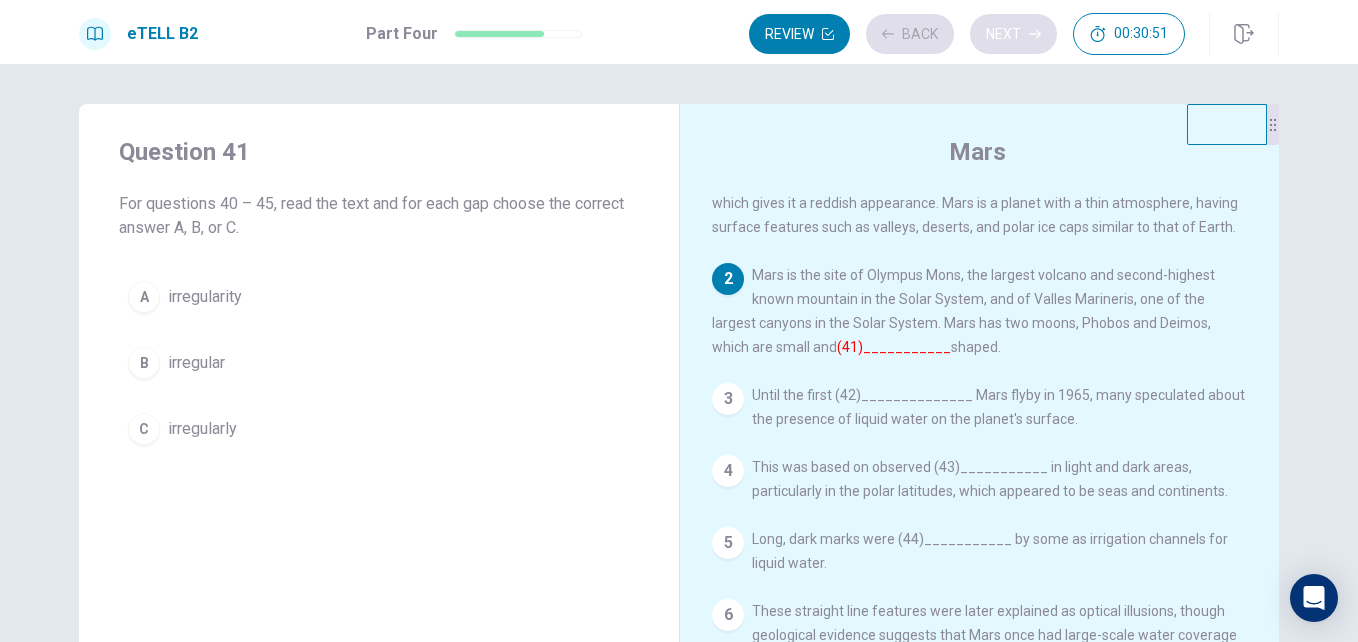scroll, scrollTop: 94, scrollLeft: 0, axis: vertical 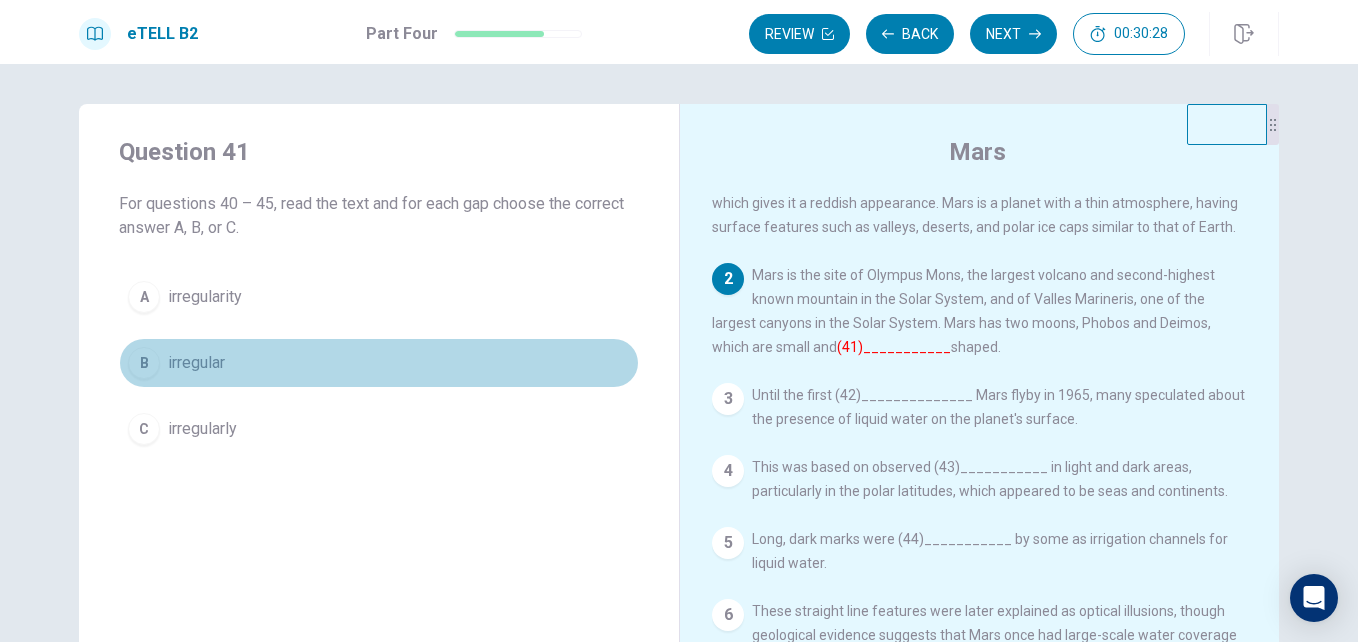 click on "B" at bounding box center [144, 363] 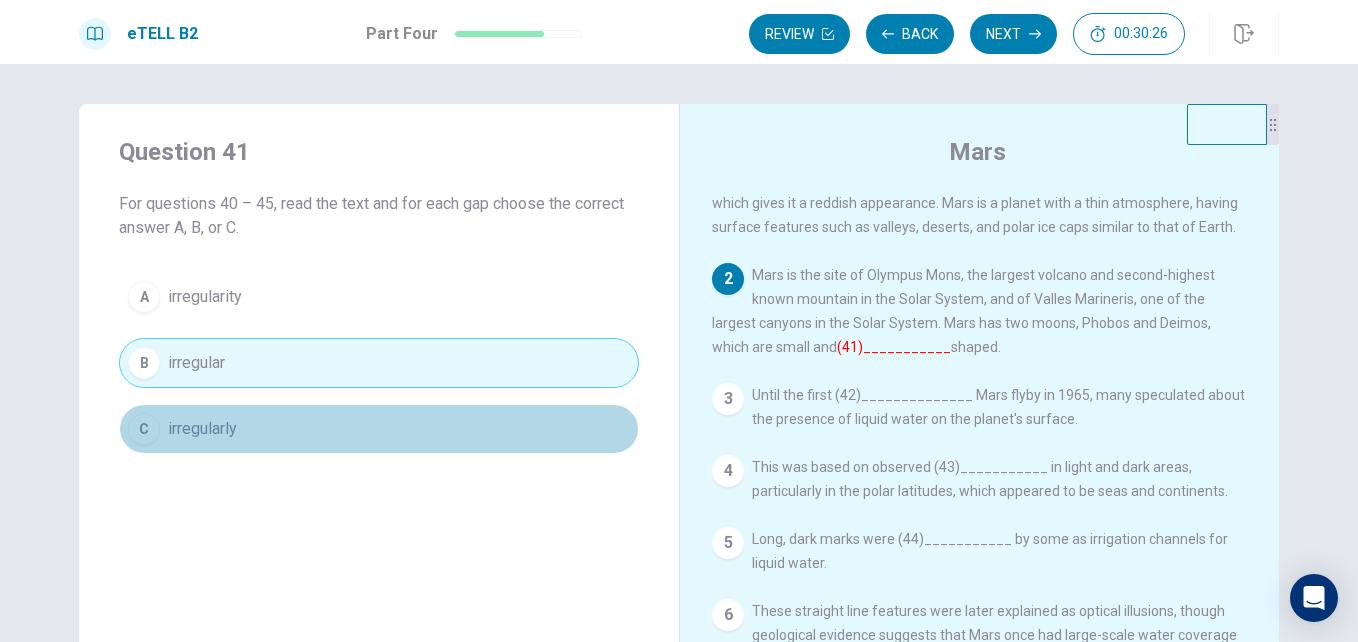 click on "C" at bounding box center (144, 429) 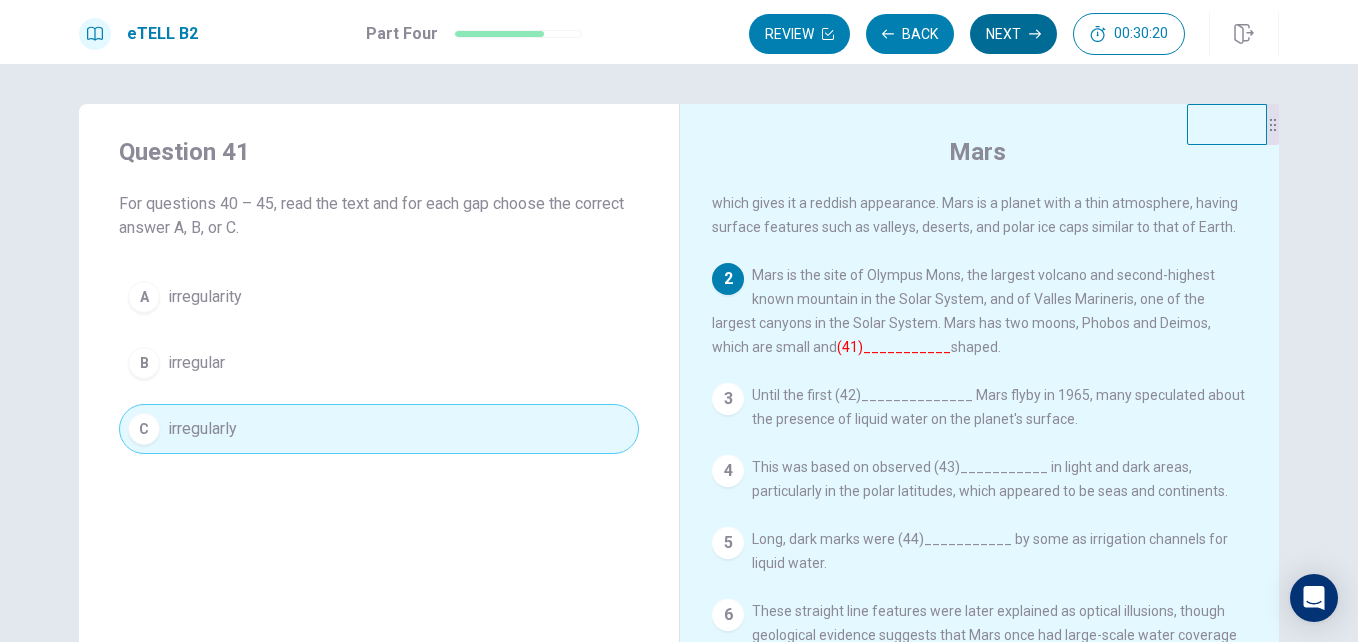 click on "Next" at bounding box center [1013, 34] 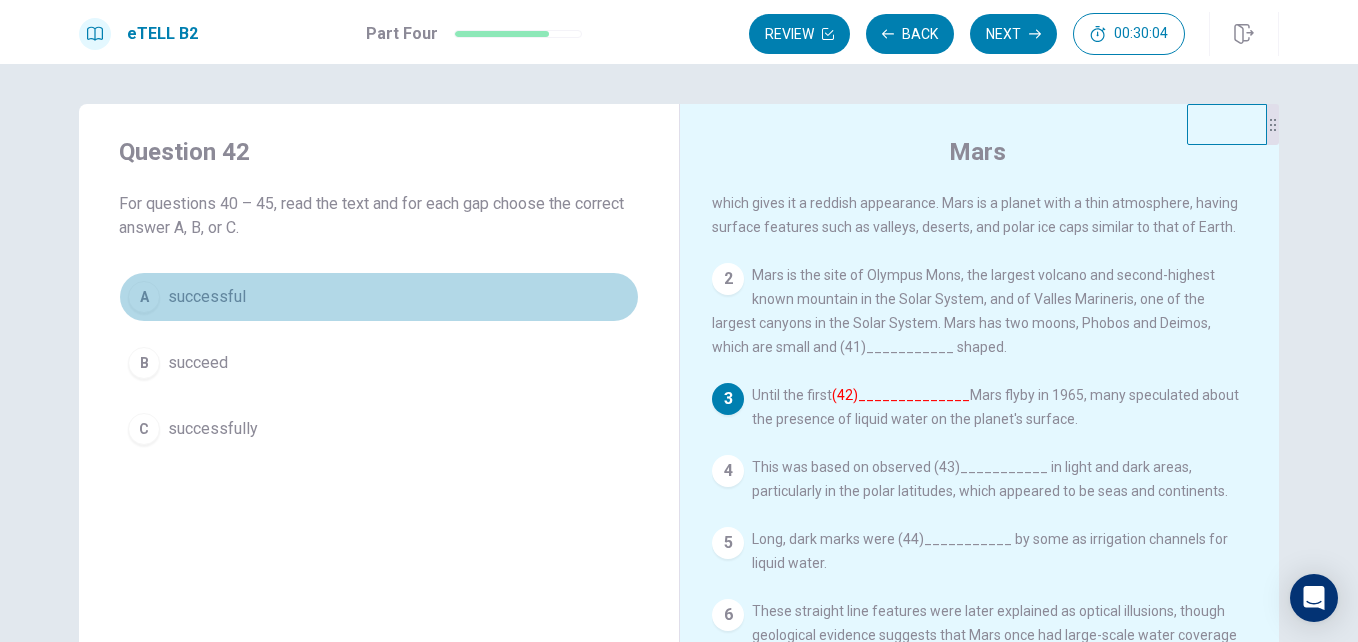 click on "A" at bounding box center [144, 297] 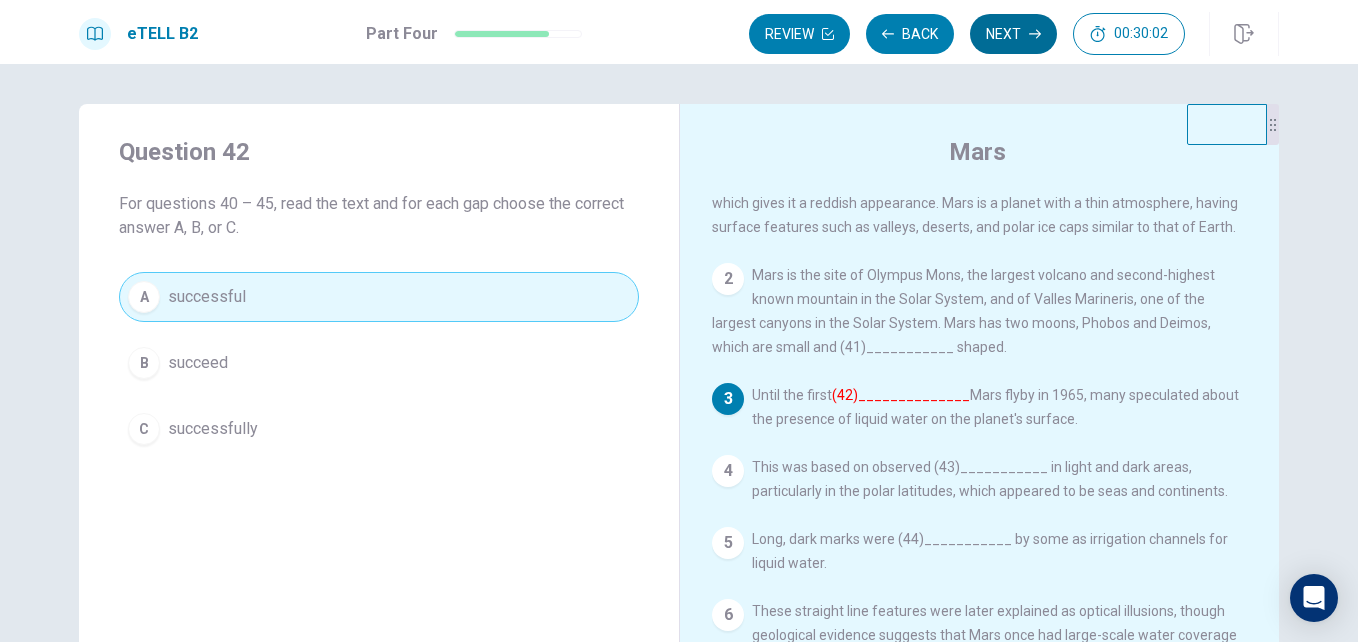 click on "Next" at bounding box center (1013, 34) 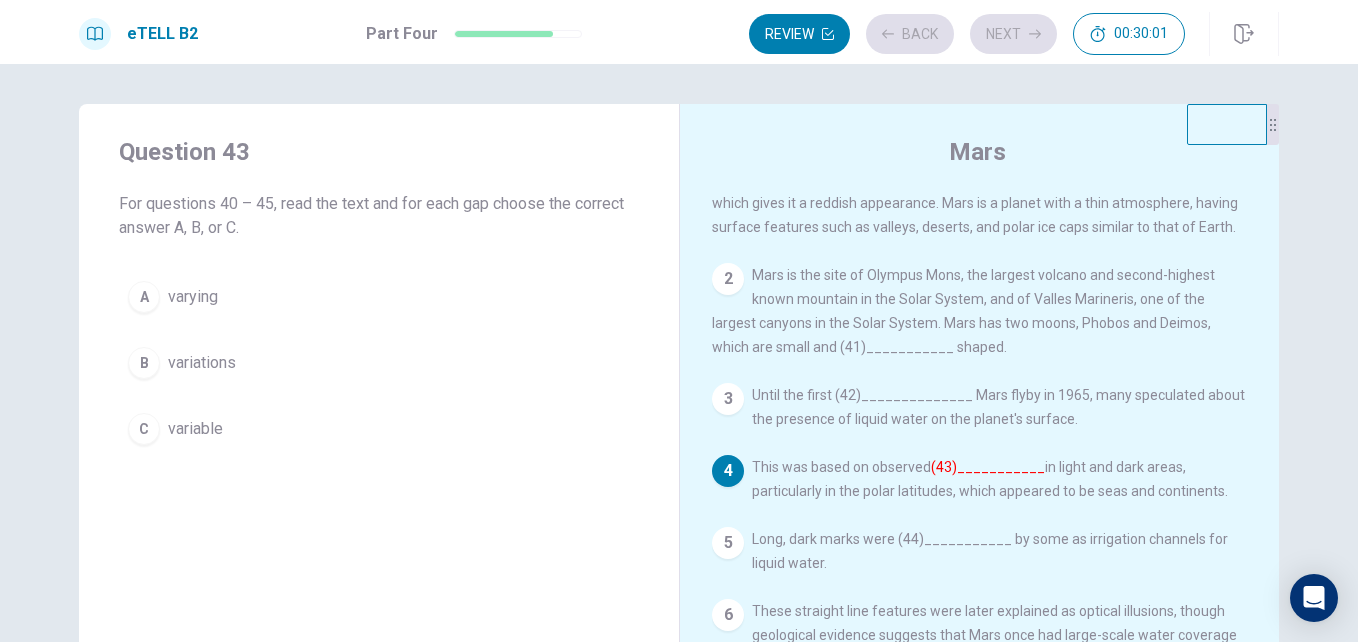 scroll, scrollTop: 100, scrollLeft: 0, axis: vertical 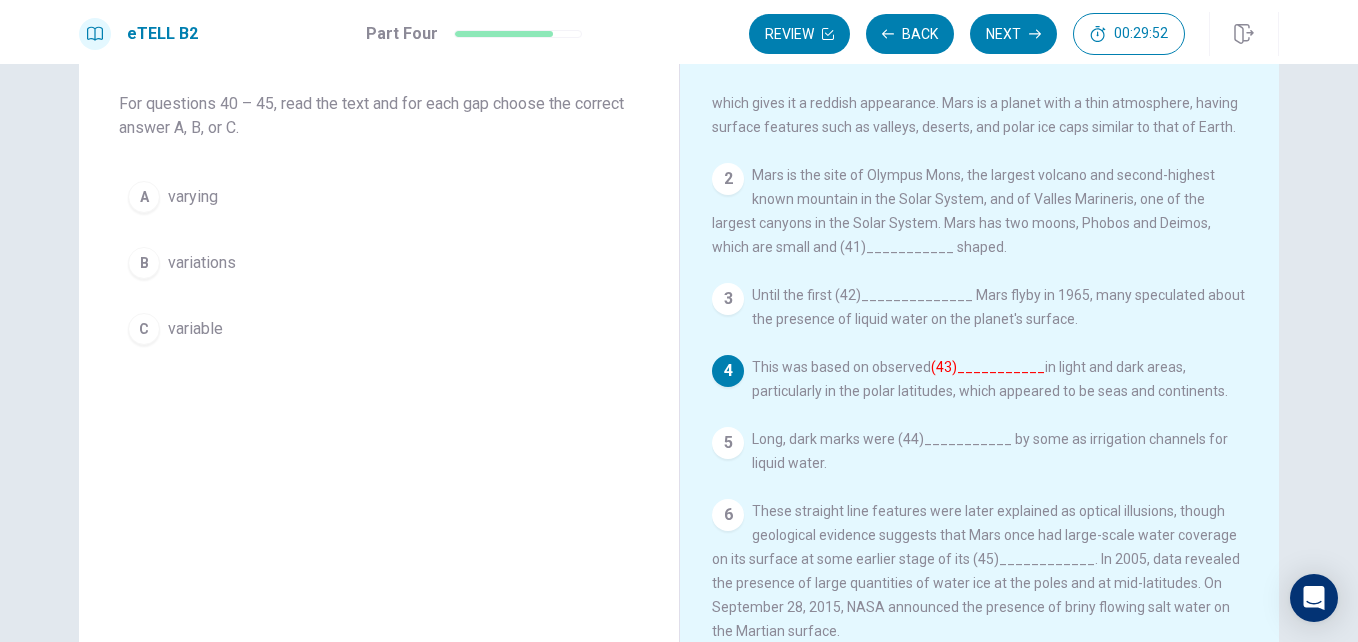 click on "B" at bounding box center [144, 263] 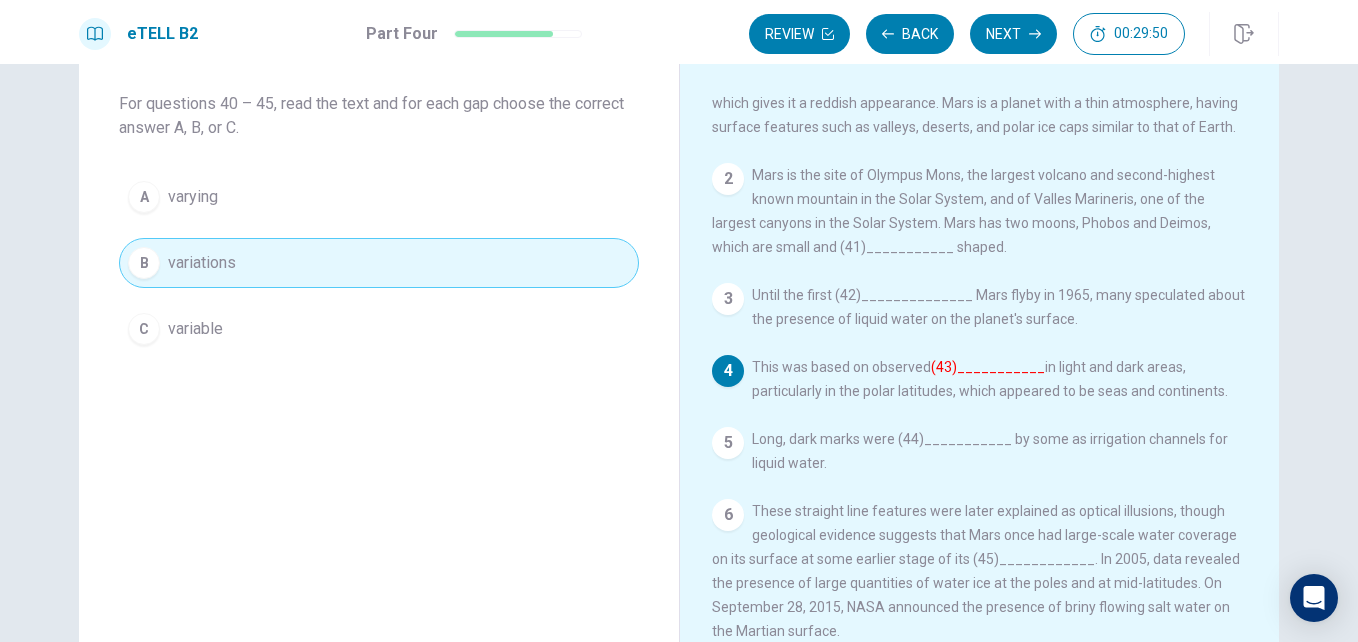 click on "Next" at bounding box center [1013, 34] 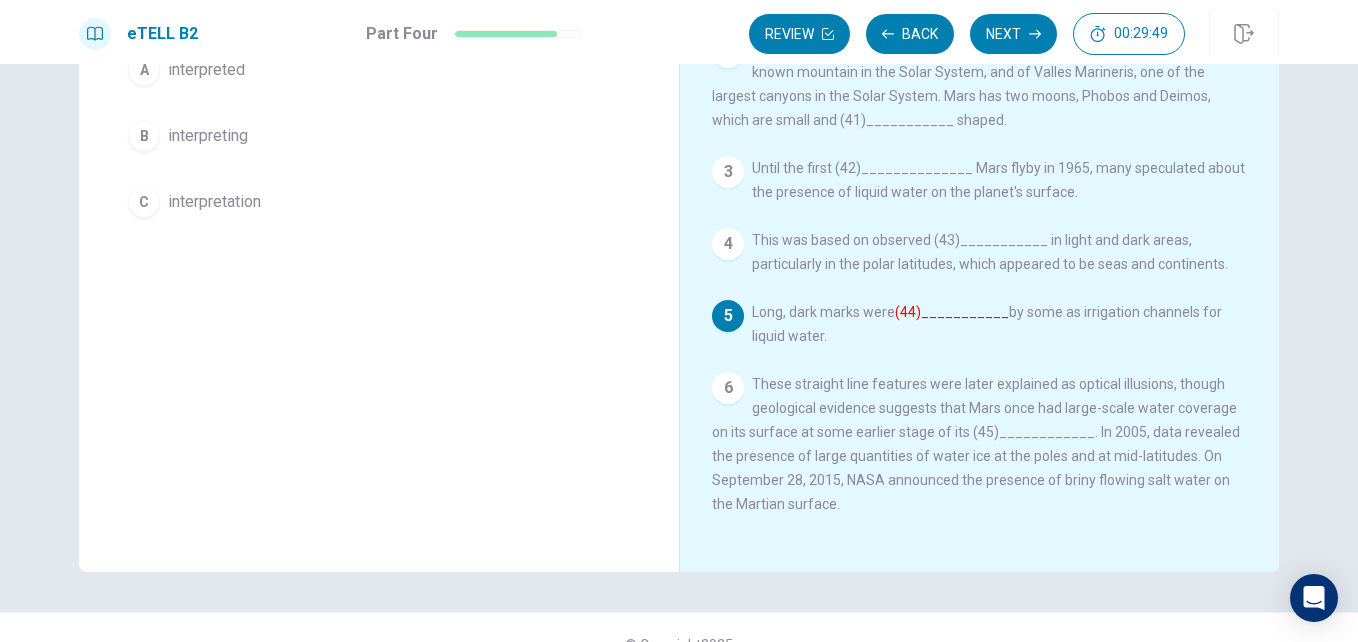 scroll, scrollTop: 261, scrollLeft: 0, axis: vertical 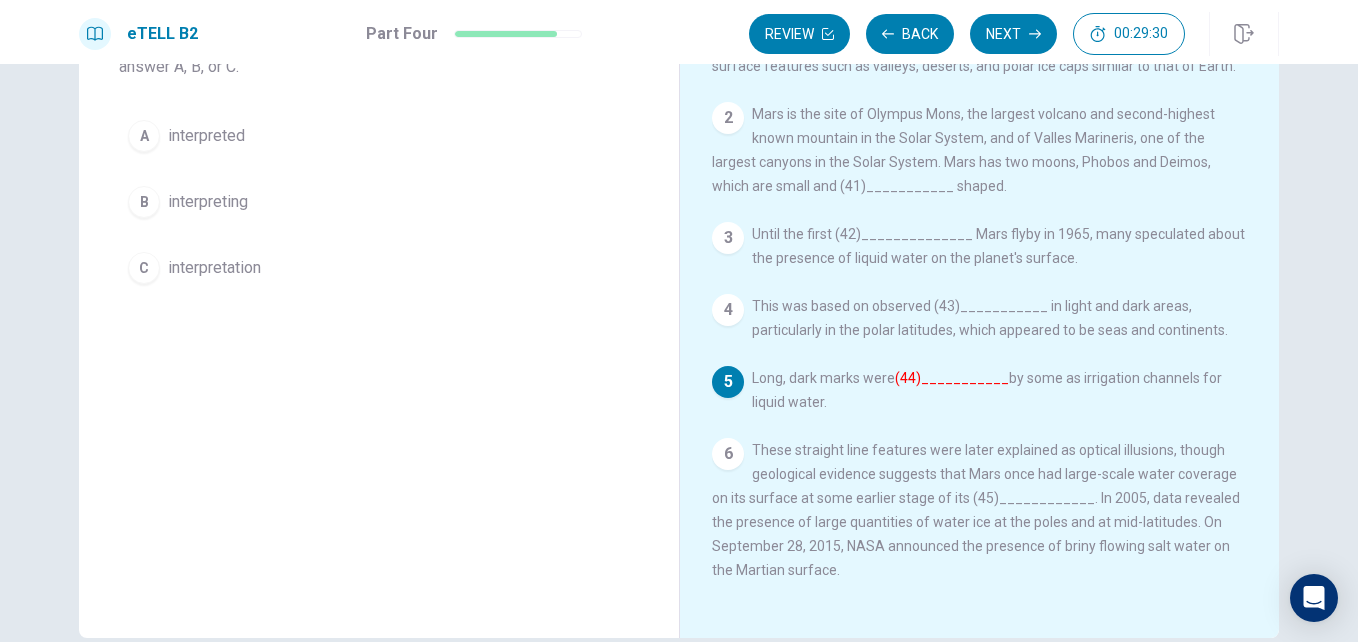 click on "B" at bounding box center [144, 202] 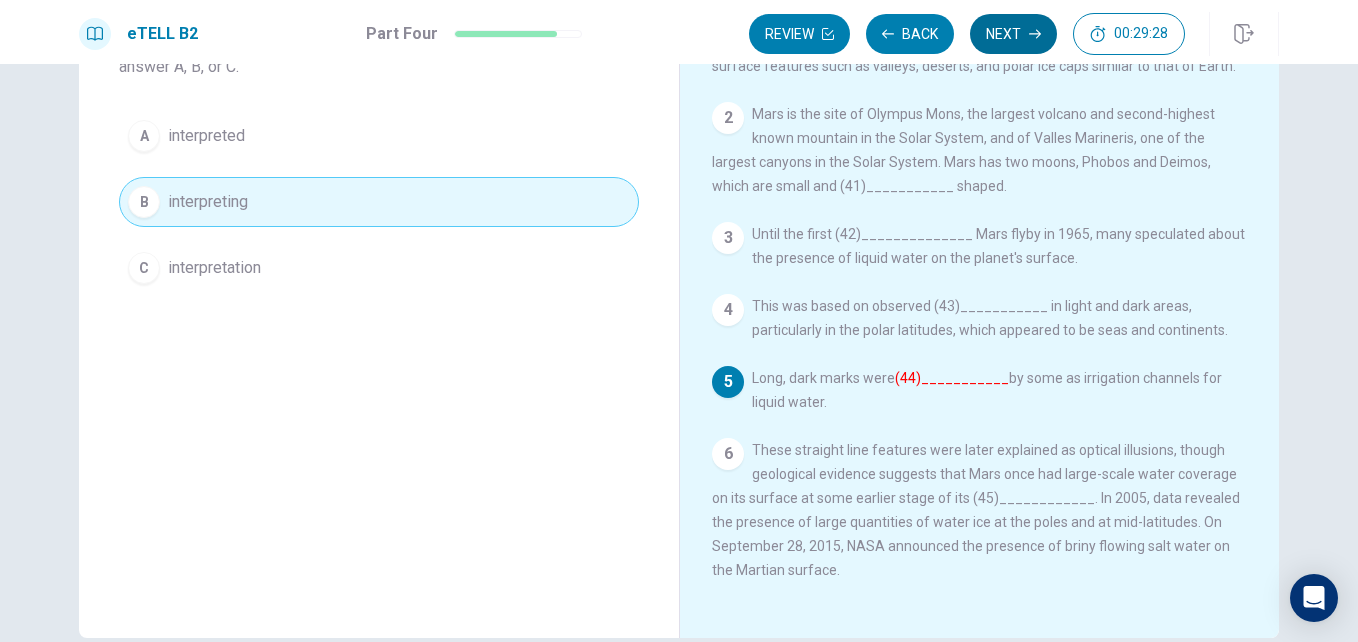 click on "Next" at bounding box center (1013, 34) 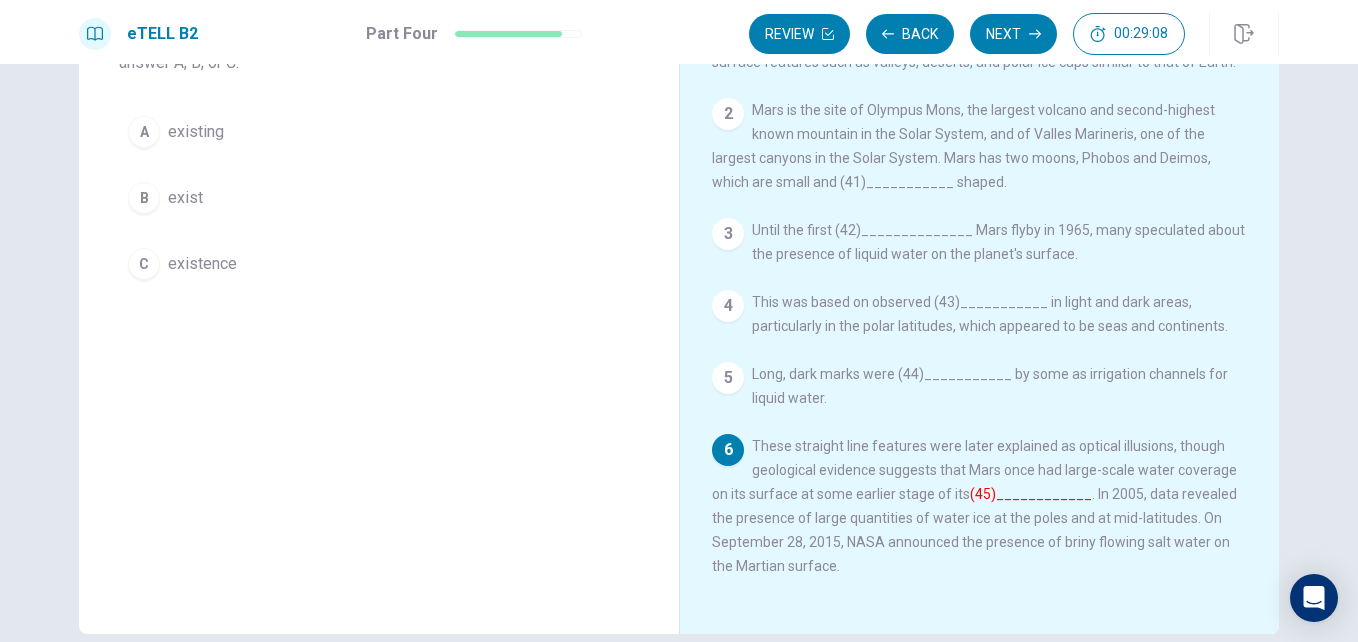 scroll, scrollTop: 161, scrollLeft: 0, axis: vertical 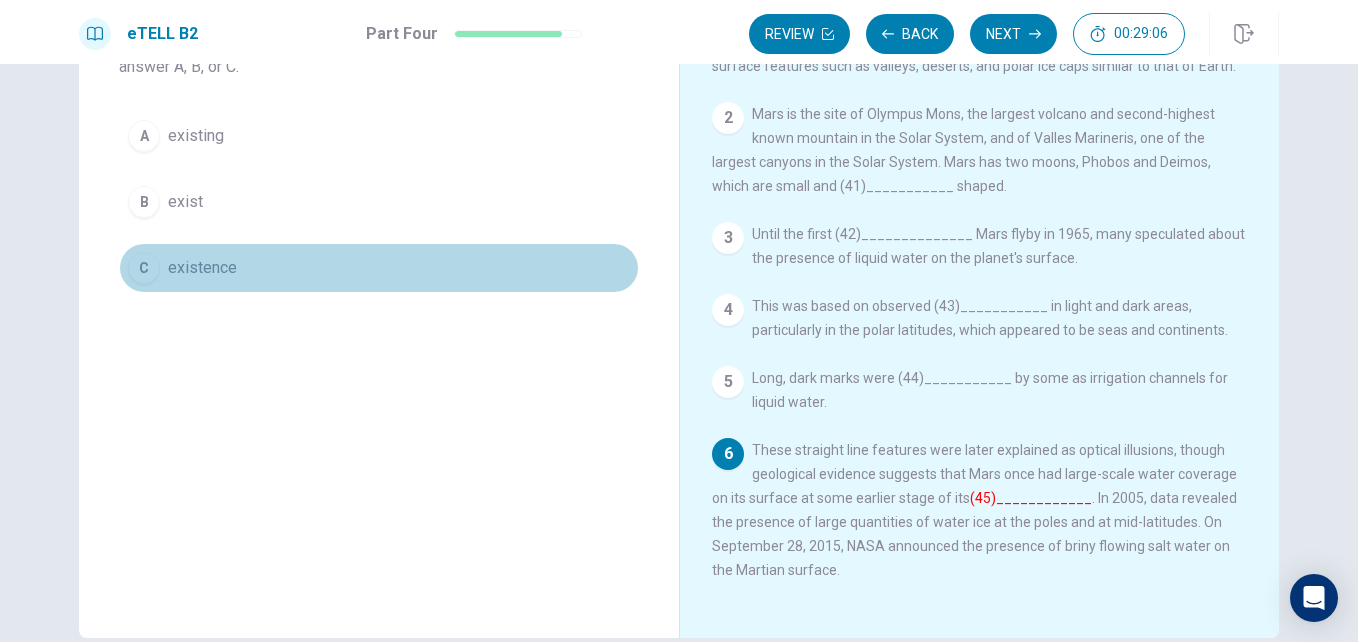 click on "C" at bounding box center [144, 268] 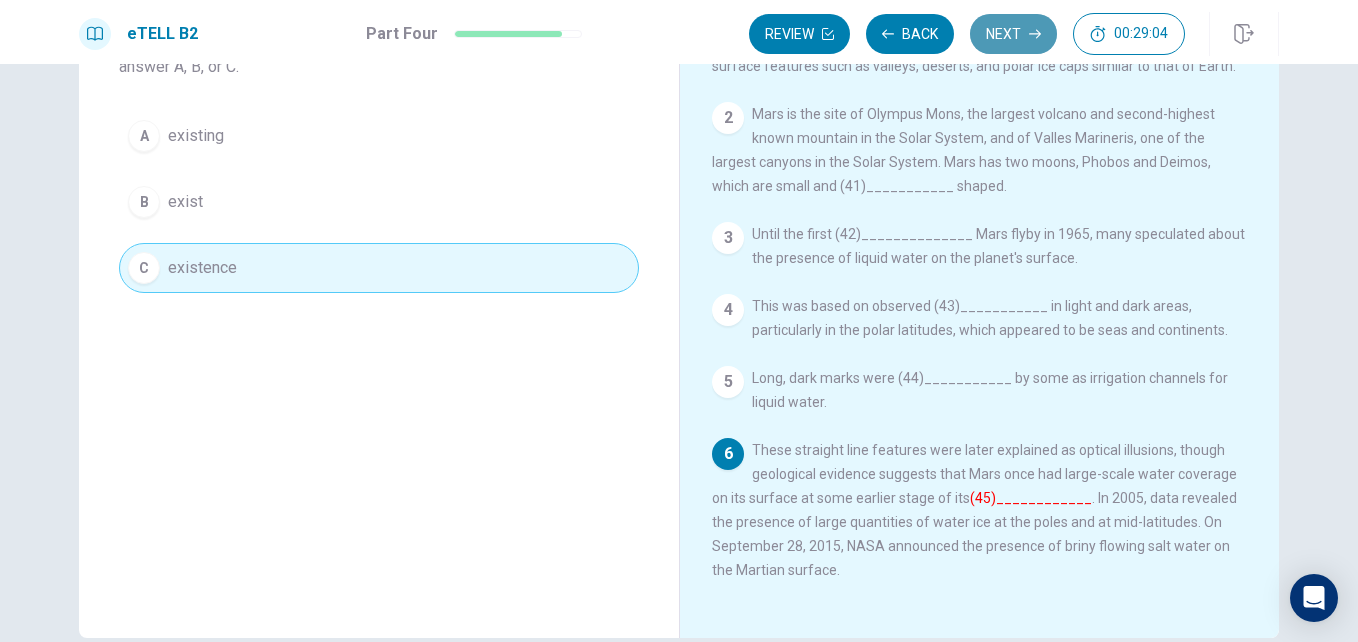 click on "Next" at bounding box center [1013, 34] 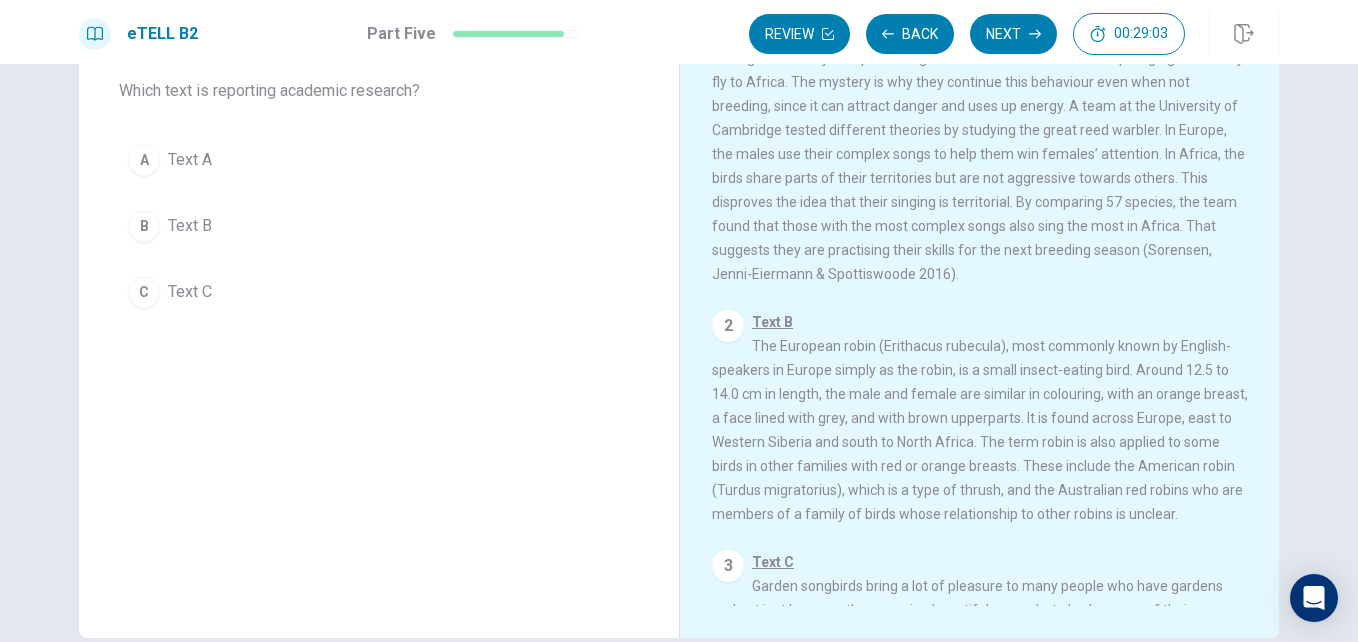 scroll, scrollTop: 0, scrollLeft: 0, axis: both 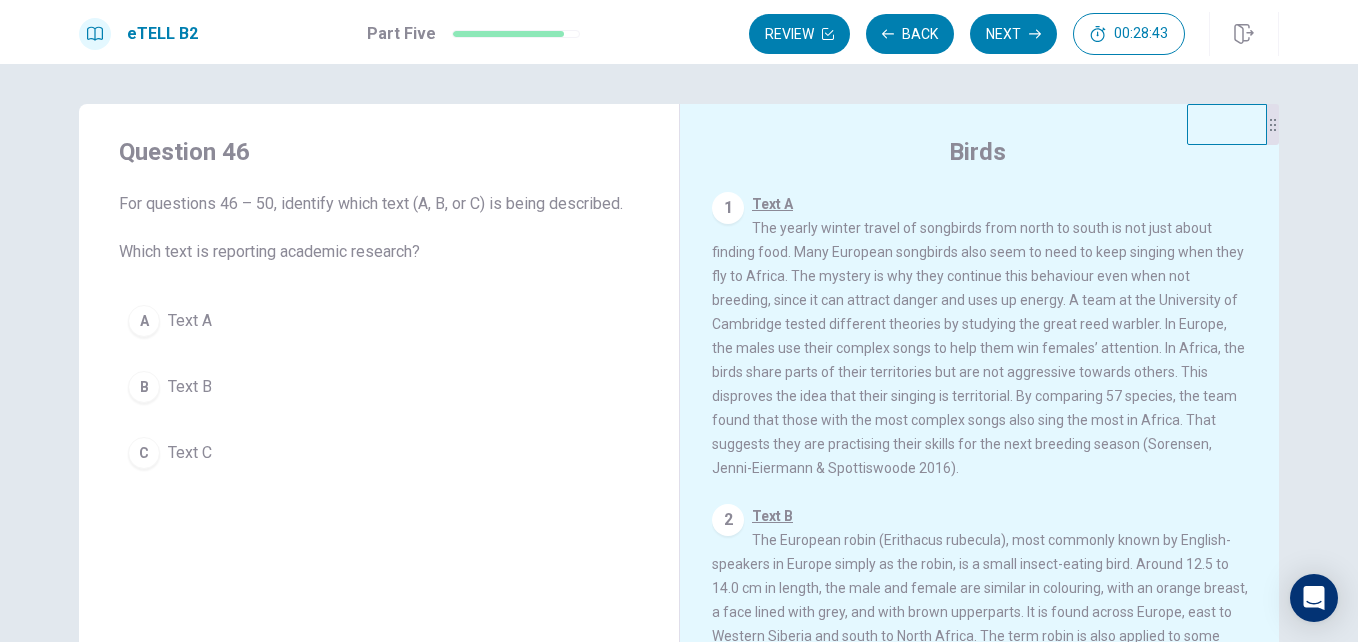 click on "1 Text A
The yearly winter travel of songbirds from north to south is not just about finding food. Many European songbirds also seem to need to keep singing when they fly to Africa. The mystery is why they continue this behaviour even when not breeding, since it can attract danger and uses up energy. A team at the University of Cambridge tested different theories by studying the great reed warbler. In Europe, the males use their complex songs to help them win females’ attention. In Africa, the birds share parts of their territories but are not aggressive towards others. This disproves the idea that their singing is territorial. By comparing 57 species, the team found that those with the most complex songs also sing the most in Africa. That suggests they are practising their skills for the next breeding season (Sorensen, Jenni-Eiermann & Spottiswoode 2016)." at bounding box center (980, 336) 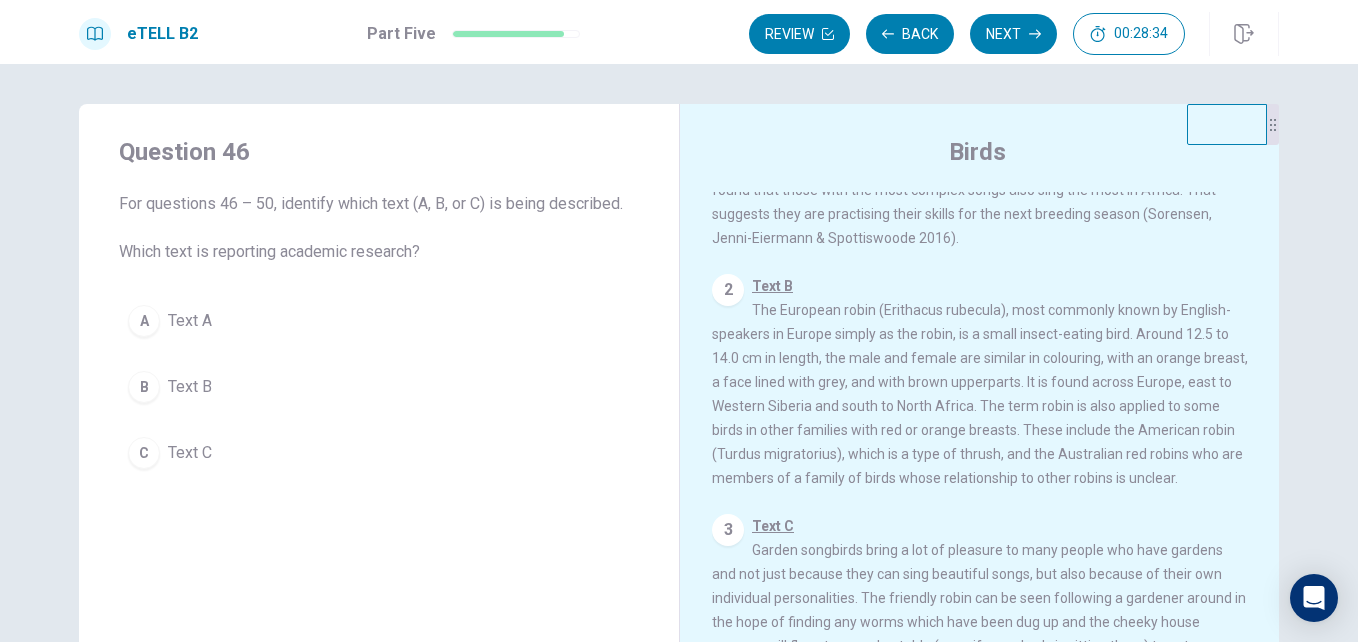 scroll, scrollTop: 322, scrollLeft: 0, axis: vertical 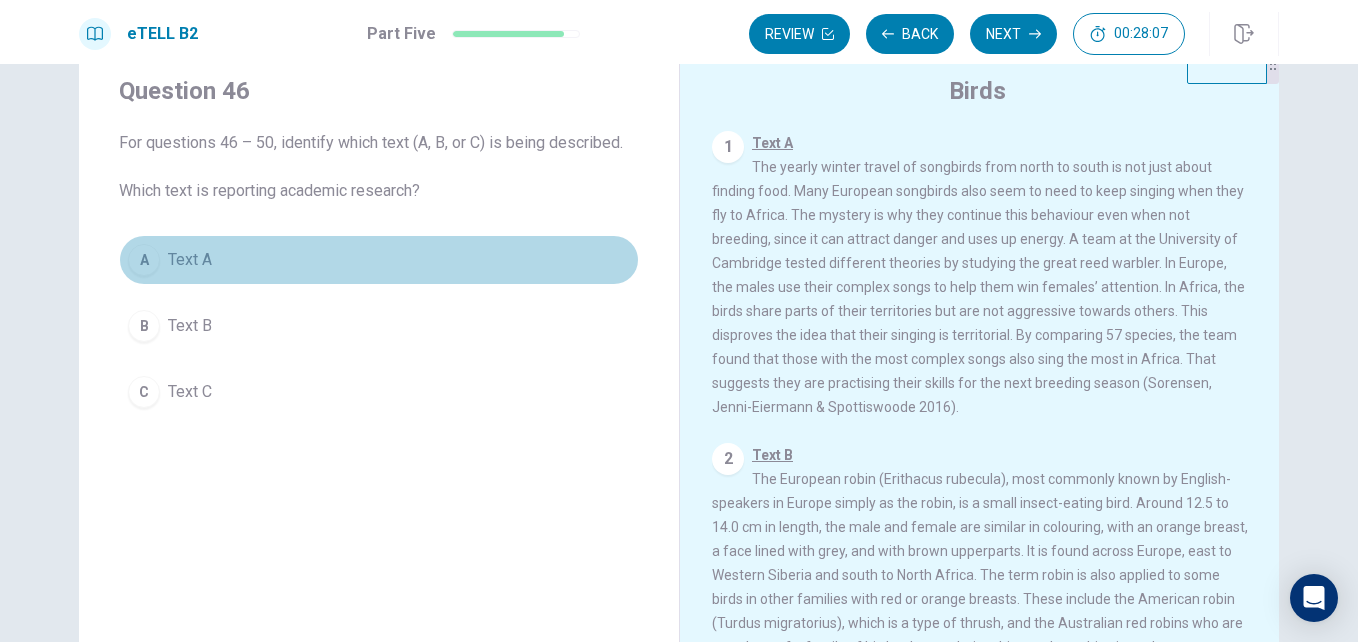 click on "Text A" at bounding box center [190, 260] 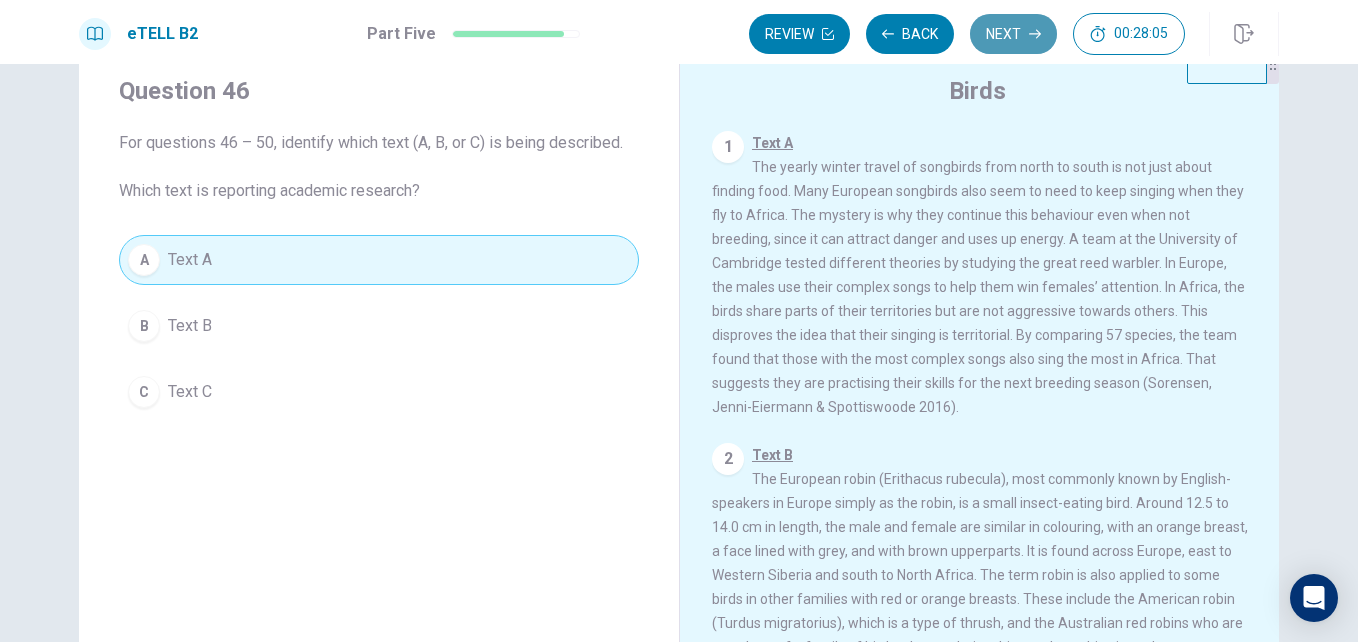 click on "Next" at bounding box center [1013, 34] 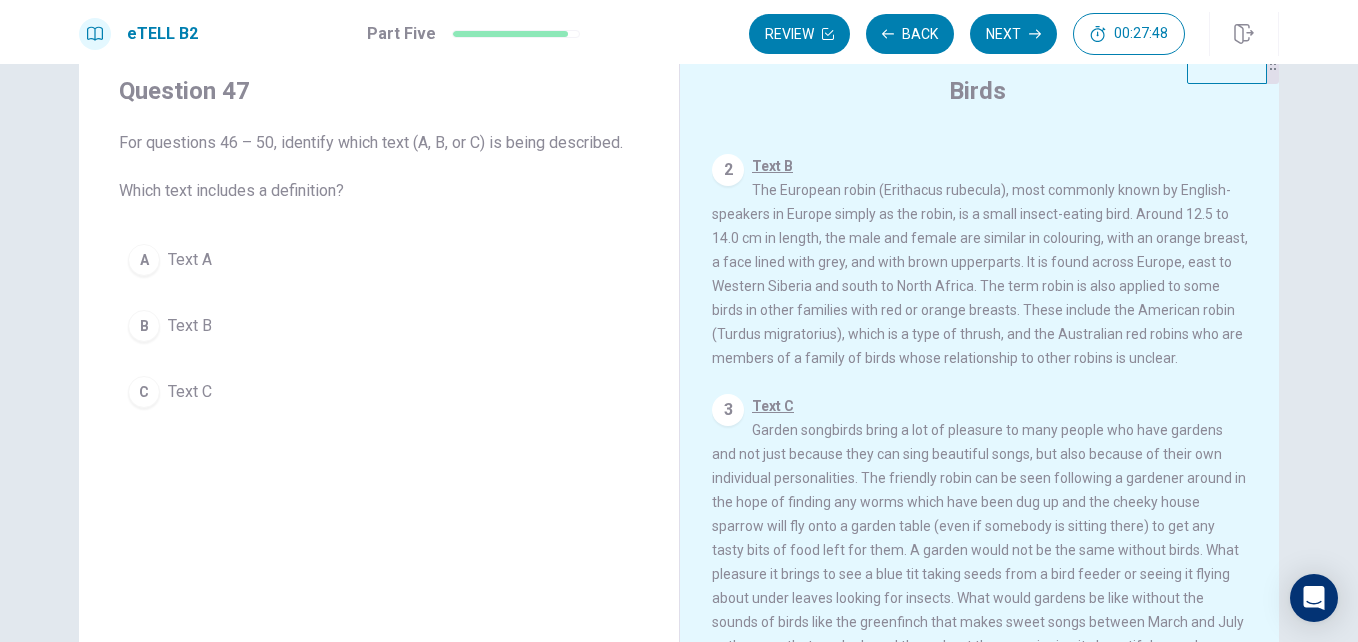 scroll, scrollTop: 322, scrollLeft: 0, axis: vertical 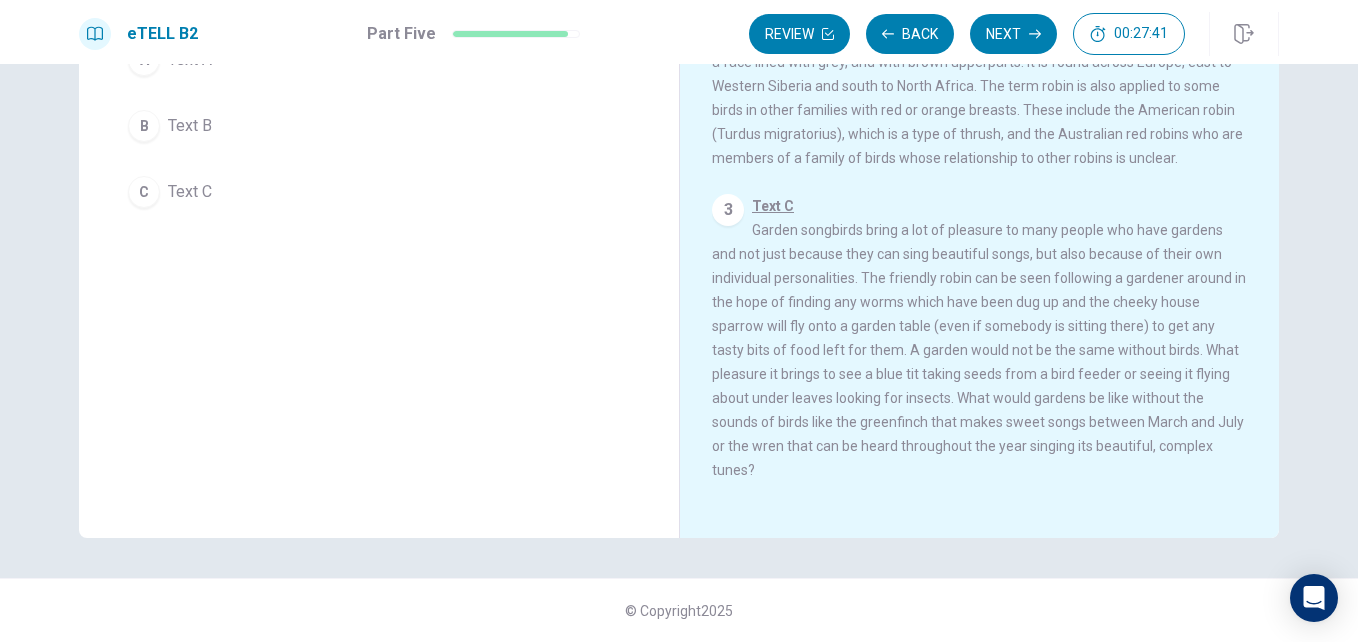 click on "3 Text C
Garden songbirds bring a lot of pleasure to many people who have gardens and not just because they can sing beautiful songs, but also because of their own individual personalities. The friendly robin can be seen following a gardener around in the hope of finding any worms which have been dug up and the cheeky house sparrow will fly onto a garden table (even if somebody is sitting there) to get any tasty bits of food left for them. A garden would not be the same without birds. What pleasure it brings to see a blue tit taking seeds from a bird feeder or seeing it flying about under leaves looking for insects. What would gardens be like without the sounds of birds like the greenfinch that makes sweet songs between March and July or the wren that can be heard throughout the year singing its beautiful, complex tunes?" at bounding box center (980, 338) 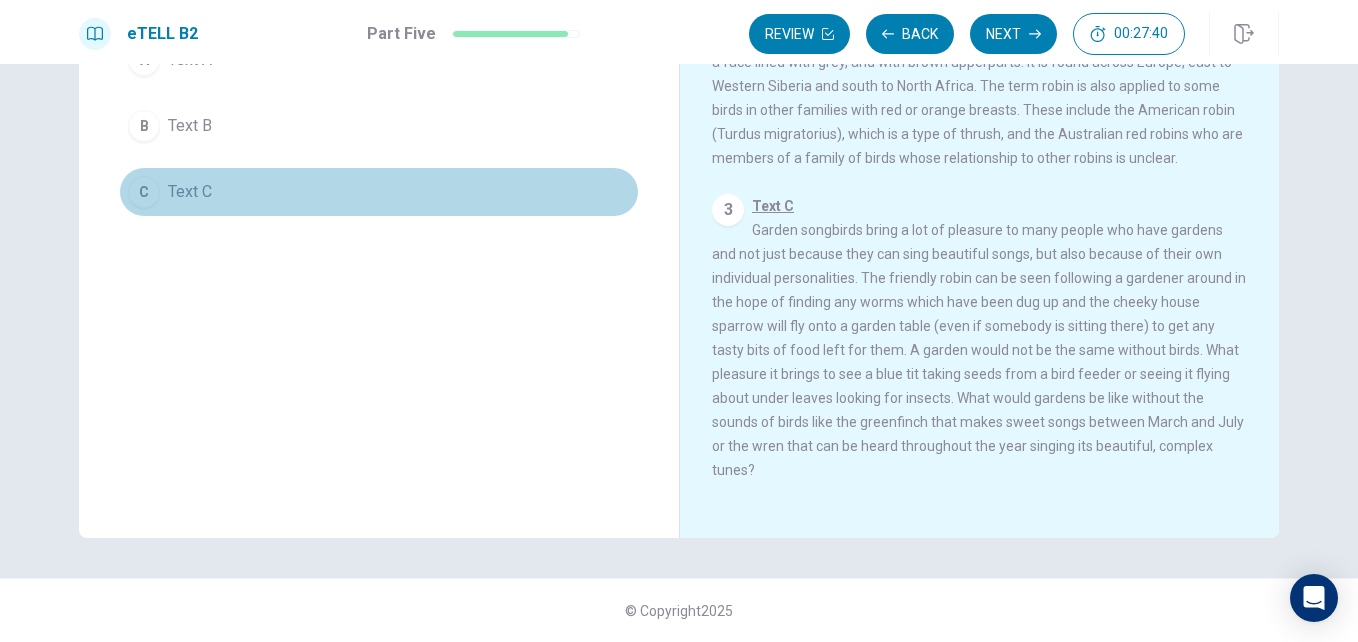 click on "C Text C" at bounding box center [379, 192] 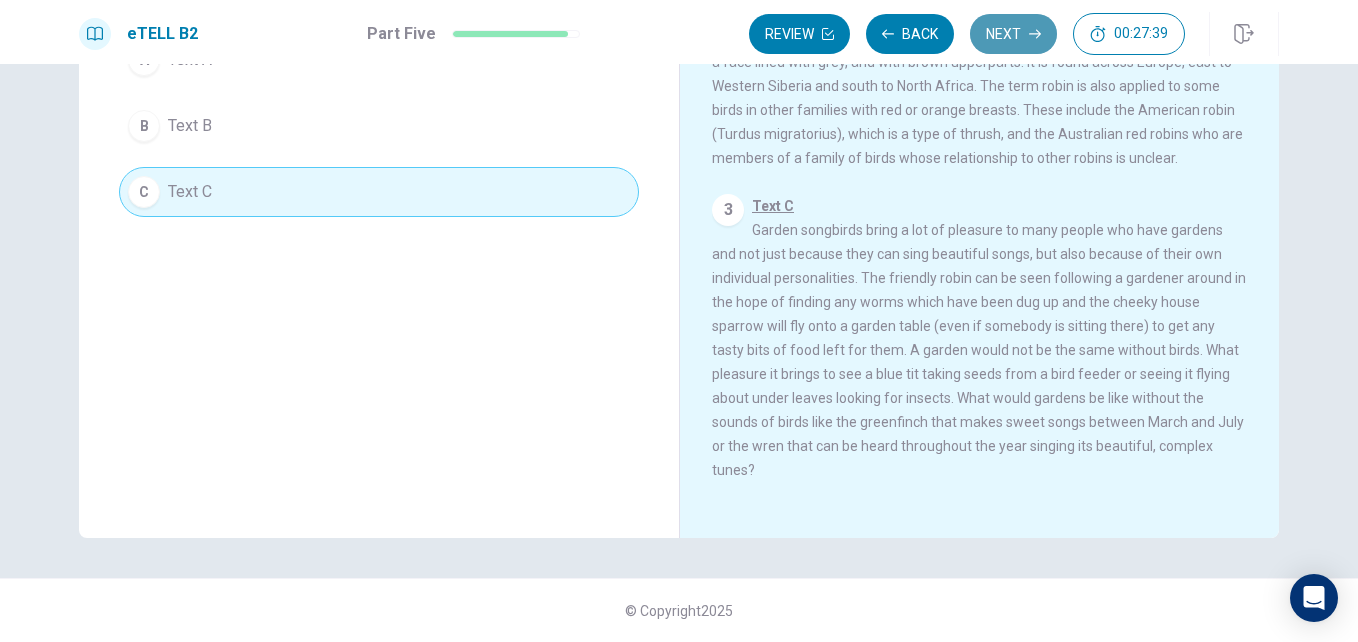 click on "Next" at bounding box center (1013, 34) 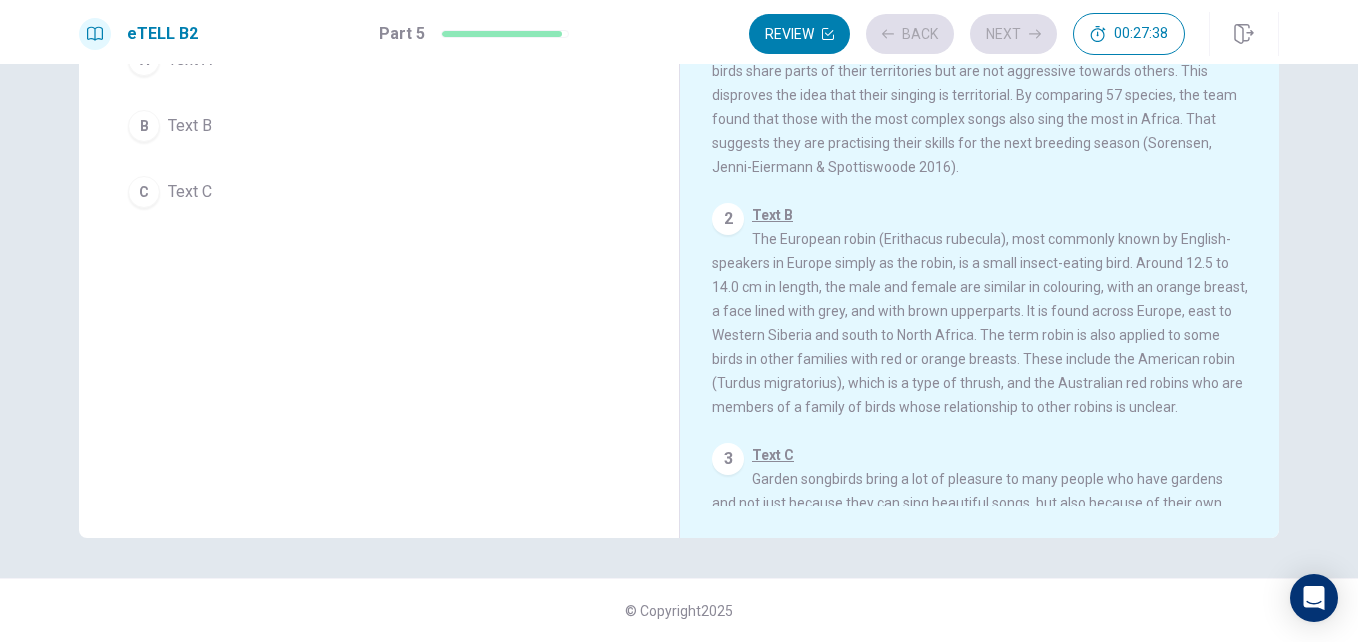 scroll, scrollTop: 22, scrollLeft: 0, axis: vertical 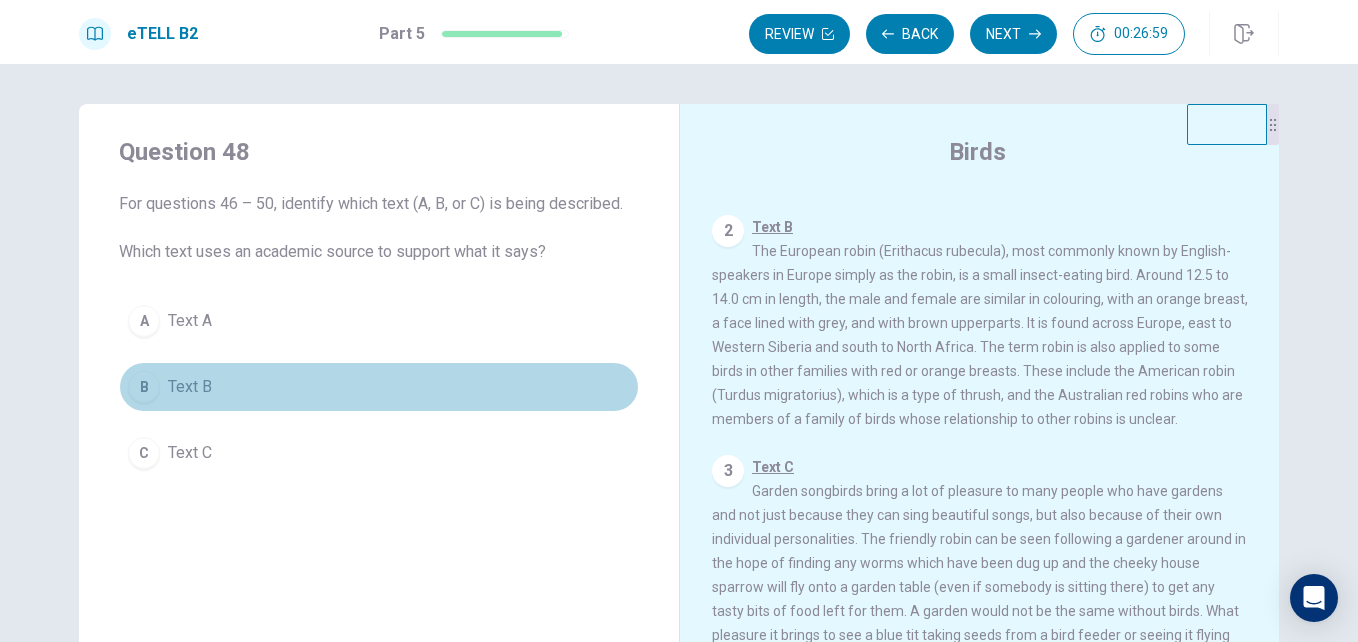 click on "B Text B" at bounding box center (379, 387) 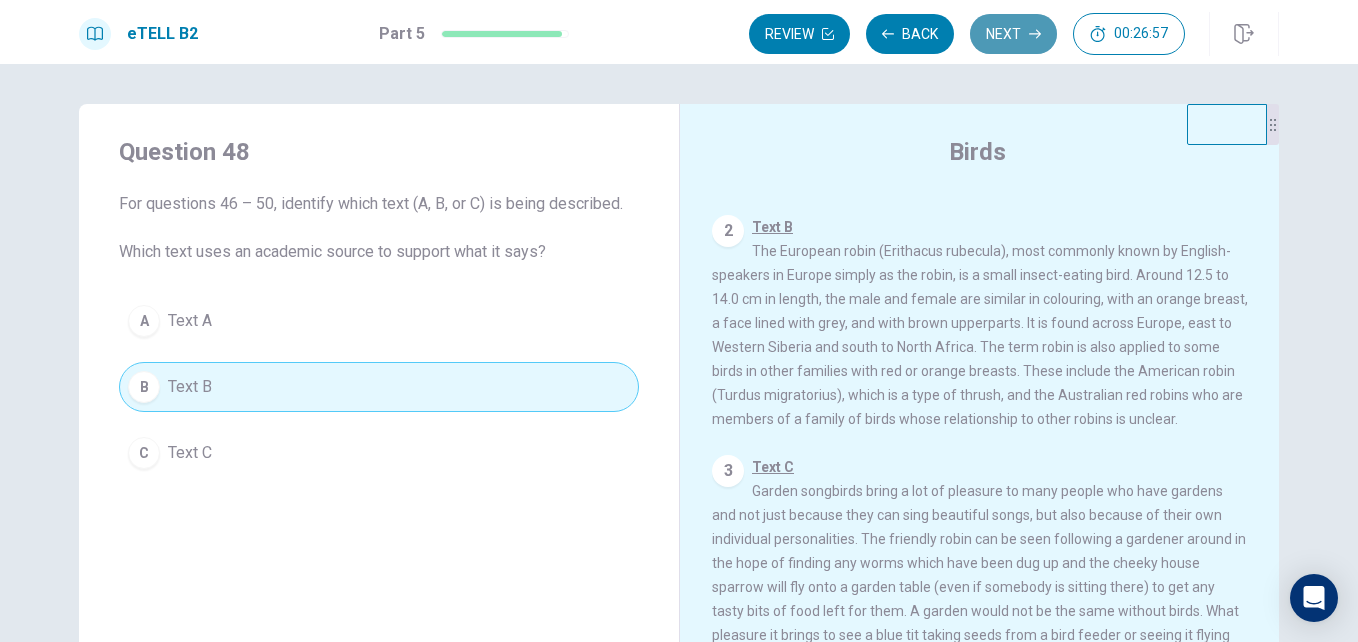 click on "Next" at bounding box center (1013, 34) 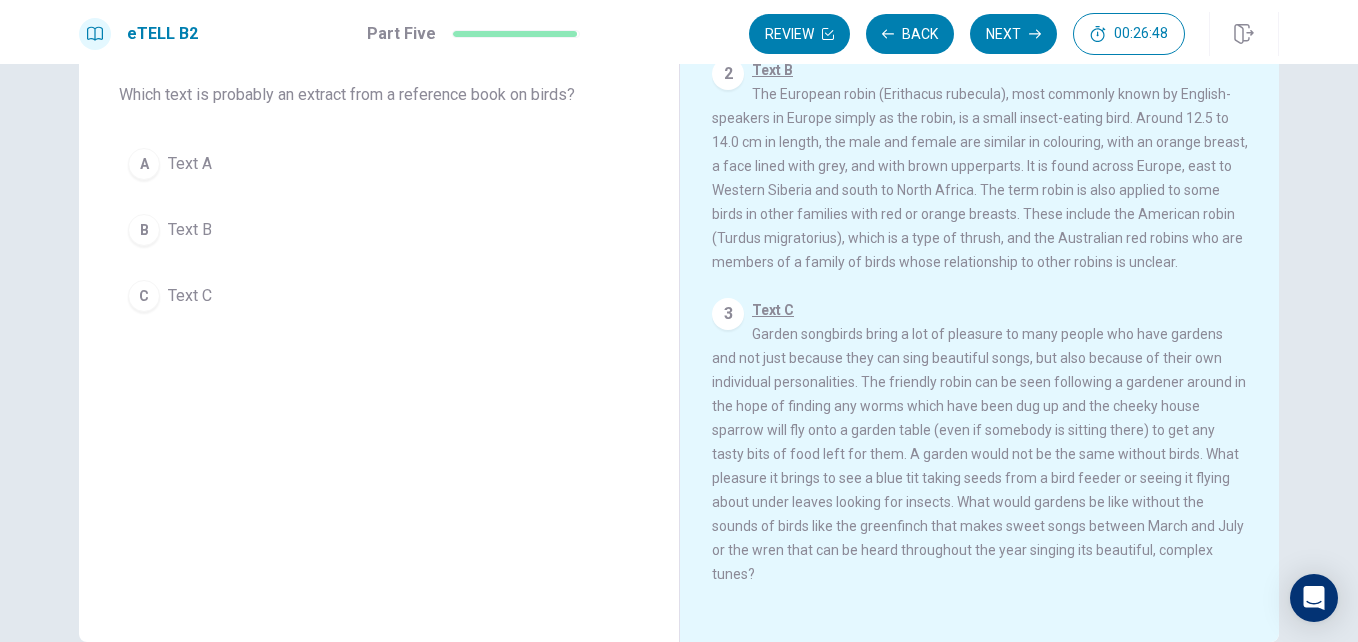 scroll, scrollTop: 200, scrollLeft: 0, axis: vertical 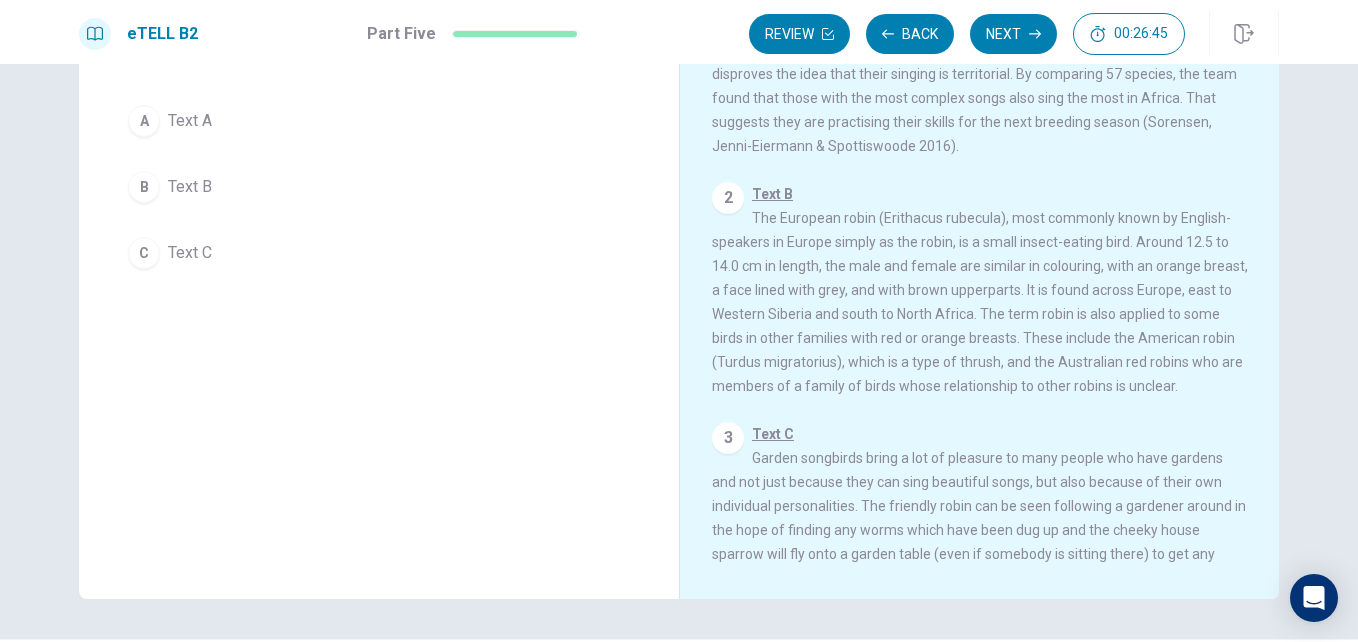 click on "B Text B" at bounding box center [379, 187] 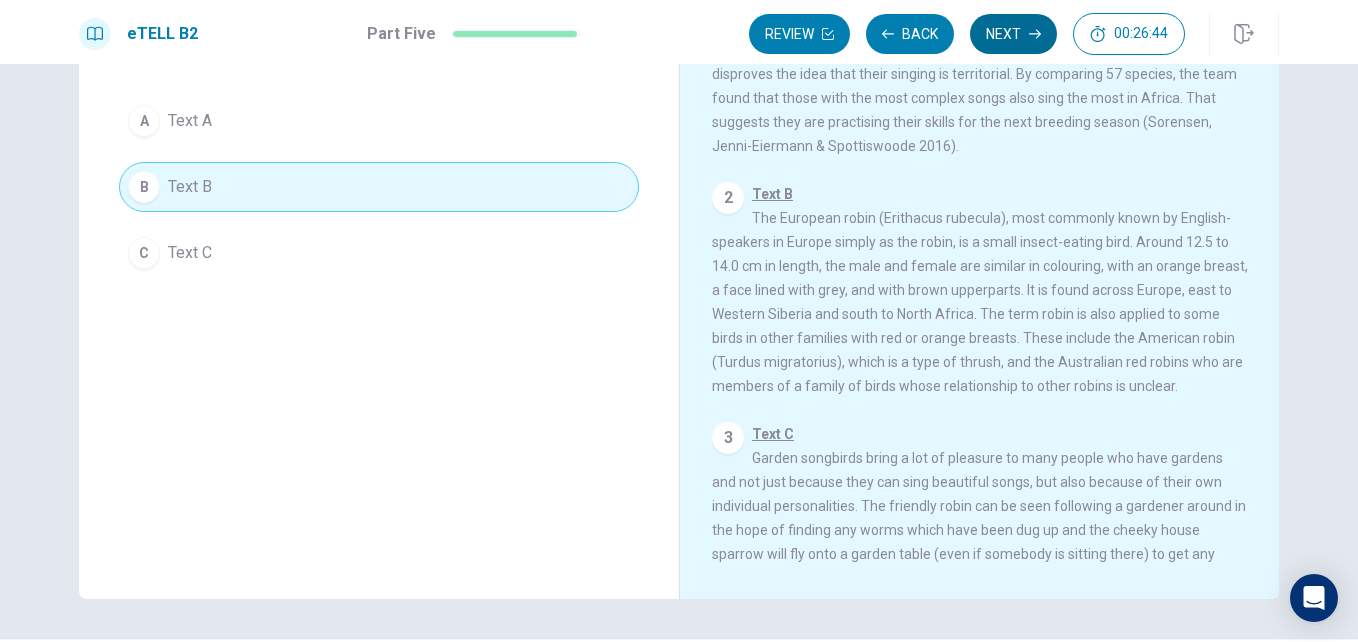 click on "Next" at bounding box center (1013, 34) 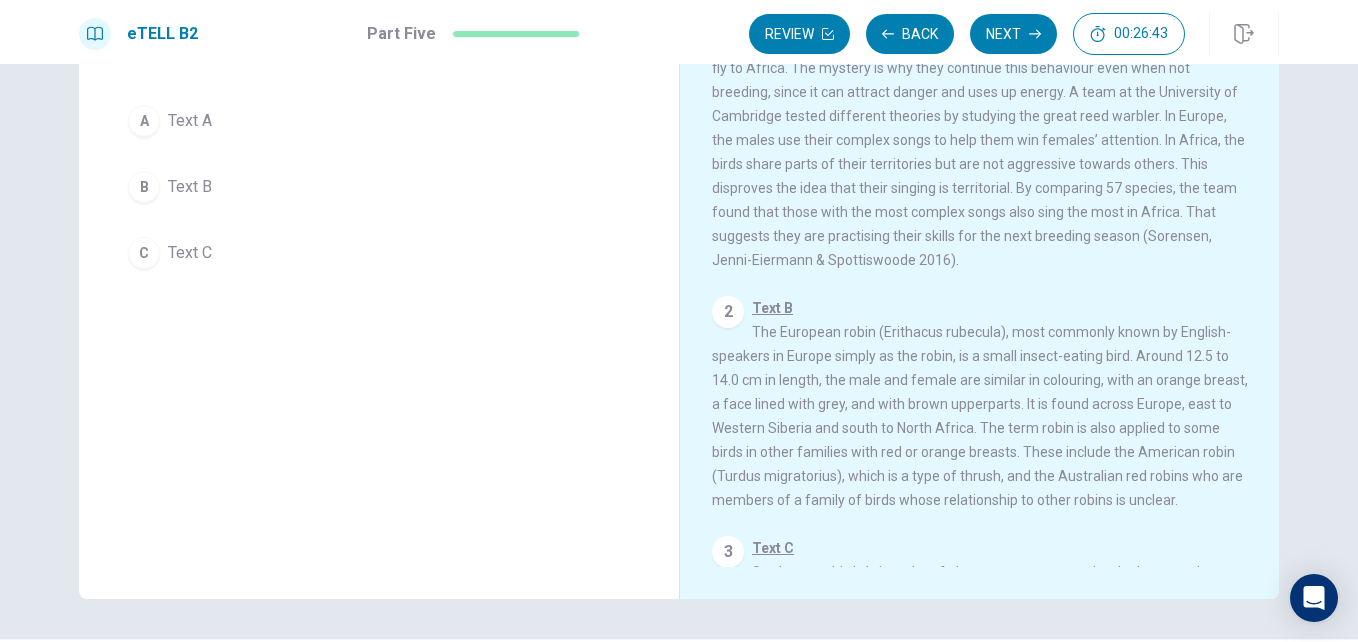 scroll, scrollTop: 0, scrollLeft: 0, axis: both 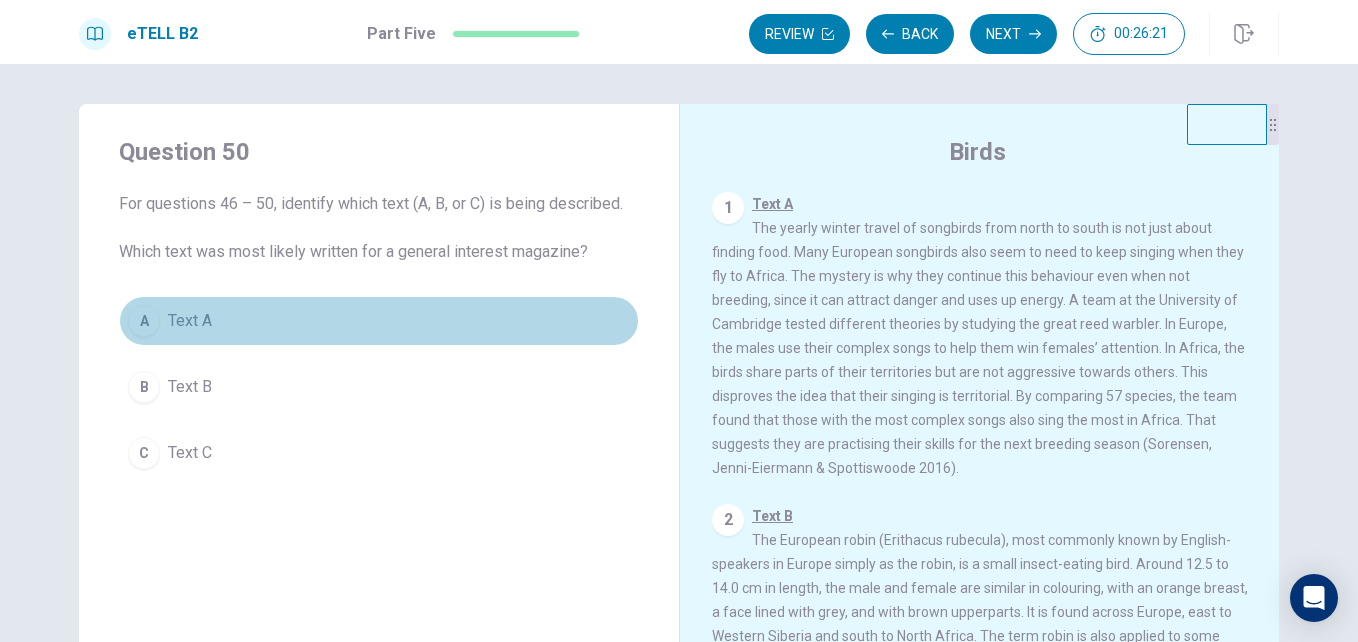 click on "A Text A" at bounding box center [379, 321] 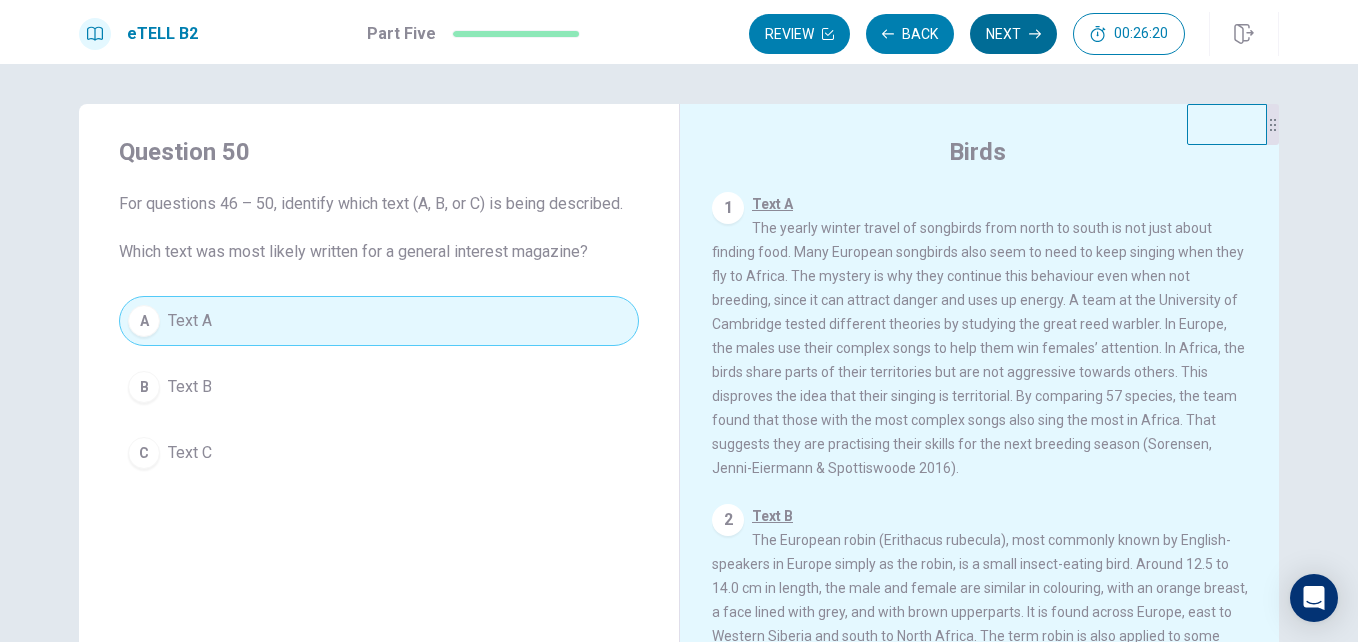 click on "Next" at bounding box center [1013, 34] 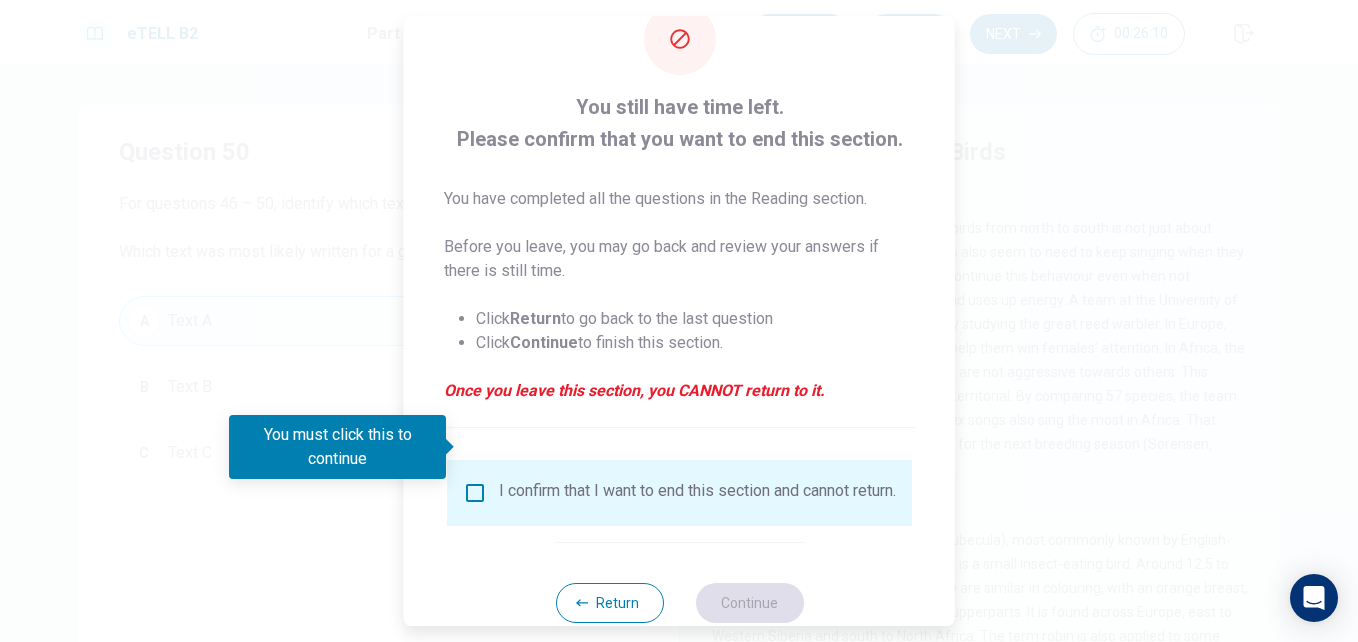 scroll, scrollTop: 104, scrollLeft: 0, axis: vertical 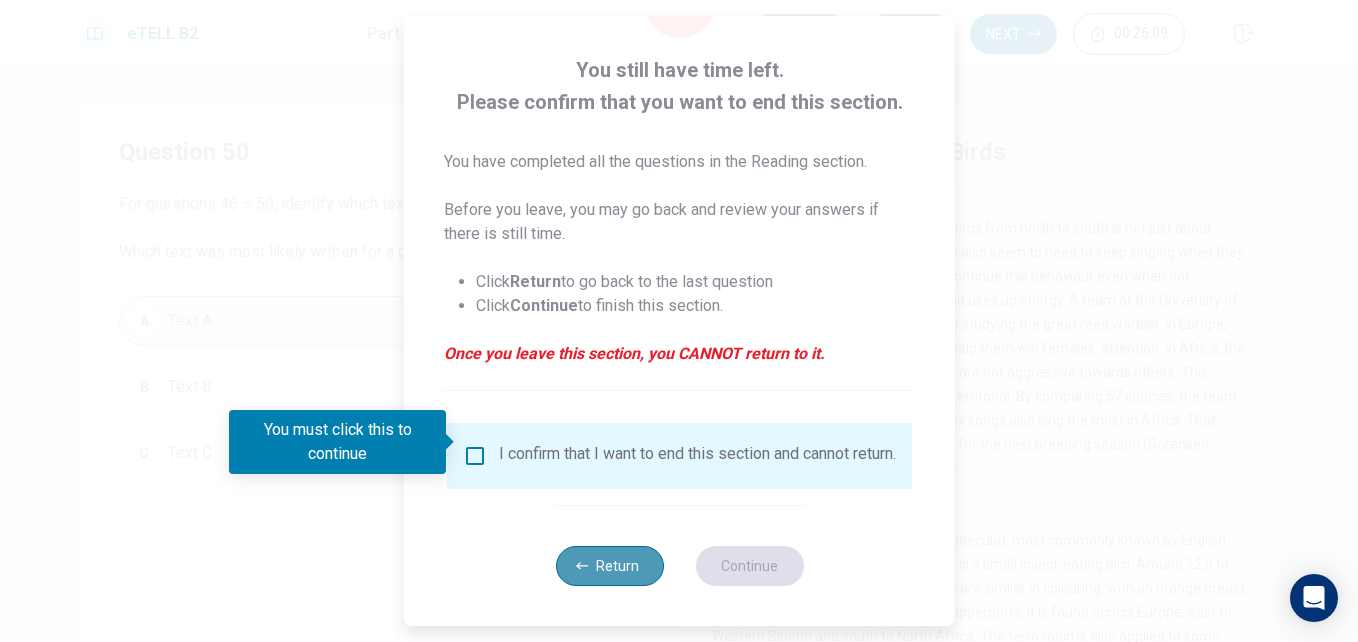 click on "Return" at bounding box center (609, 566) 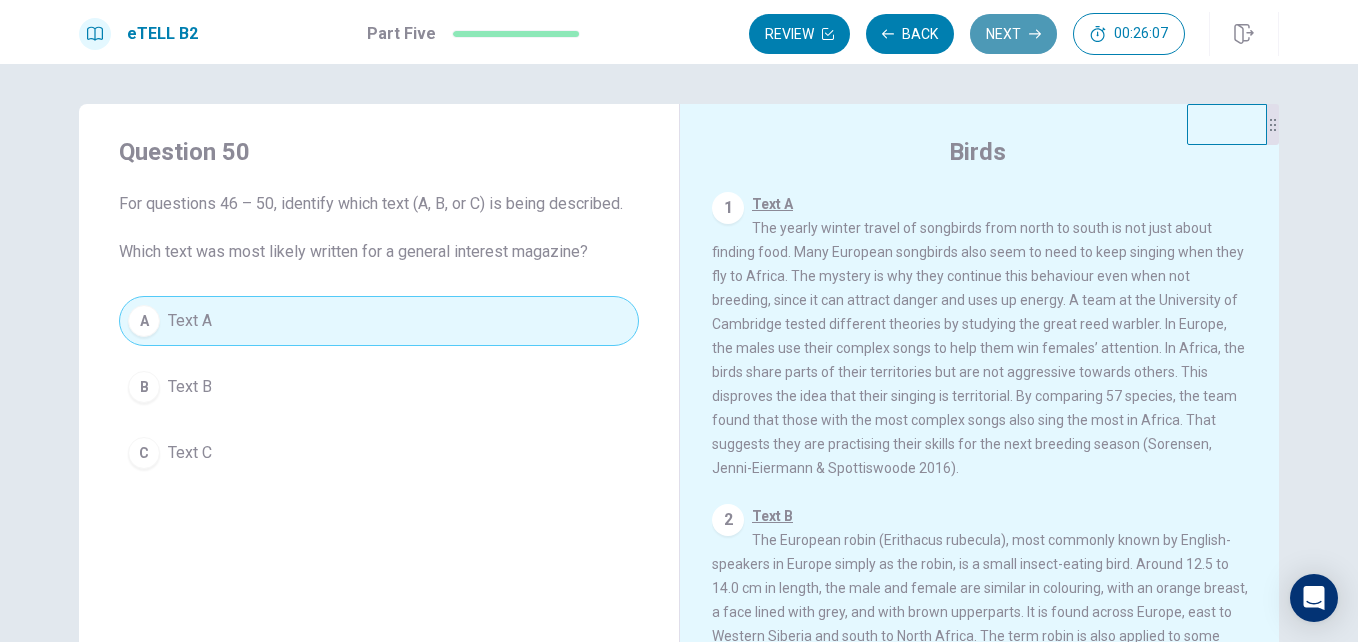 click on "Next" at bounding box center [1013, 34] 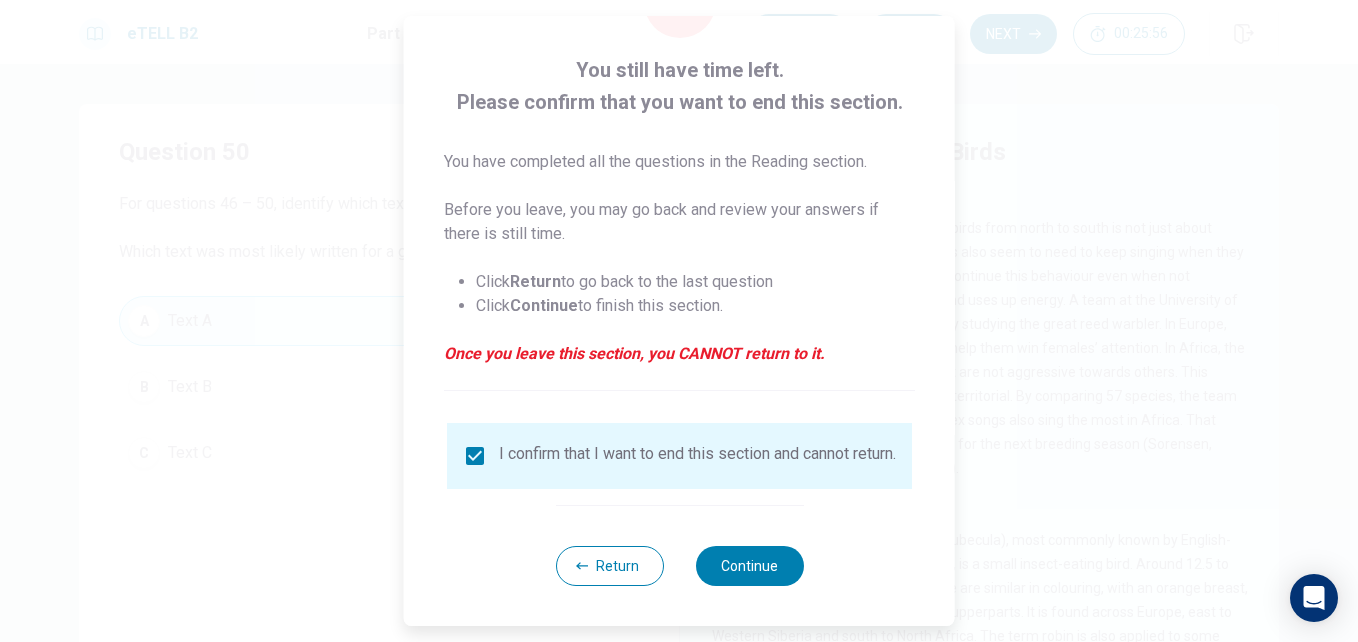 scroll, scrollTop: 104, scrollLeft: 0, axis: vertical 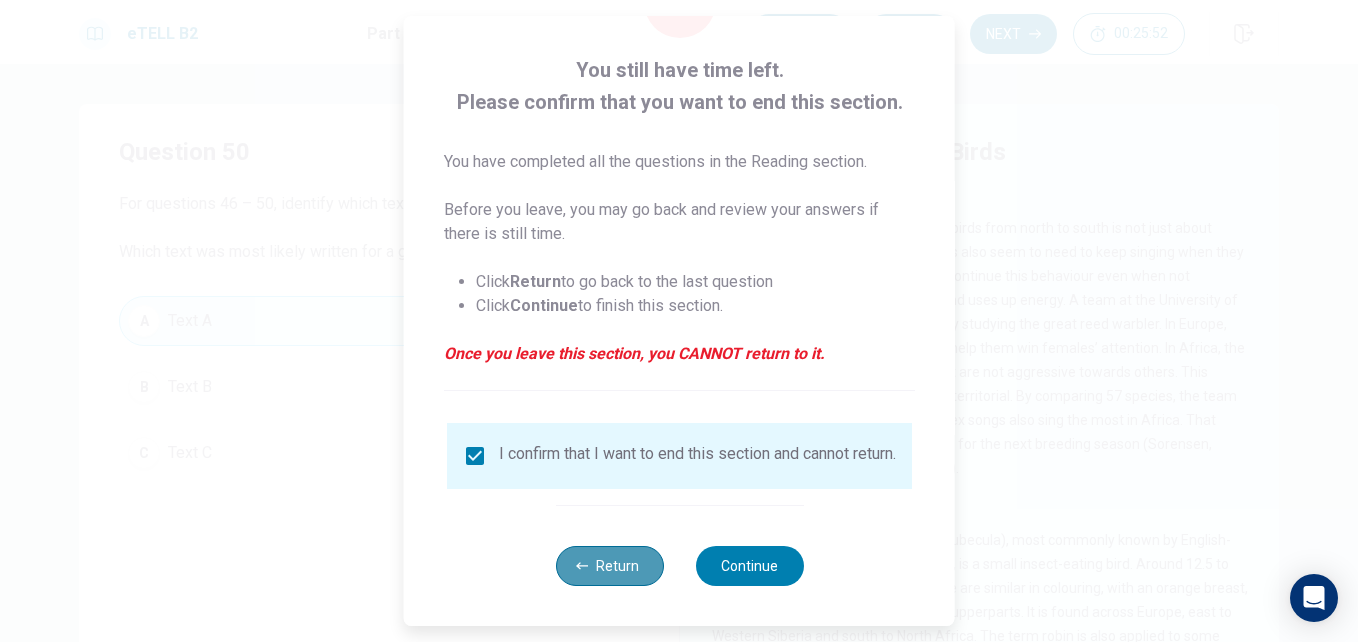 click on "Return" at bounding box center [609, 566] 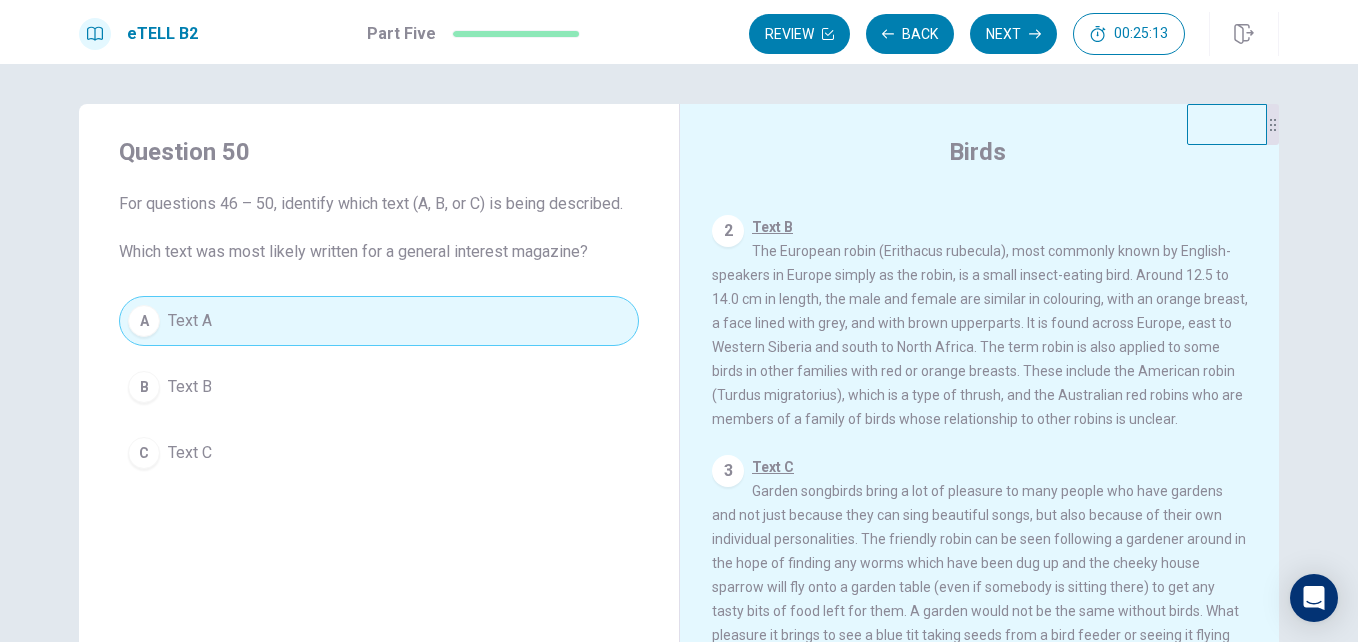 scroll, scrollTop: 322, scrollLeft: 0, axis: vertical 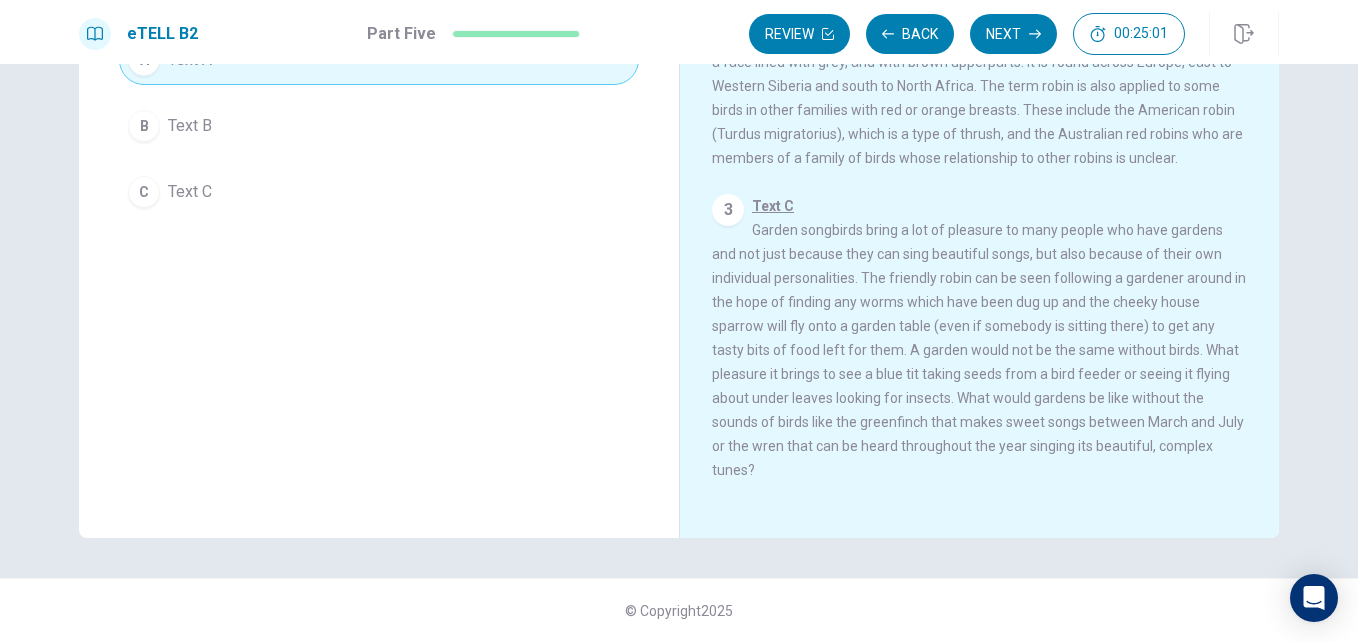 click on "Text C" at bounding box center (190, 192) 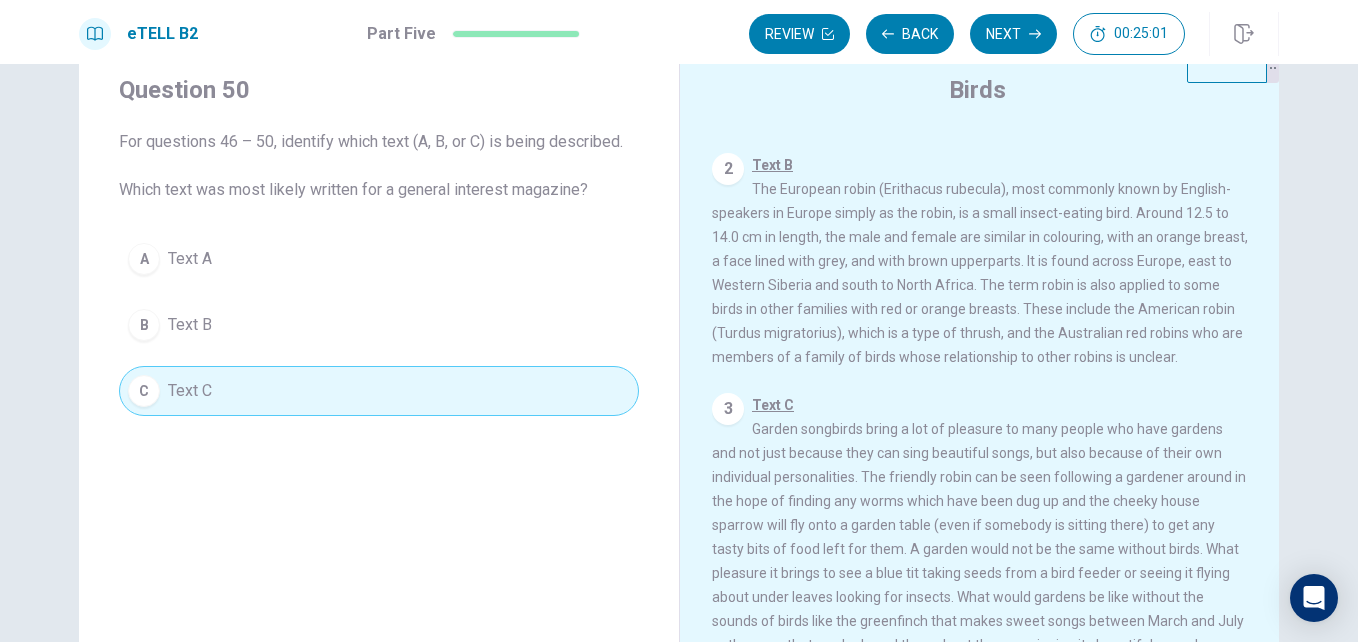 scroll, scrollTop: 61, scrollLeft: 0, axis: vertical 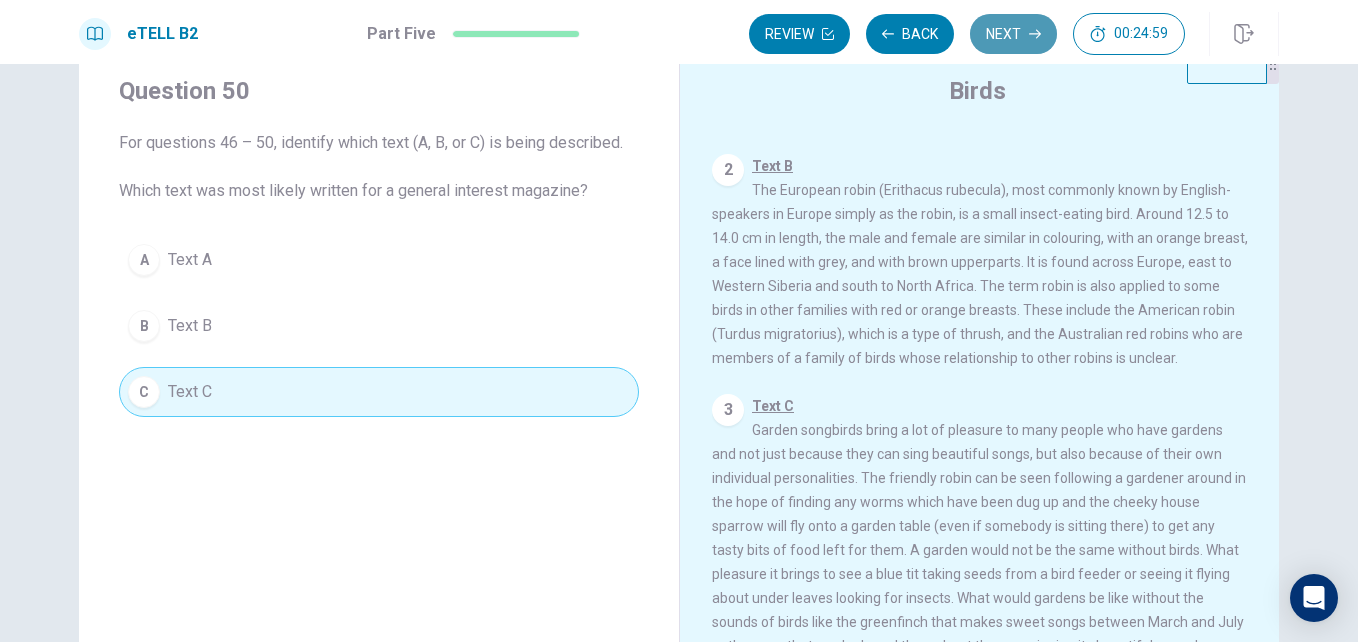 click on "Next" at bounding box center [1013, 34] 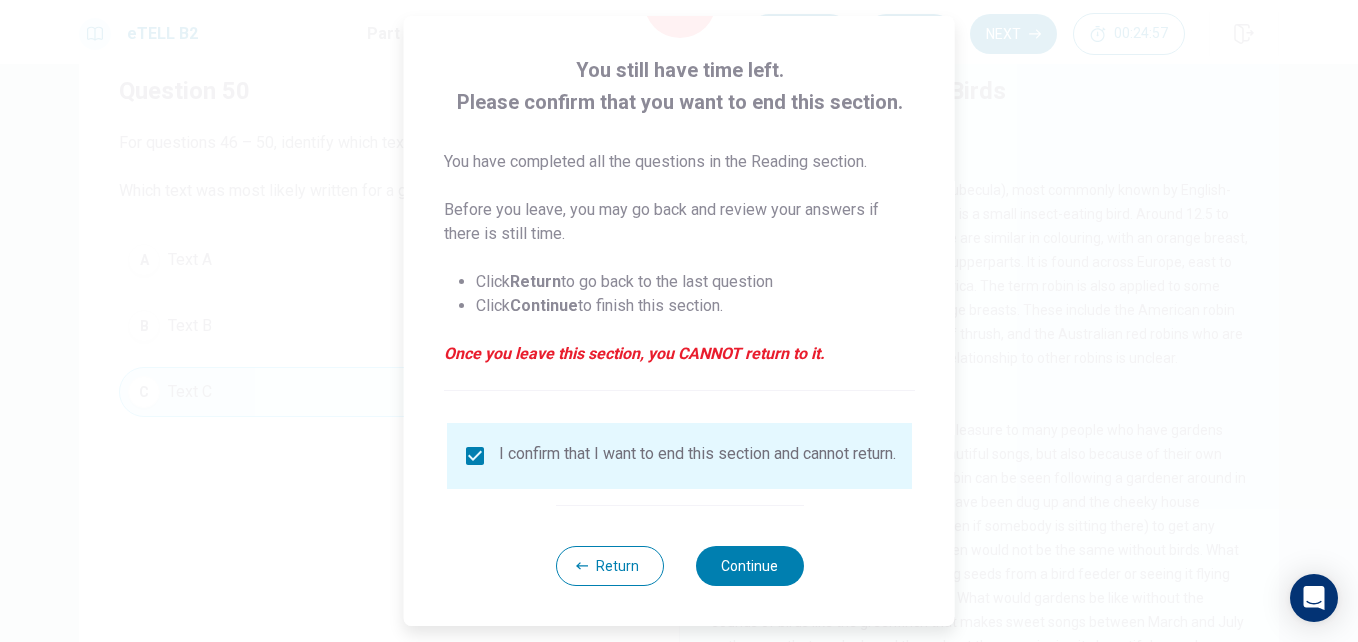 scroll, scrollTop: 104, scrollLeft: 0, axis: vertical 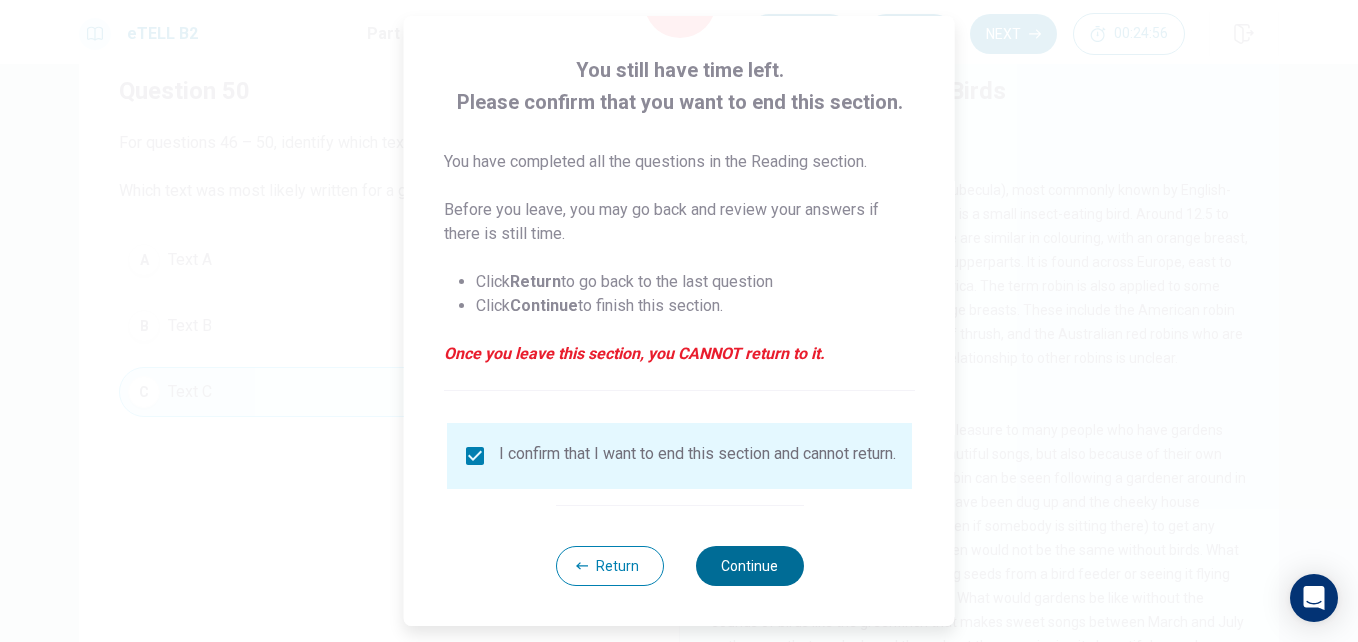 click on "Continue" at bounding box center (749, 566) 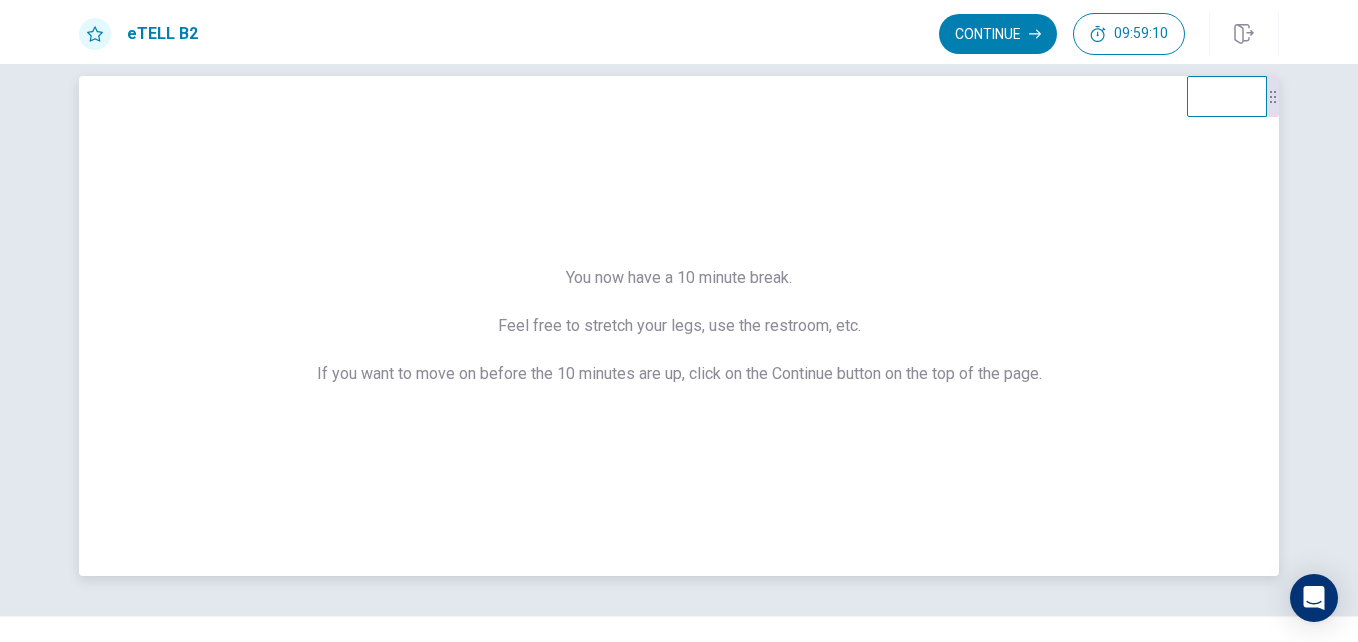 scroll, scrollTop: 0, scrollLeft: 0, axis: both 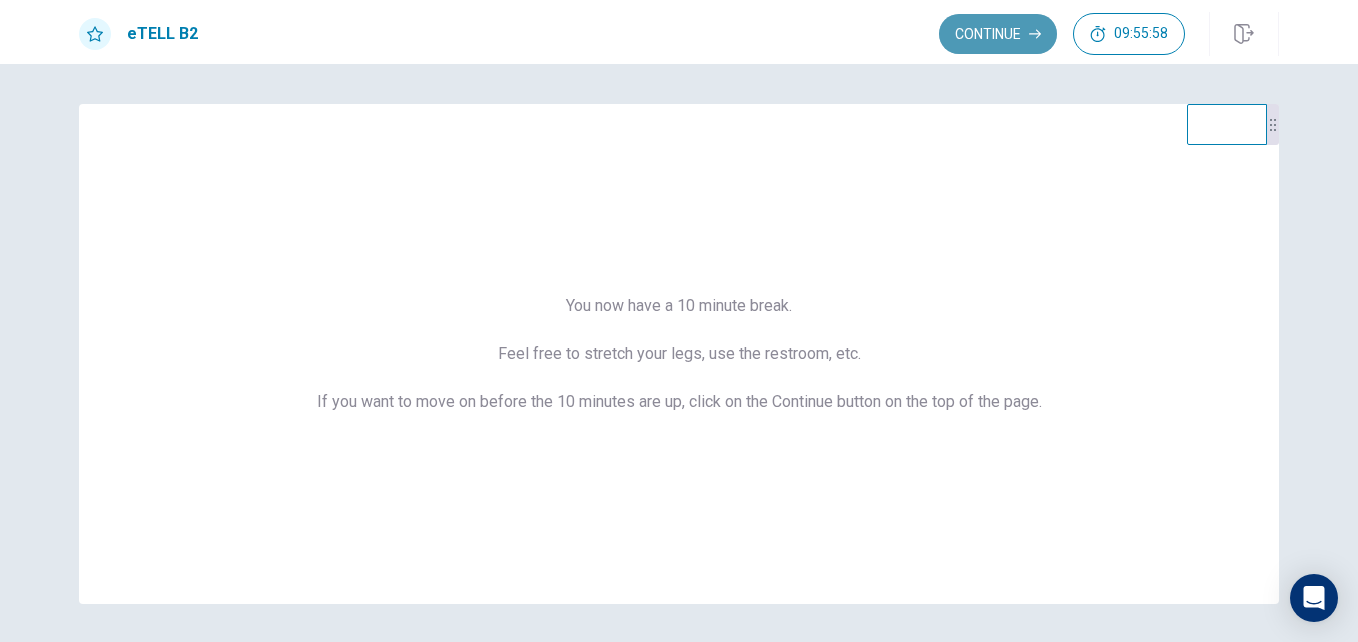 click on "Continue" at bounding box center [998, 34] 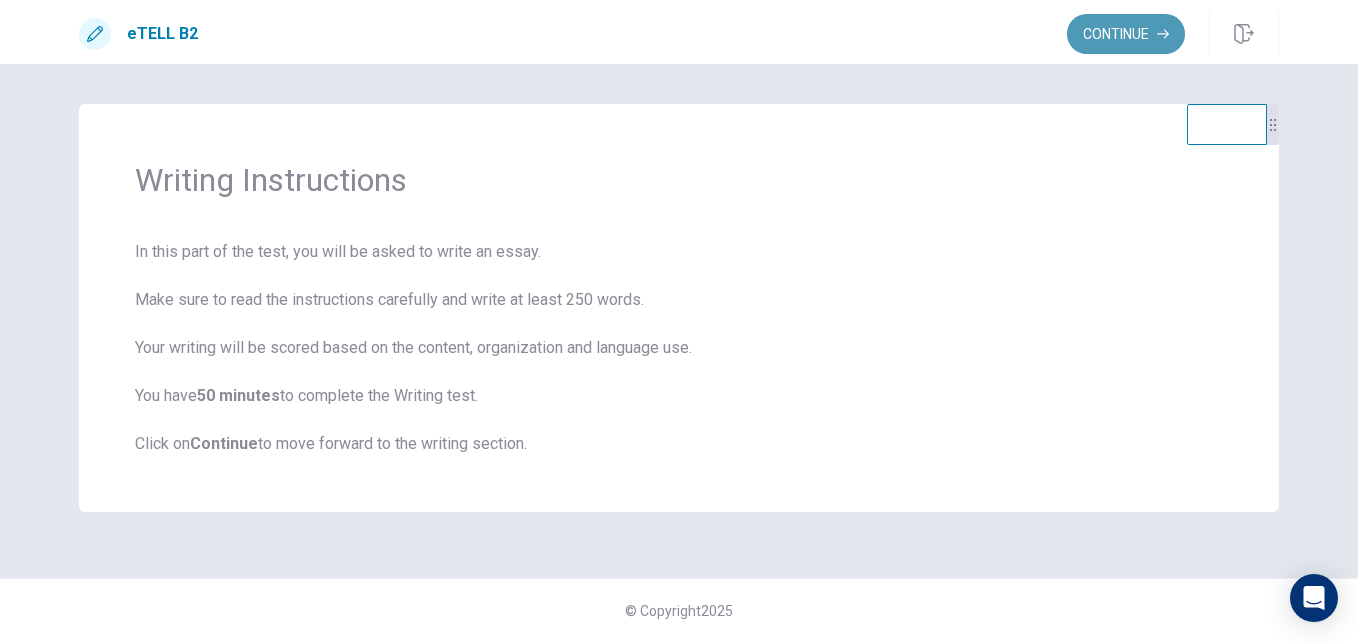 click on "Continue" at bounding box center [1126, 34] 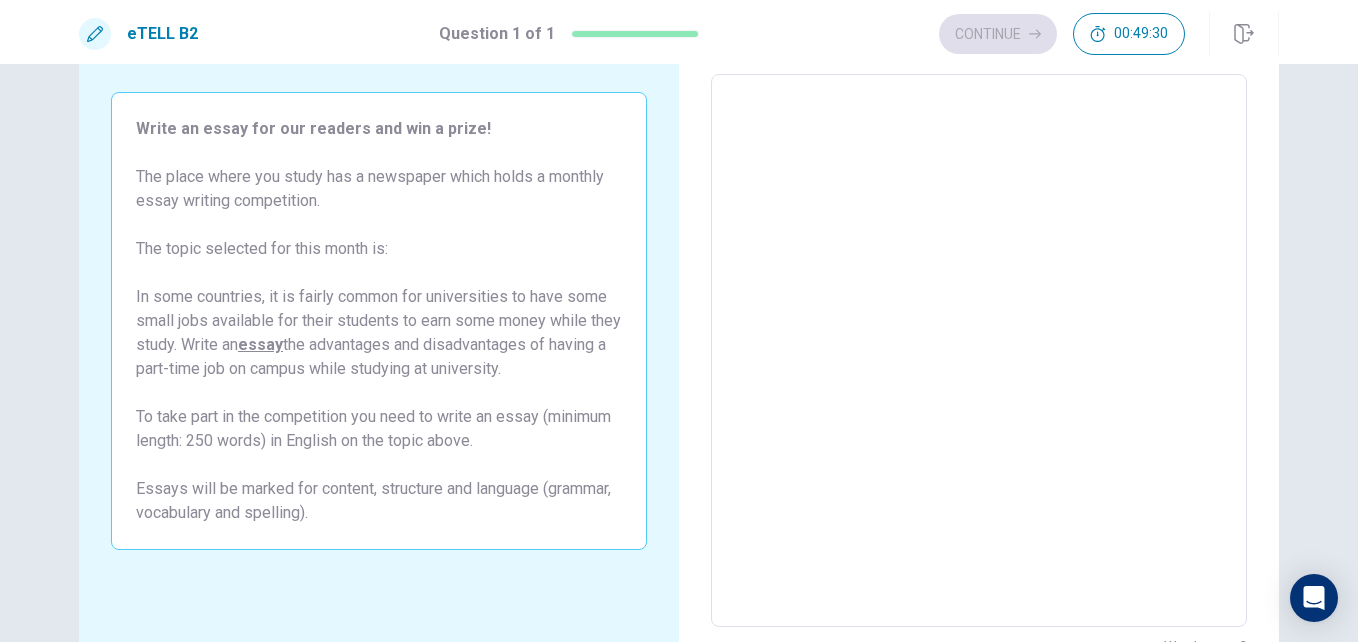 scroll, scrollTop: 0, scrollLeft: 0, axis: both 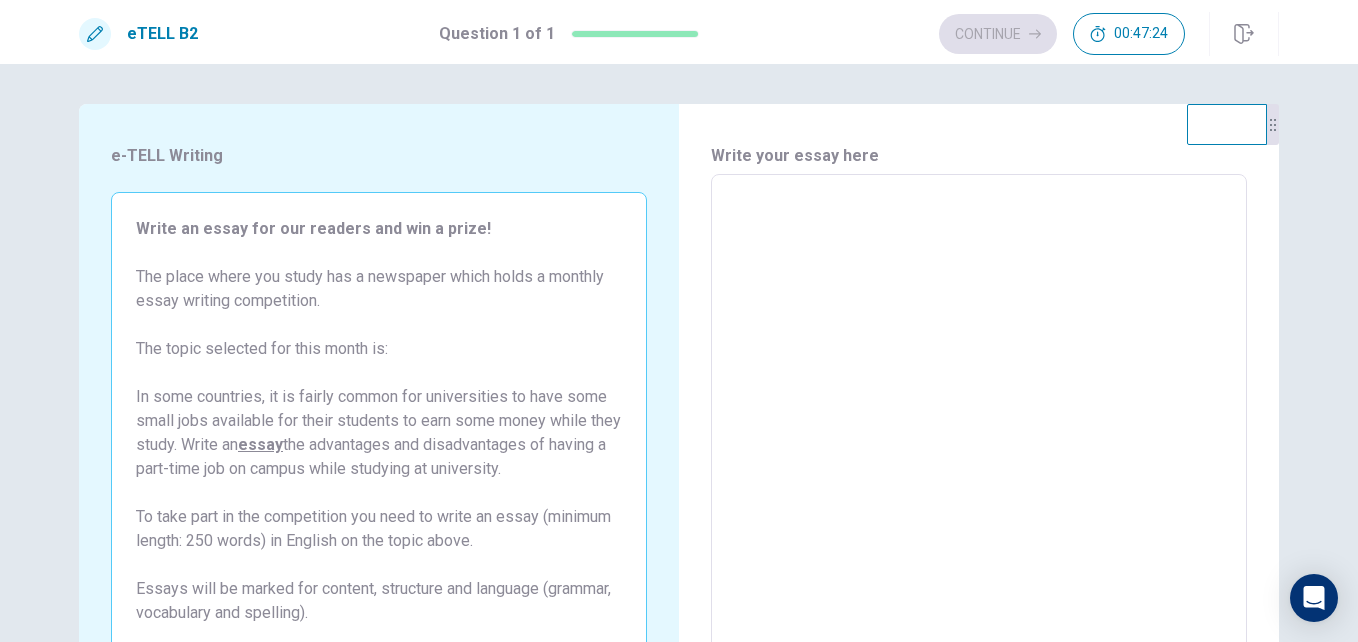 click at bounding box center [979, 451] 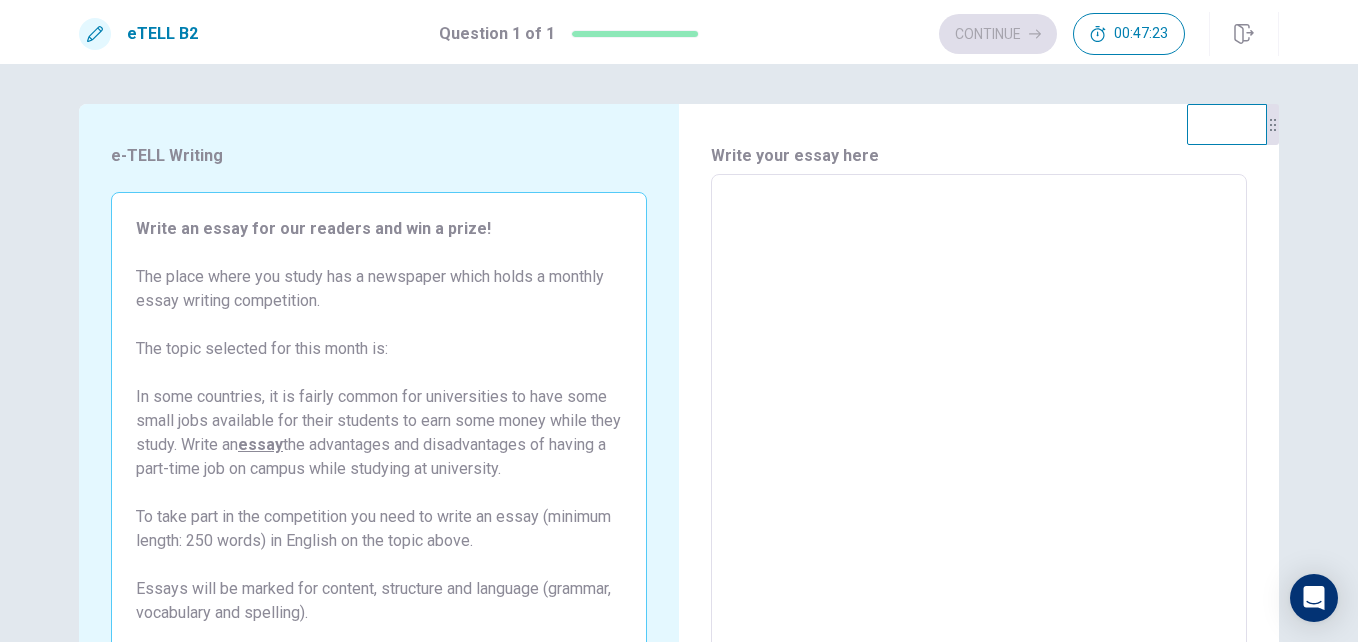 type on "*" 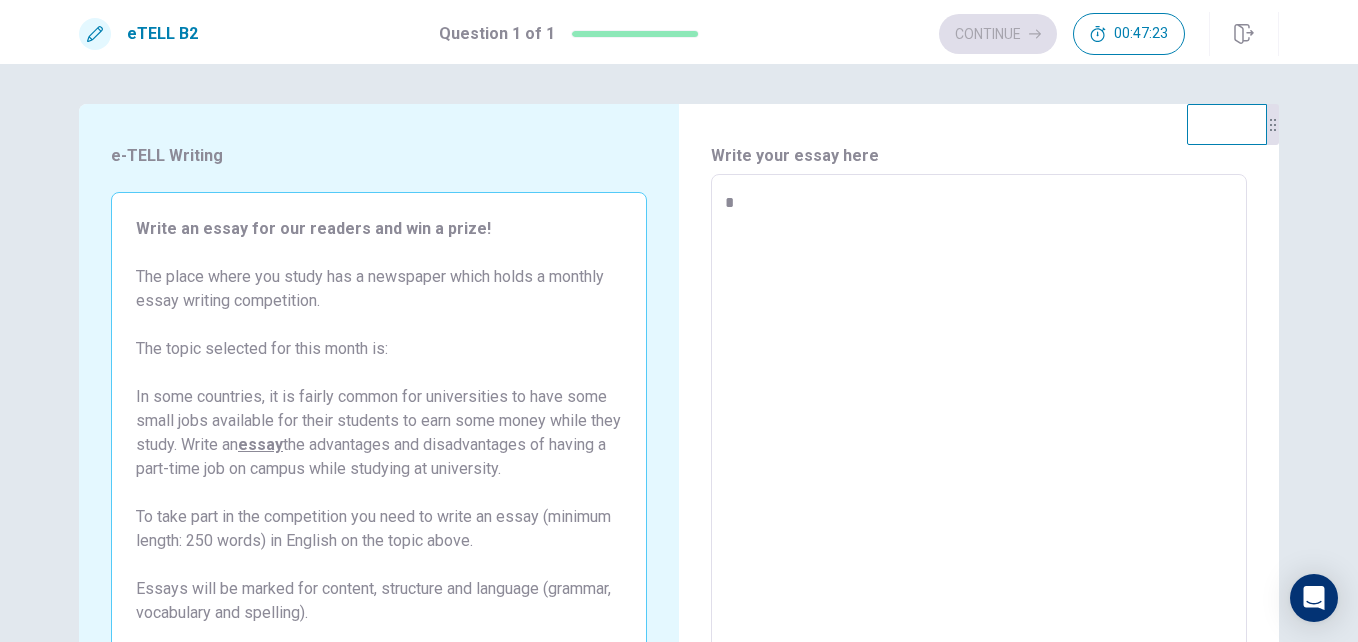 type on "*" 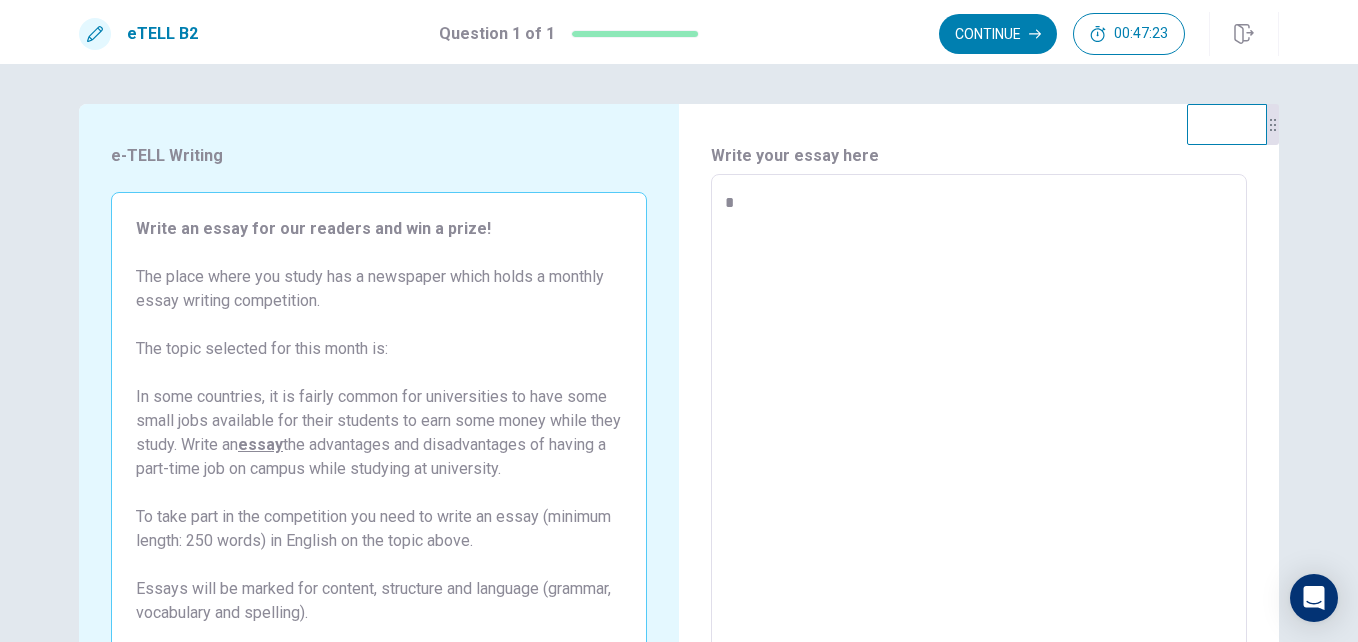 type on "**" 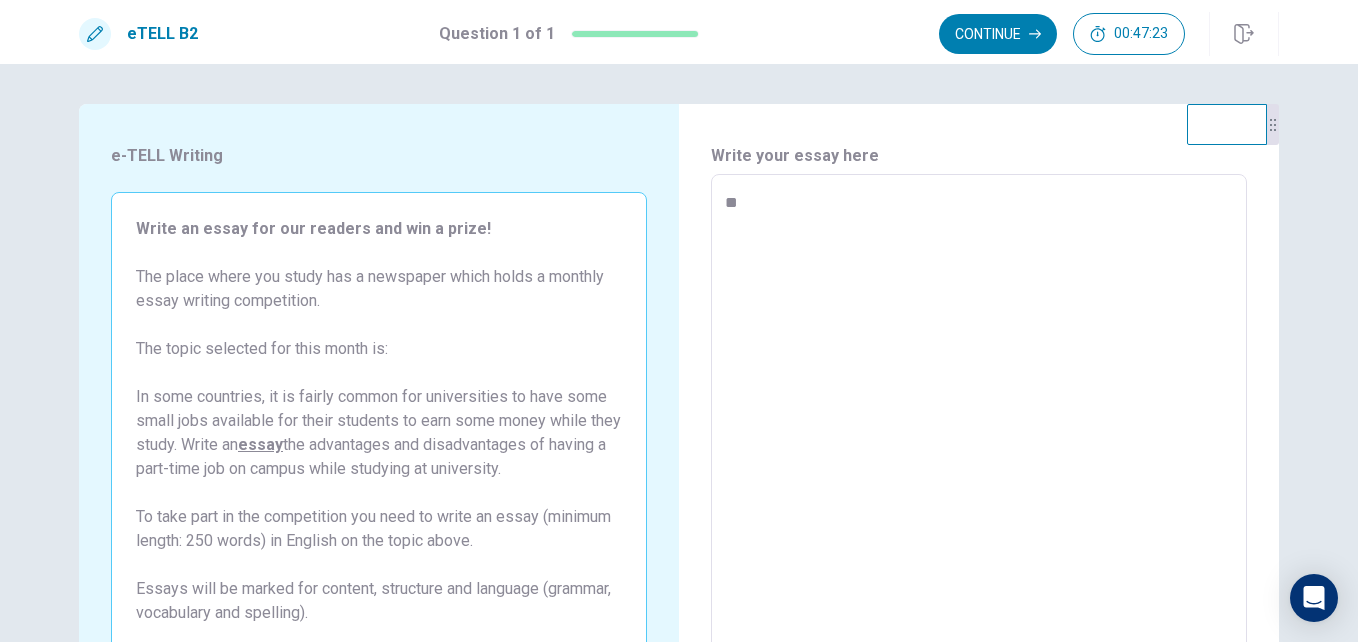 type on "*" 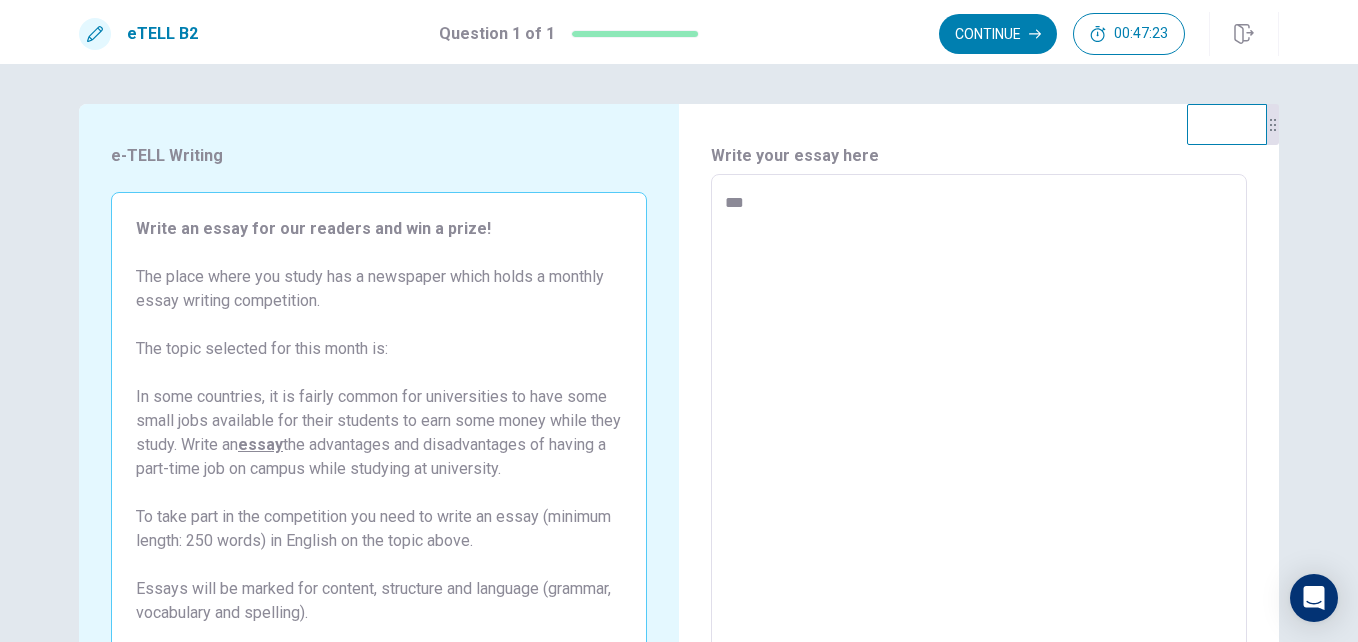 type on "*" 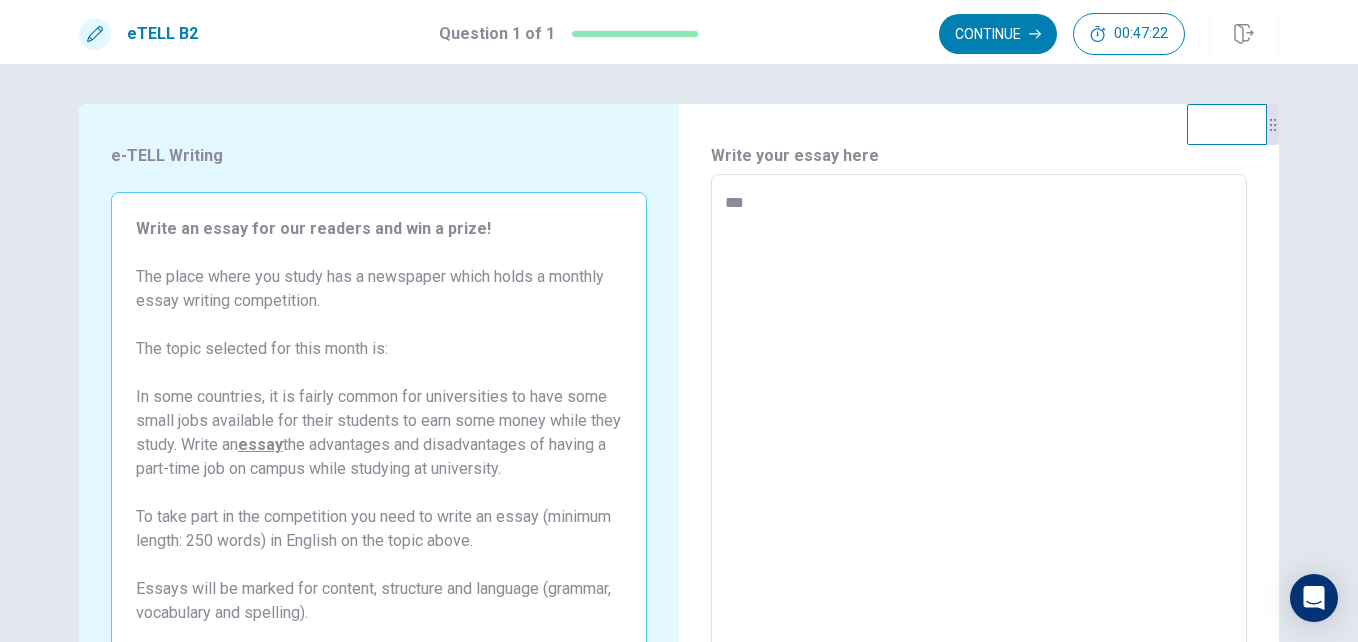 type on "****" 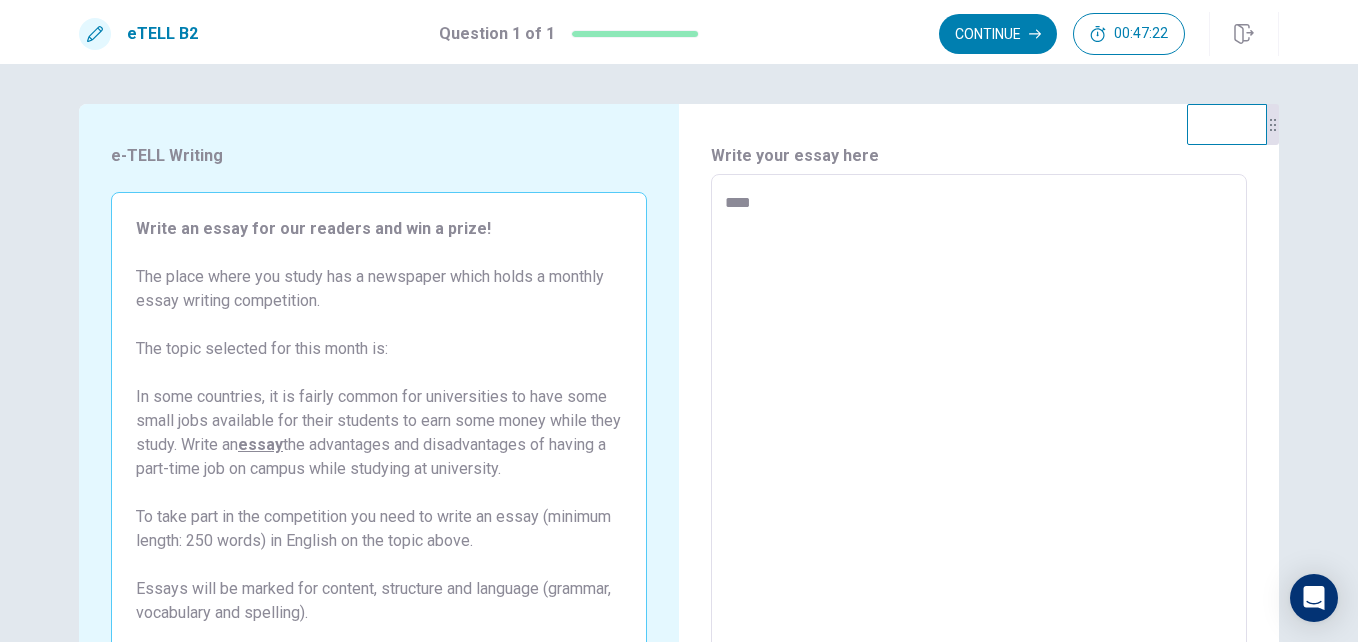 type on "*" 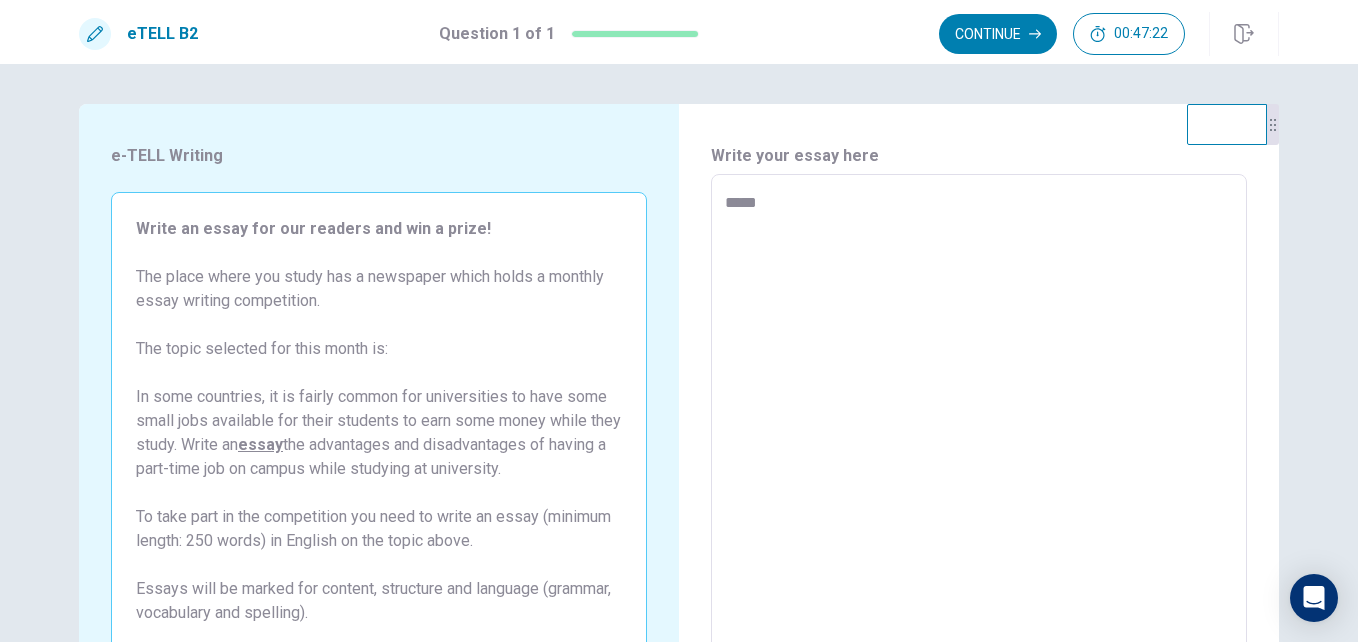 type on "*" 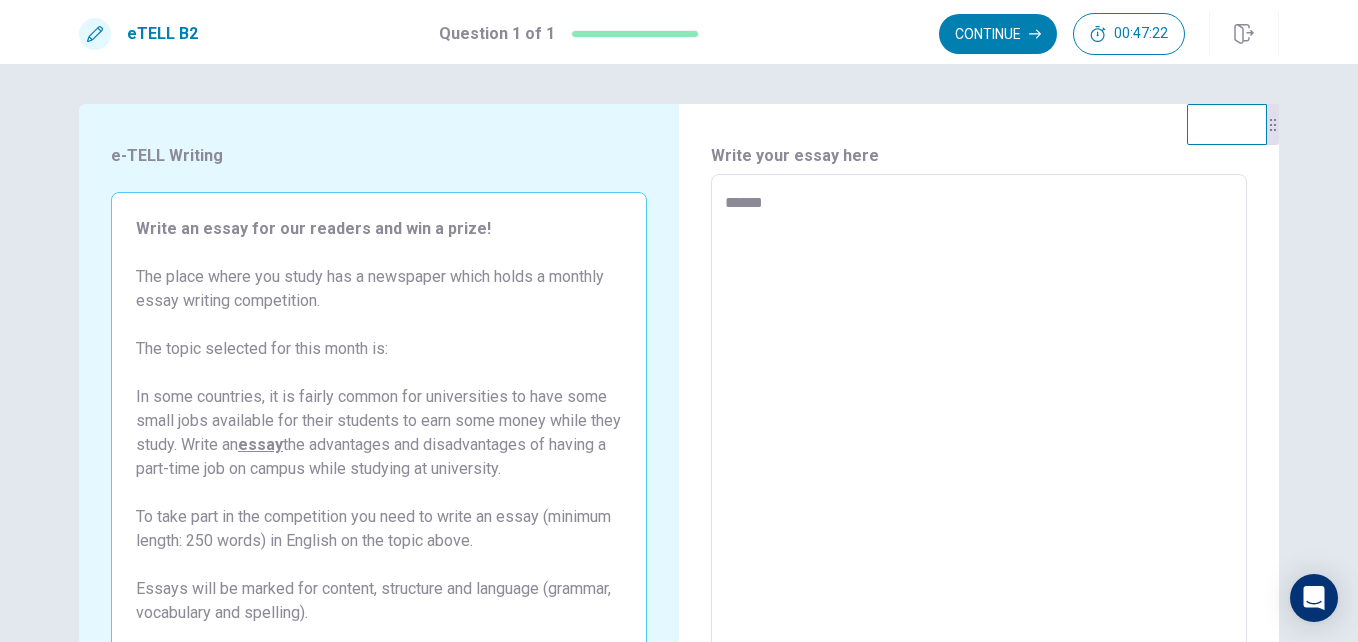 type on "*" 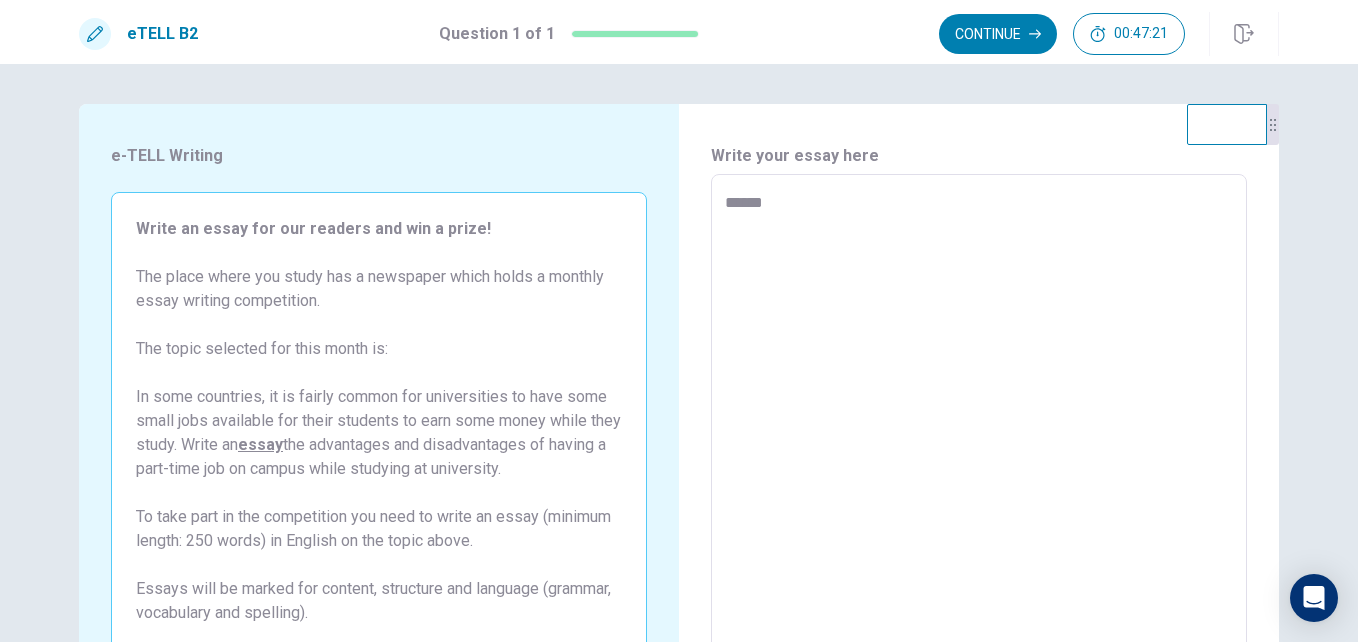 type on "*******" 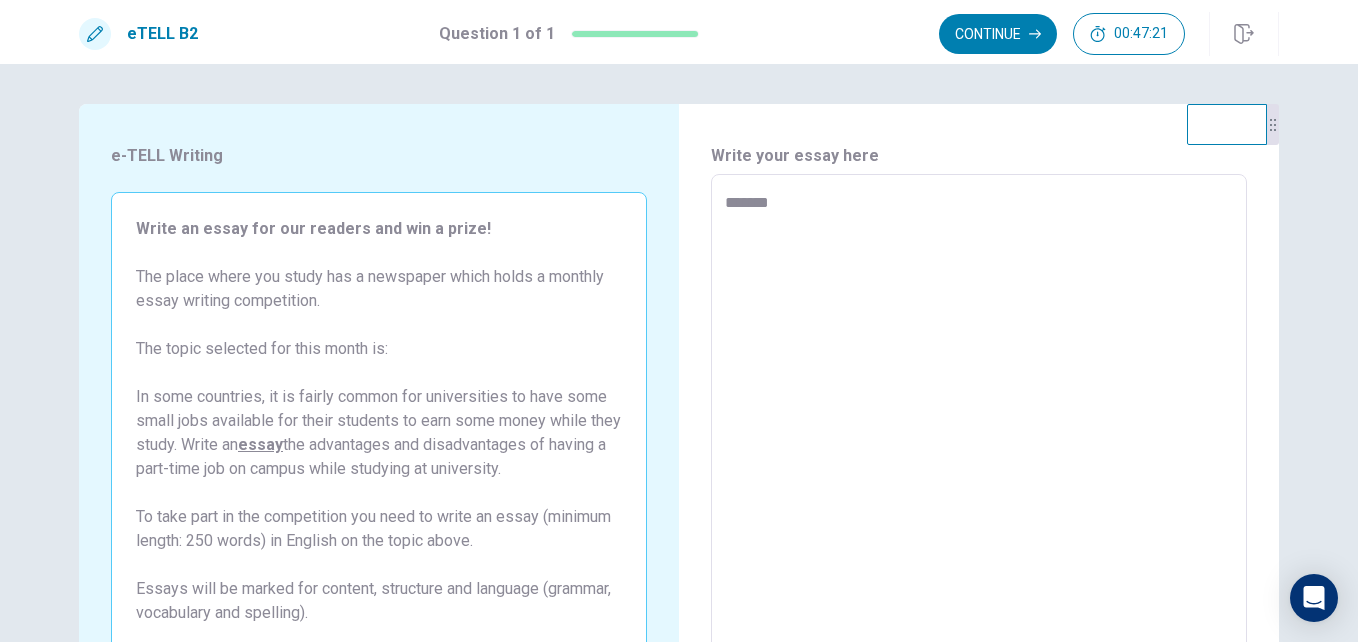 type on "*" 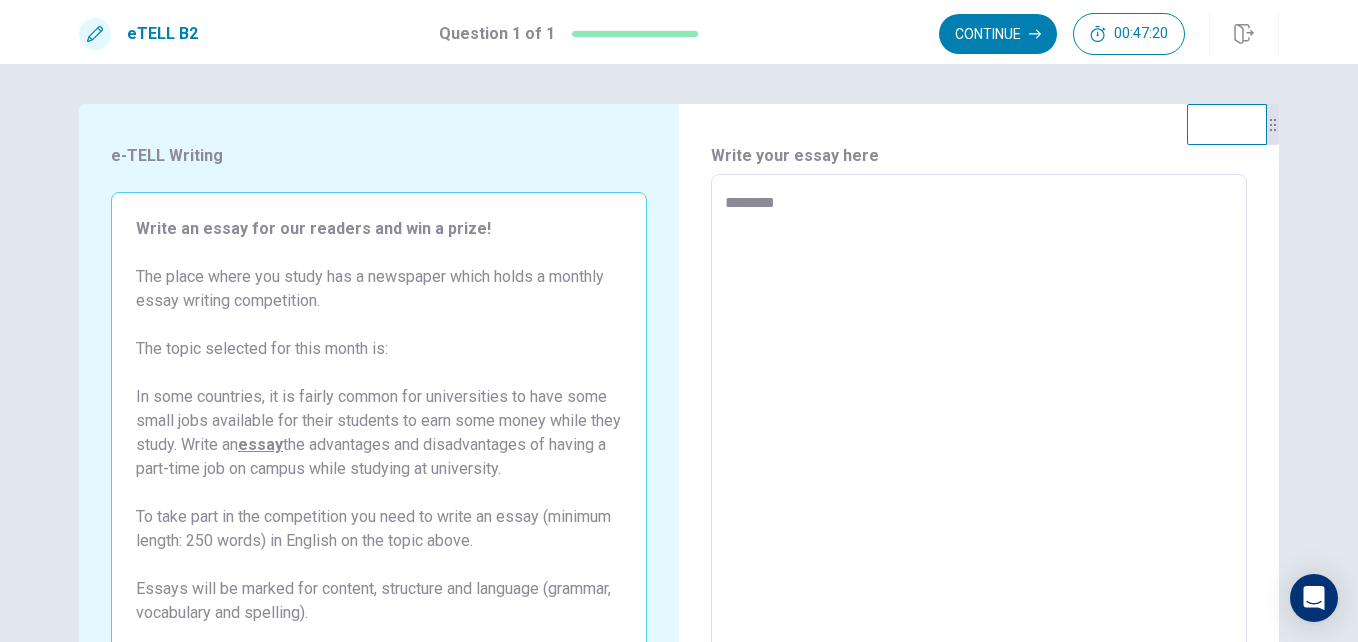 type on "*" 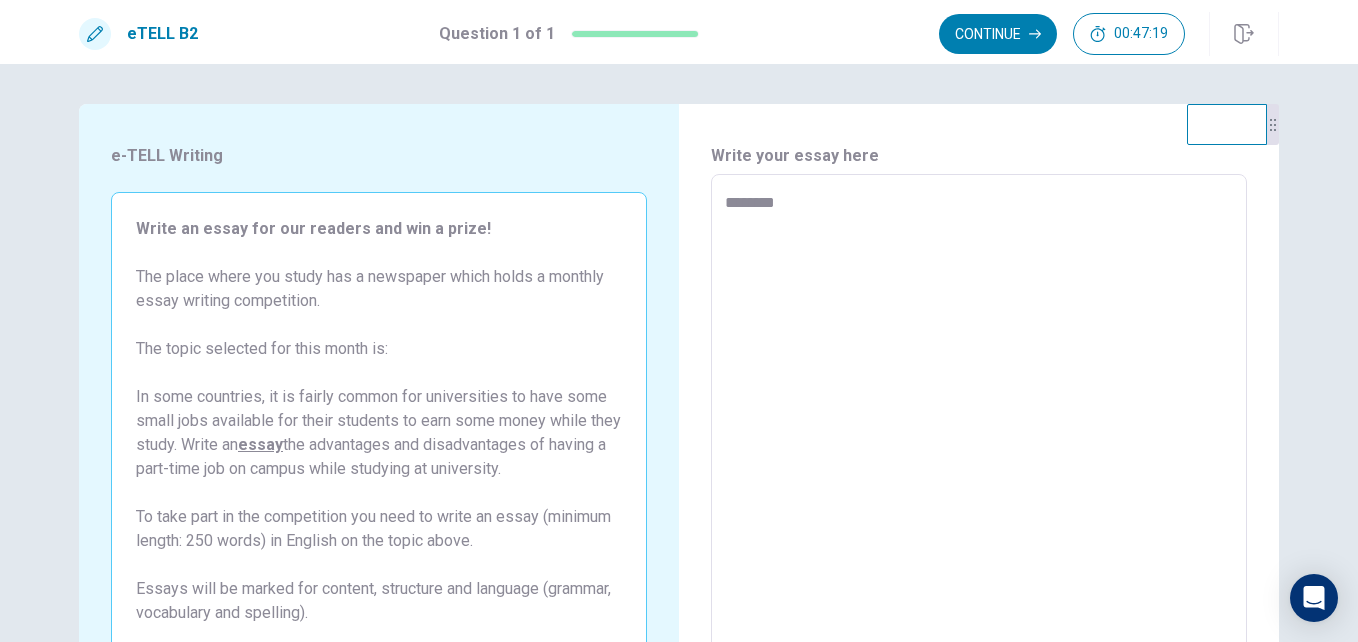 type on "*********" 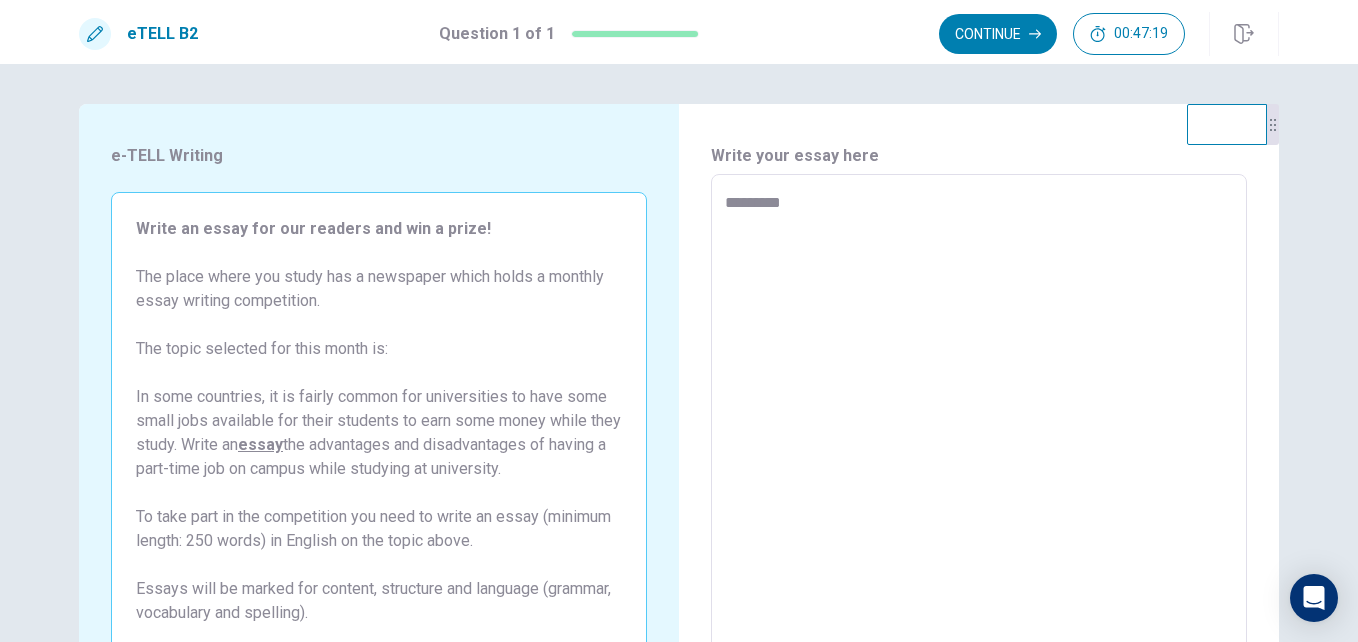 type on "*" 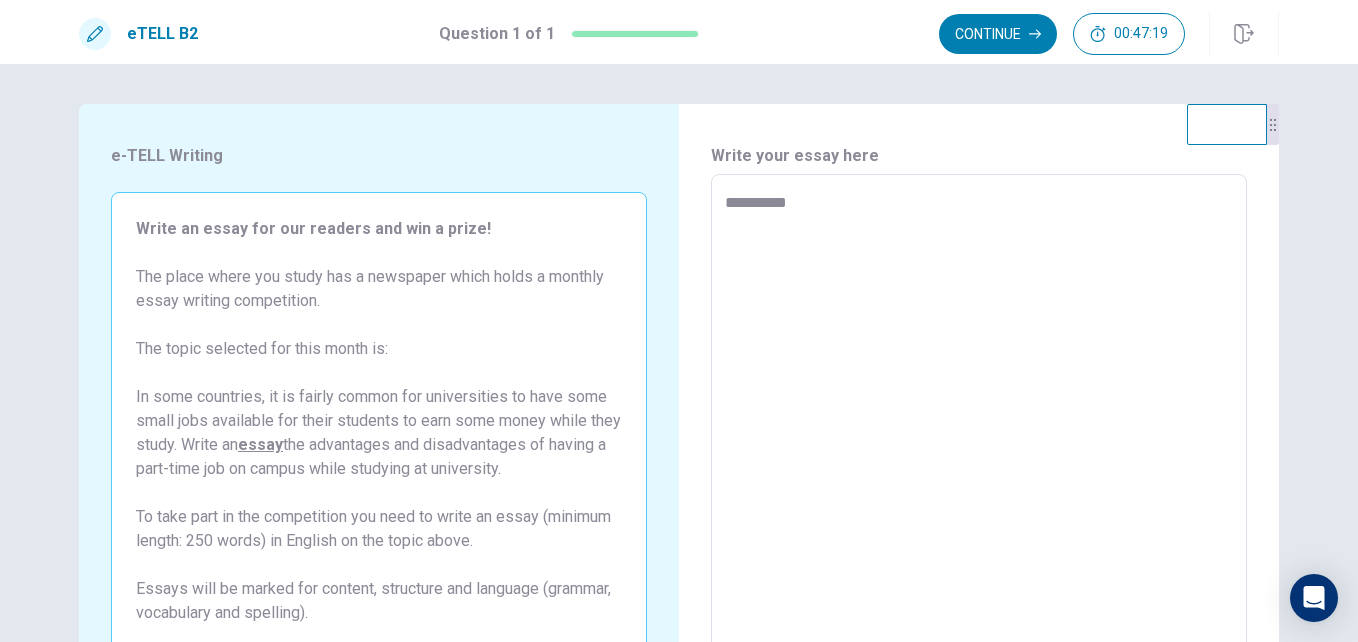 type on "*" 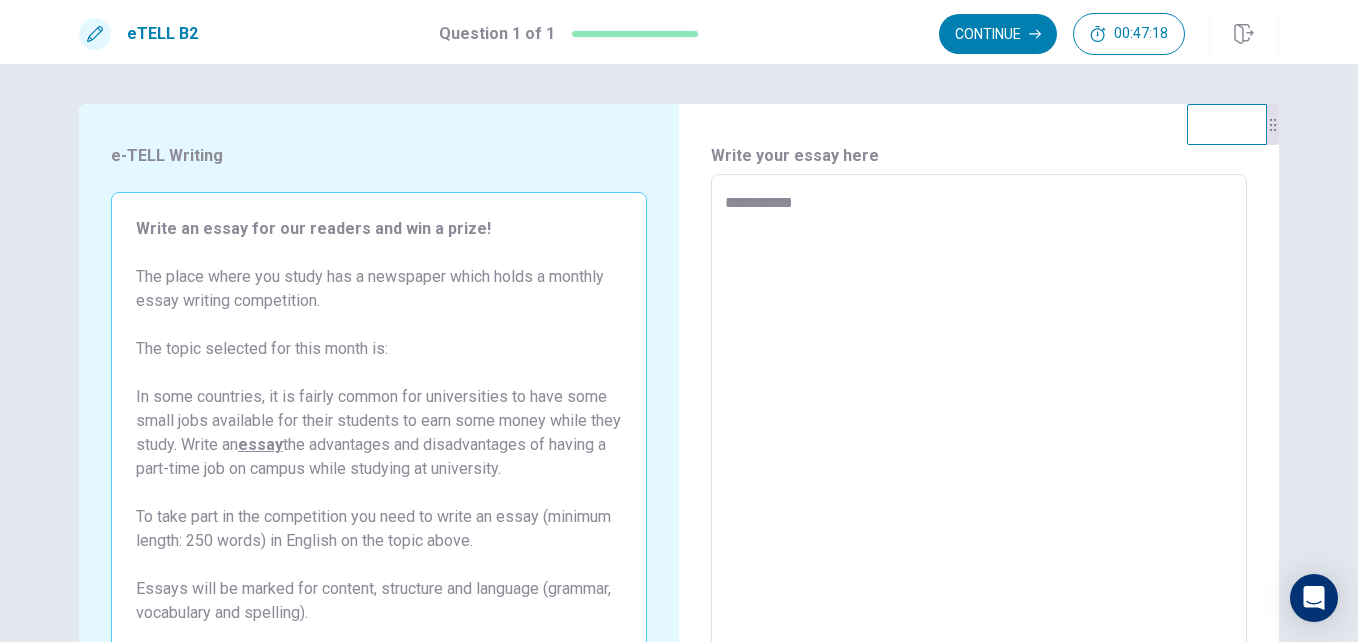 type on "*" 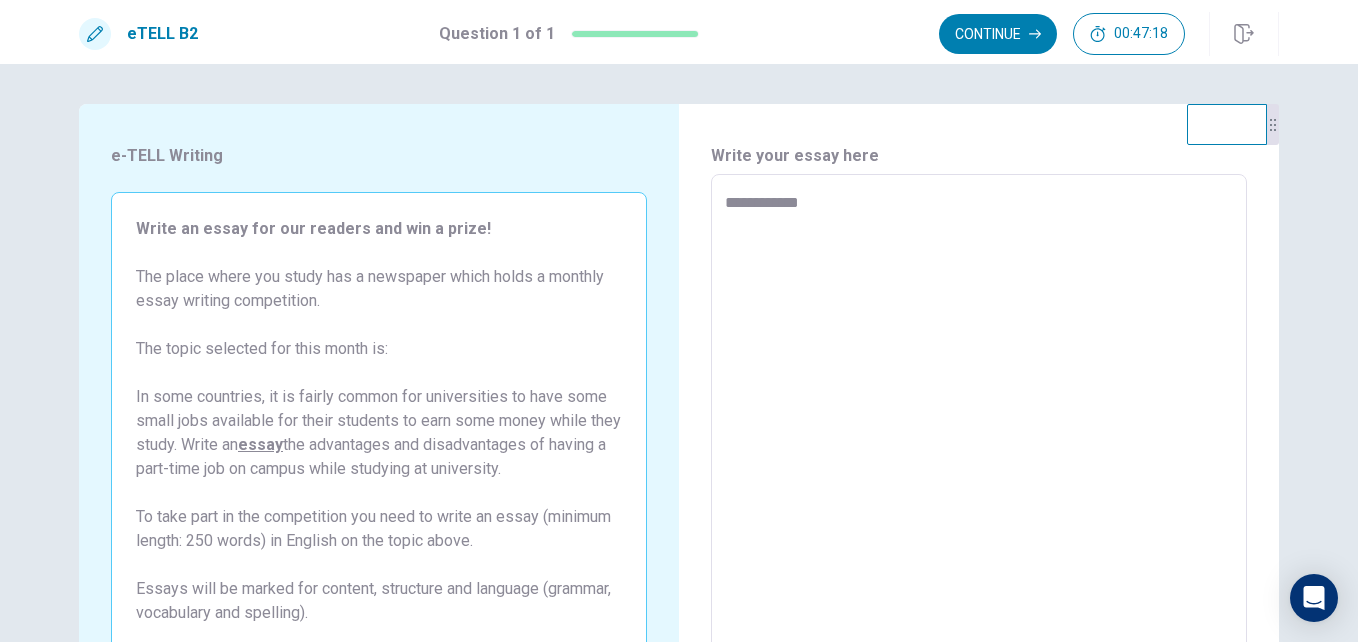 type on "*" 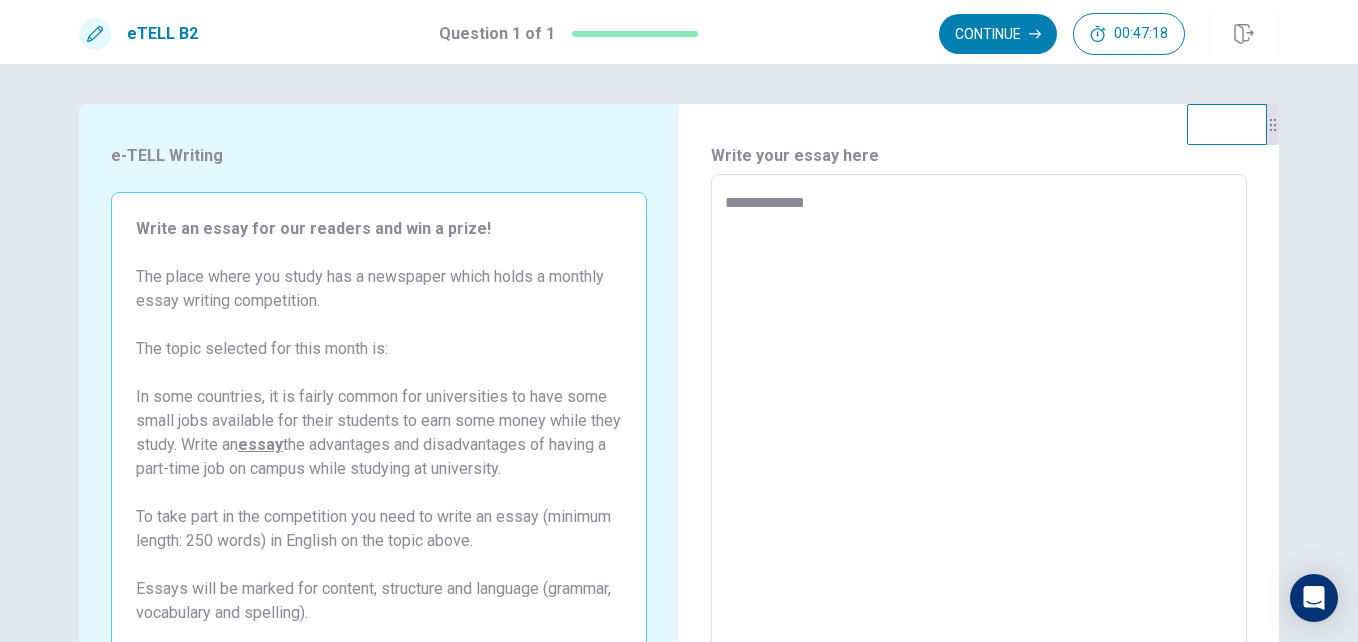 type on "*" 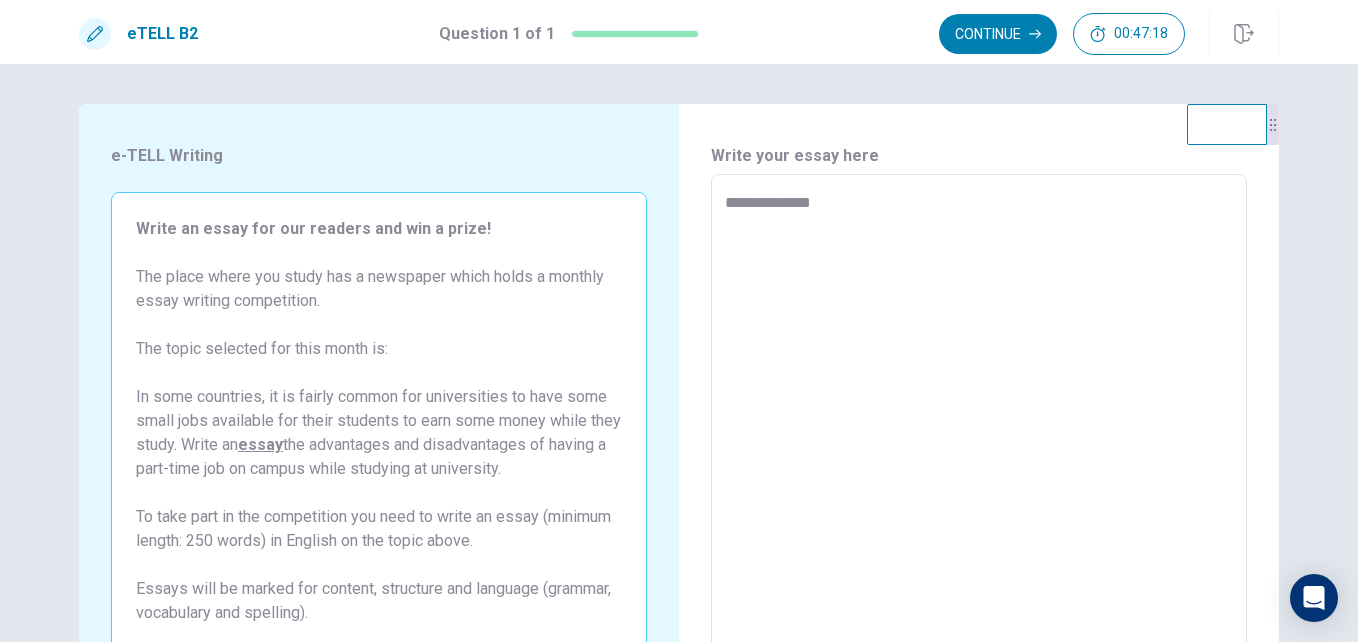 type on "*" 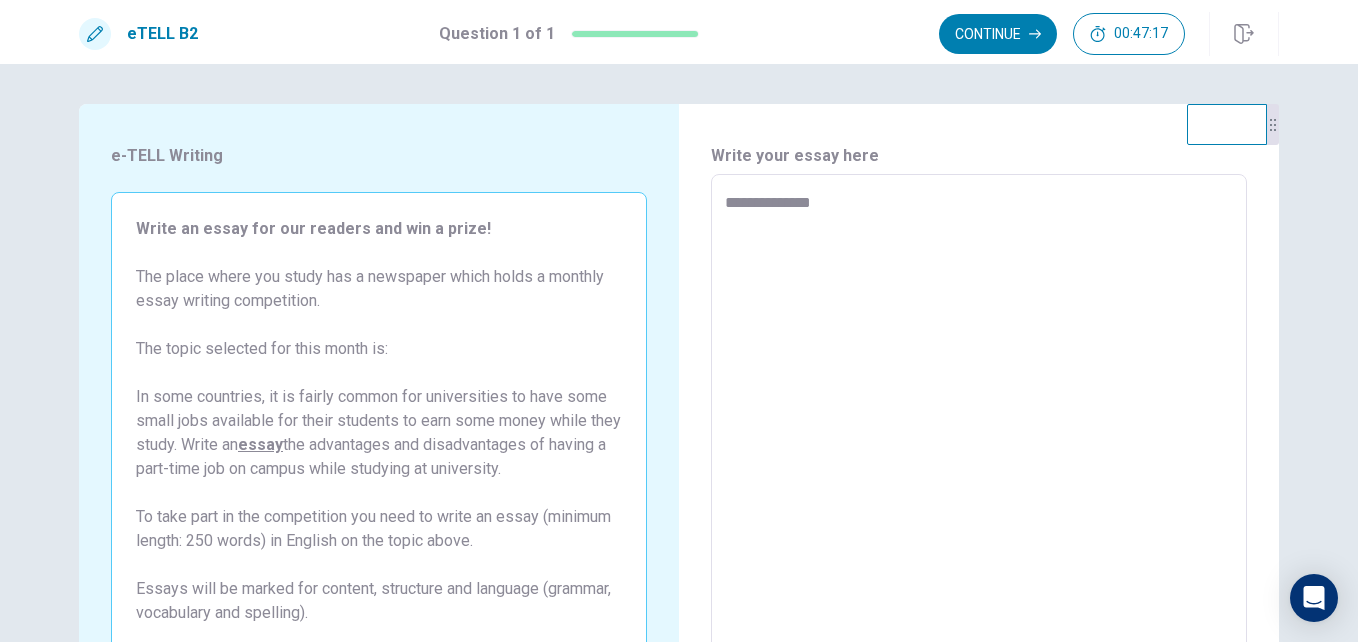 type on "**********" 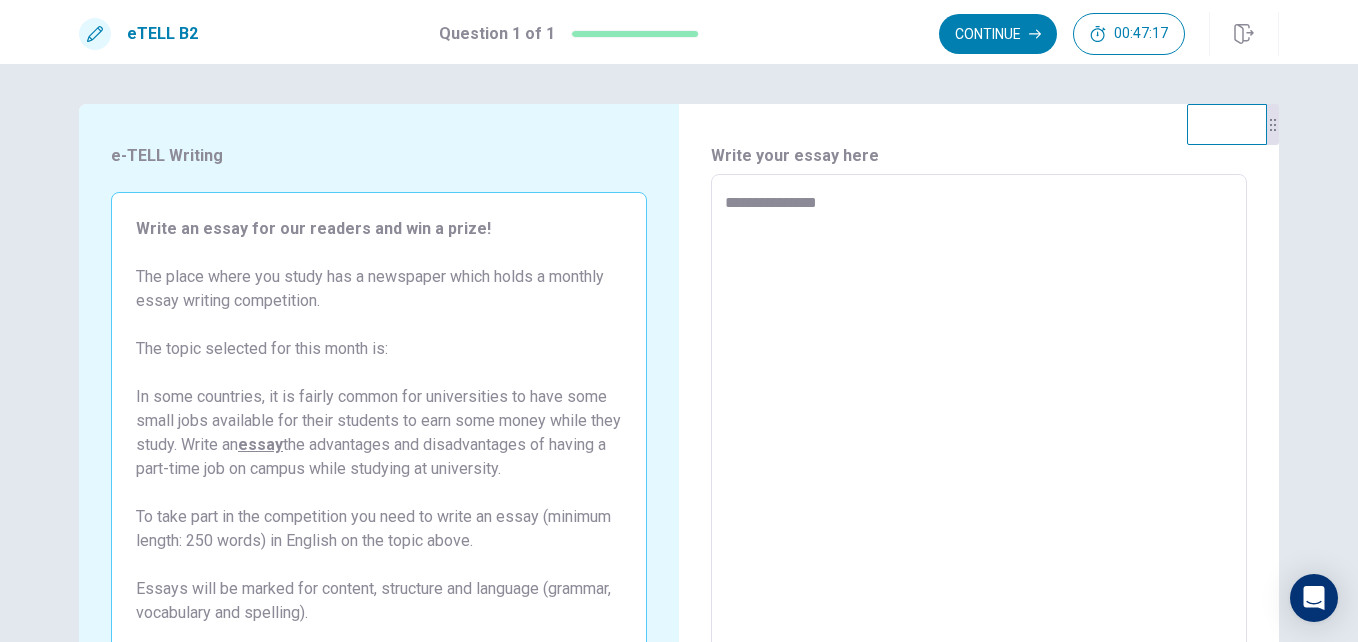 type on "*" 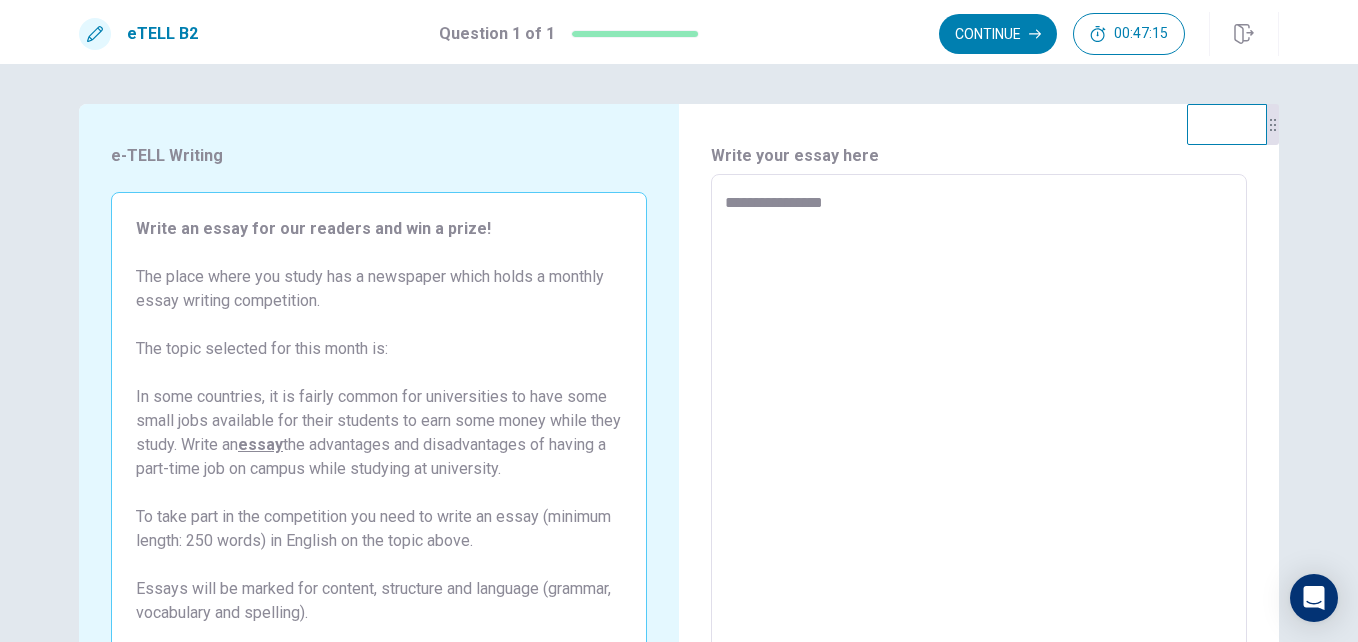 type on "*" 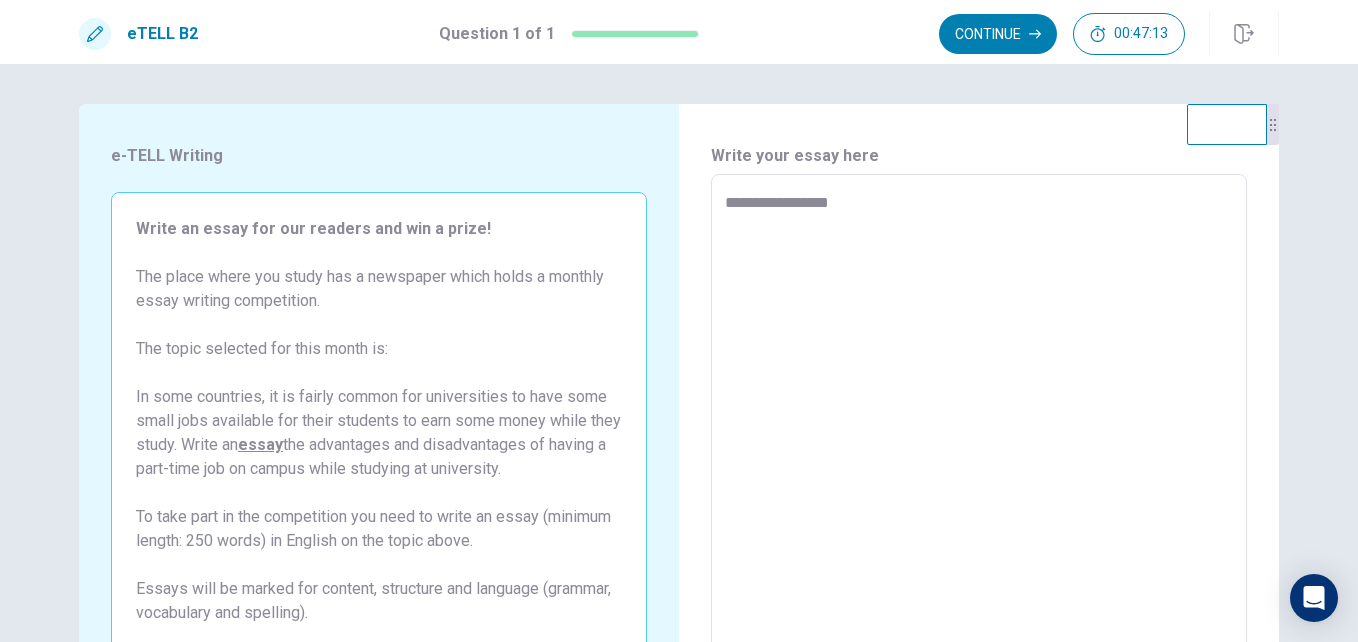 type on "*" 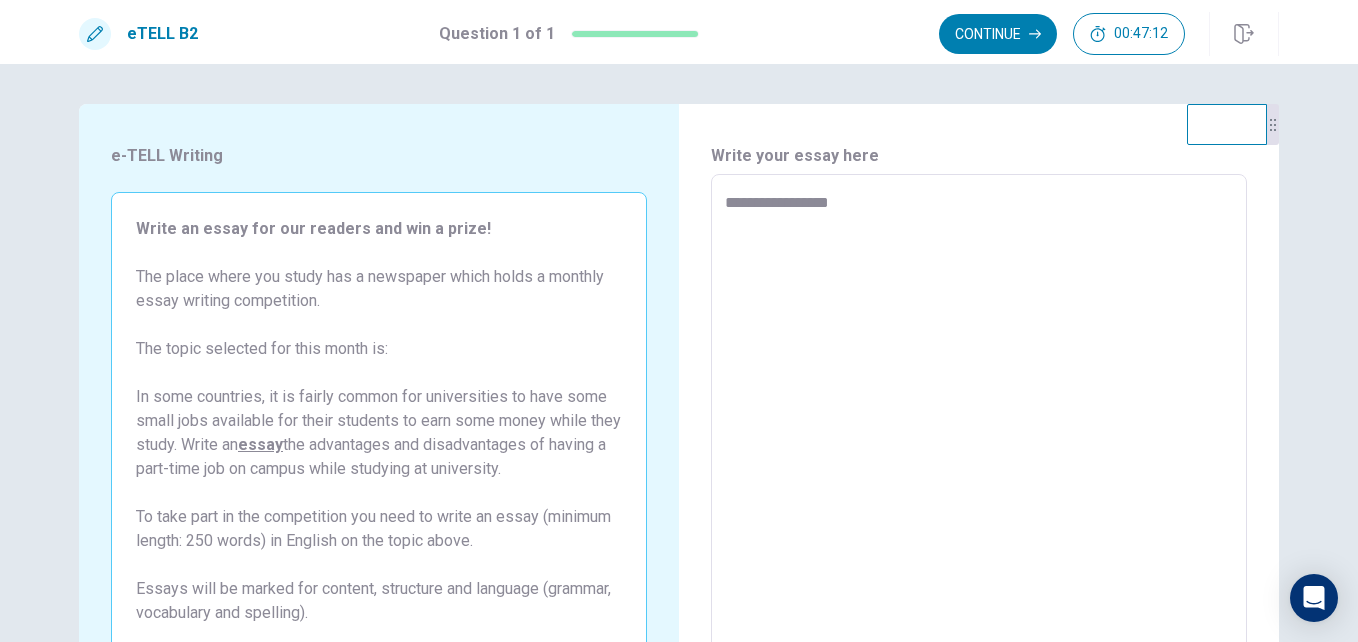type on "**********" 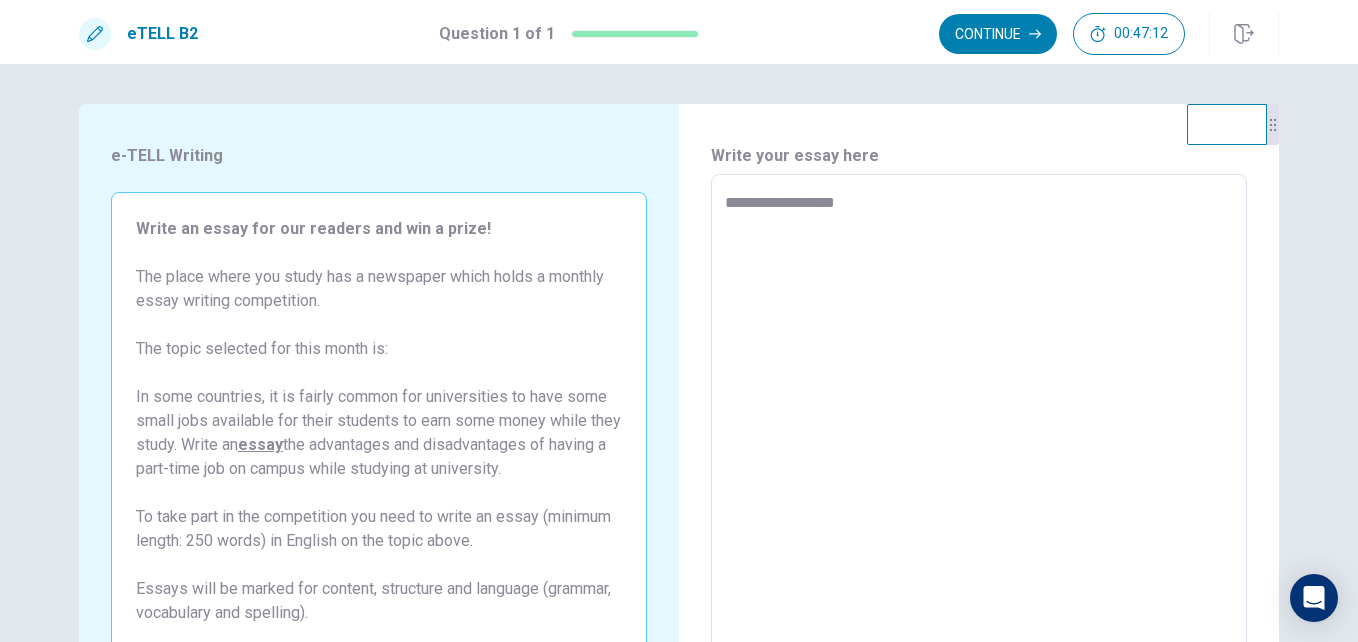 type on "*" 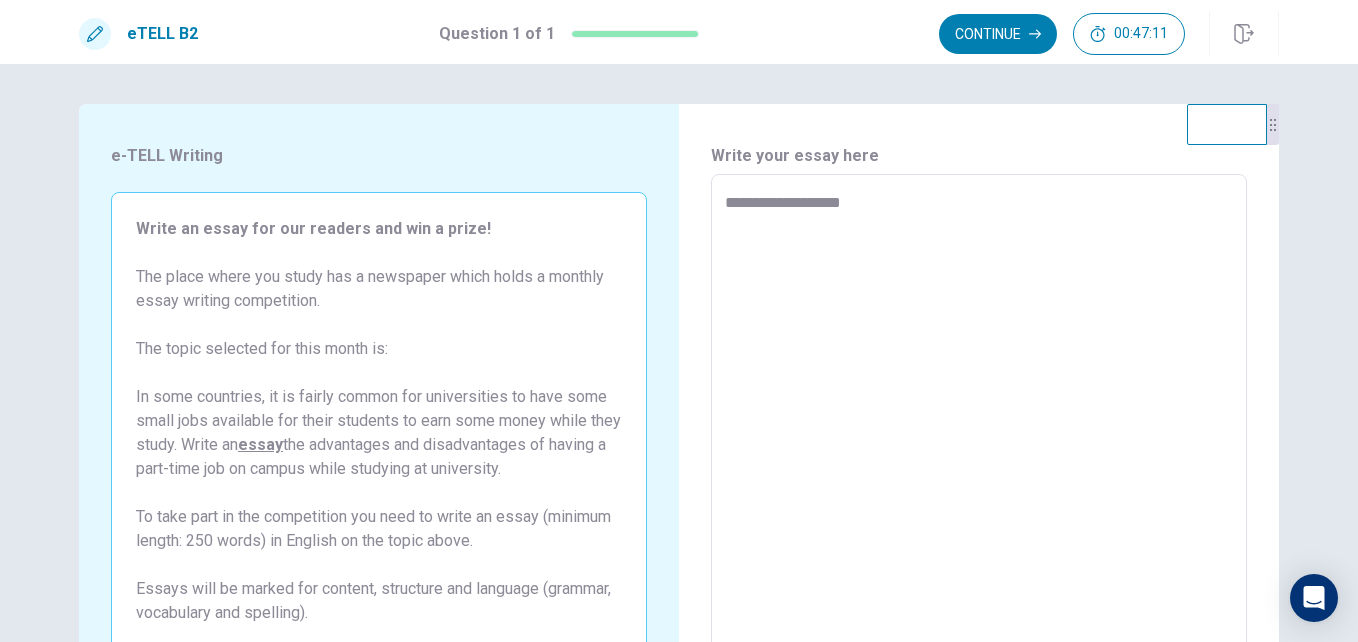 type on "*" 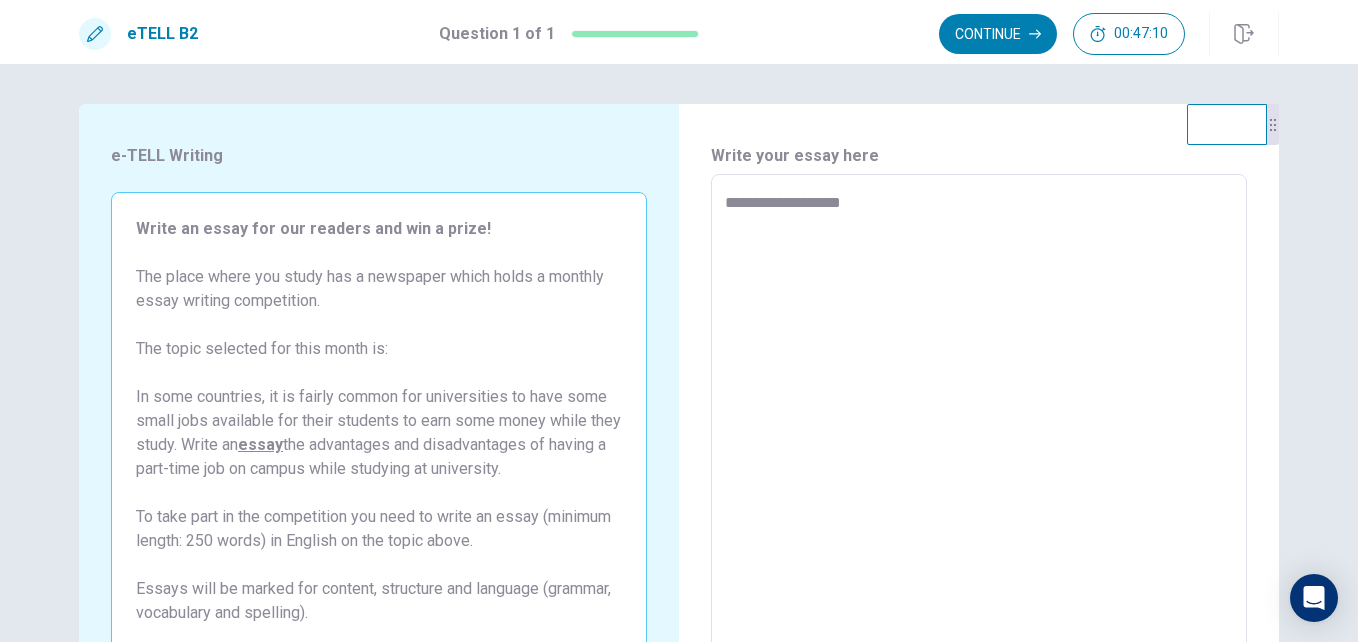type on "**********" 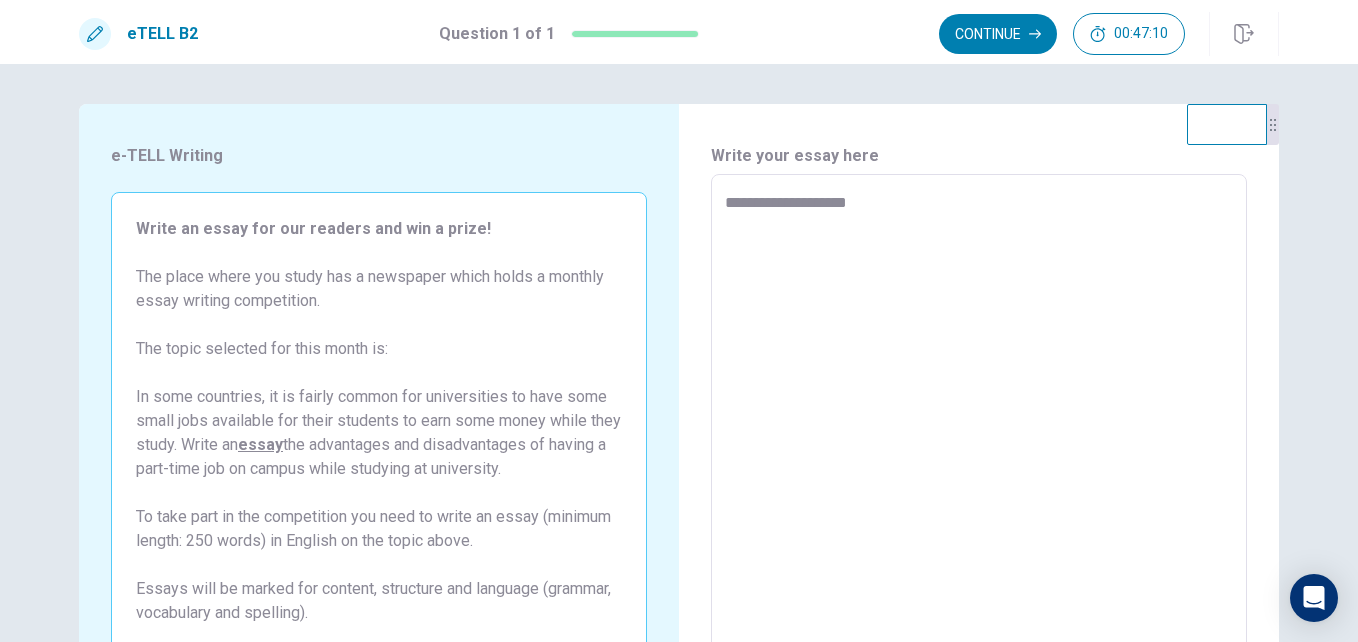 type on "*" 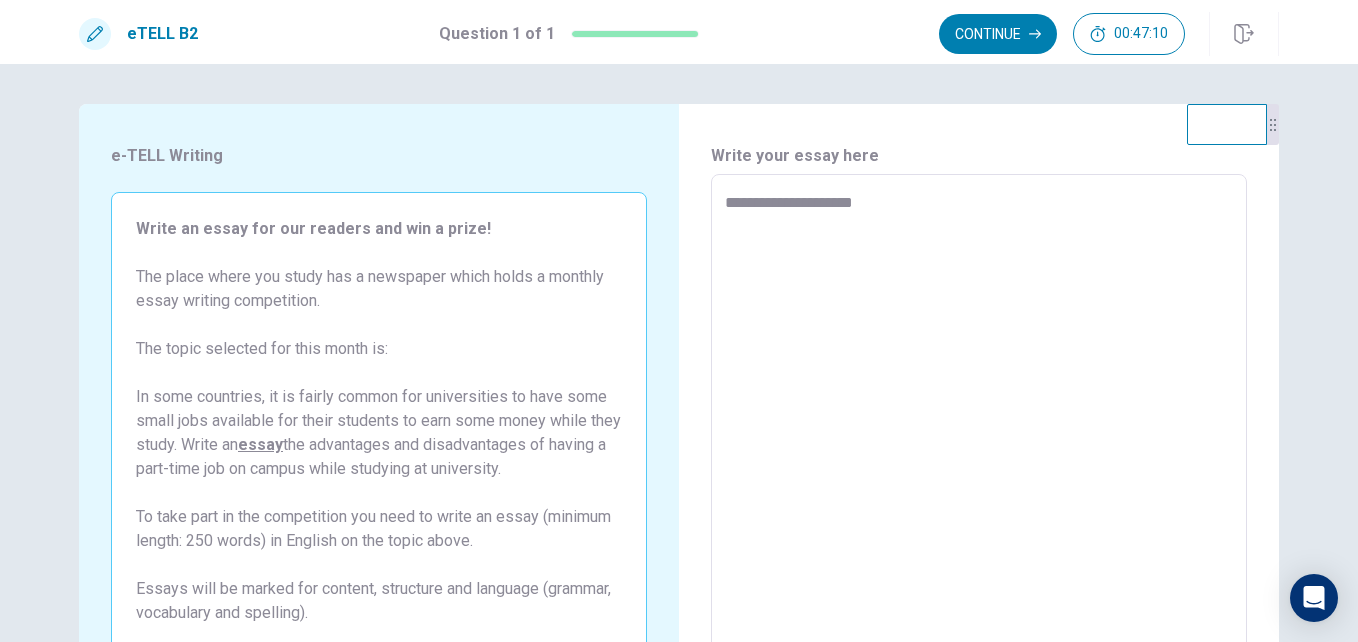 type on "*" 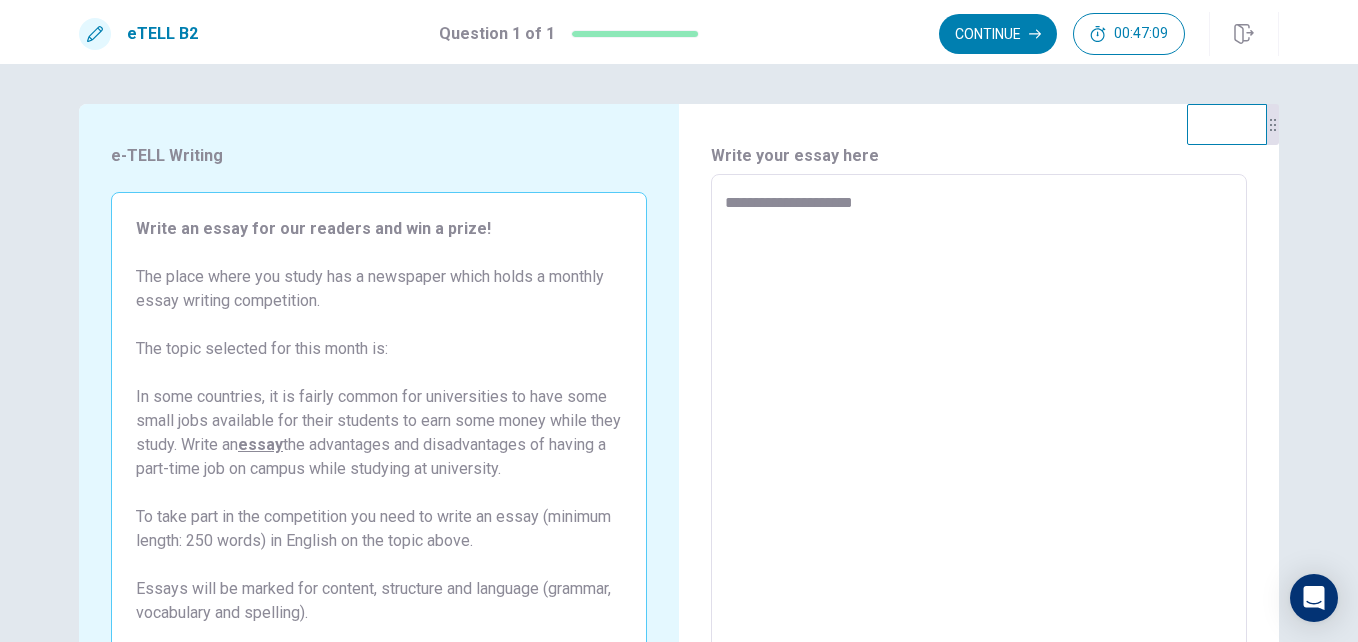 type on "**********" 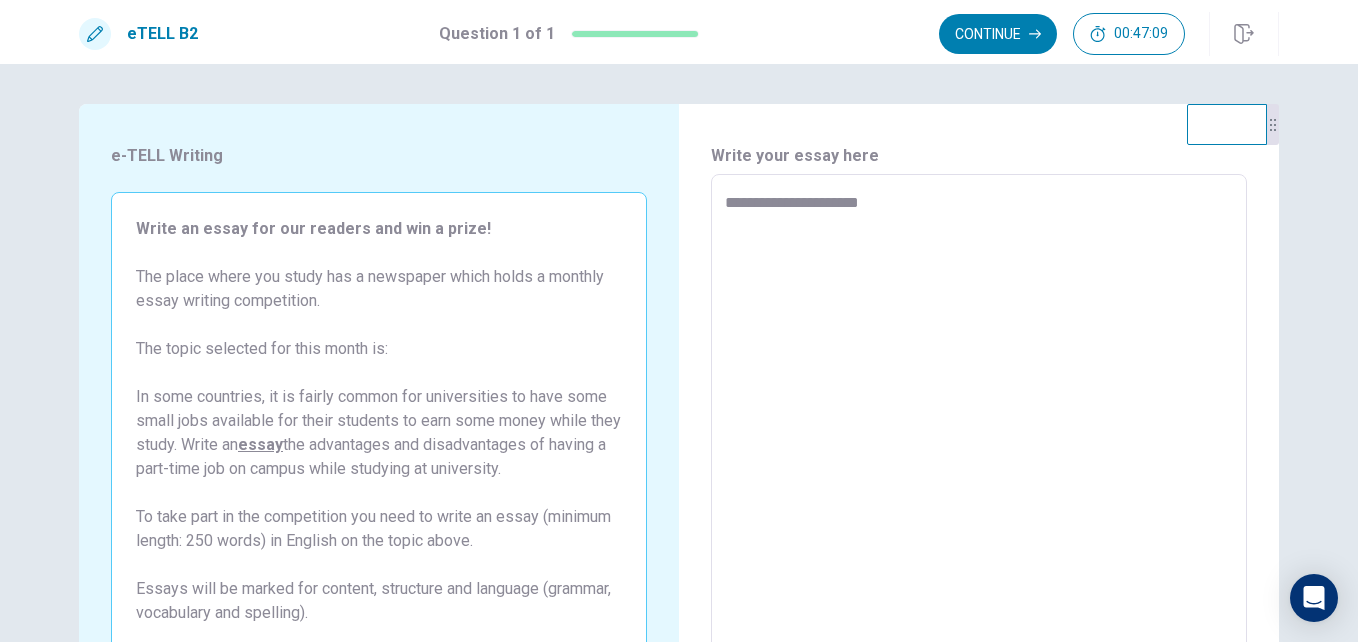 type on "*" 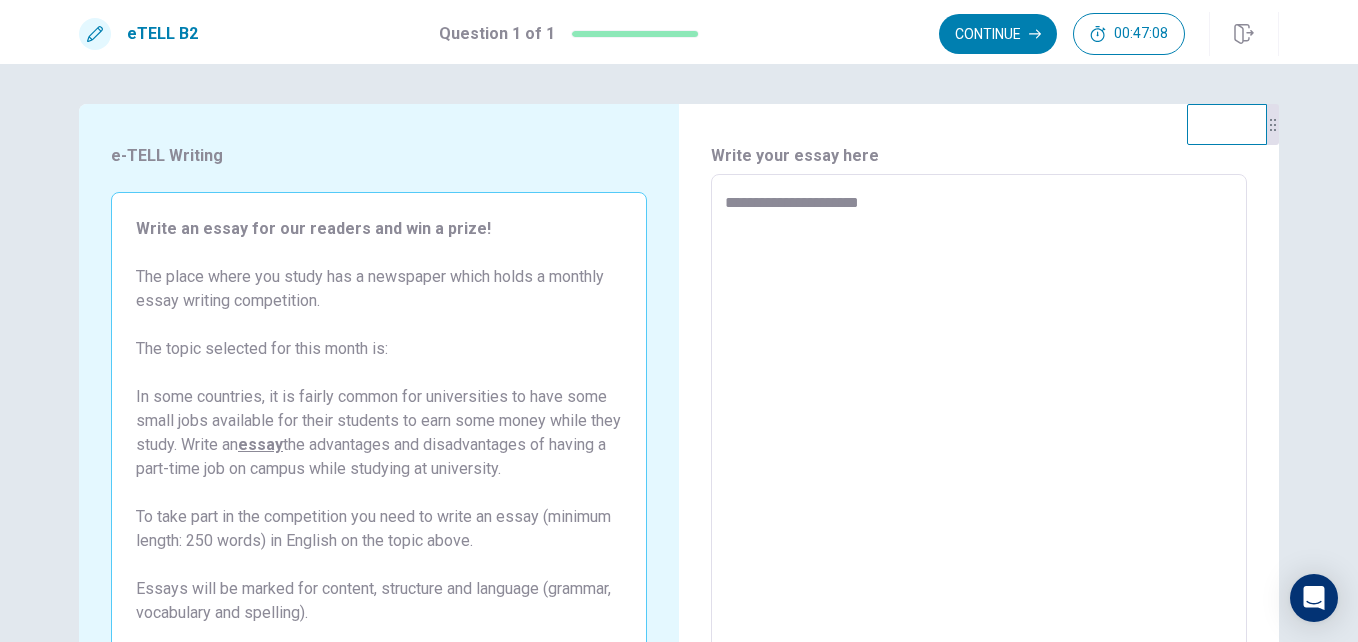 type on "**********" 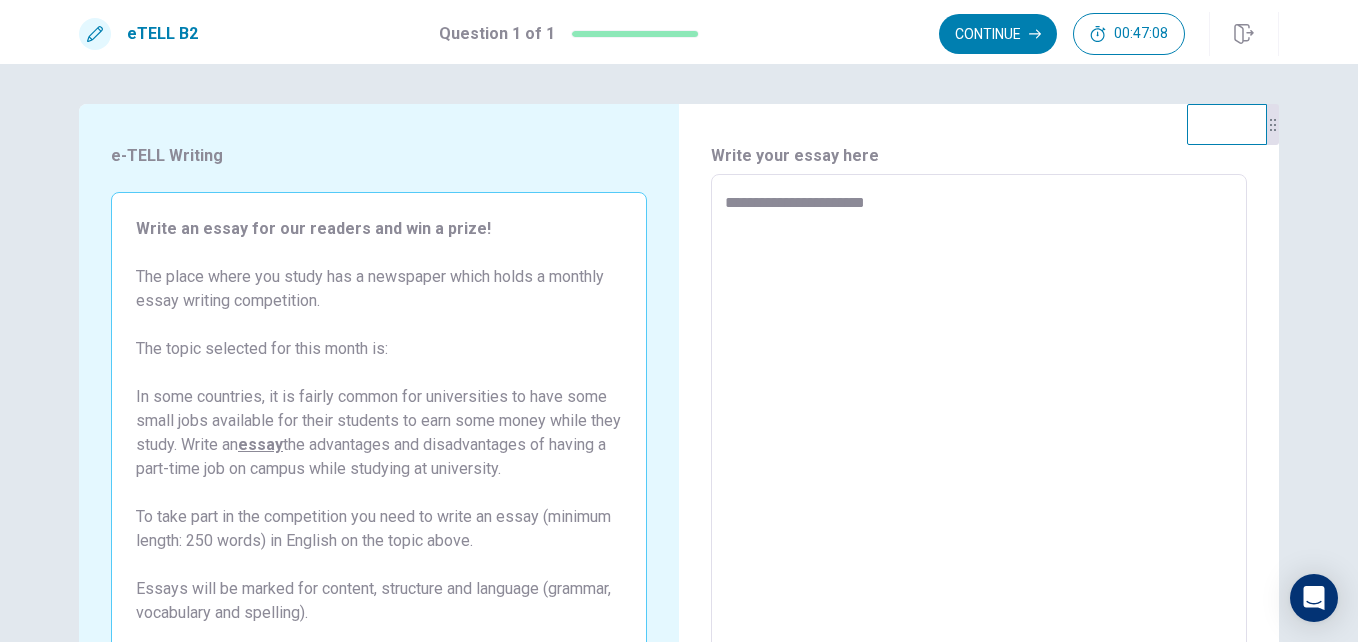 type on "*" 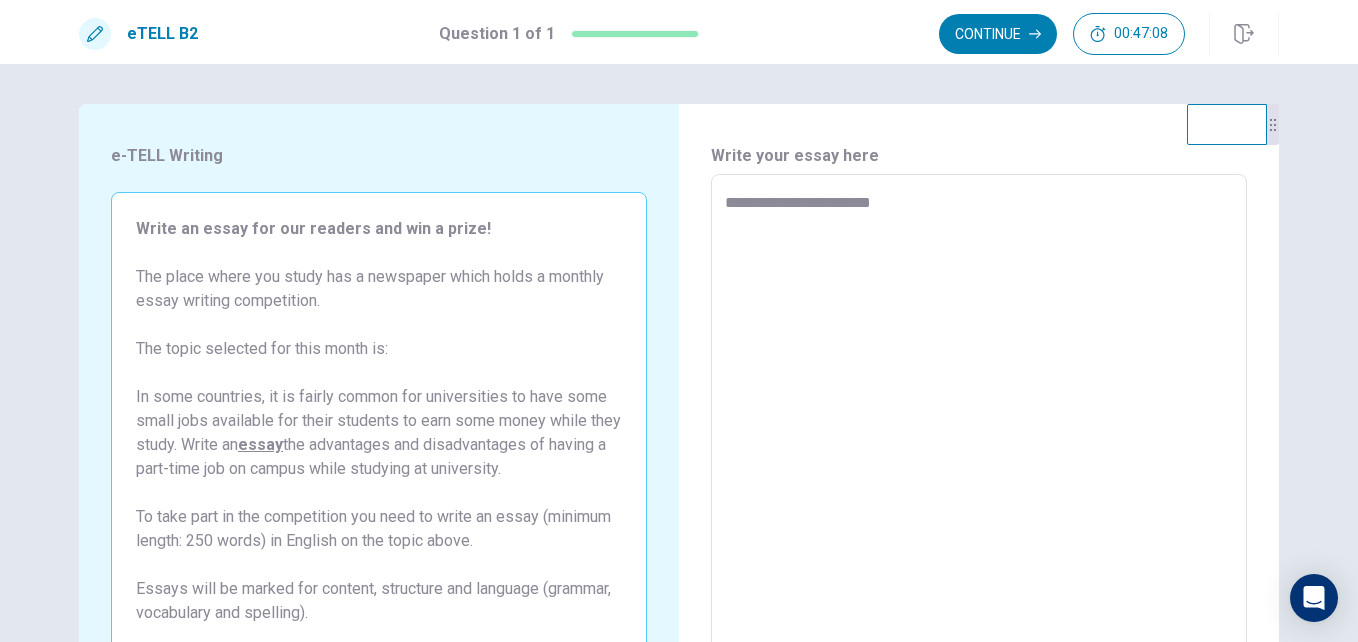 type on "*" 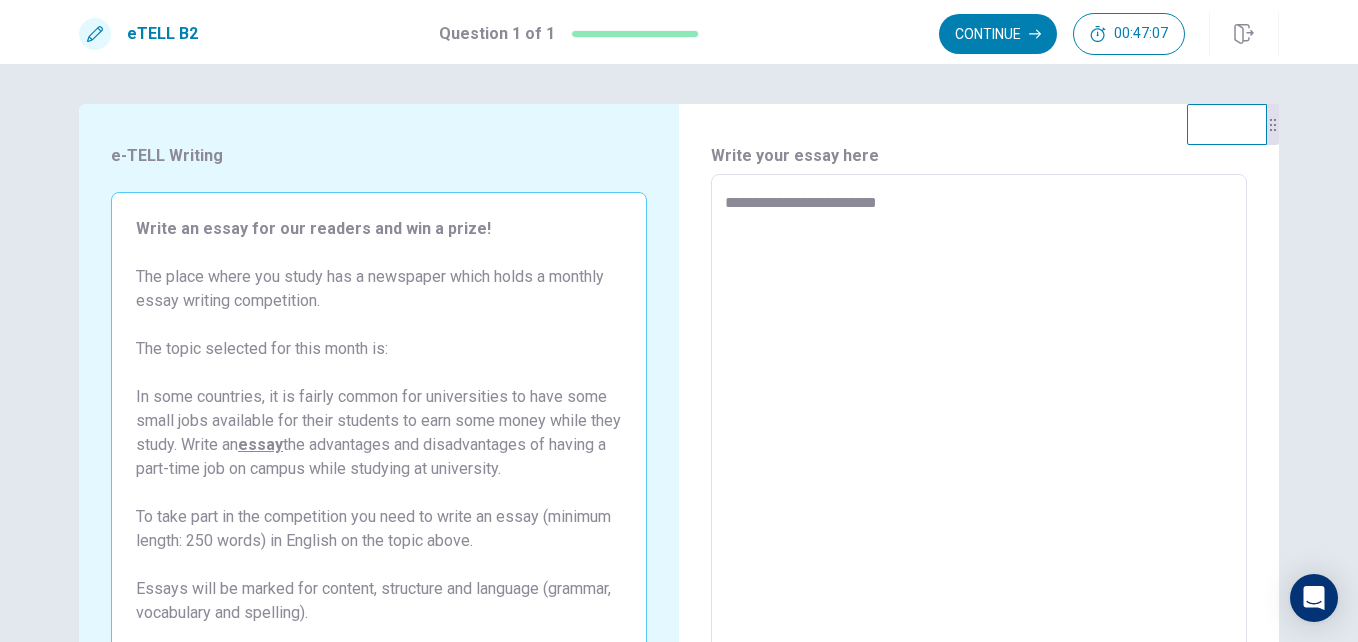 type on "*" 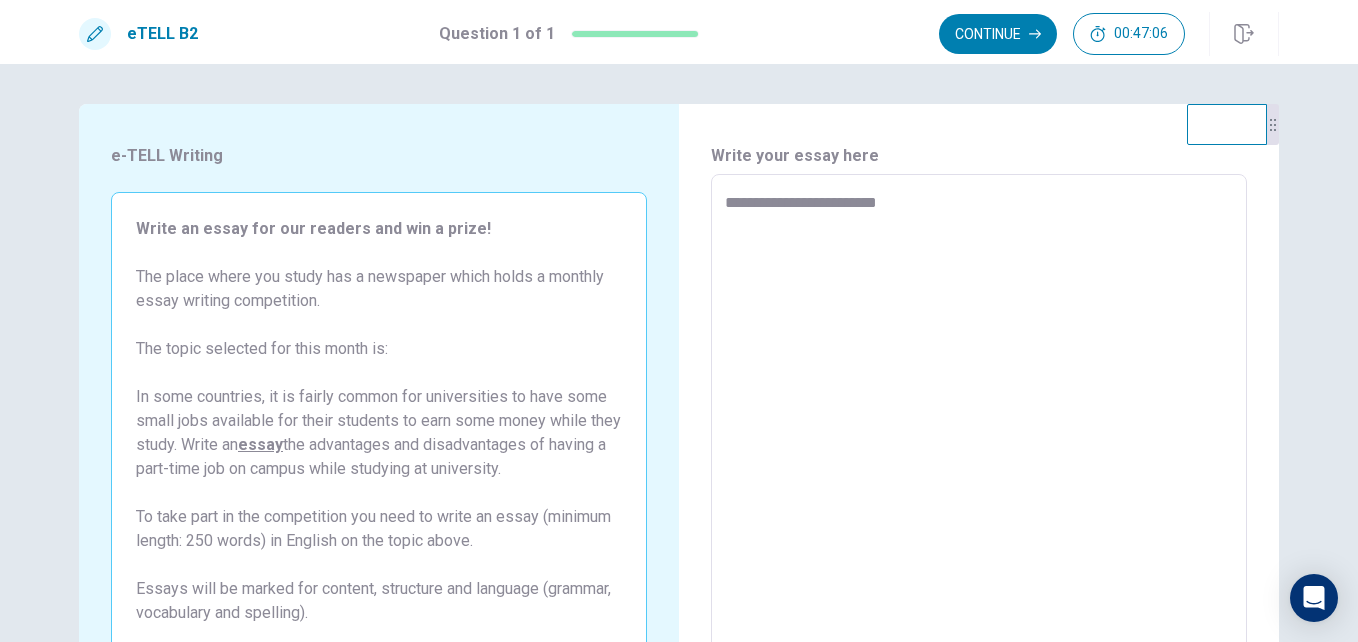 type on "**********" 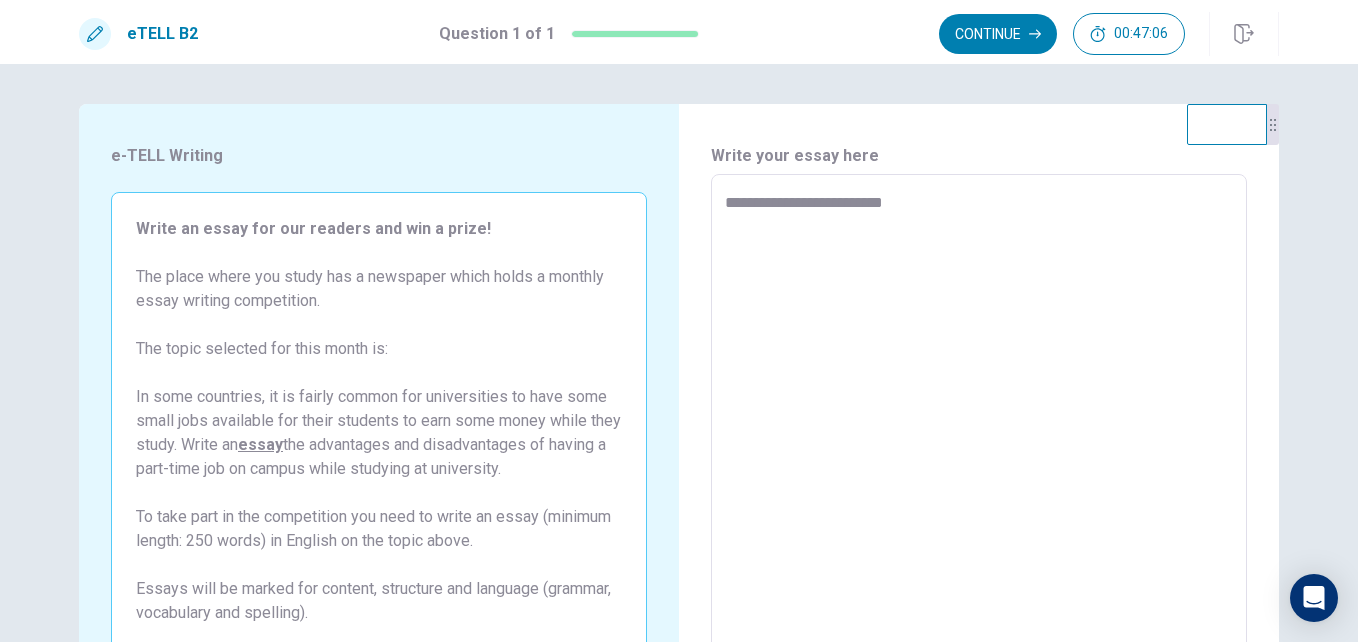 type on "*" 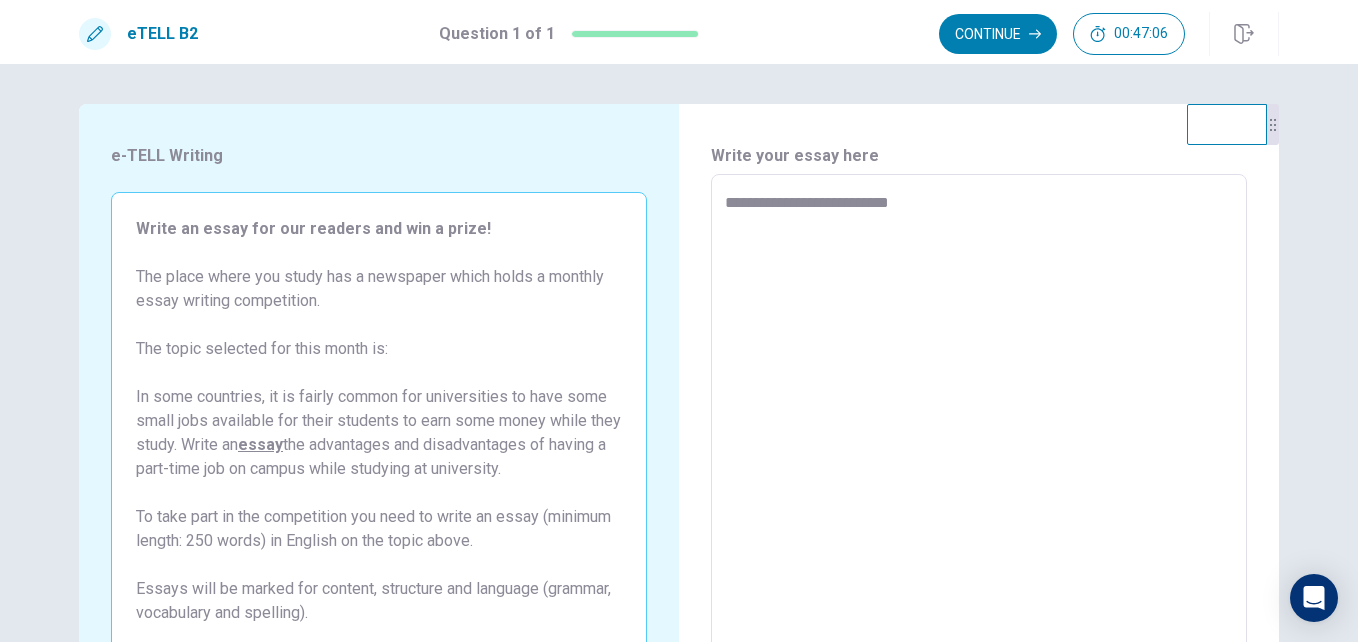 type on "*" 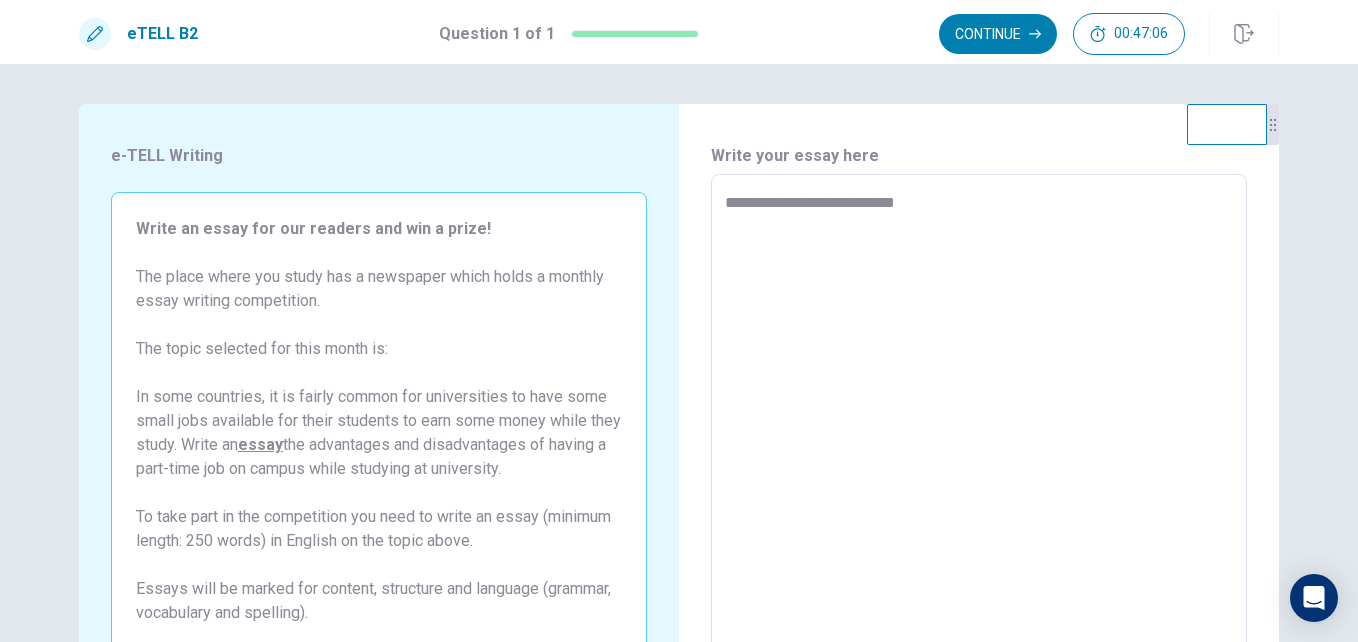 type on "*" 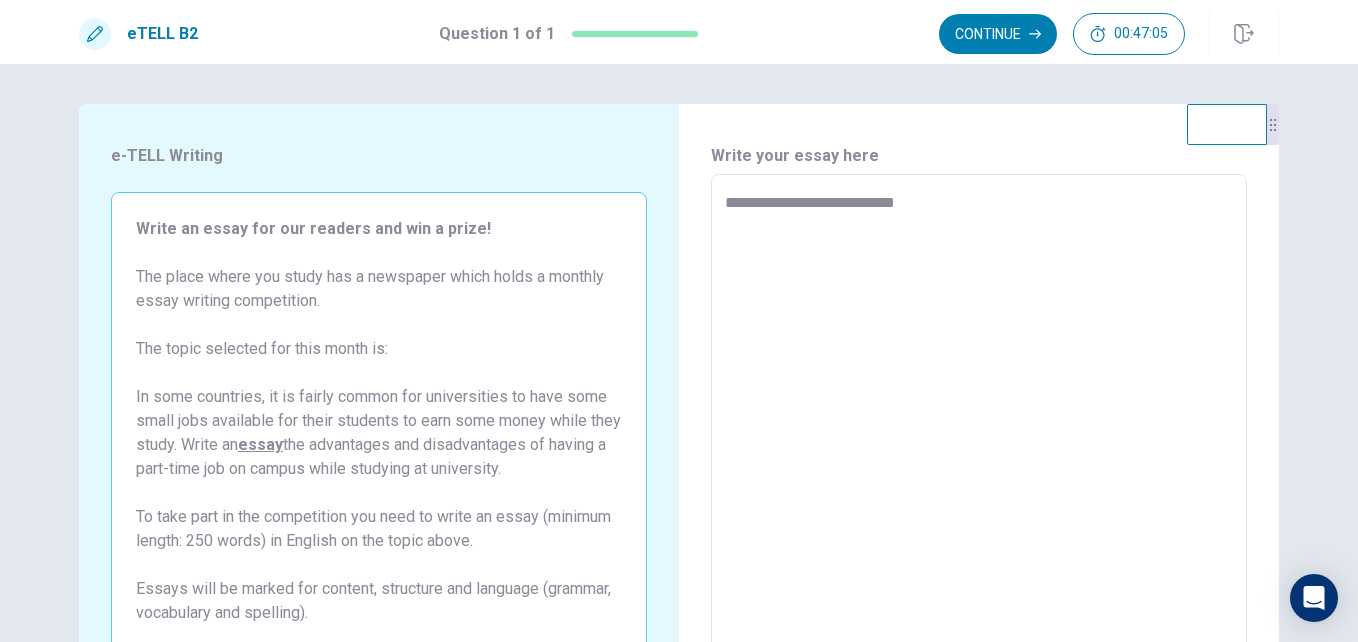 type on "**********" 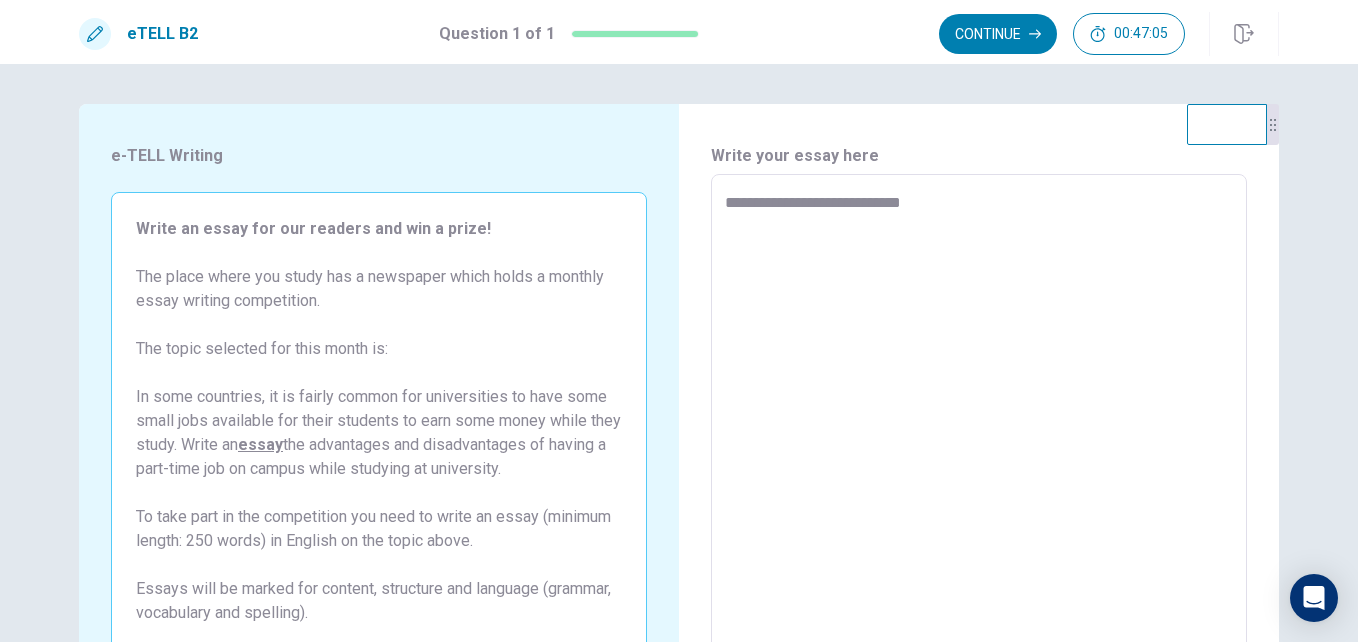type on "*" 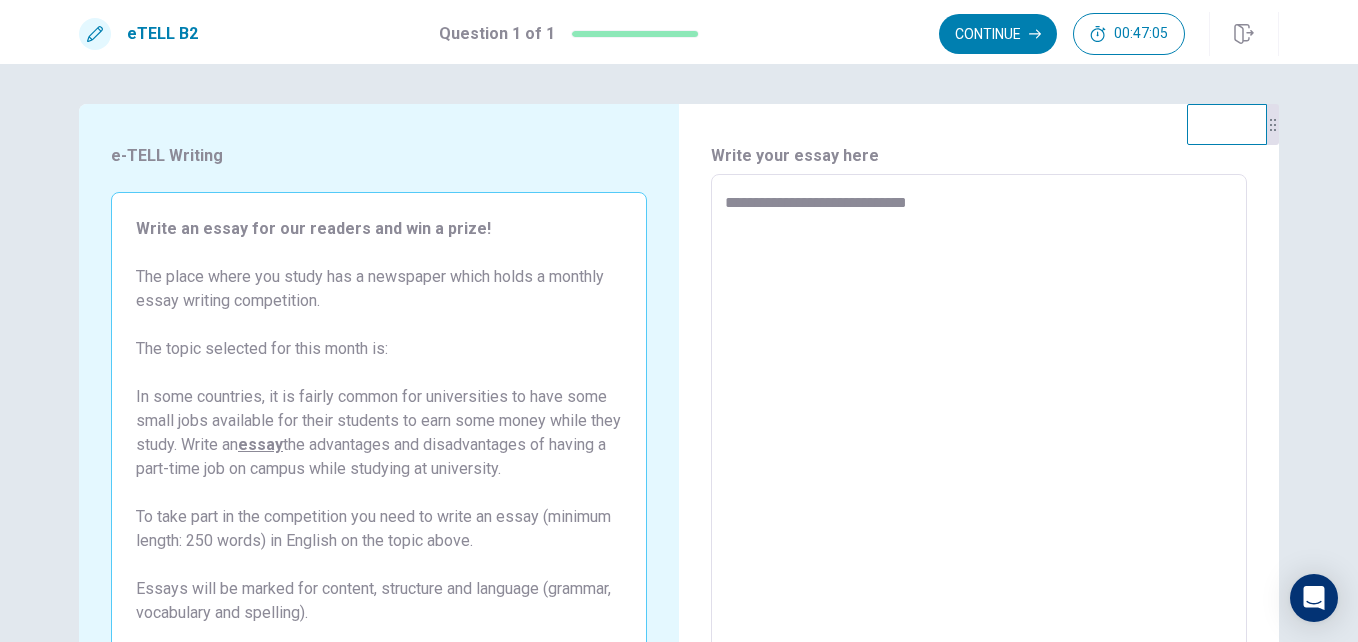 type on "*" 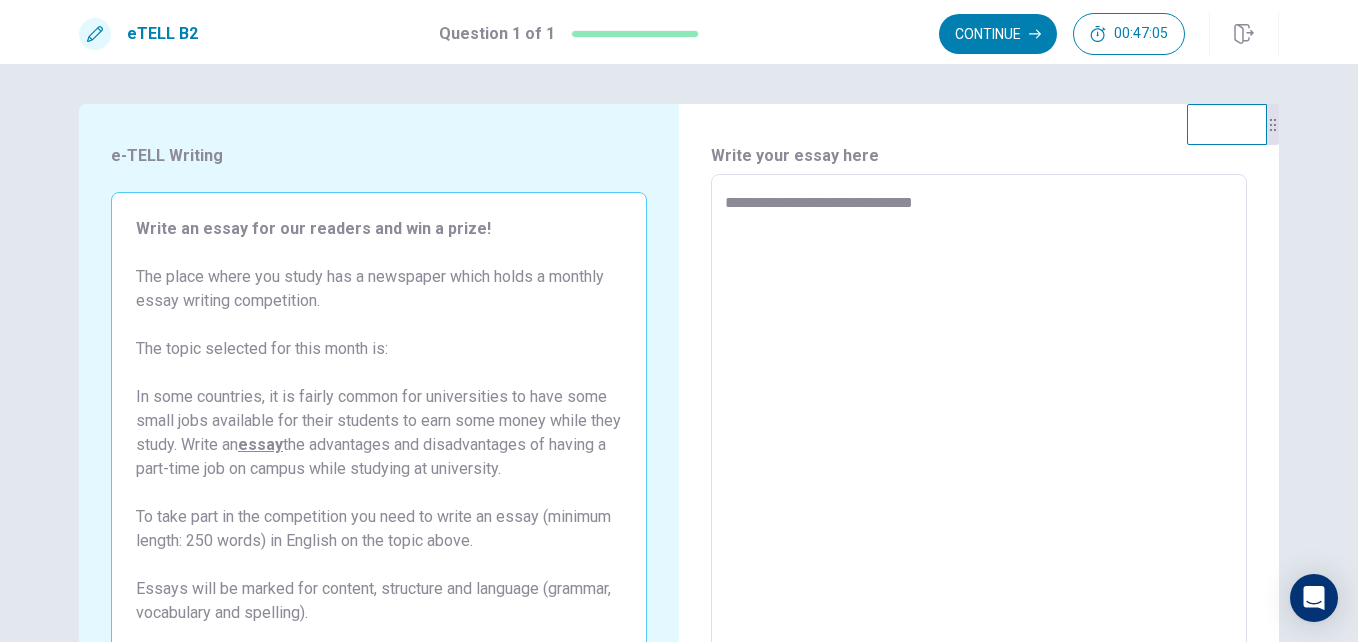 type on "*" 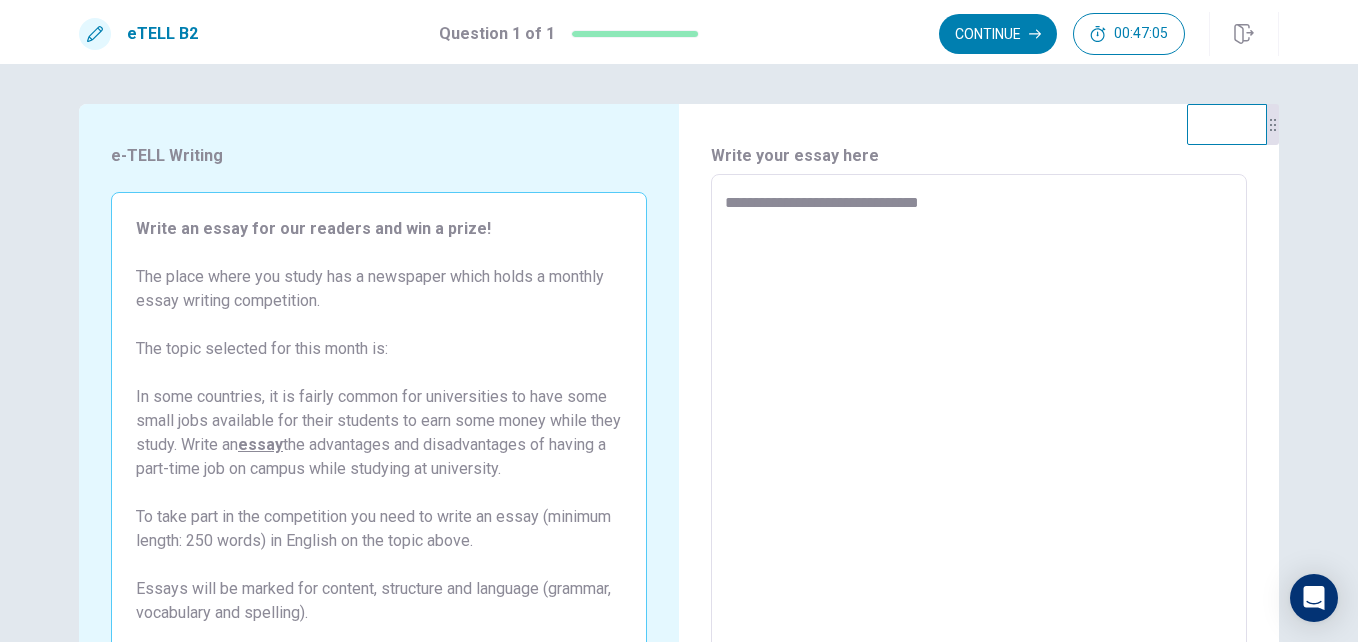 type on "*" 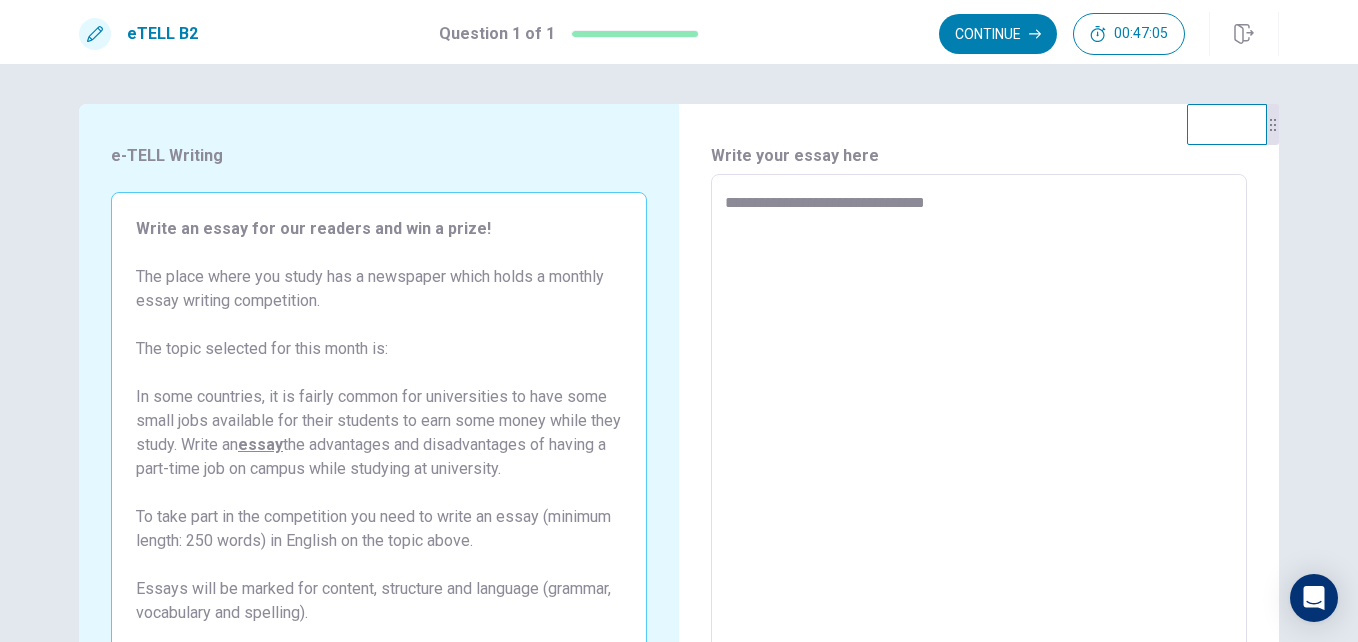 type on "*" 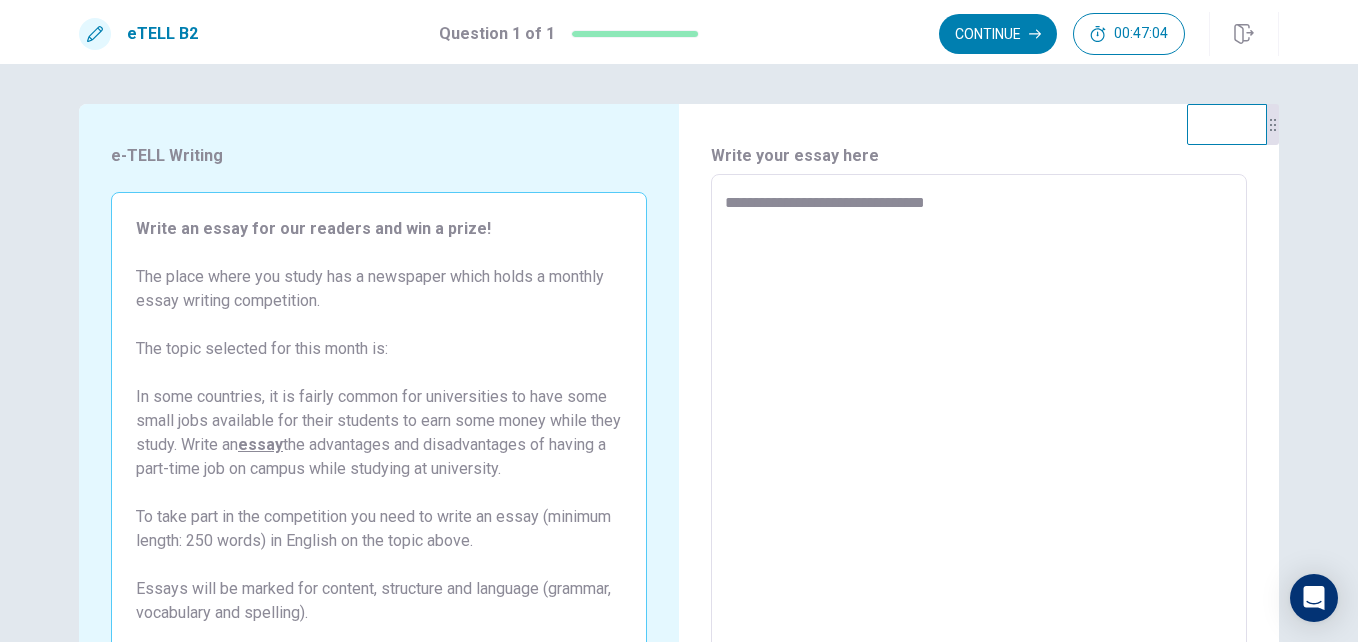 type on "**********" 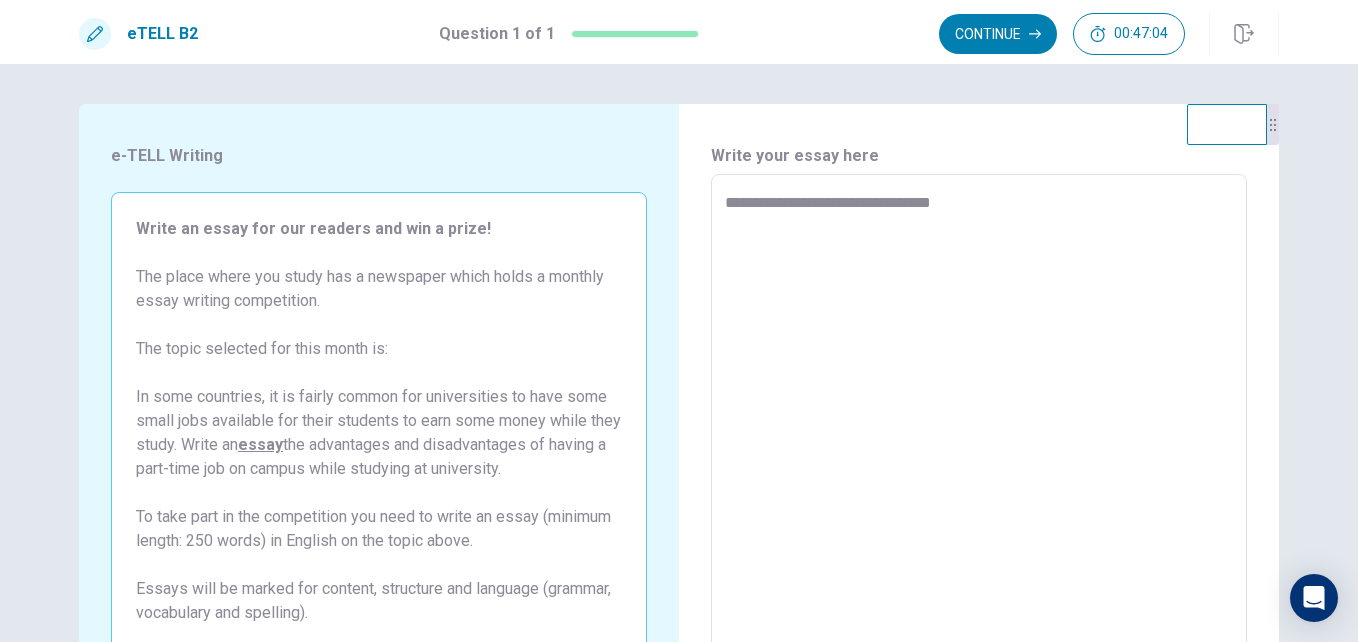 type on "*" 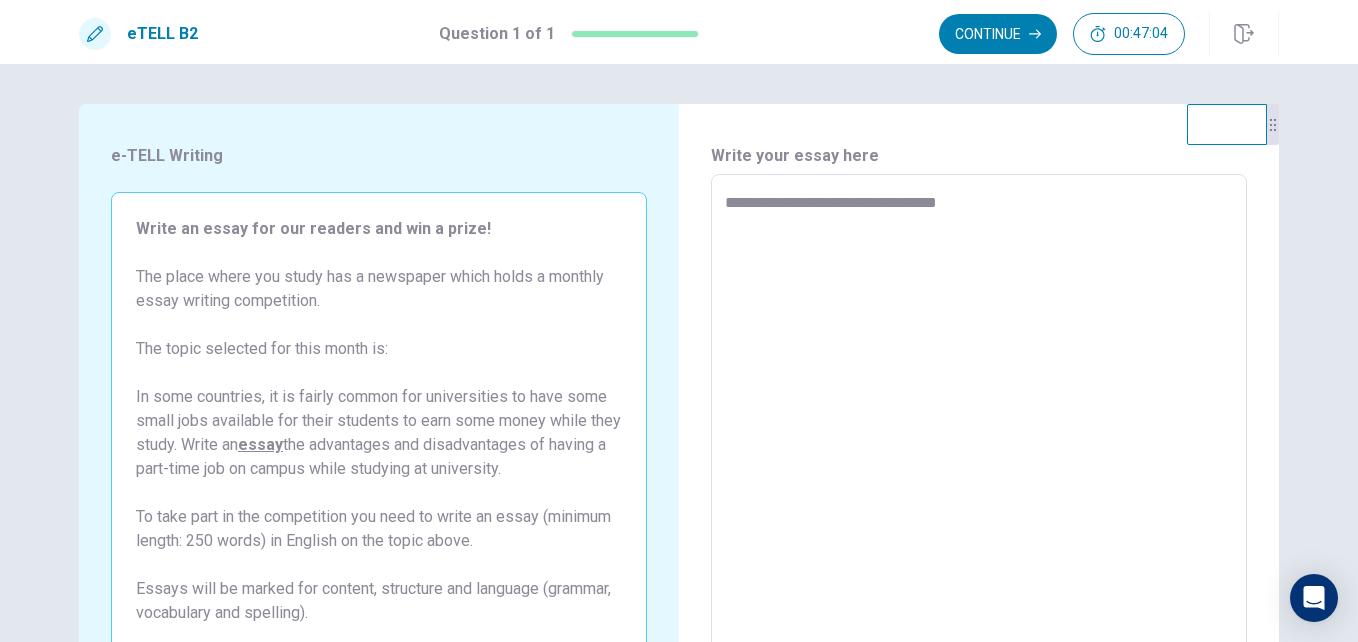 type on "*" 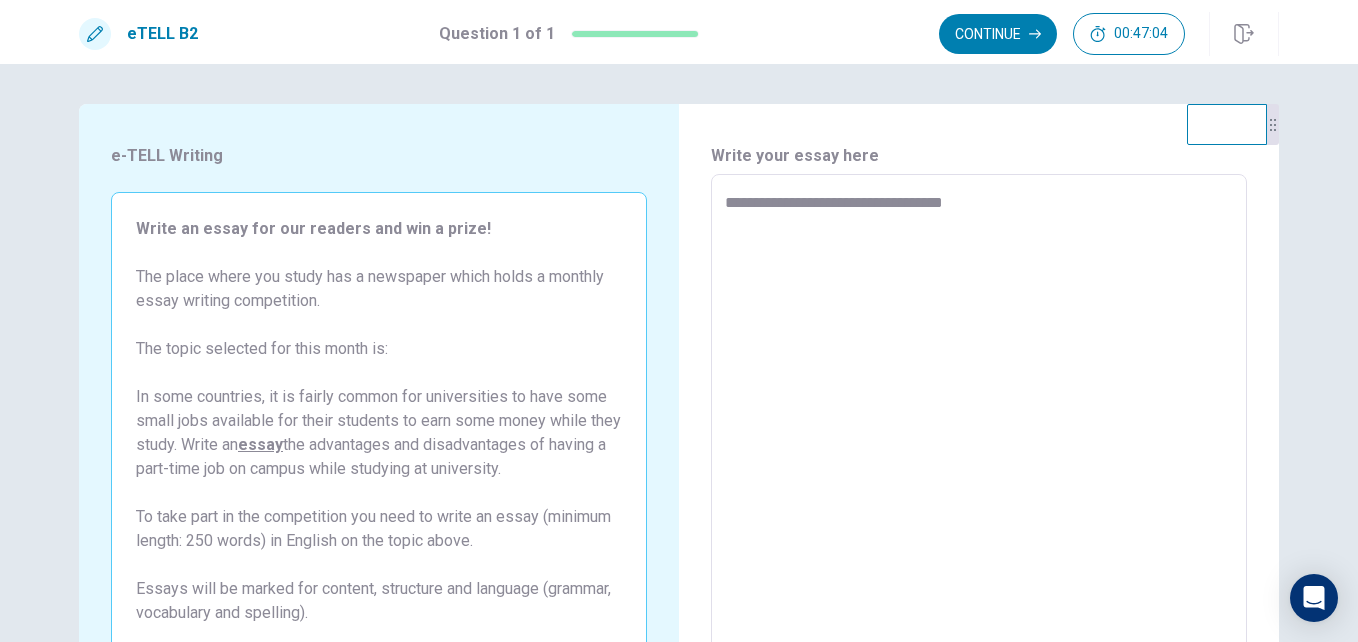 type 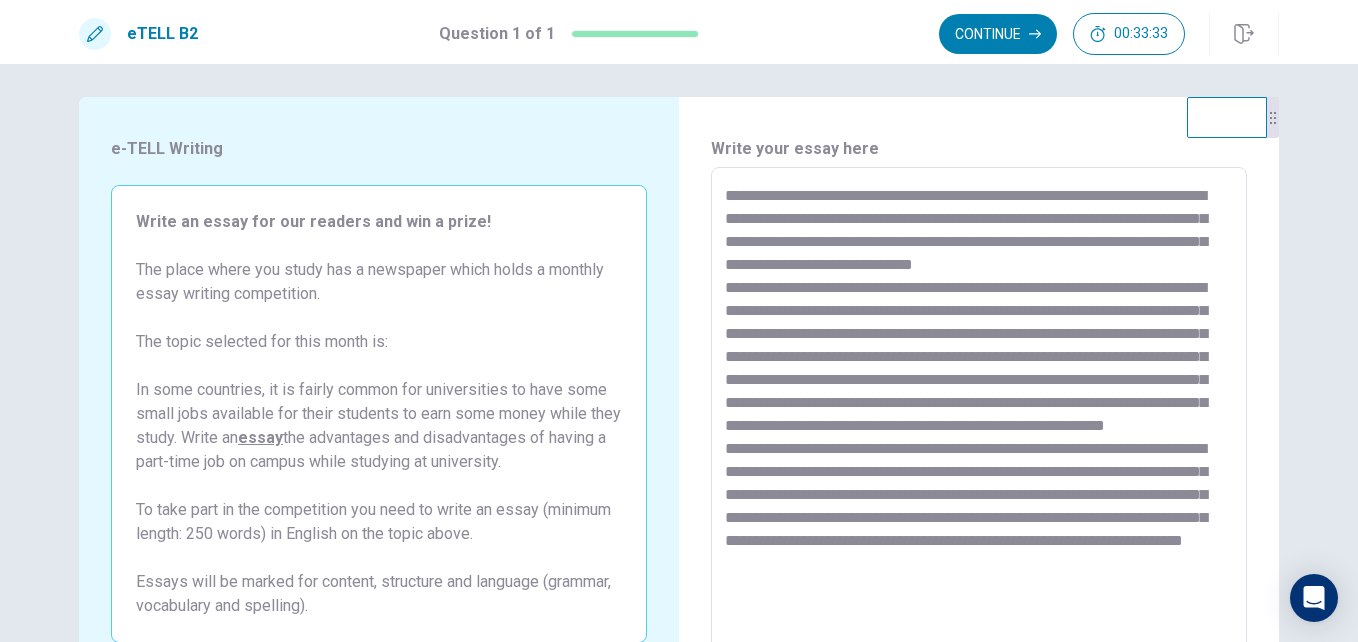 scroll, scrollTop: 30, scrollLeft: 0, axis: vertical 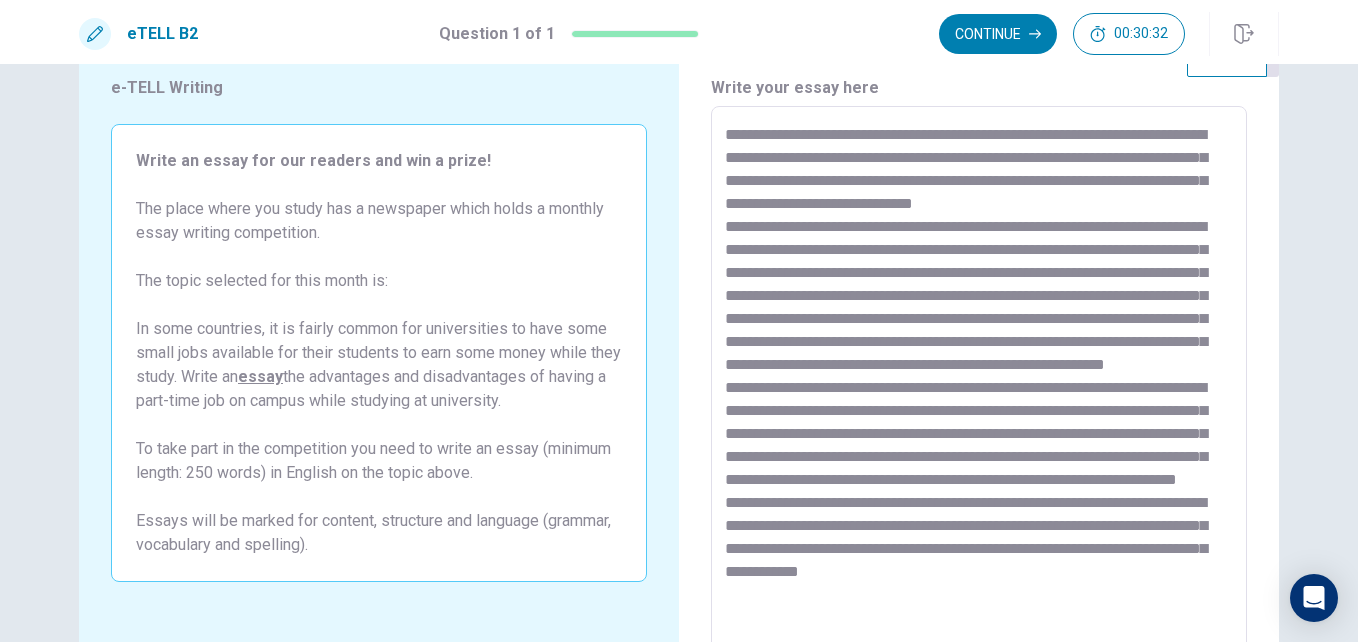 click at bounding box center [979, 383] 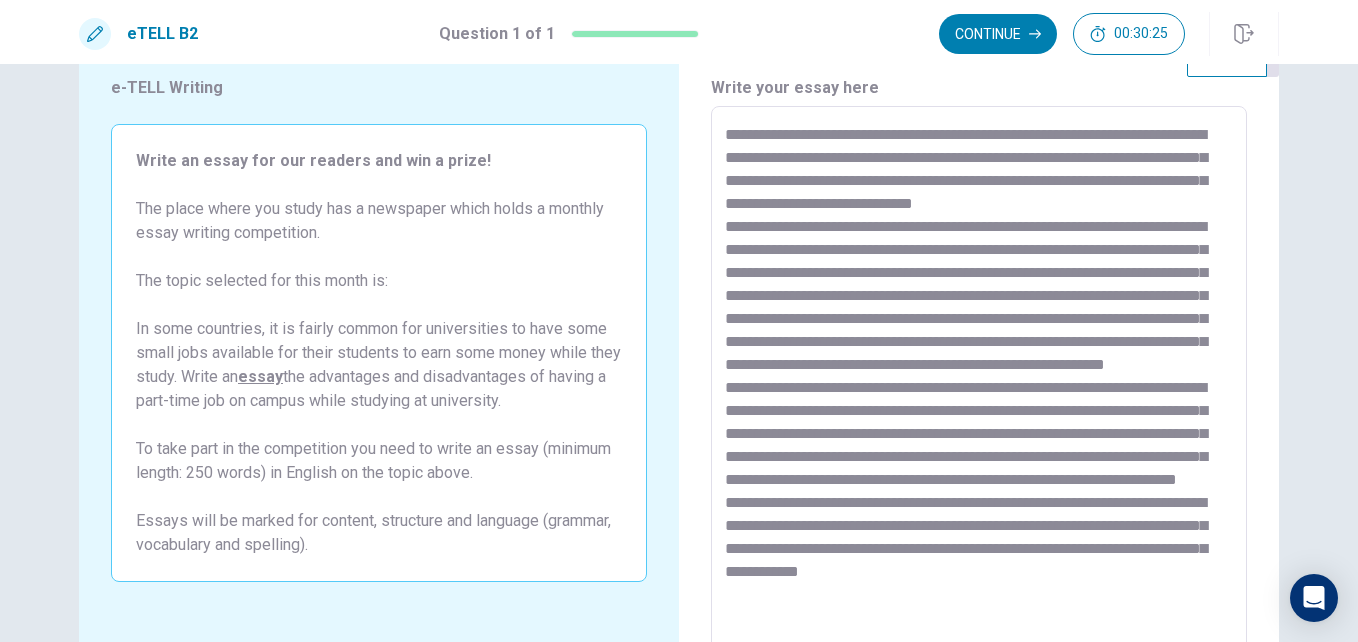click at bounding box center [979, 383] 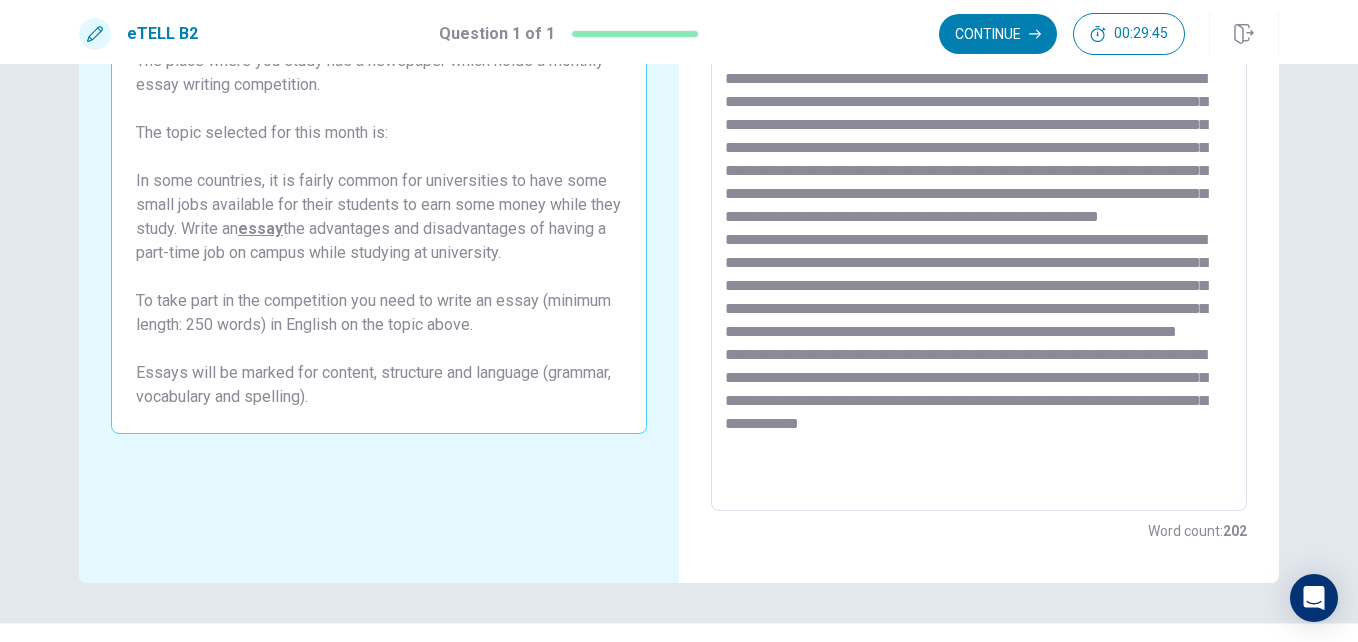 scroll, scrollTop: 261, scrollLeft: 0, axis: vertical 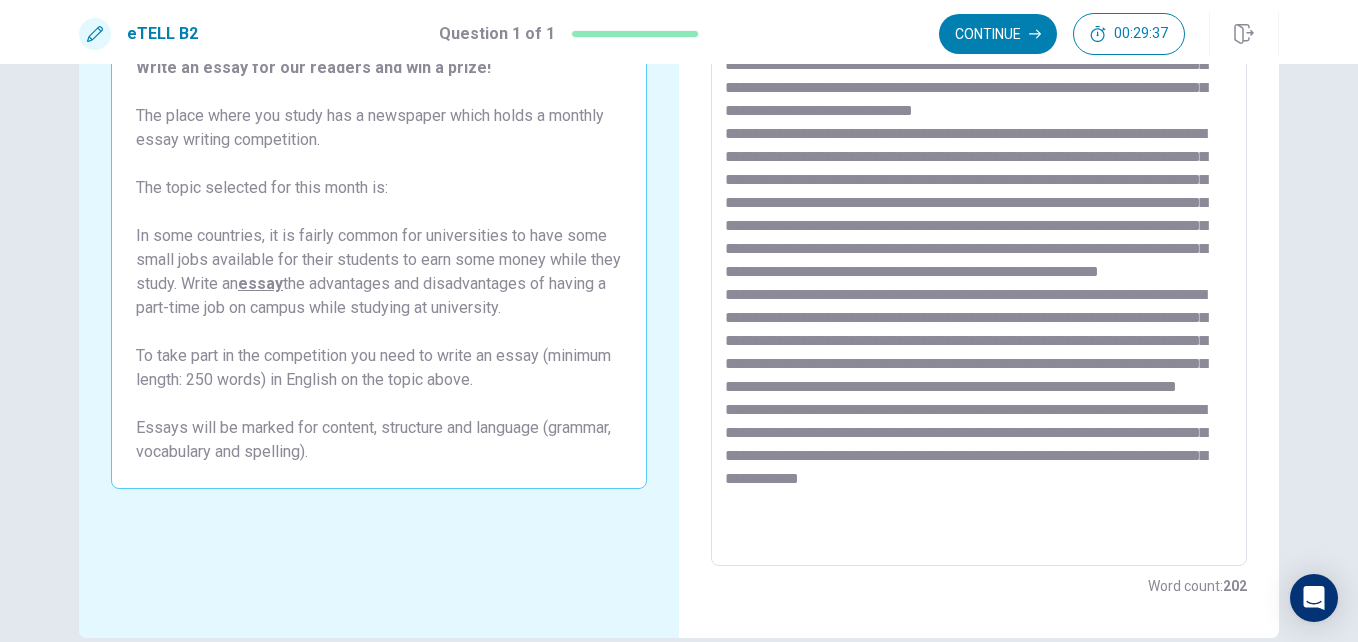 click at bounding box center (979, 290) 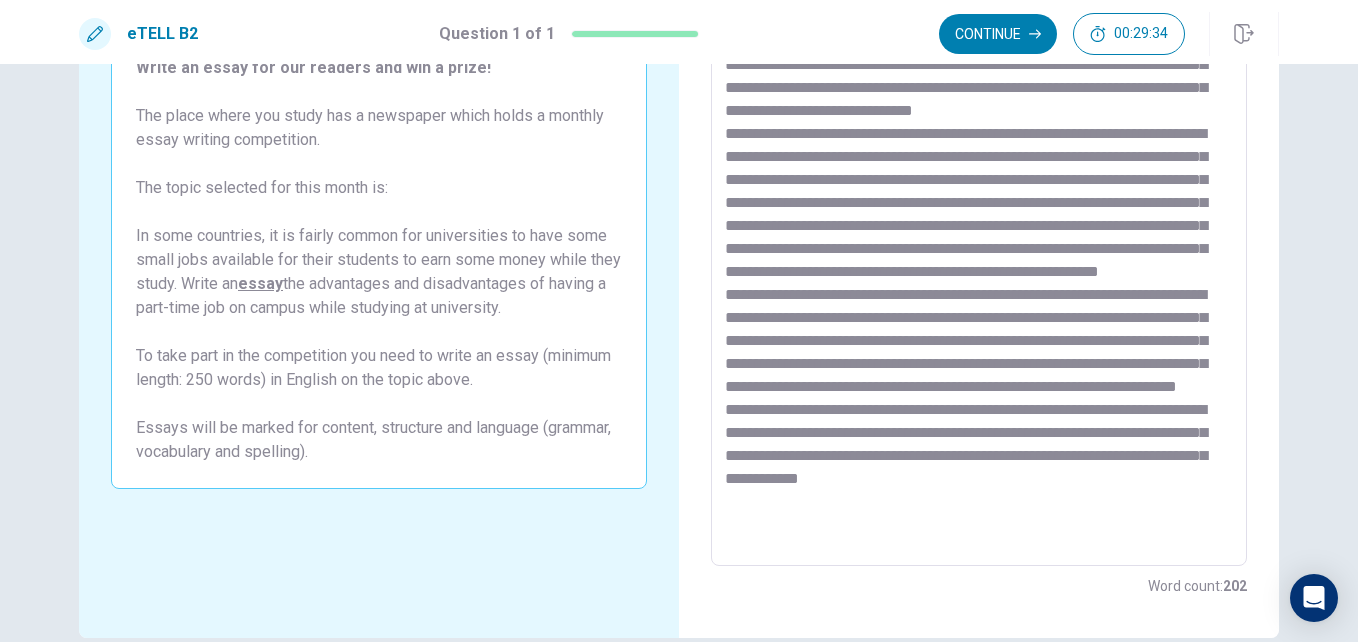 scroll, scrollTop: 0, scrollLeft: 0, axis: both 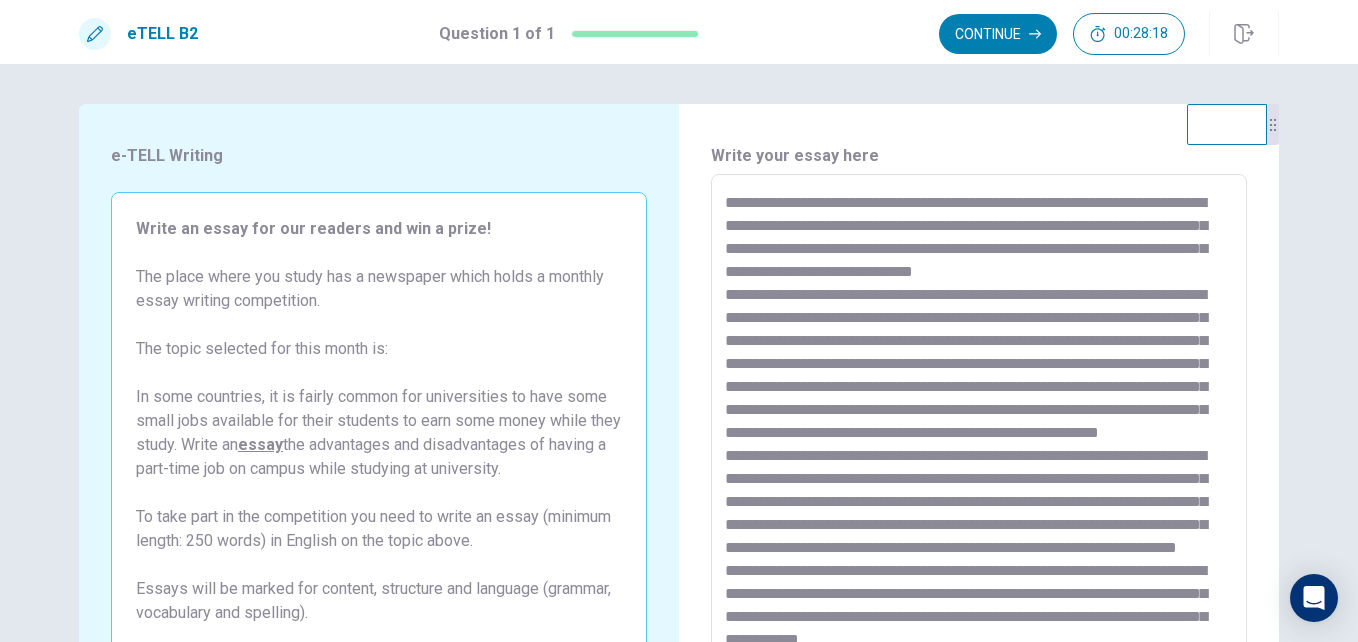 click at bounding box center (979, 451) 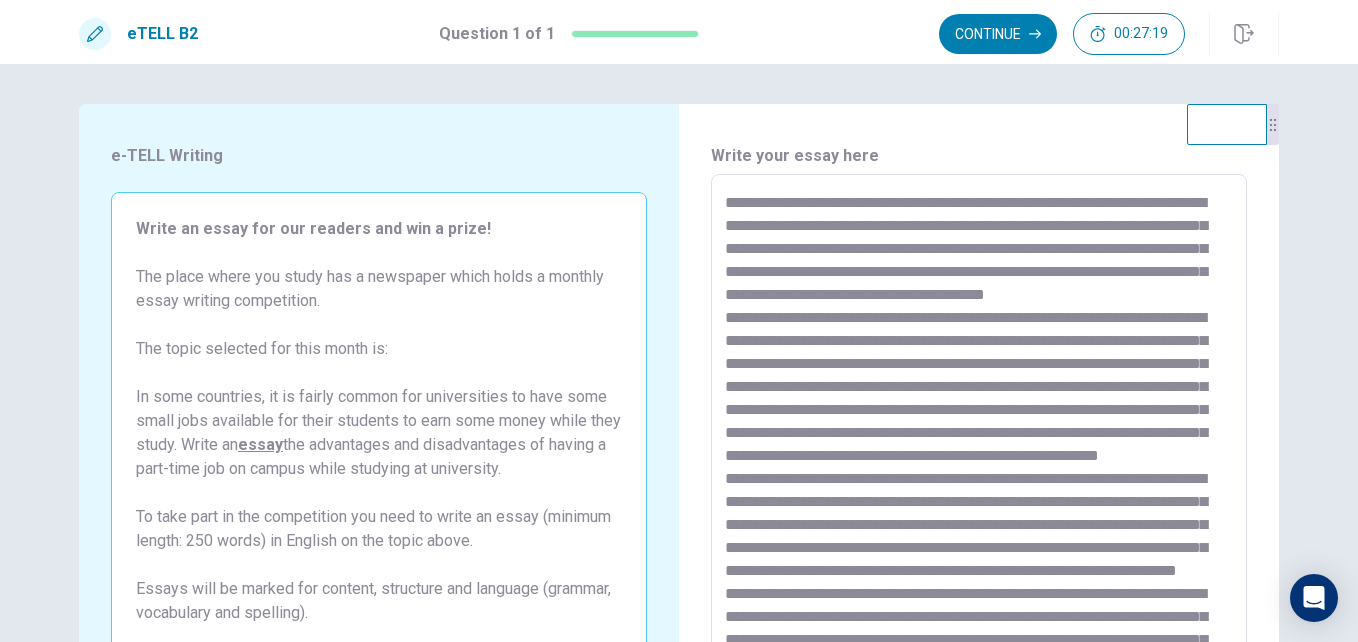 scroll, scrollTop: 78, scrollLeft: 0, axis: vertical 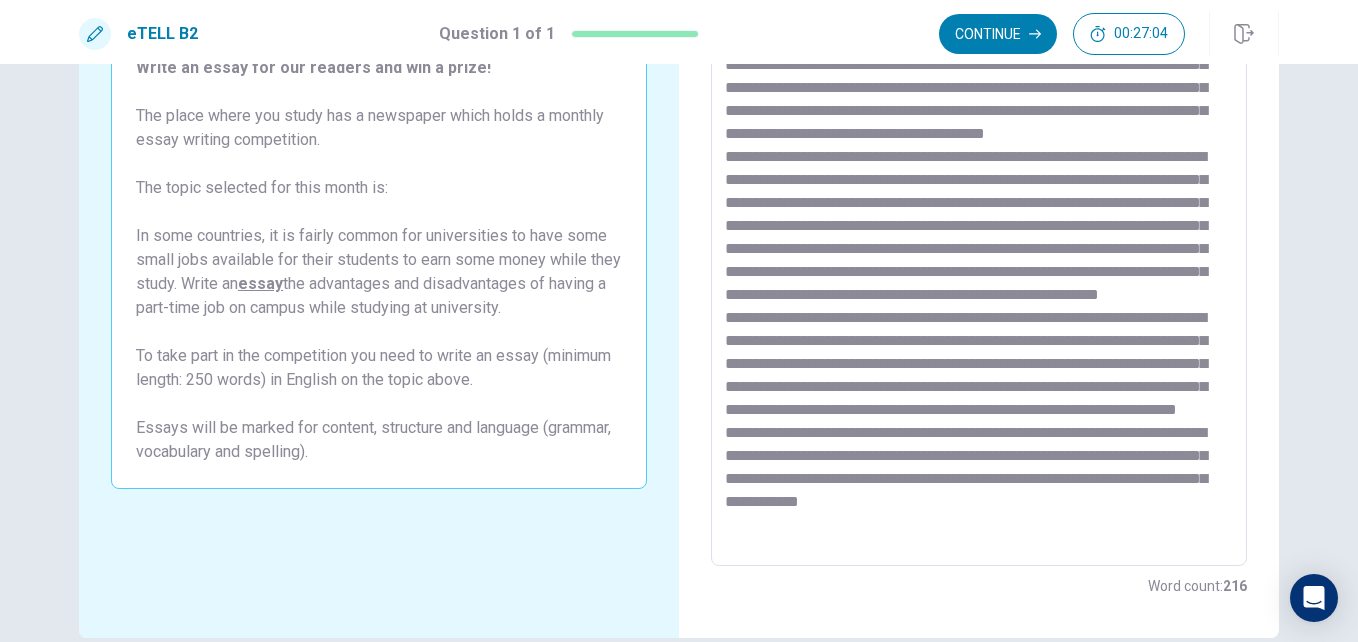 click at bounding box center (979, 290) 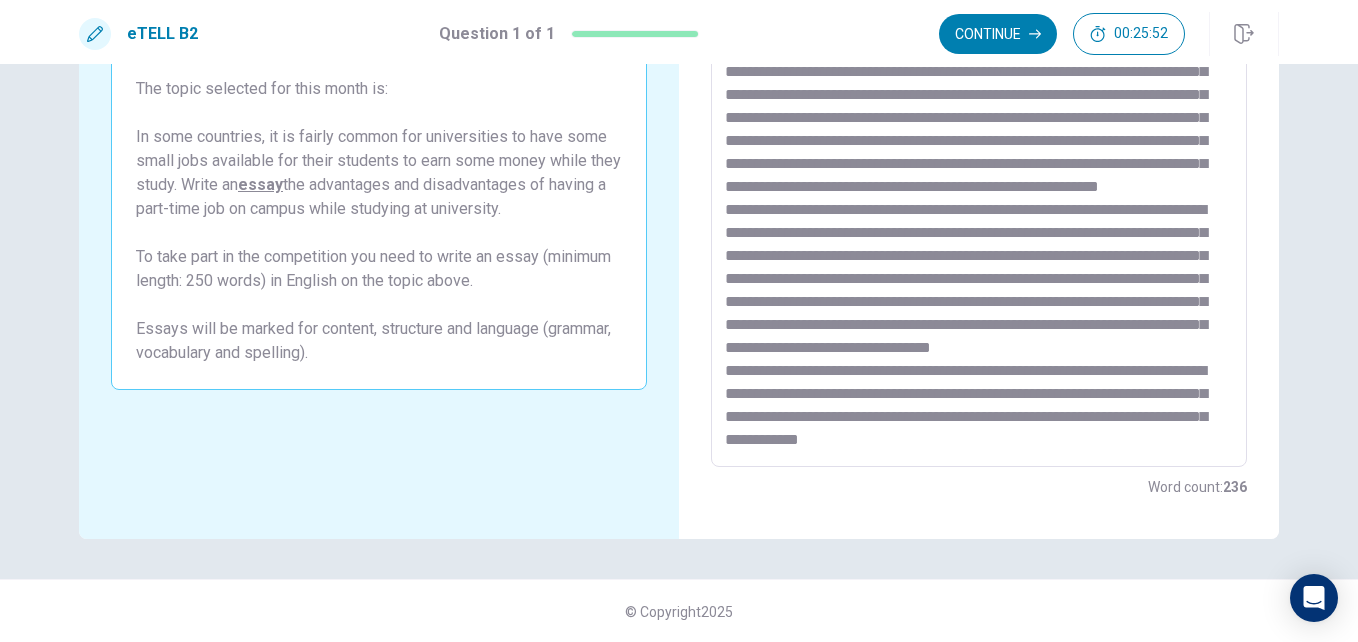 scroll, scrollTop: 261, scrollLeft: 0, axis: vertical 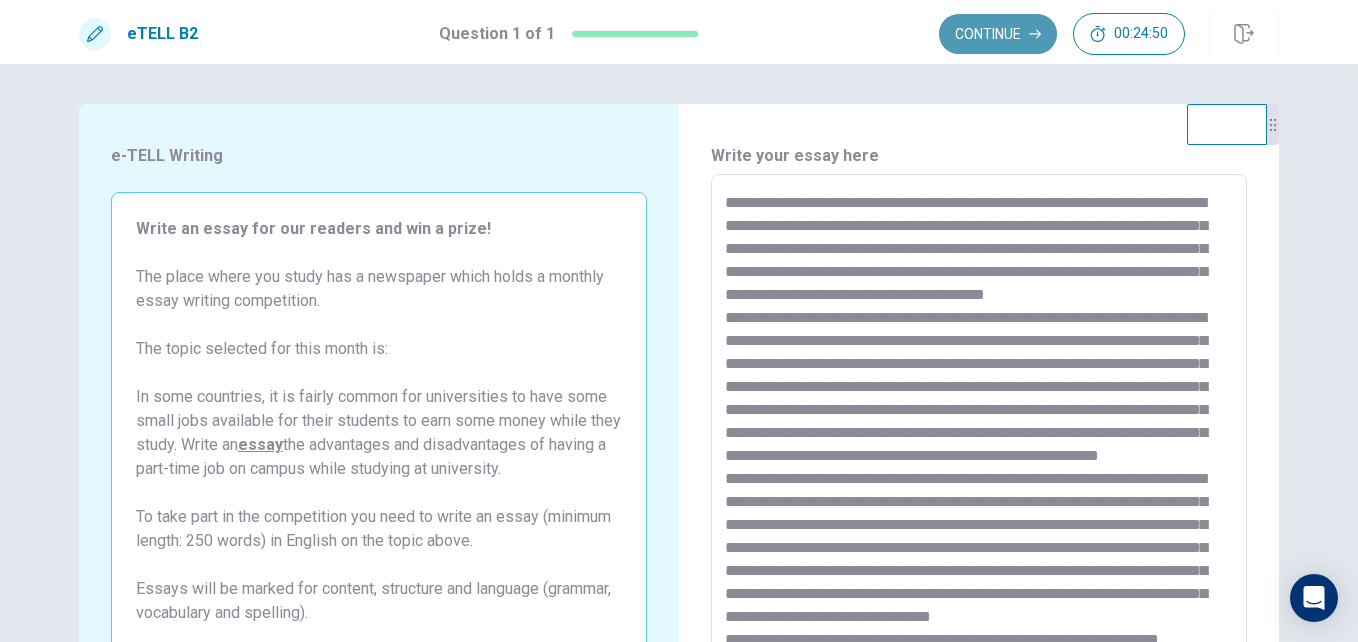 click on "Continue" at bounding box center (998, 34) 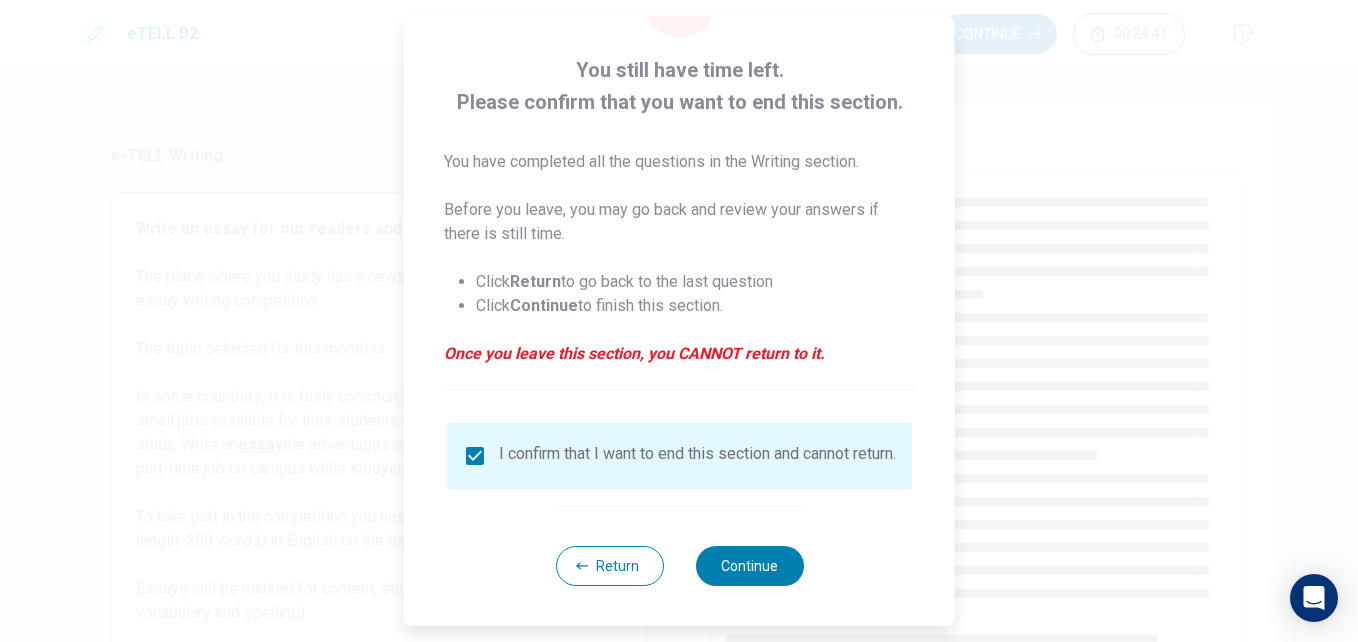 scroll, scrollTop: 104, scrollLeft: 0, axis: vertical 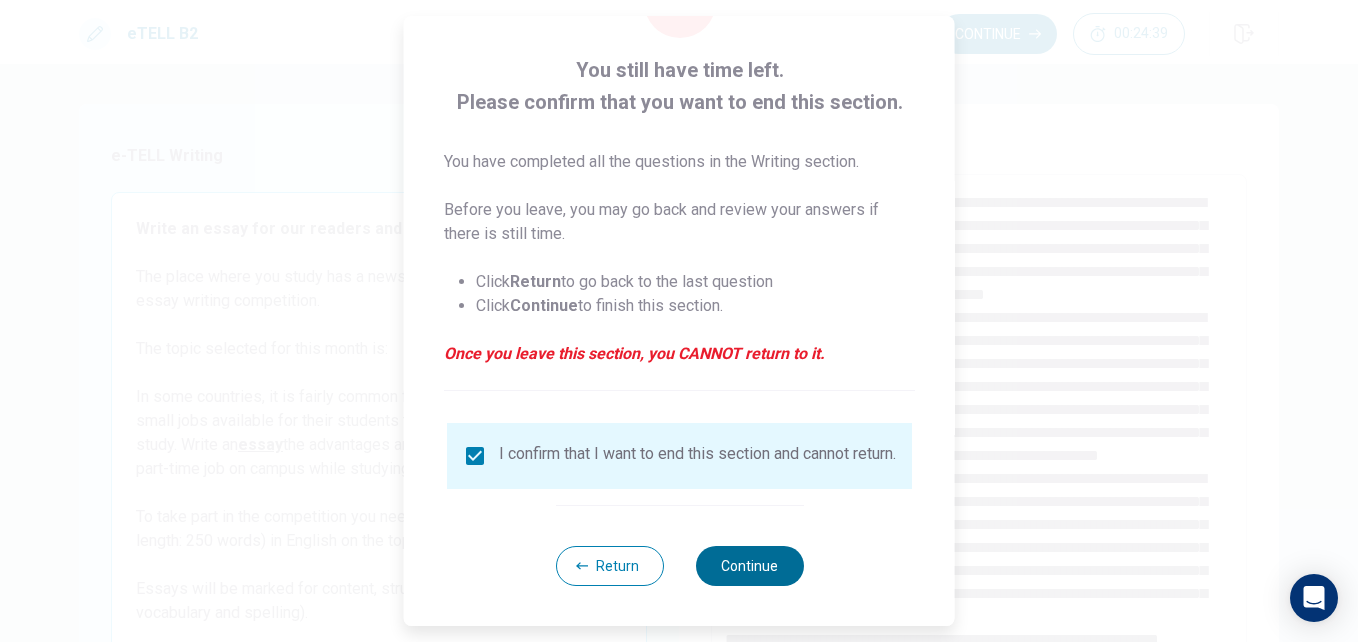 click on "Continue" at bounding box center (749, 566) 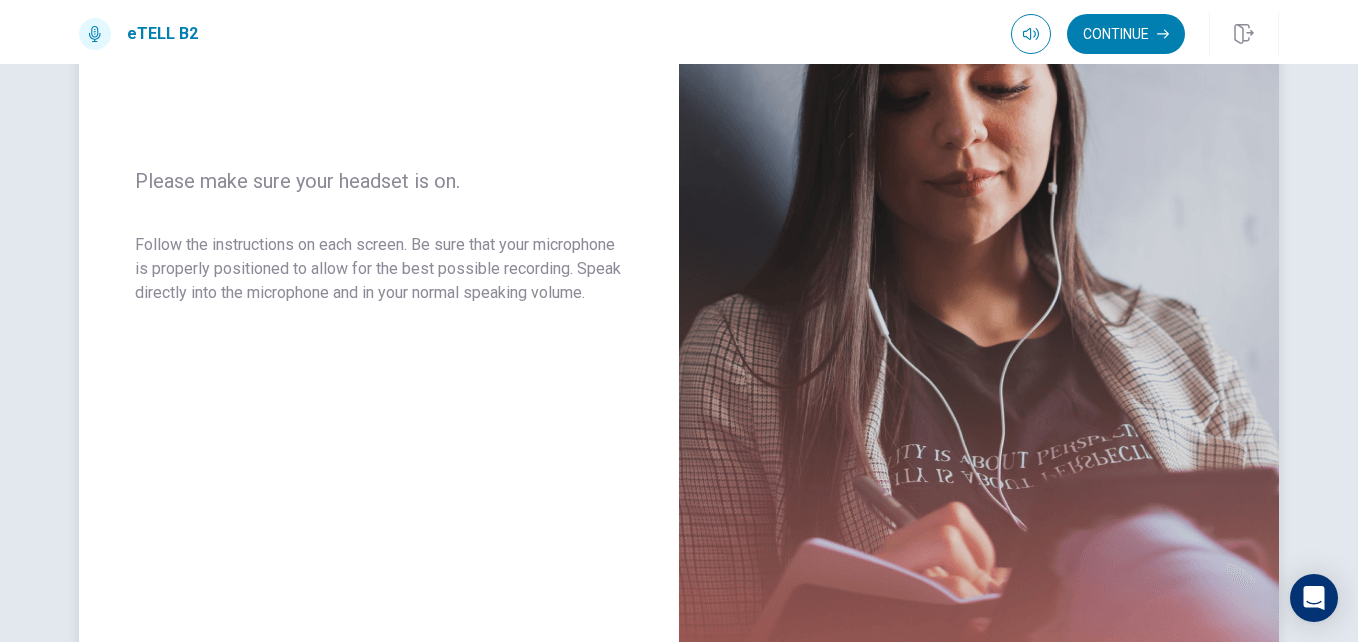 scroll, scrollTop: 300, scrollLeft: 0, axis: vertical 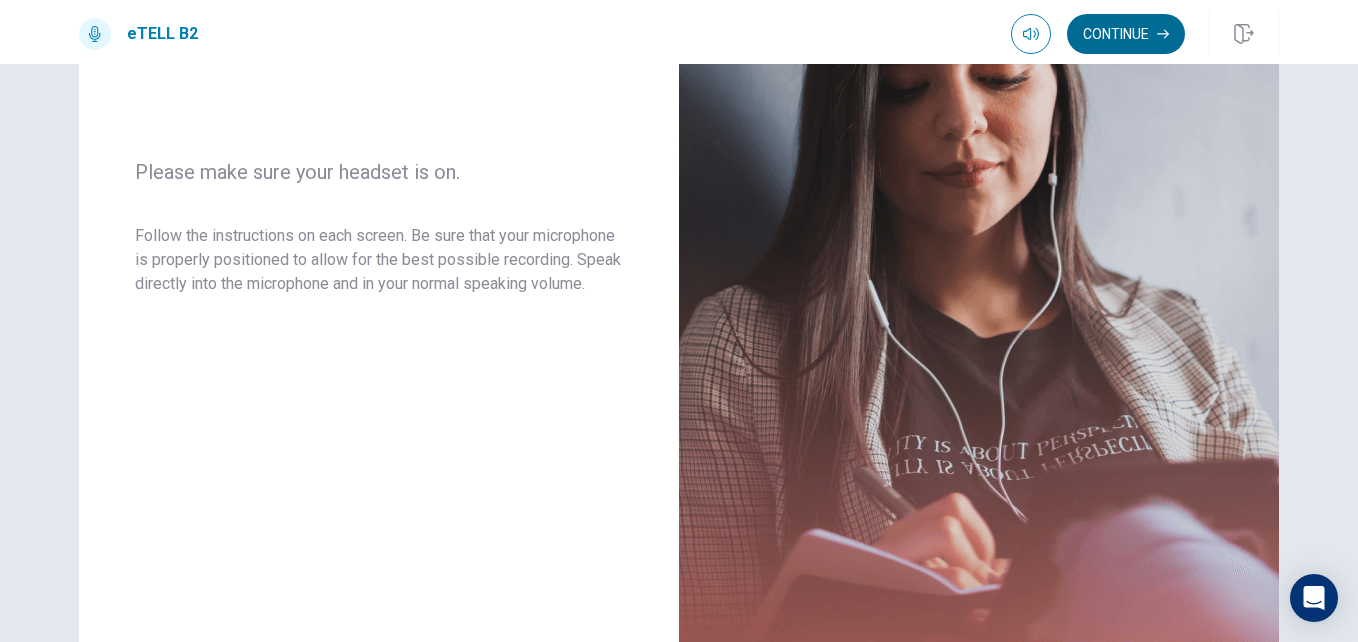 click on "Continue" at bounding box center (1126, 34) 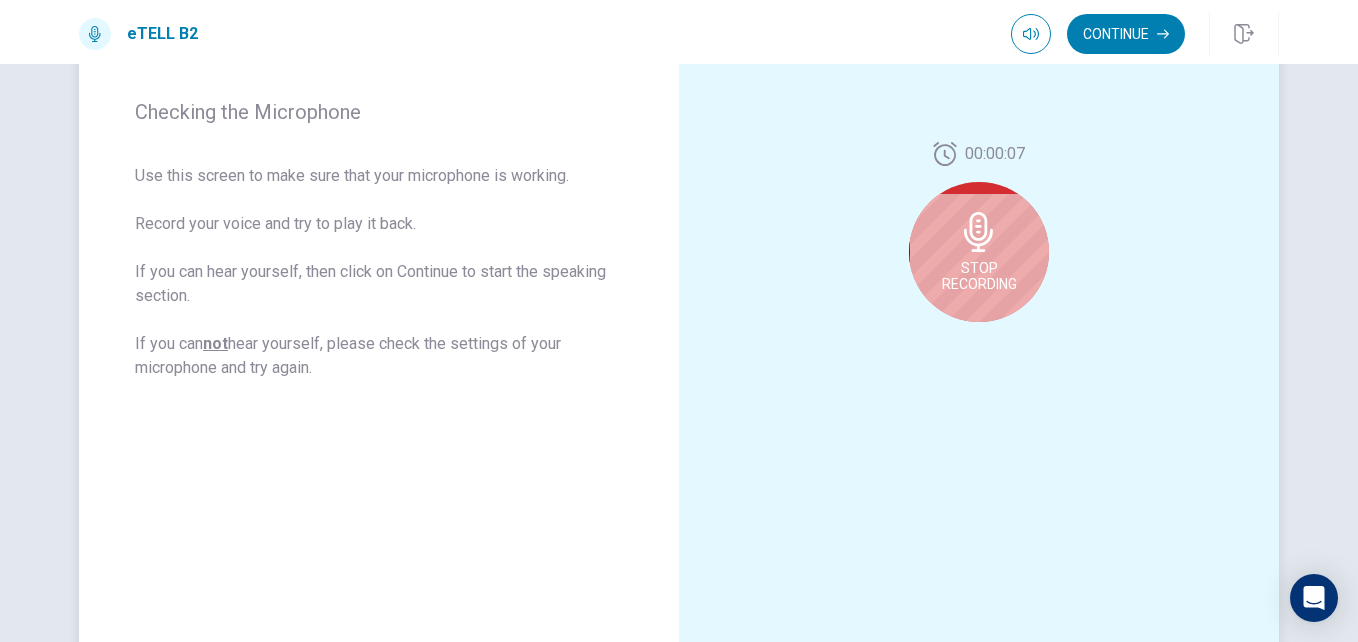 click on "Stop   Recording" at bounding box center [979, 276] 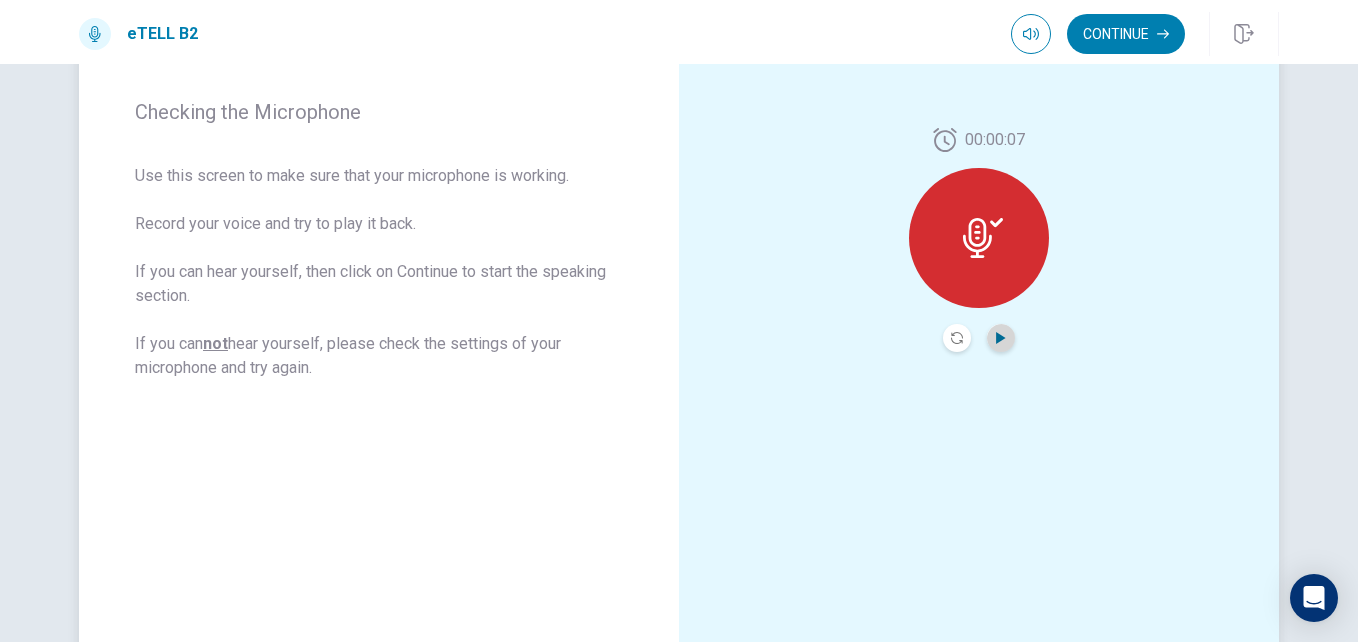 click 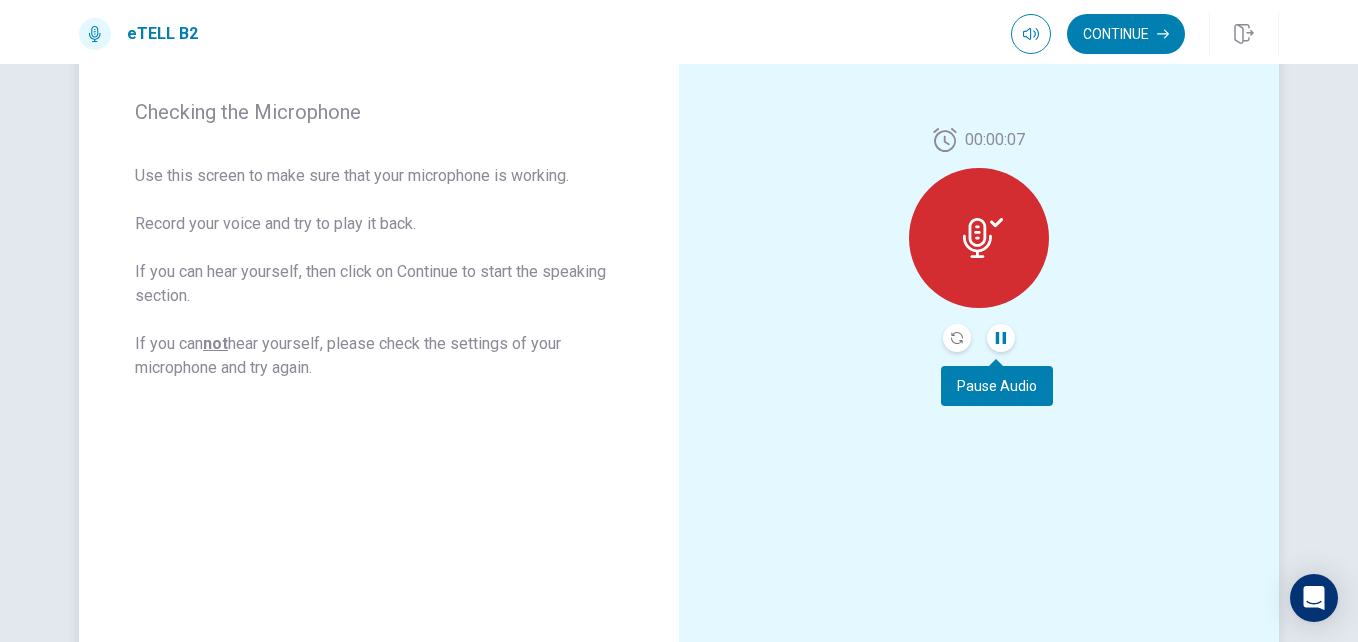 click 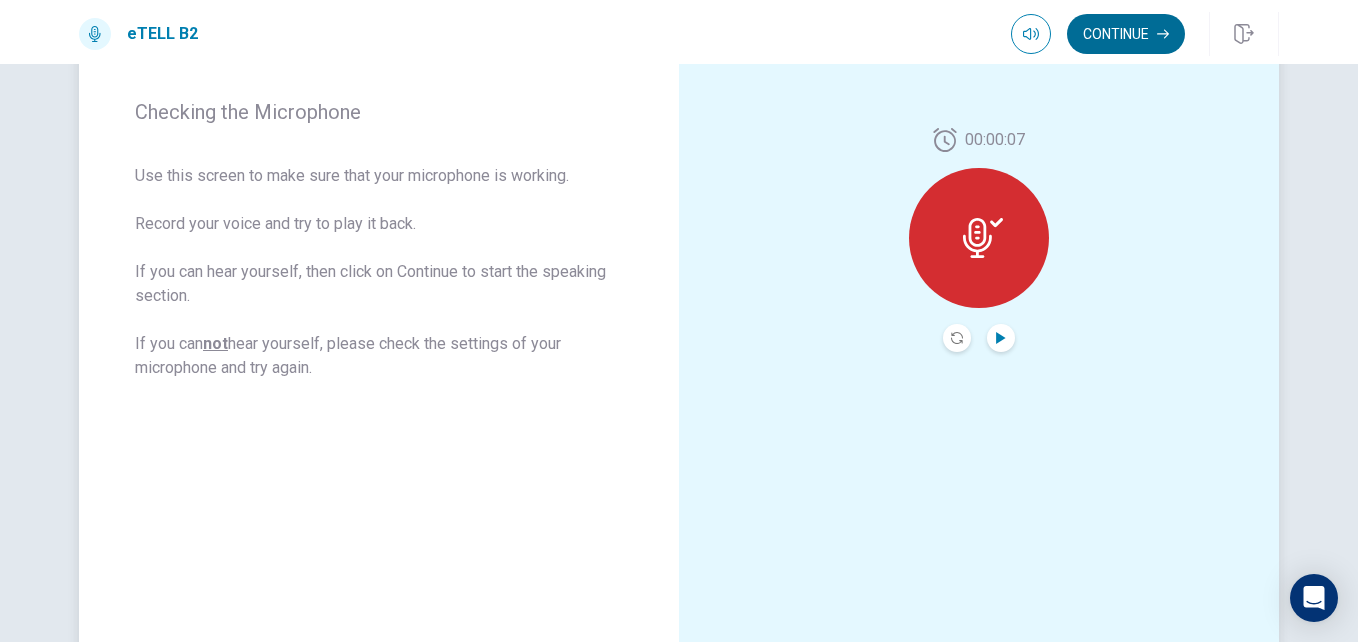 click on "Continue" at bounding box center [1126, 34] 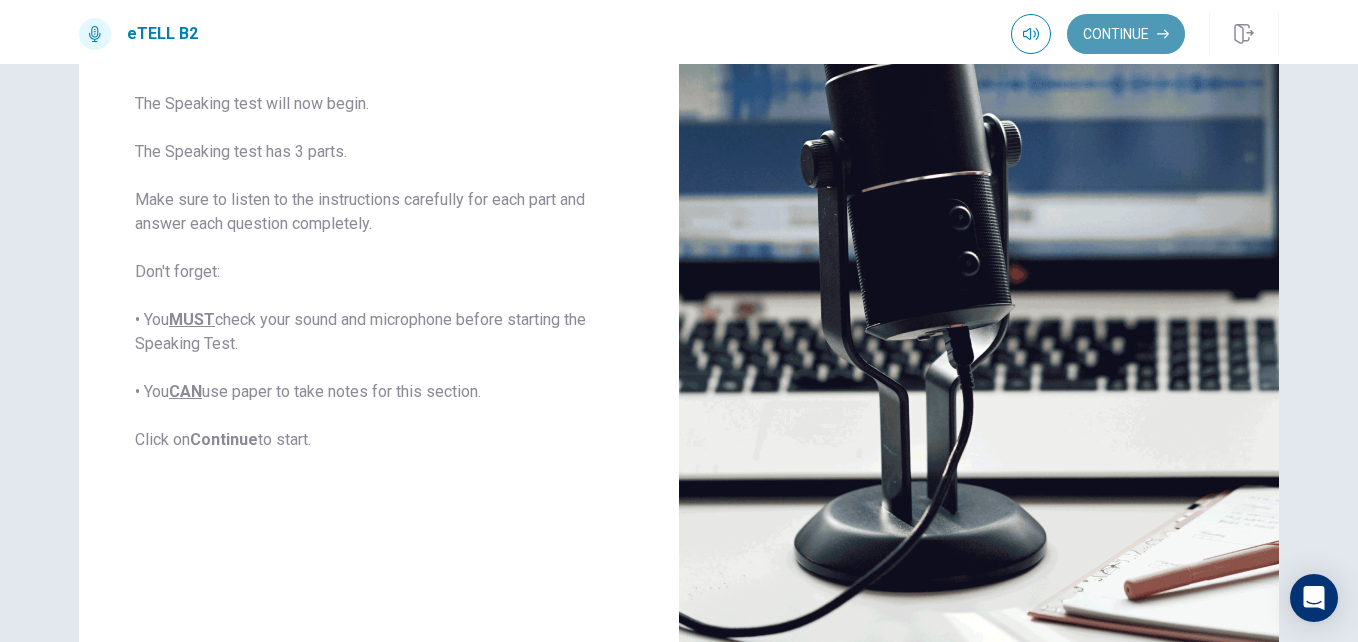click on "Continue" at bounding box center [1126, 34] 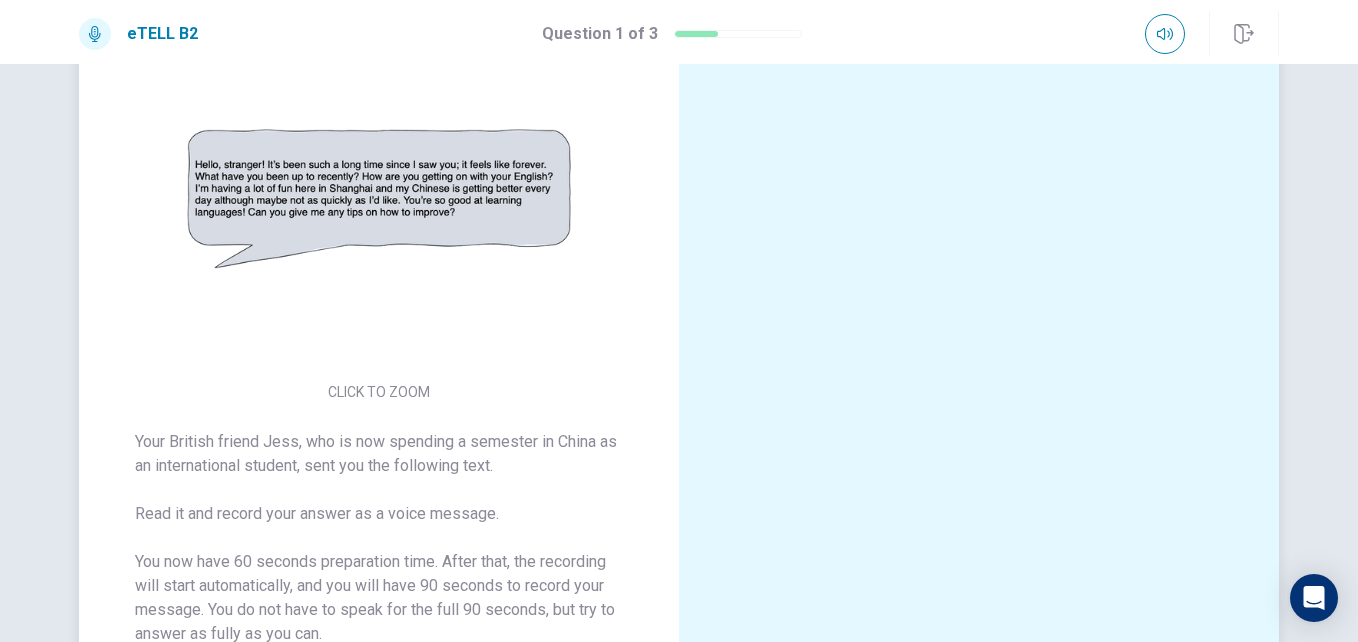 scroll, scrollTop: 100, scrollLeft: 0, axis: vertical 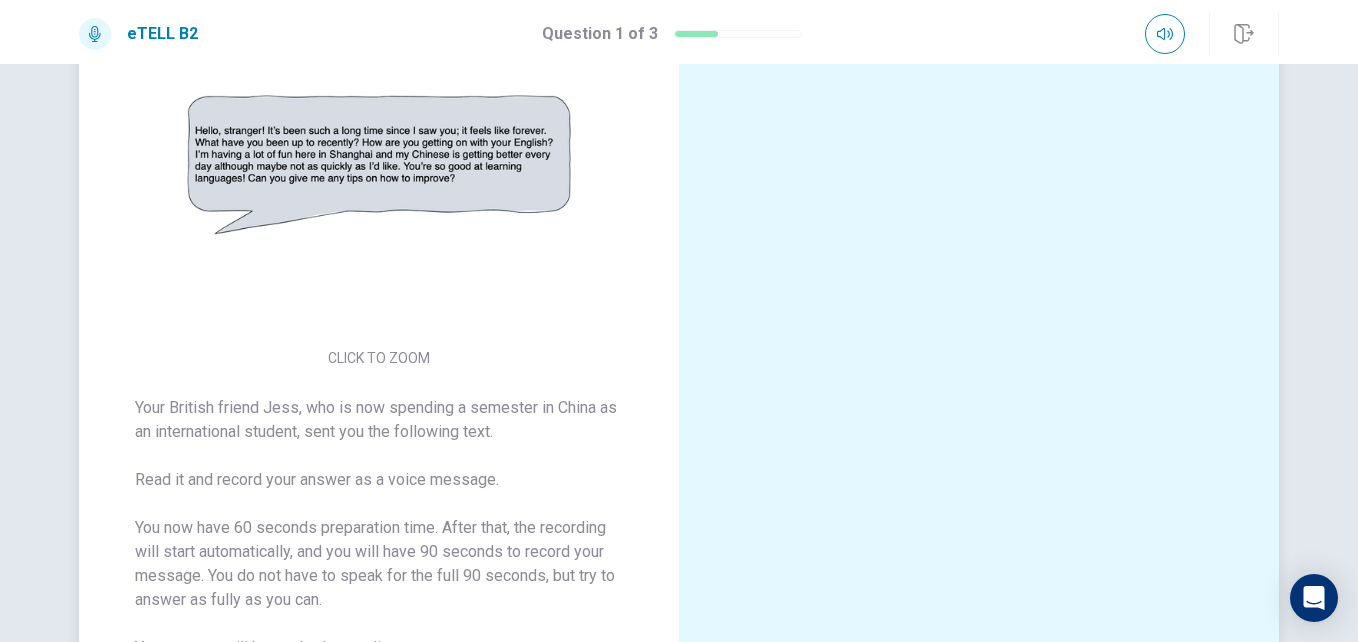 click on "Your British friend Jess, who is now spending a semester in China as an international student, sent you the following text. Read it and record your answer as a voice message.  You now have 60 seconds preparation time. After that, the recording will start automatically, and you will have 90 seconds to record your message. You do not have to speak for the full 90 seconds, but try to answer as fully as you can.
Your answer will be marked according to:
• how well the question is answered, addressing all parts of the question
• accuracy and range of grammar and vocabulary
• organisation and coherence
• pronunciation" at bounding box center [379, 588] 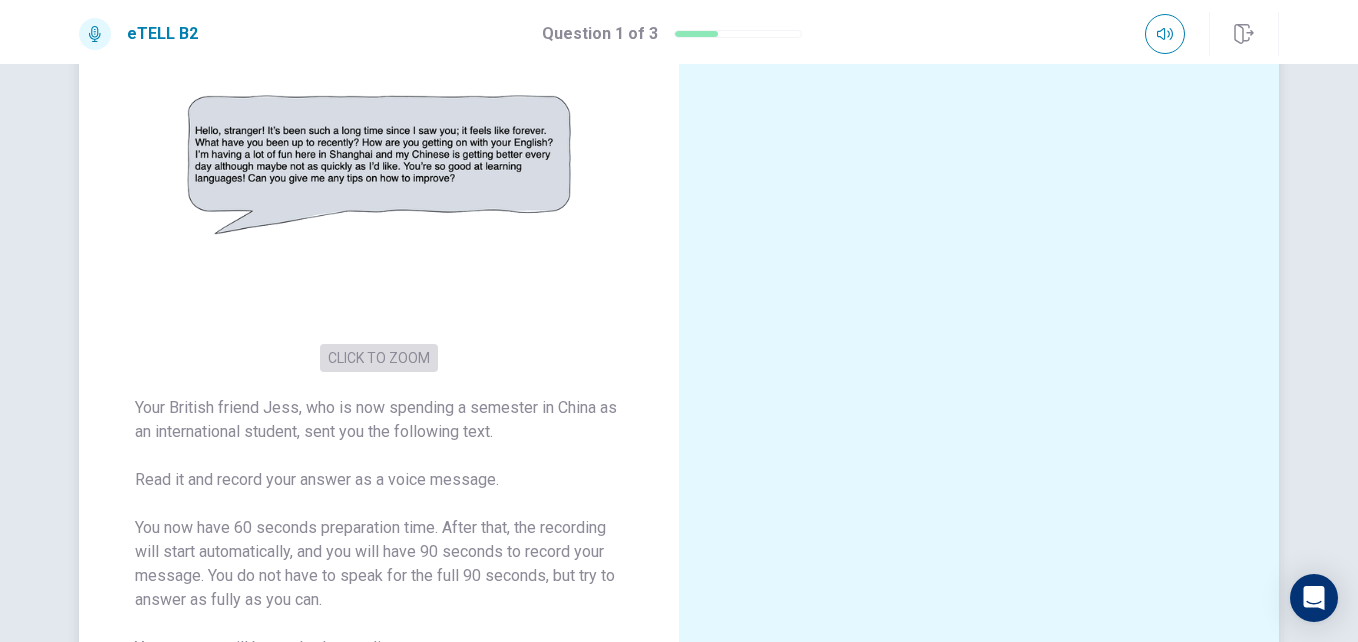 click on "CLICK TO ZOOM" at bounding box center (379, 358) 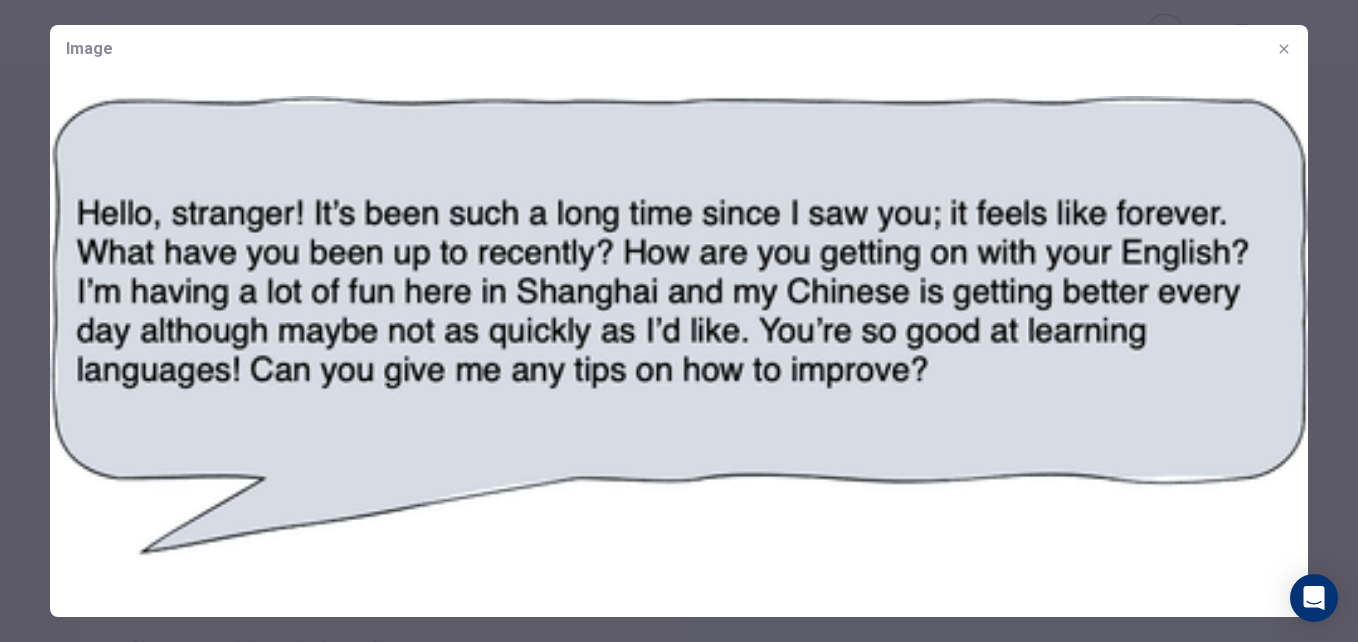 click 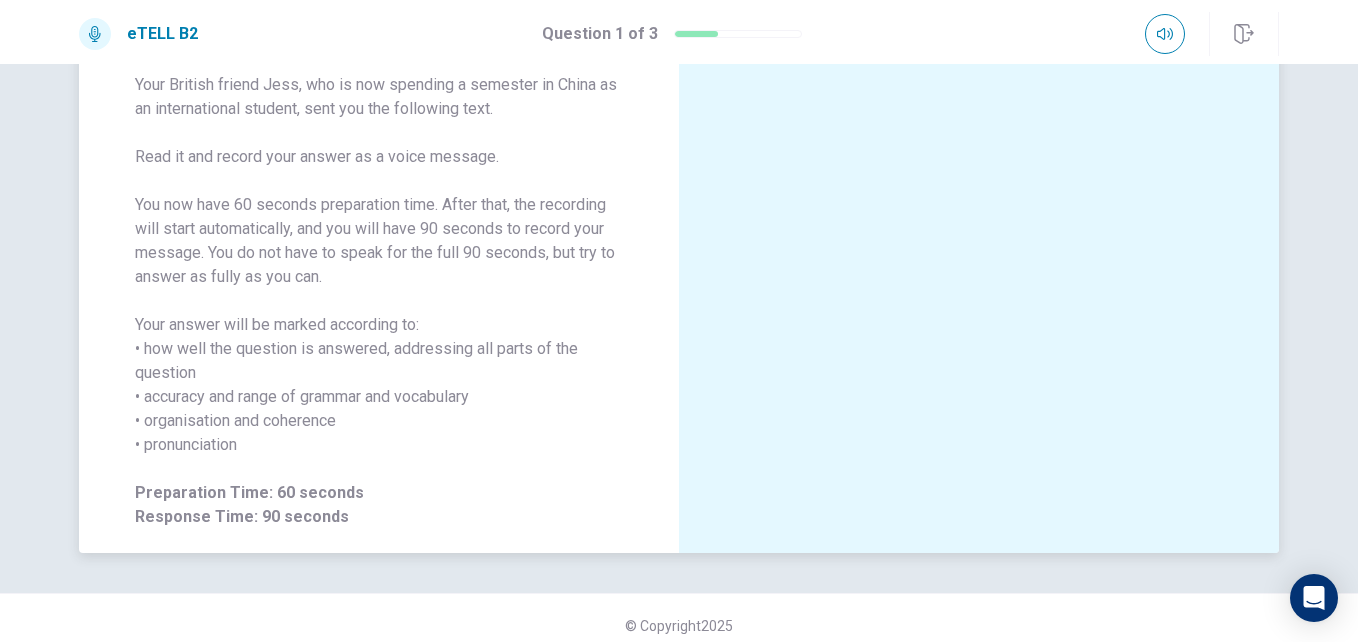 scroll, scrollTop: 438, scrollLeft: 0, axis: vertical 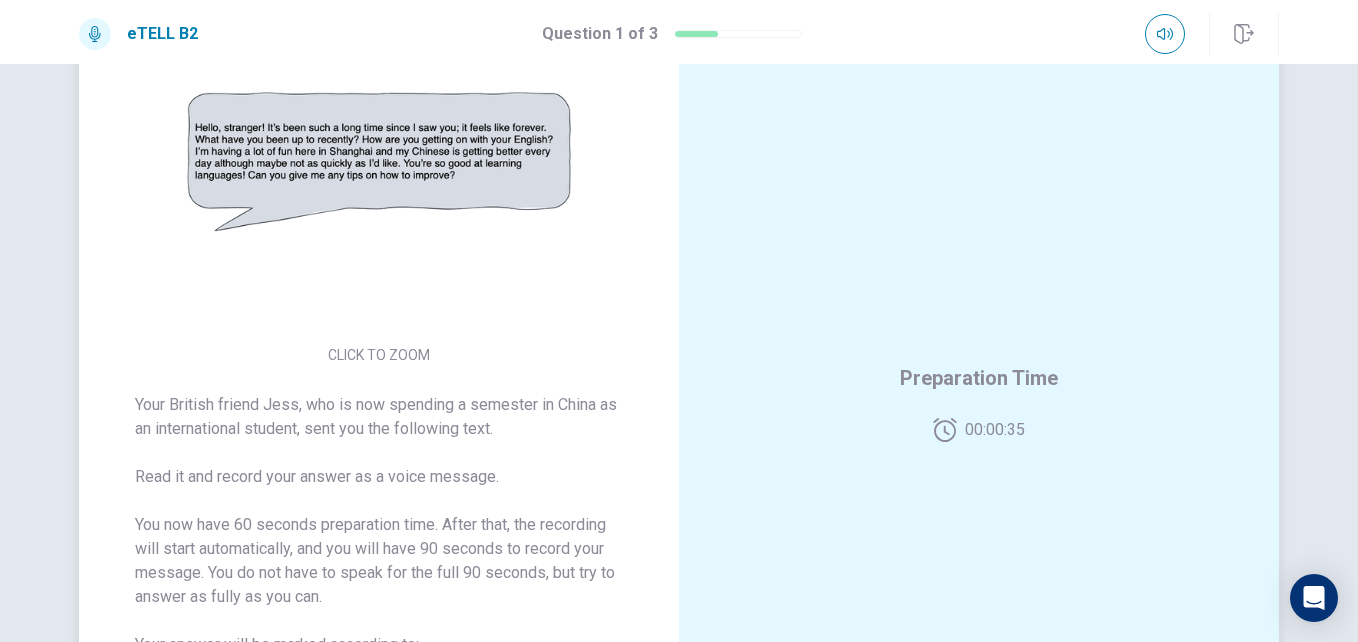 click on "CLICK TO ZOOM" at bounding box center (379, 355) 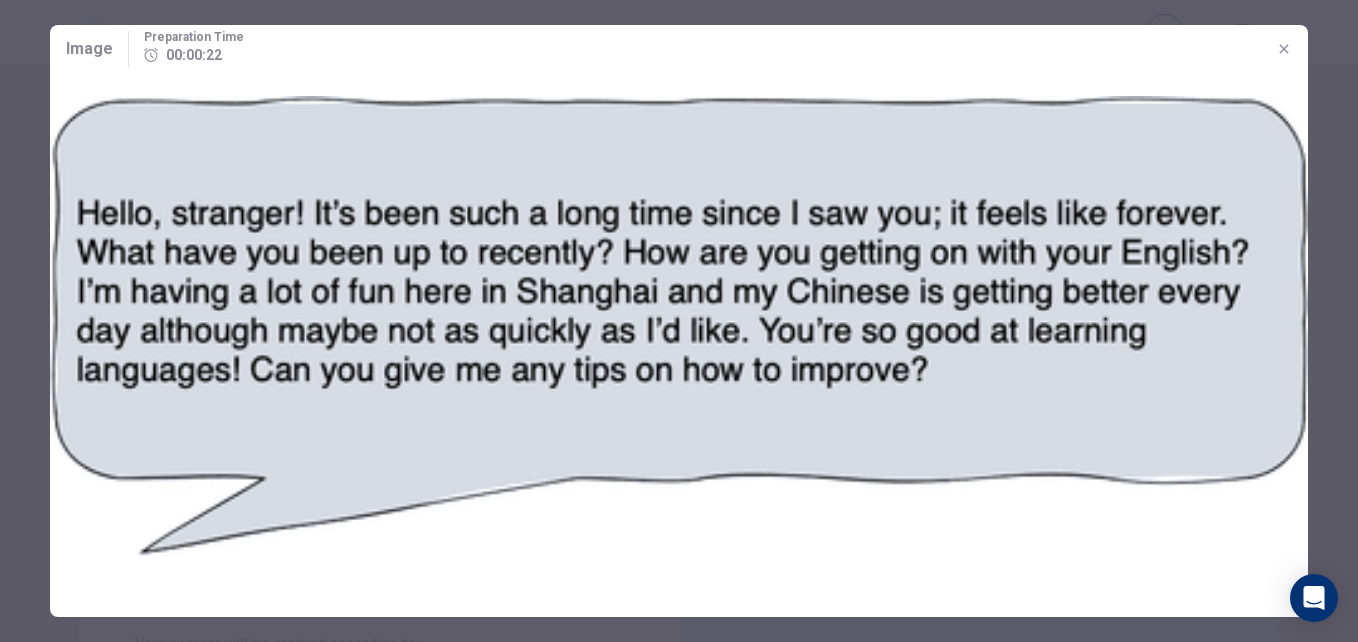 click at bounding box center [1284, 49] 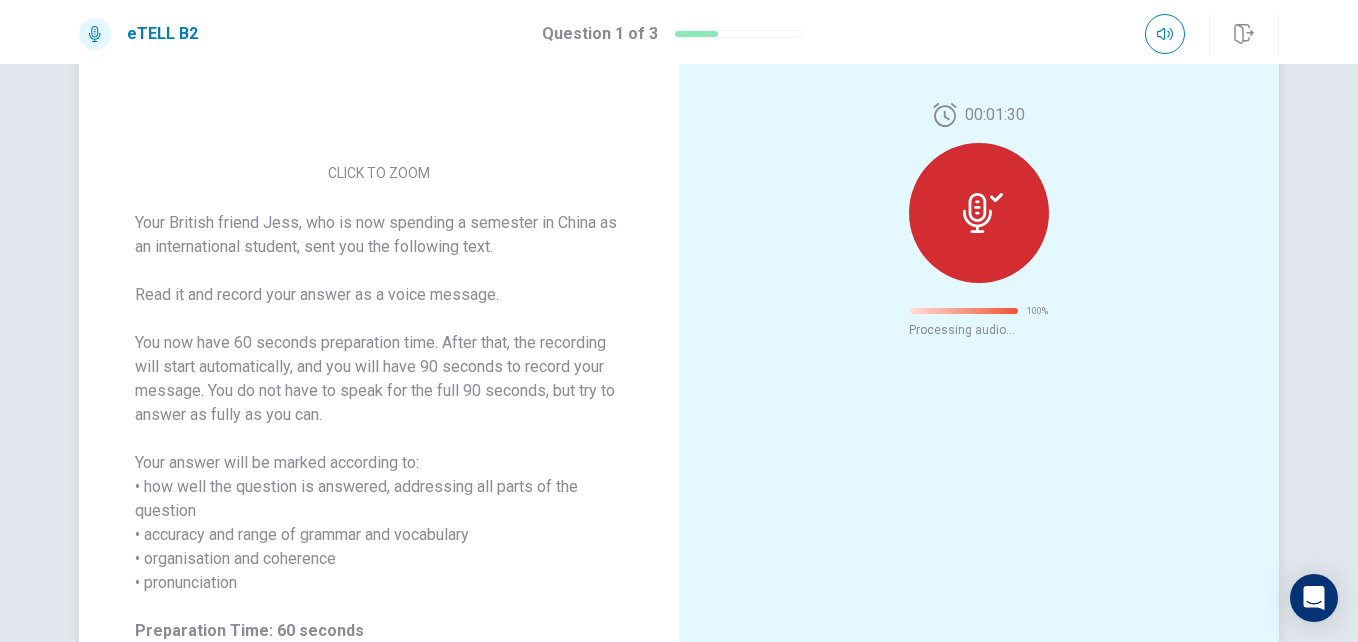 scroll, scrollTop: 438, scrollLeft: 0, axis: vertical 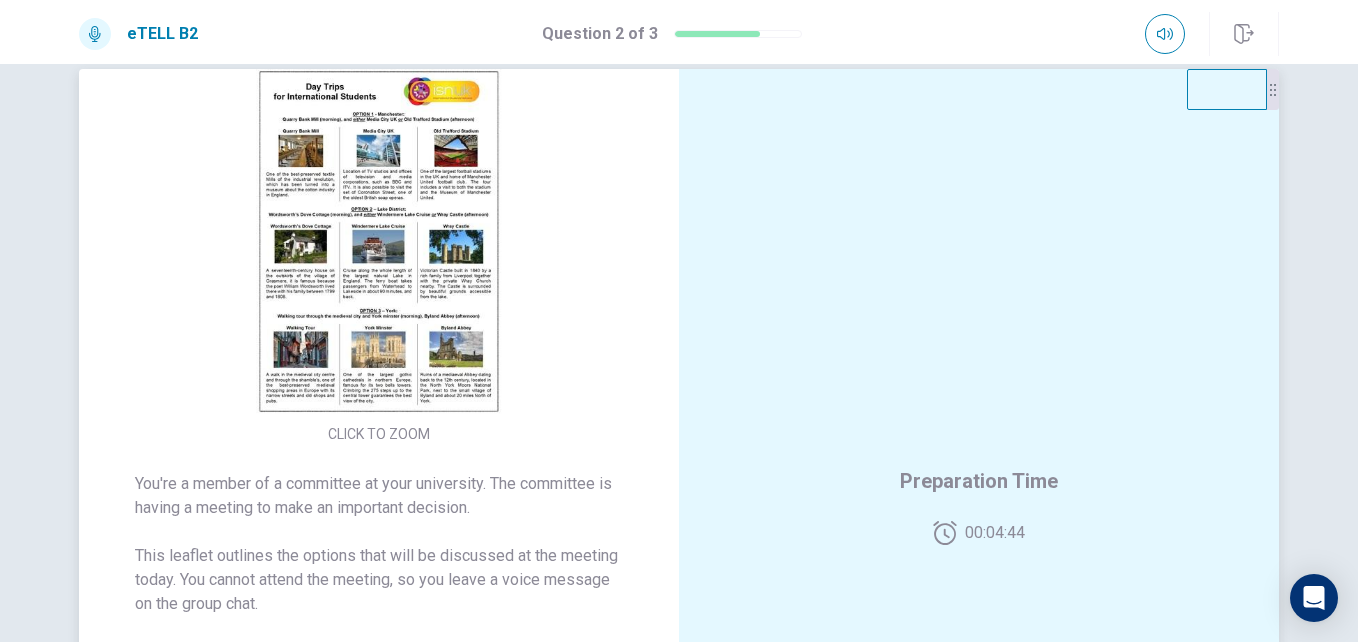 click on "CLICK TO ZOOM" at bounding box center [379, 257] 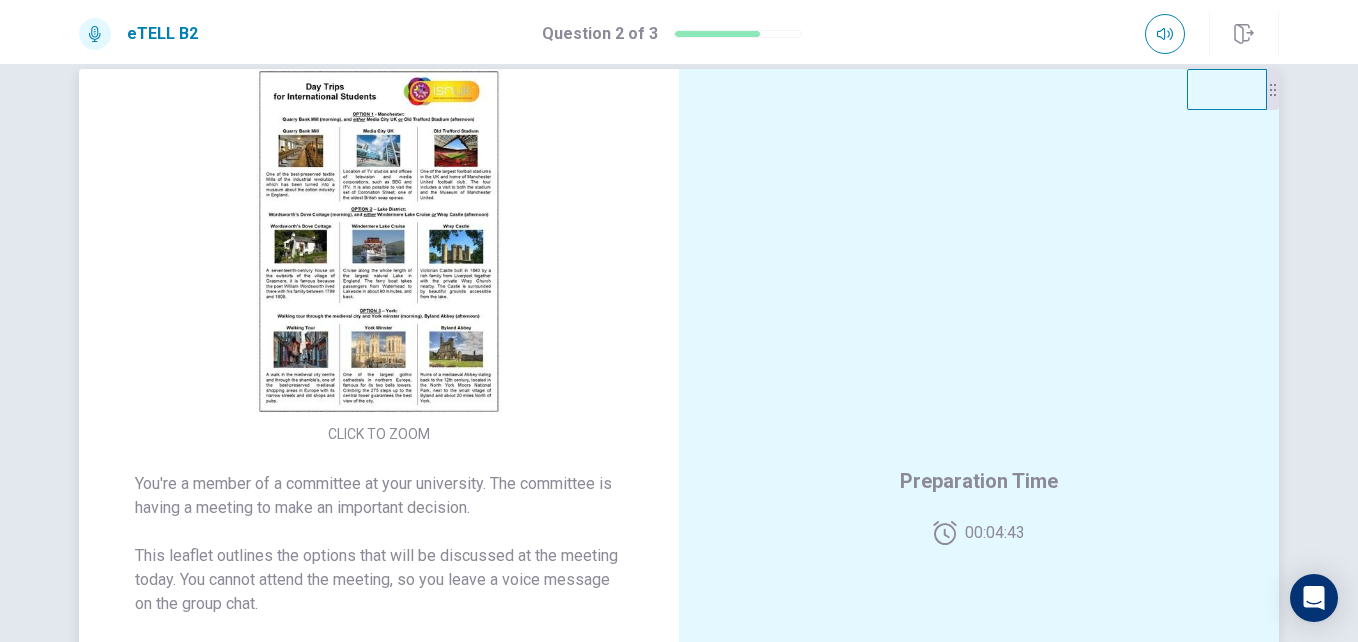 click at bounding box center [379, 241] 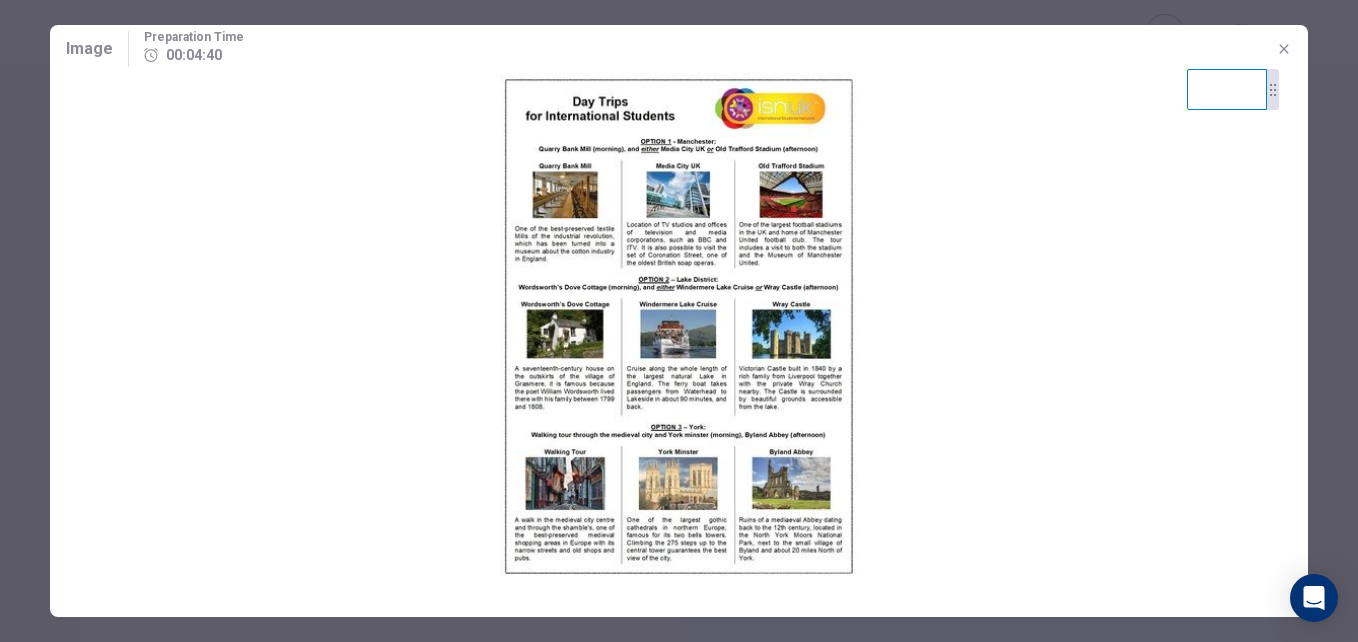 click at bounding box center [679, 326] 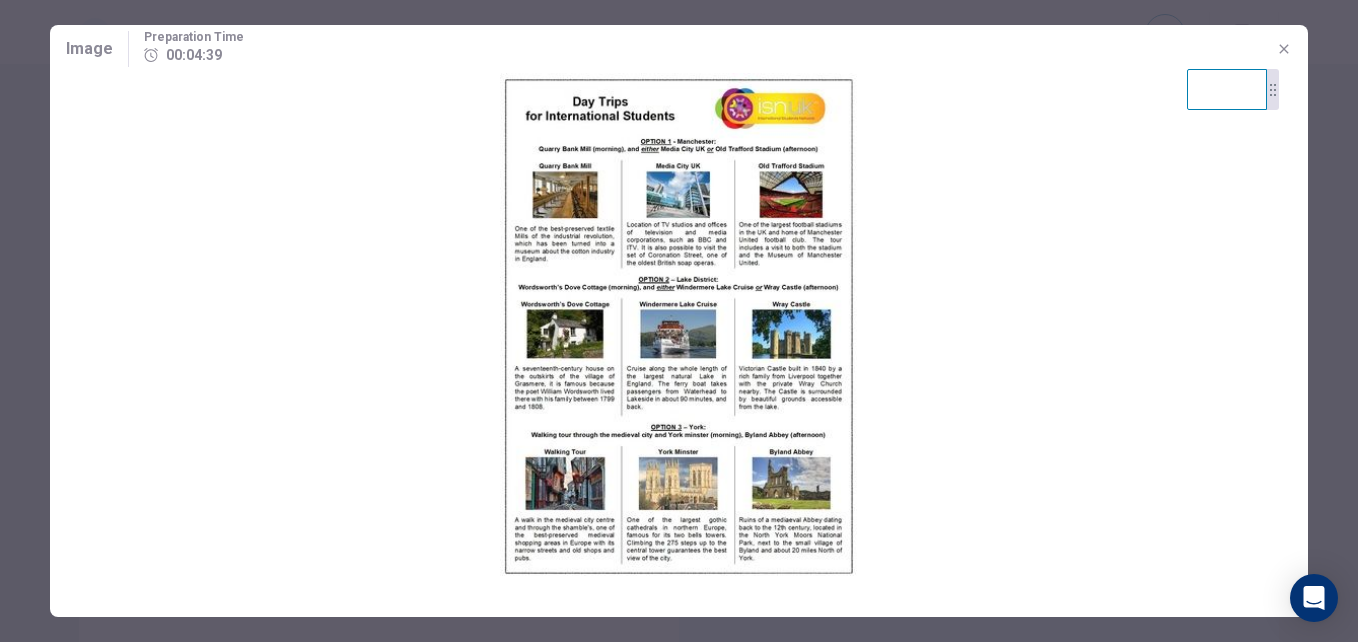 click at bounding box center (679, 326) 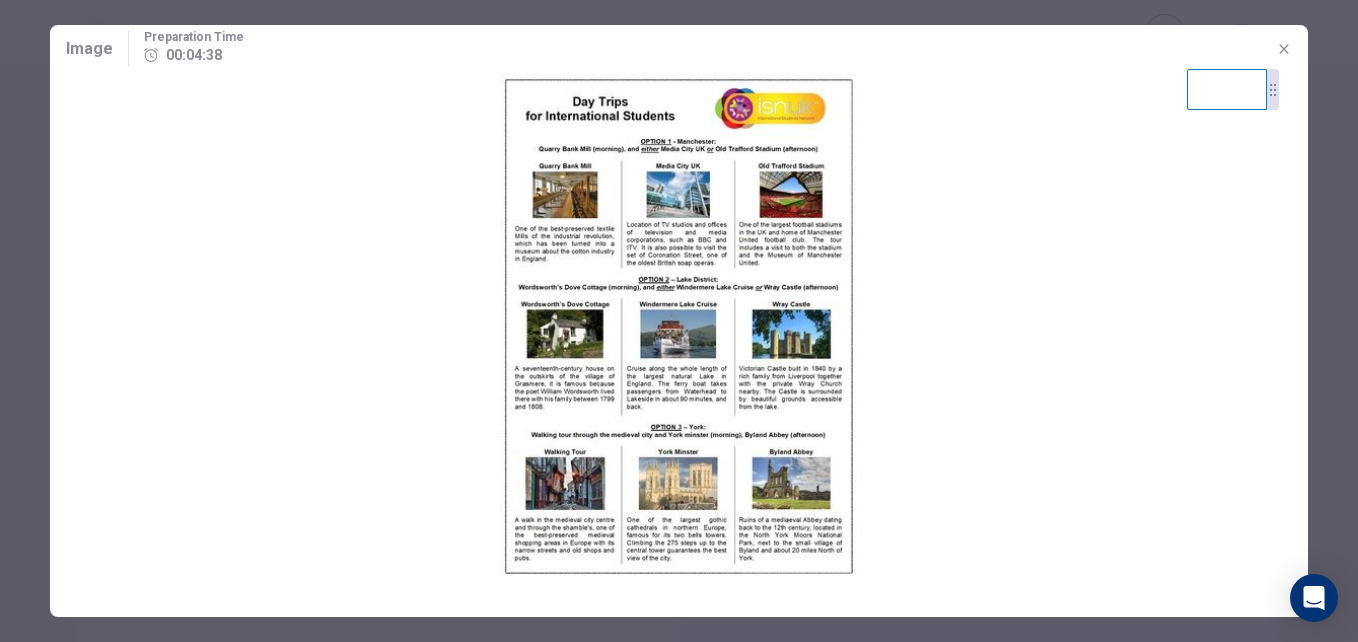 click at bounding box center (679, 326) 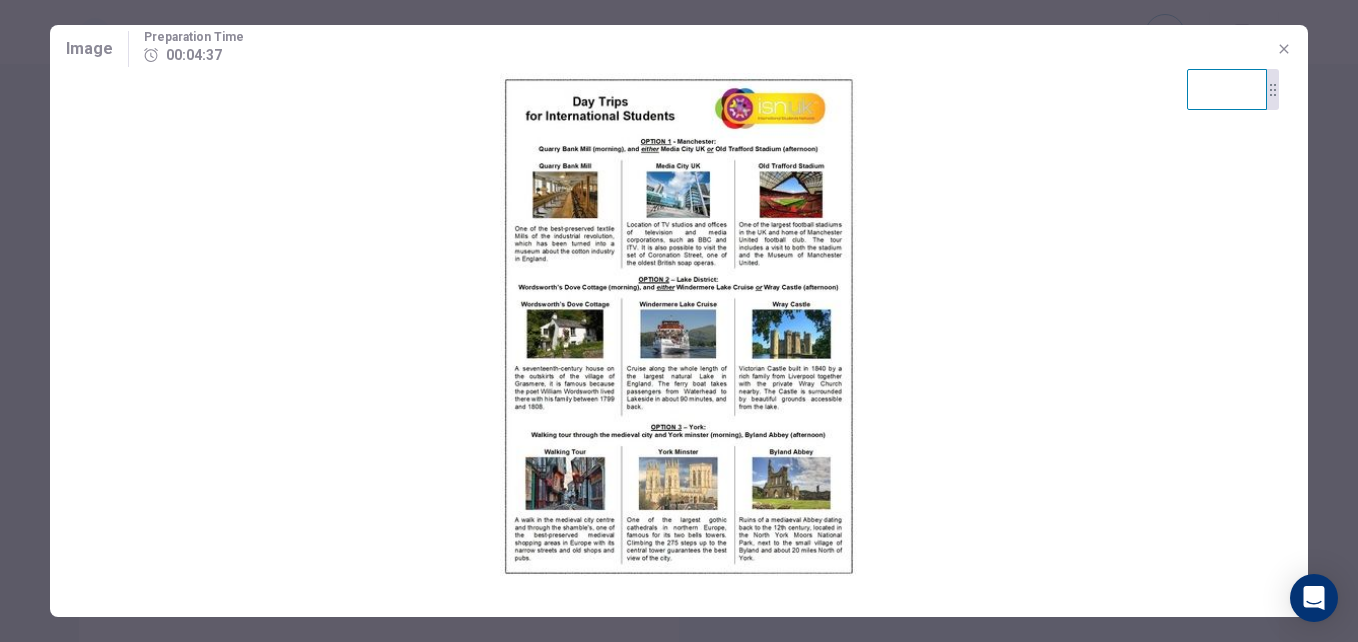click at bounding box center (679, 326) 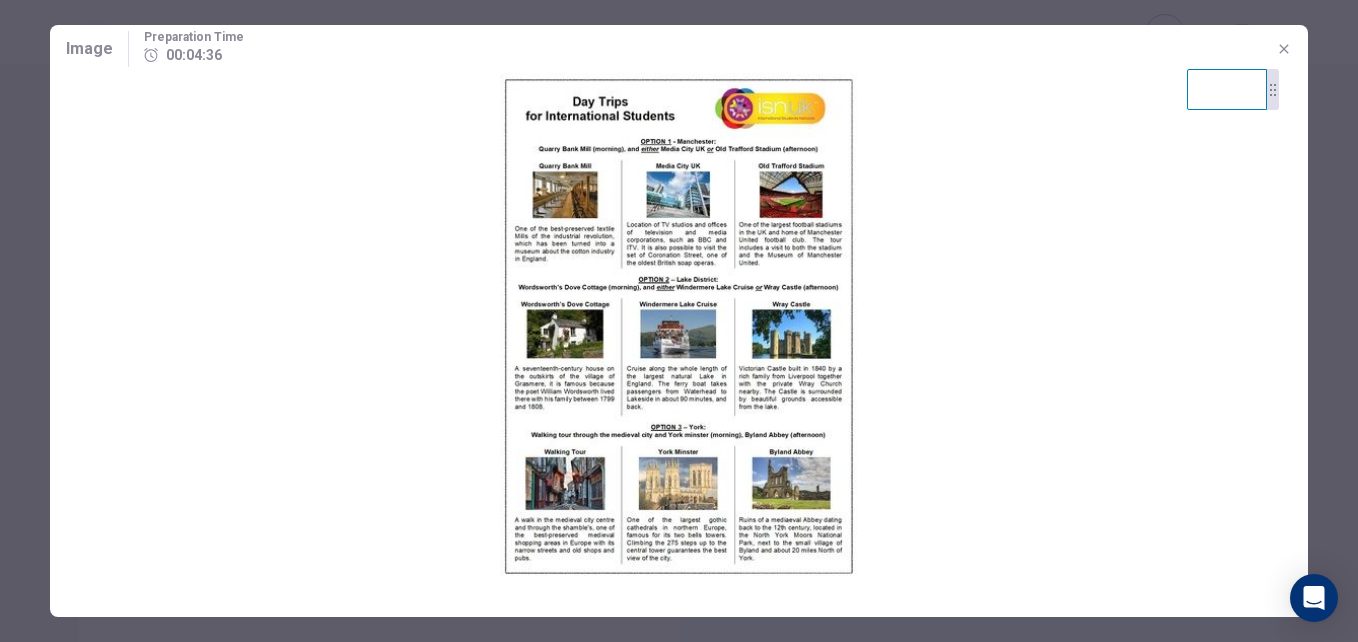 click at bounding box center (679, 326) 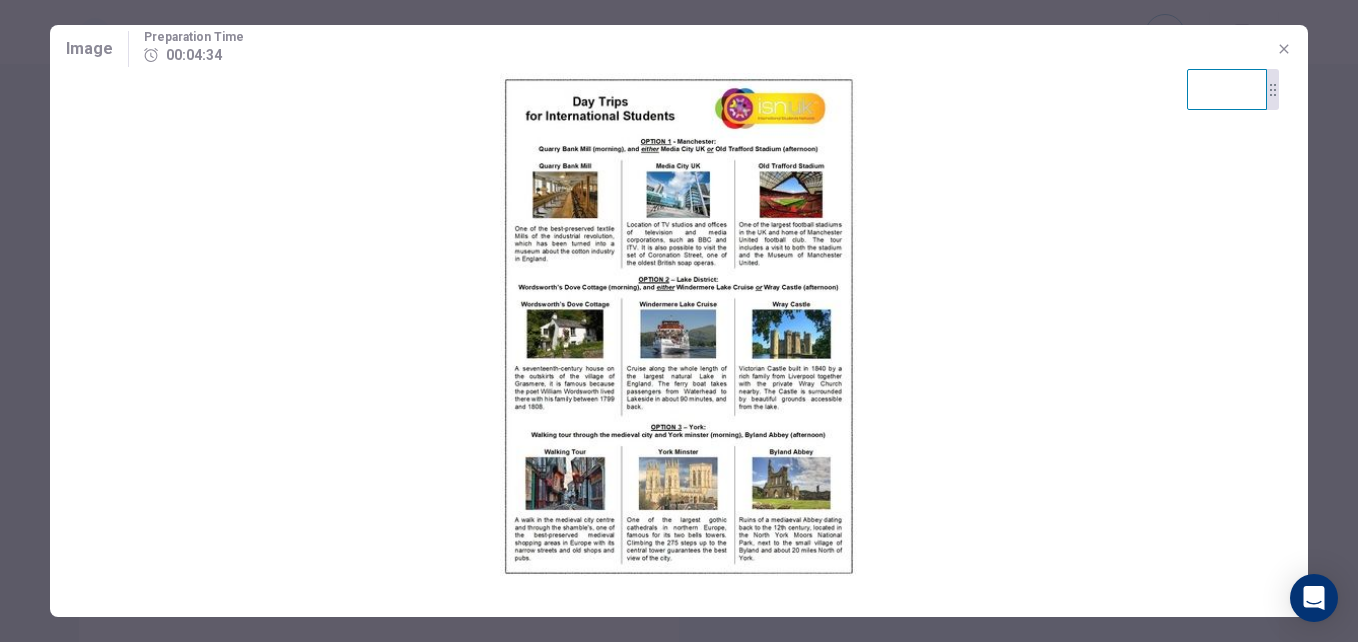 click at bounding box center (679, 326) 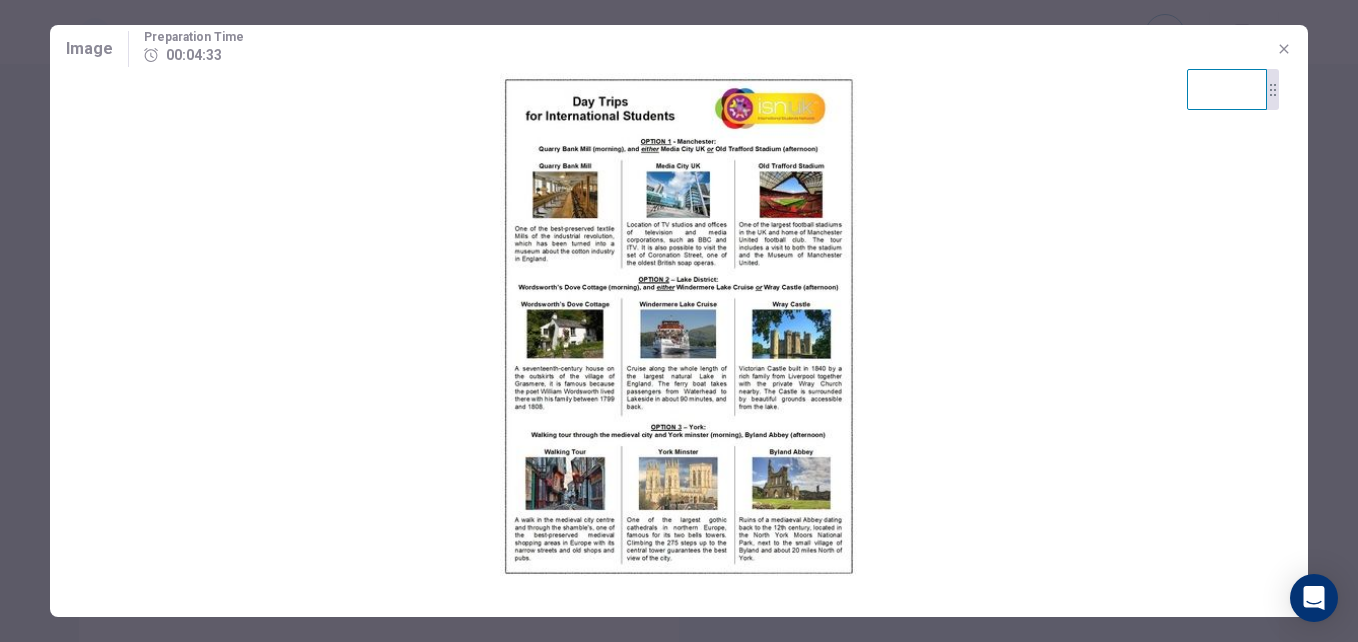 click at bounding box center [679, 326] 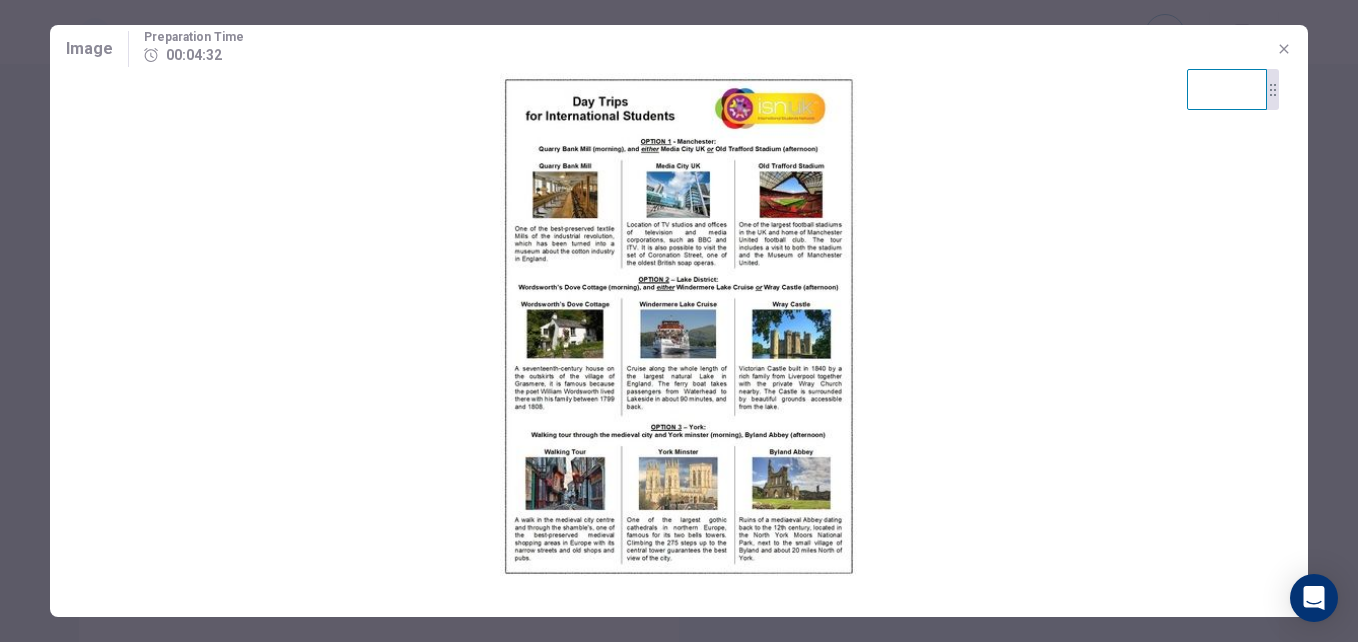 click at bounding box center [679, 326] 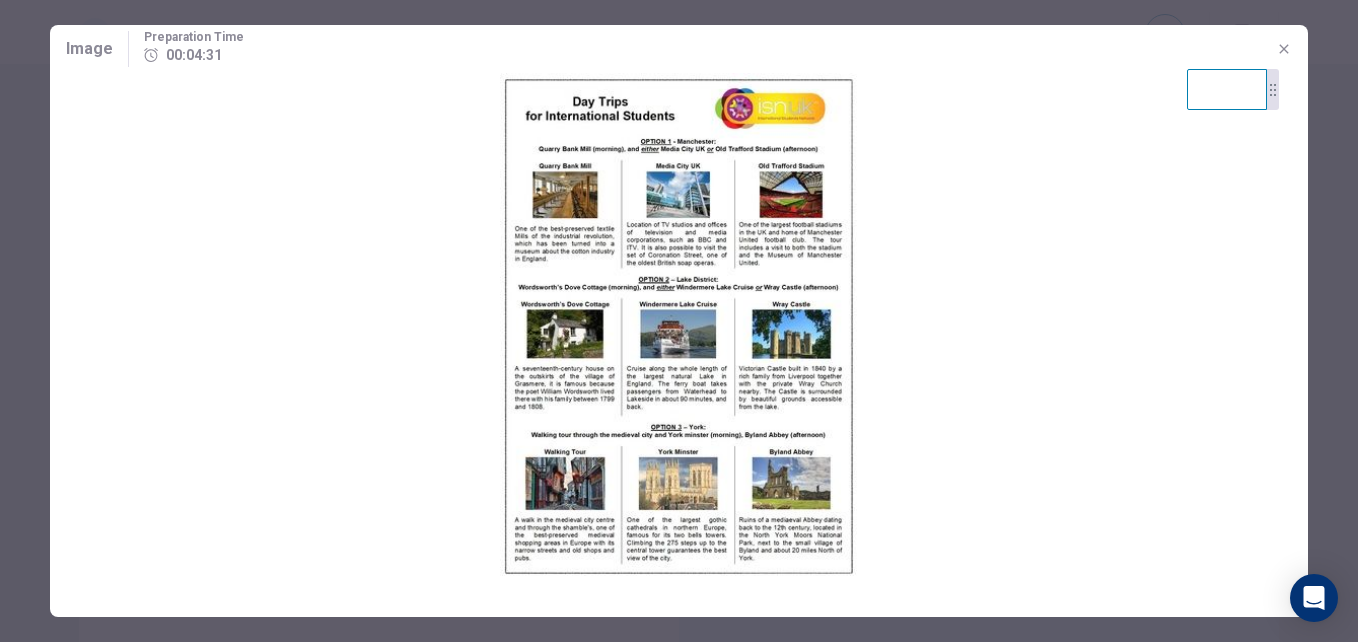 click at bounding box center [679, 326] 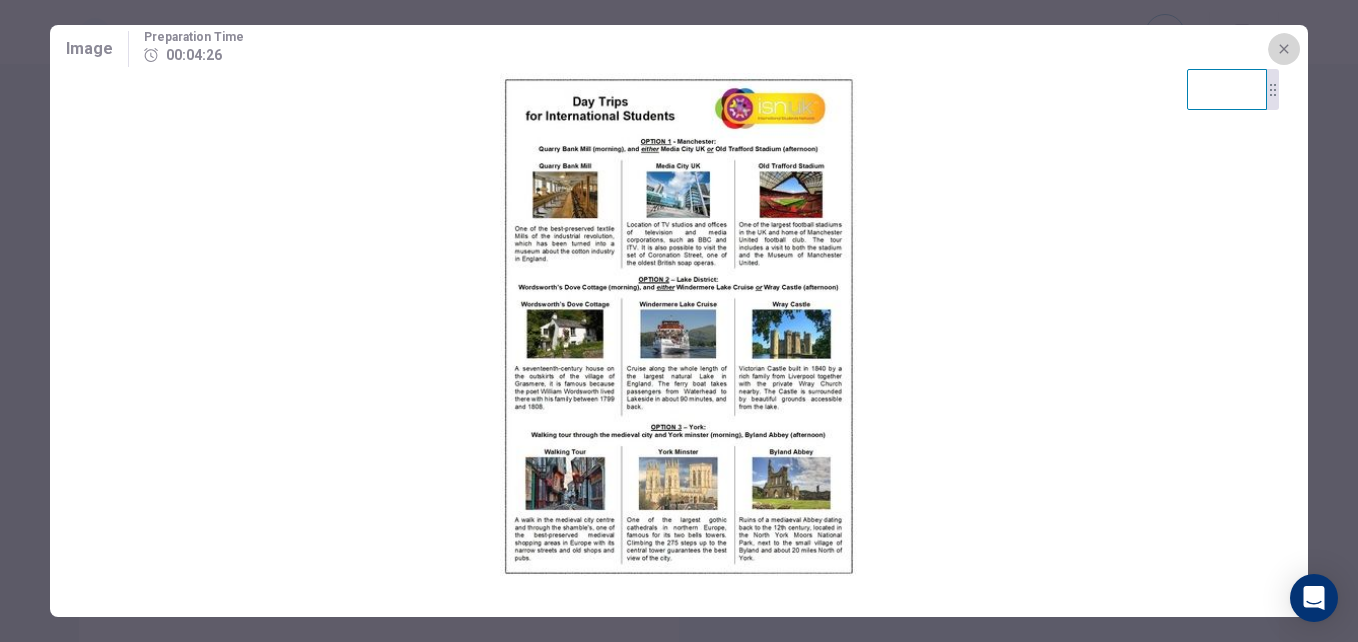 click 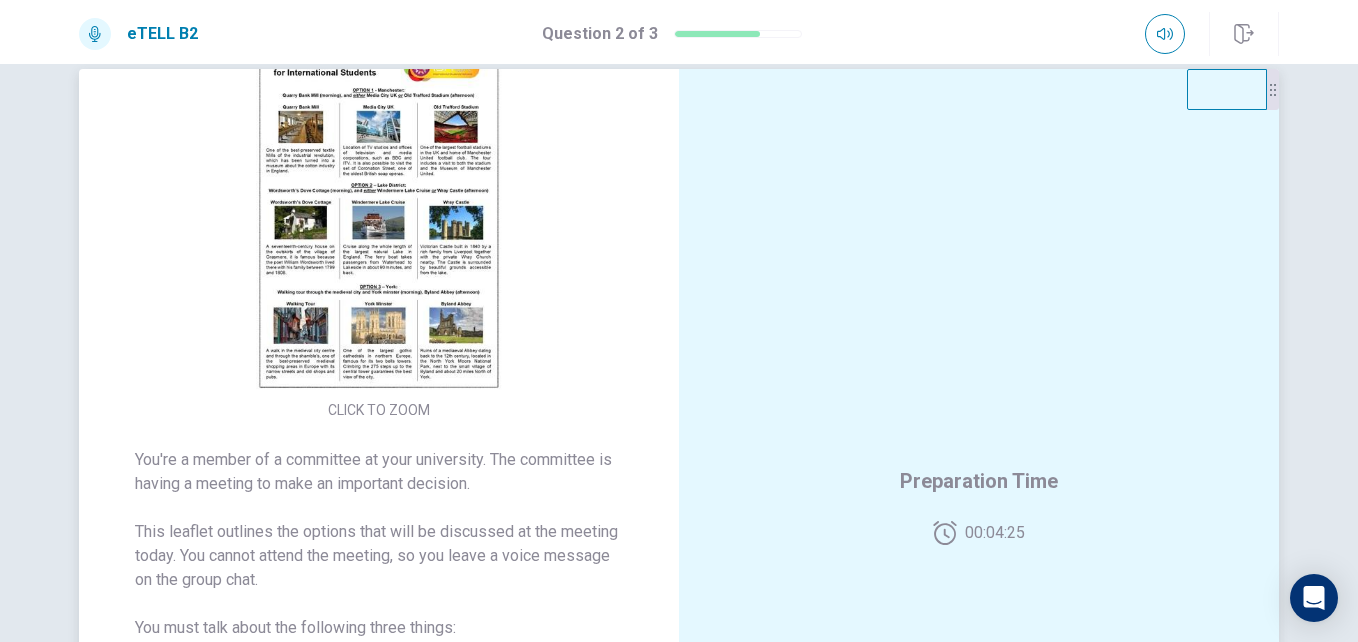 scroll, scrollTop: 59, scrollLeft: 0, axis: vertical 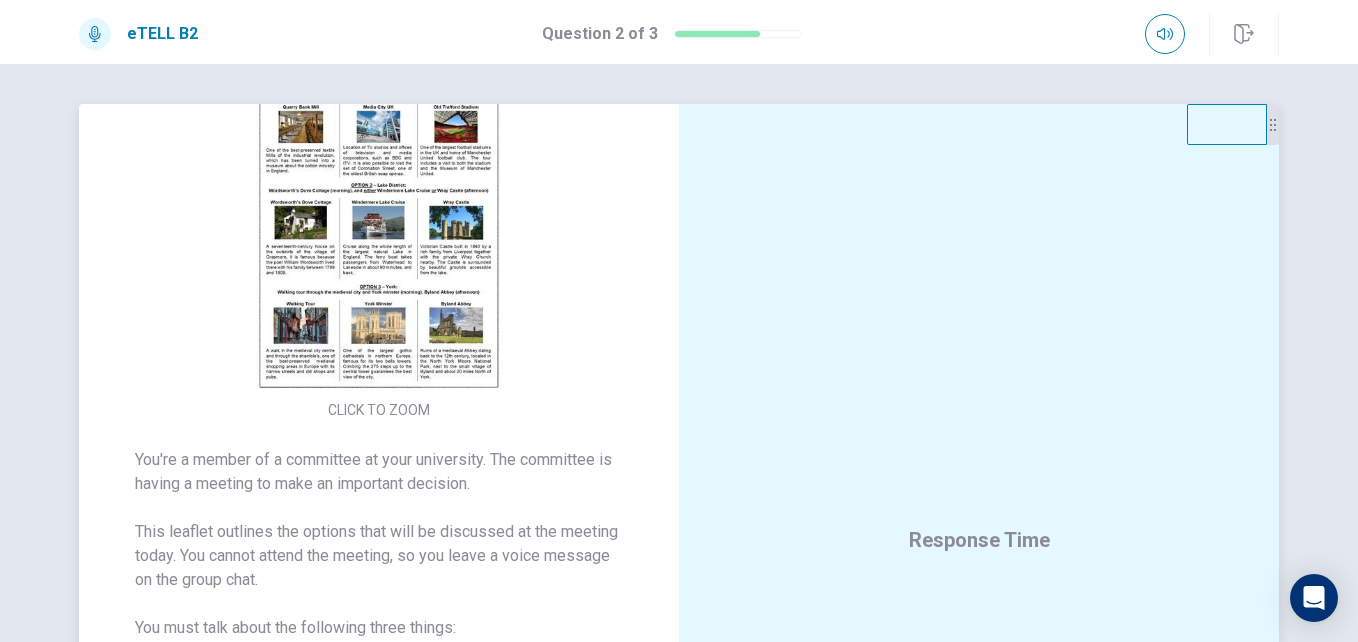 click at bounding box center (379, 217) 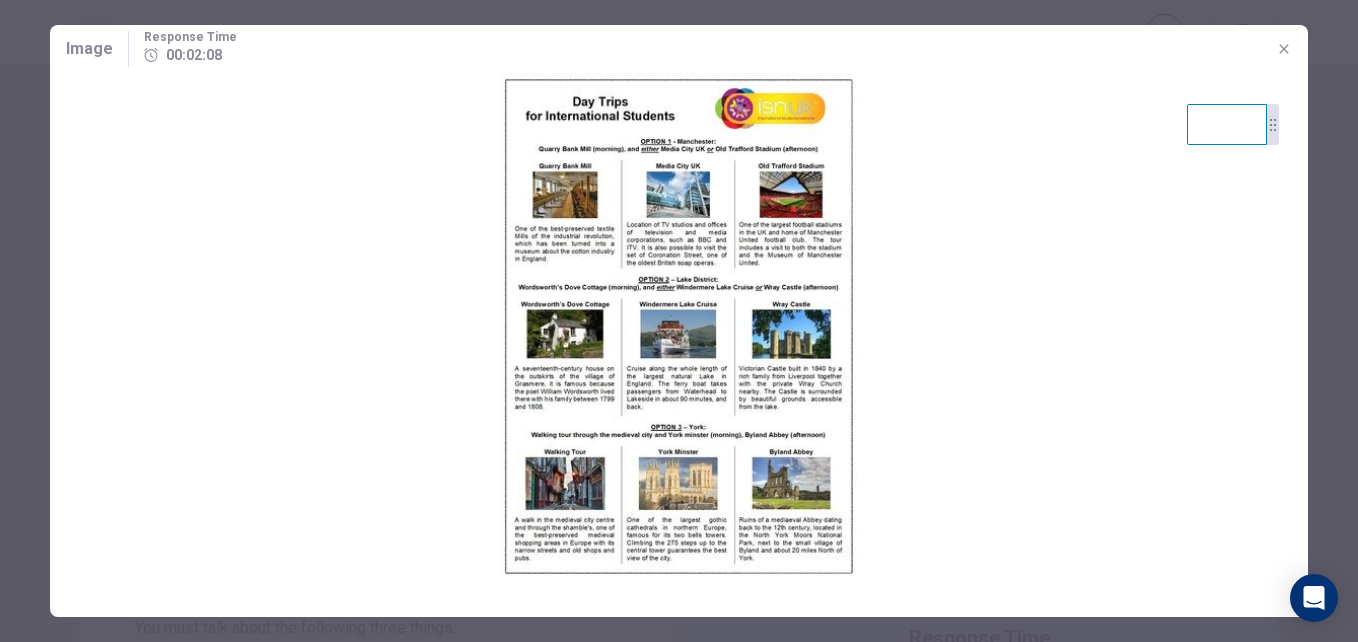 click at bounding box center (1284, 49) 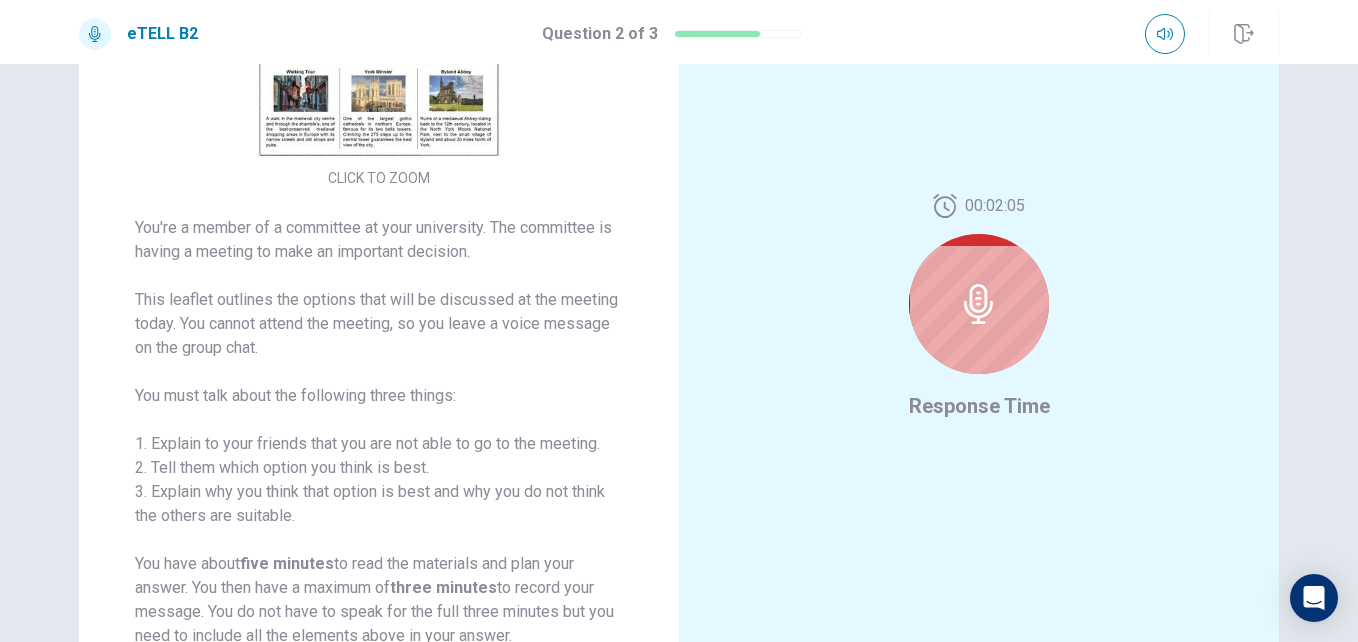 scroll, scrollTop: 300, scrollLeft: 0, axis: vertical 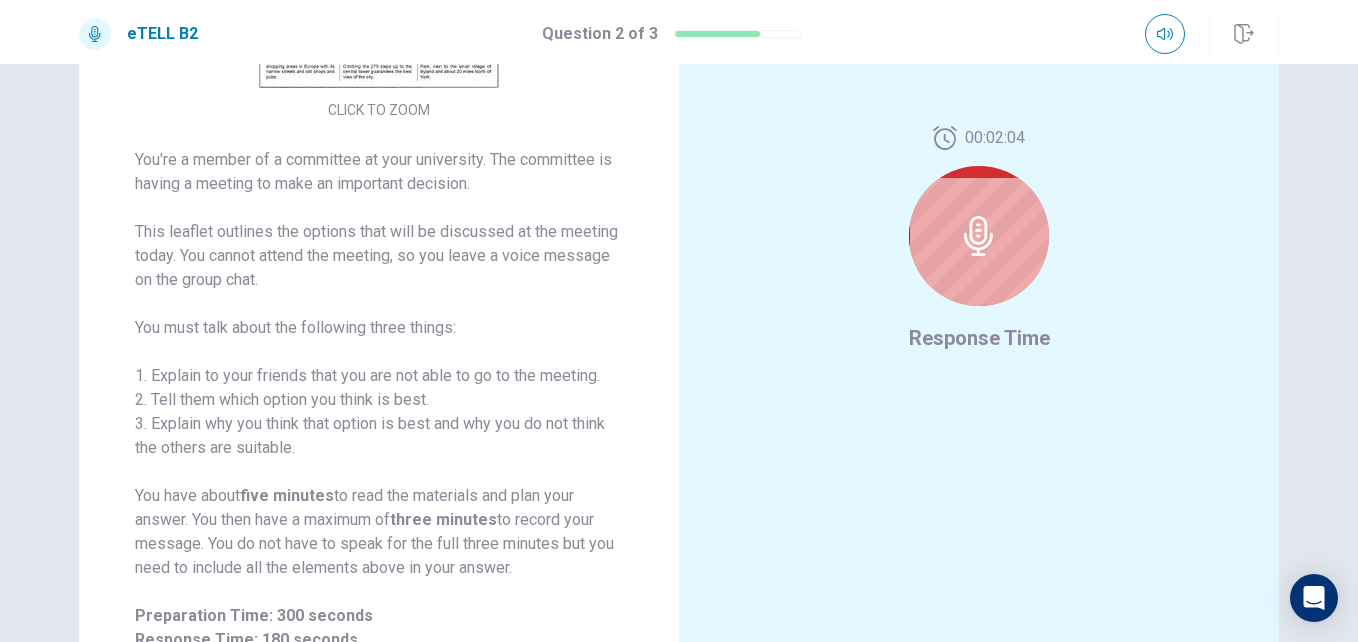 click at bounding box center (979, 236) 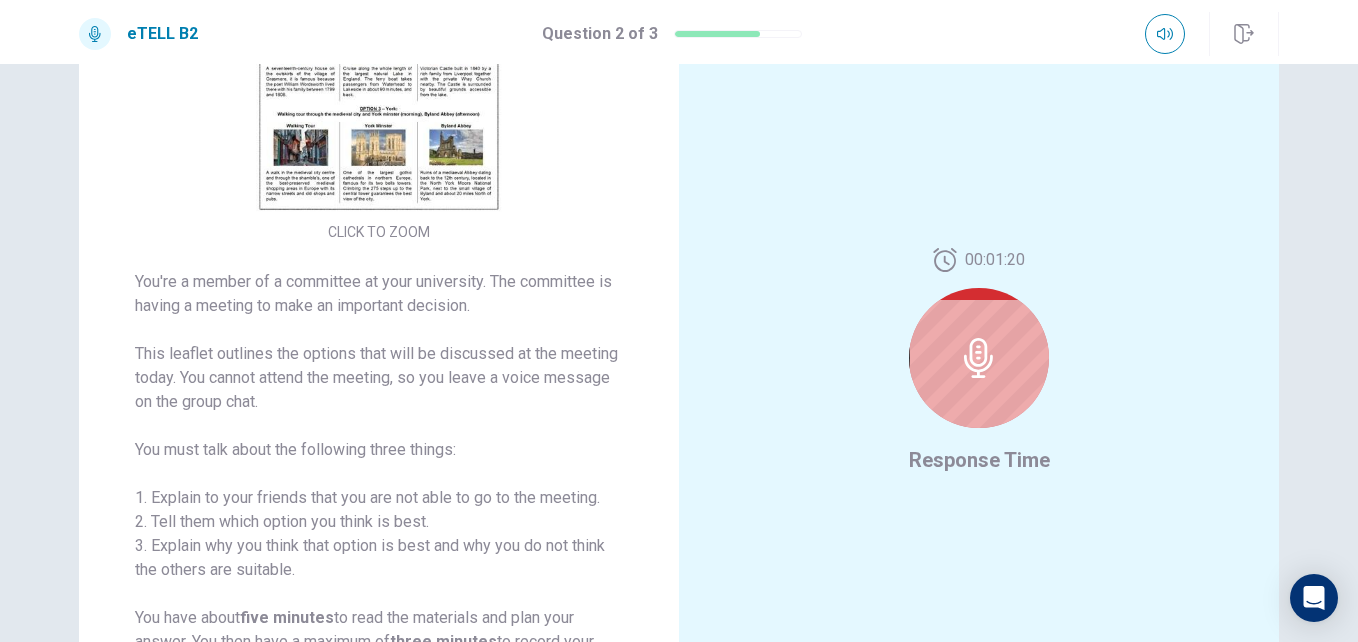 scroll, scrollTop: 300, scrollLeft: 0, axis: vertical 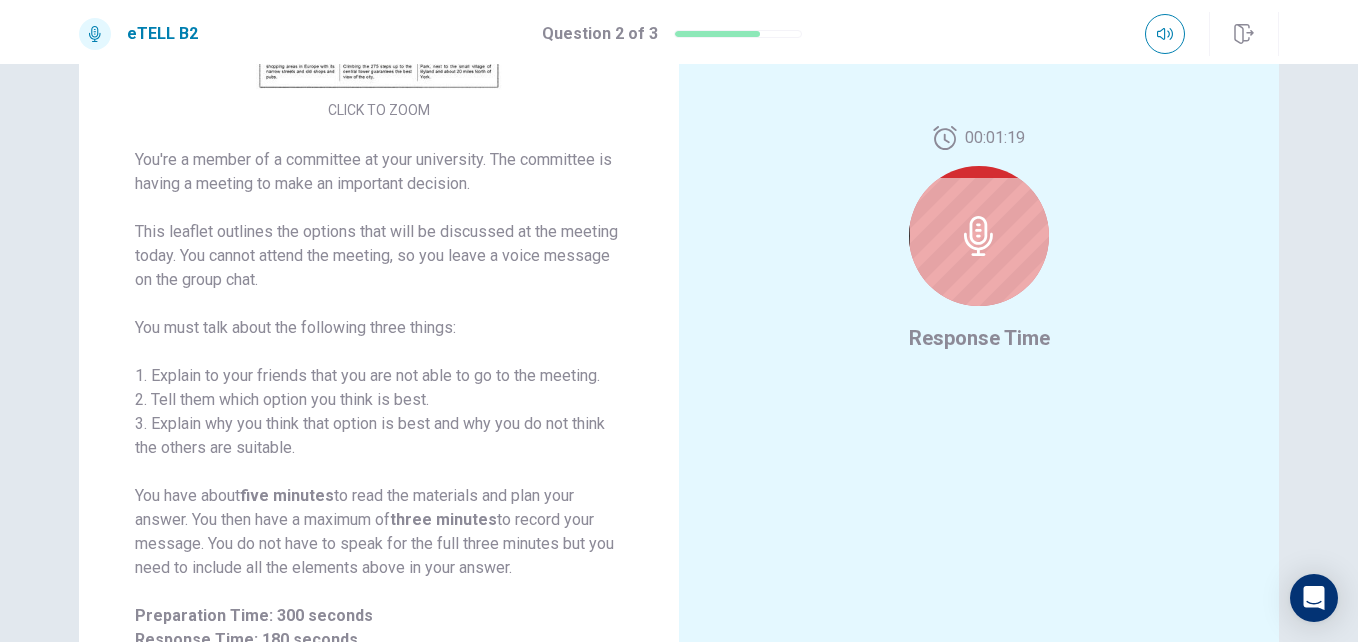 click at bounding box center (979, 236) 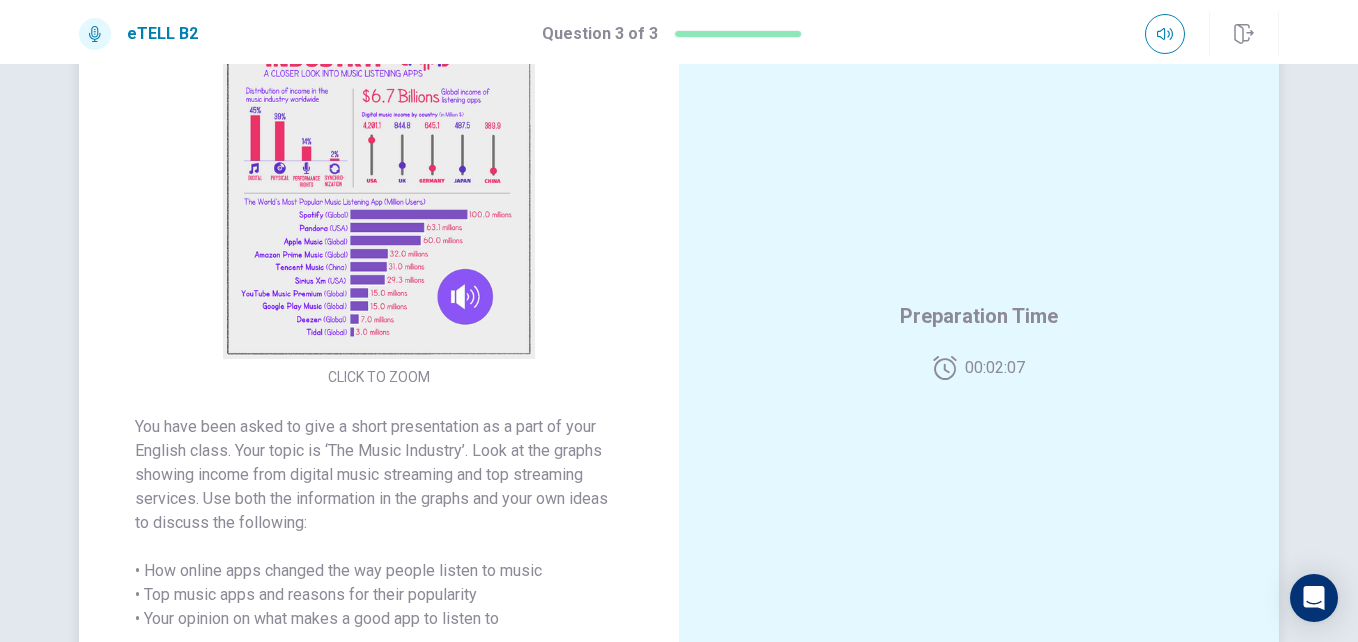 scroll, scrollTop: 300, scrollLeft: 0, axis: vertical 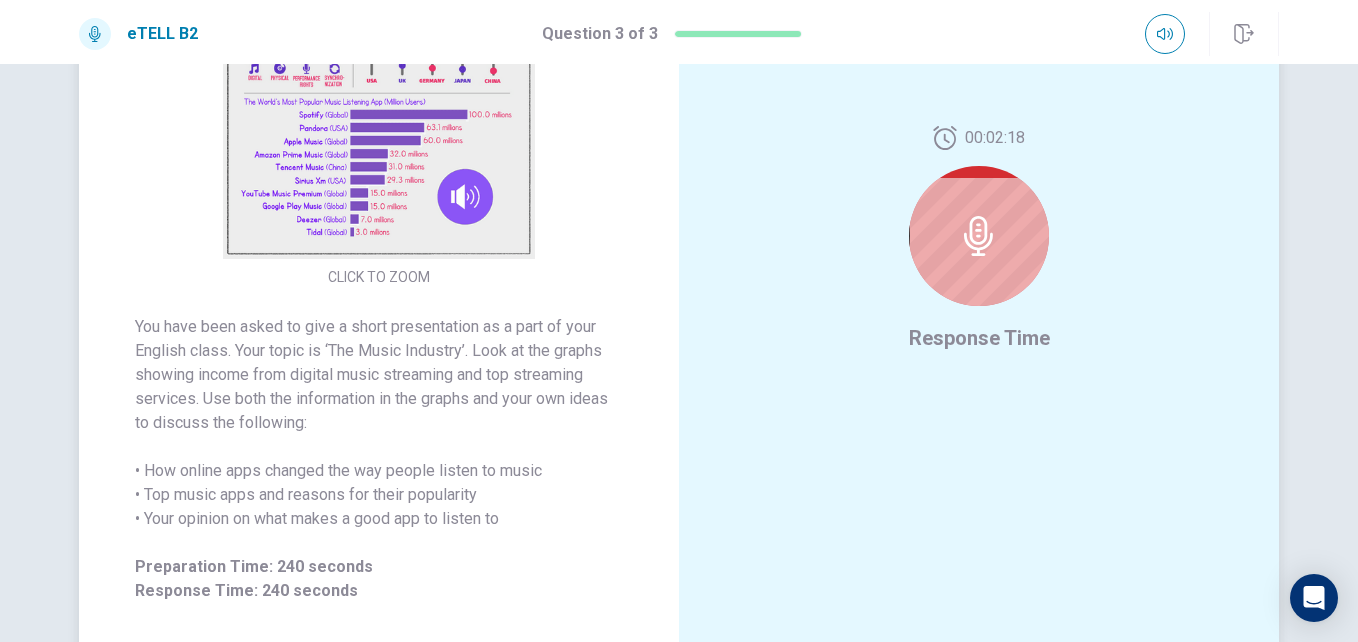 click 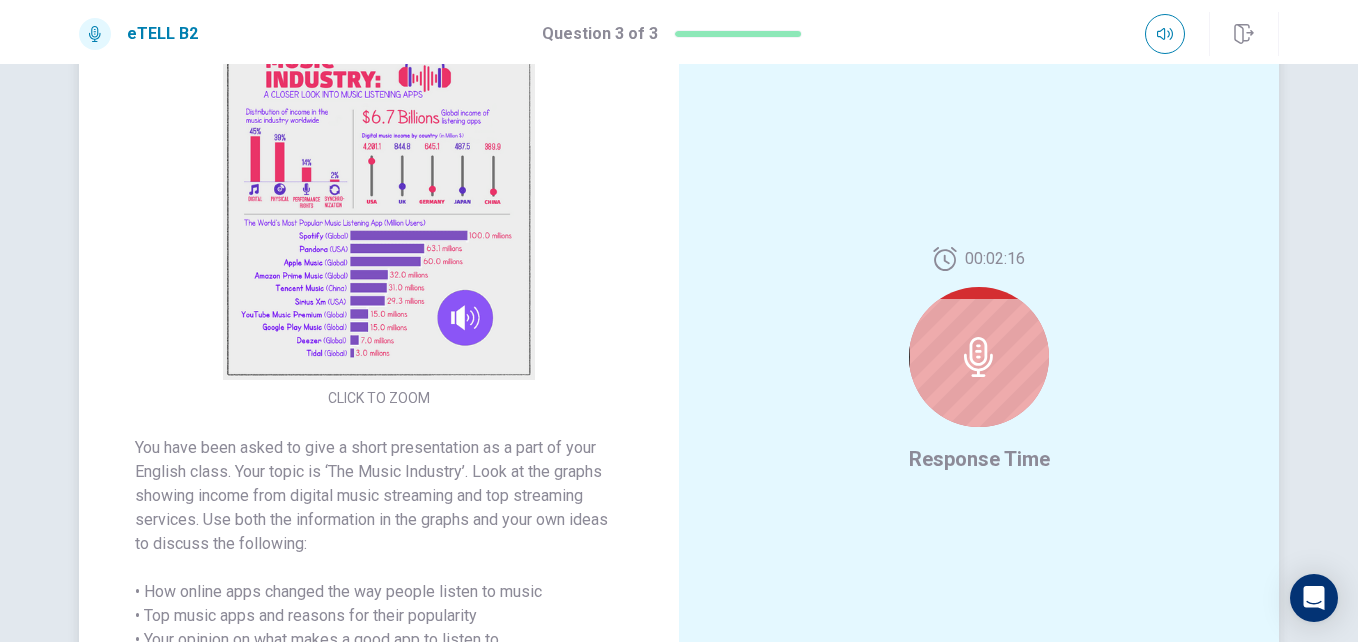 scroll, scrollTop: 0, scrollLeft: 0, axis: both 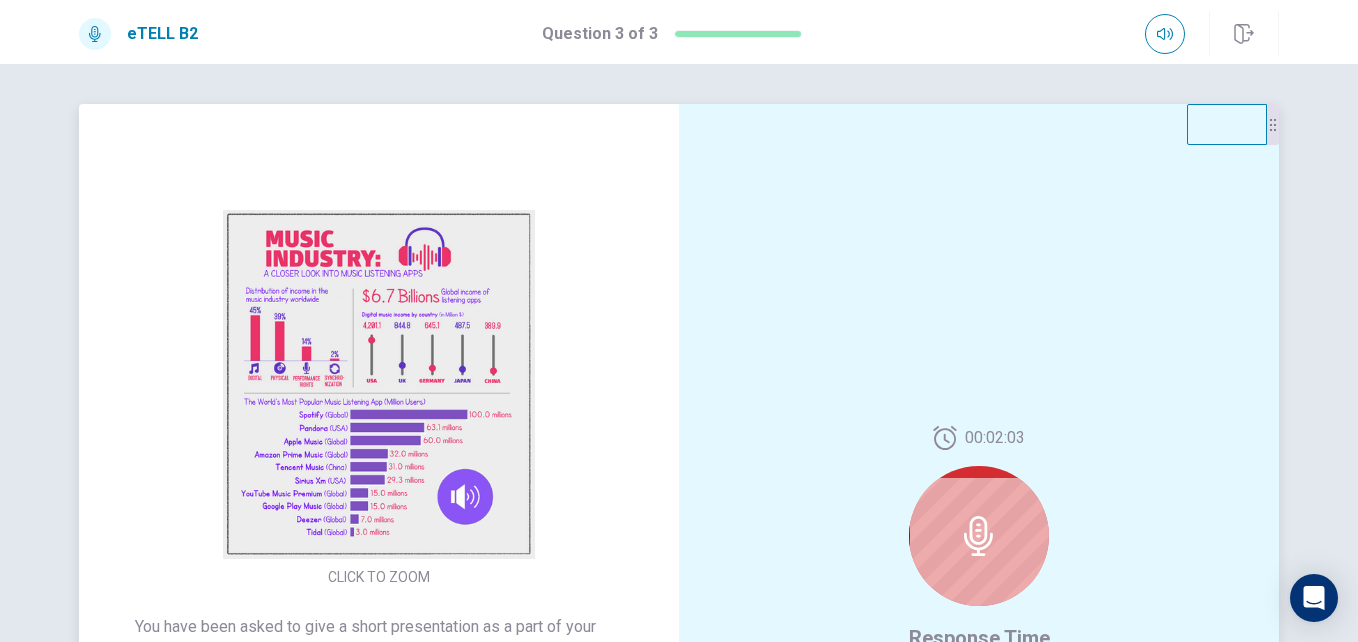 click at bounding box center [379, 384] 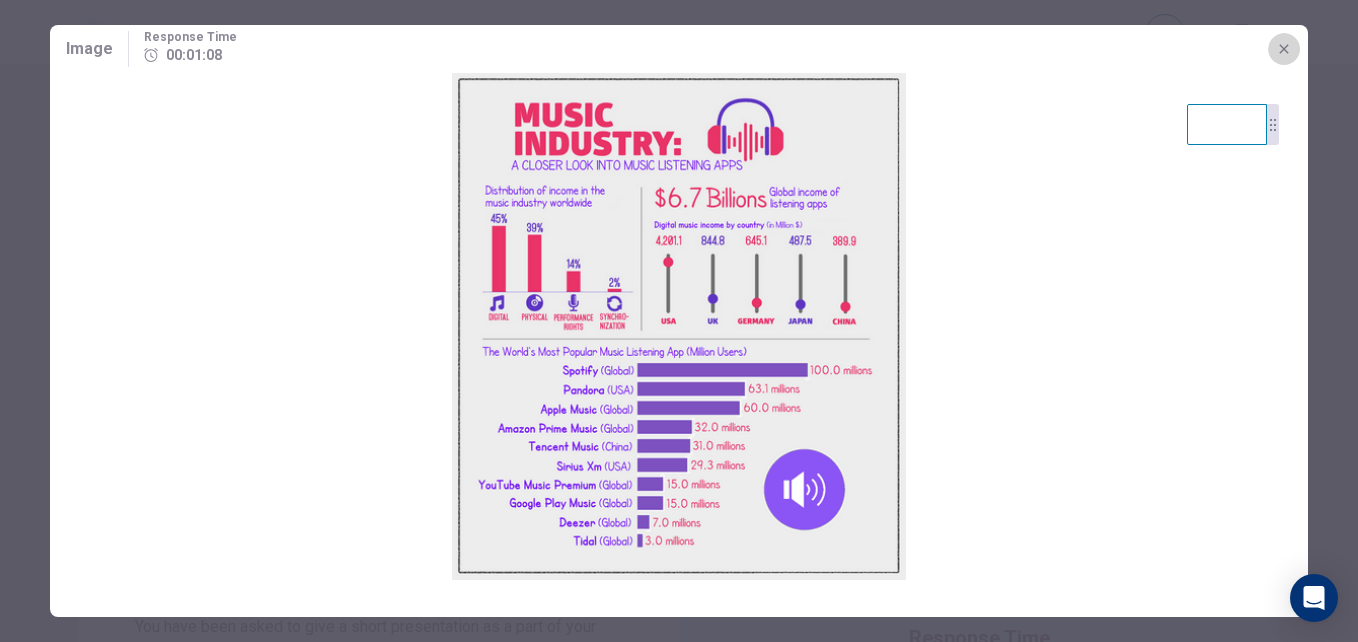 click 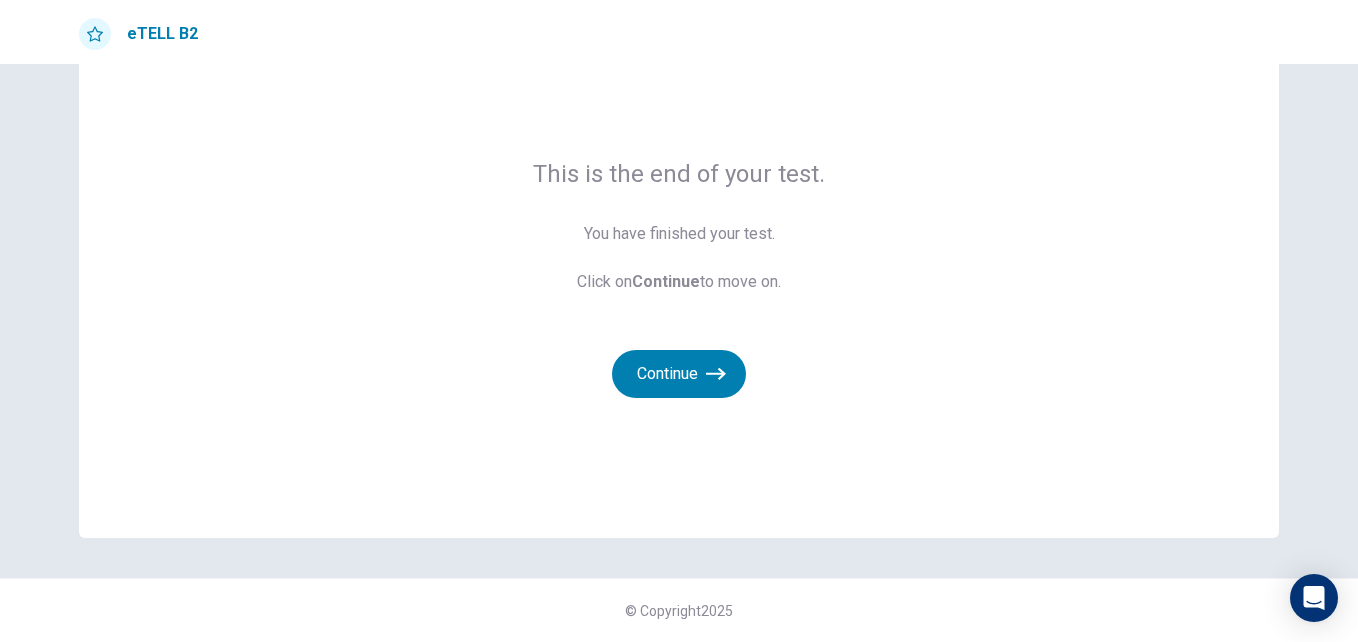 scroll, scrollTop: 86, scrollLeft: 0, axis: vertical 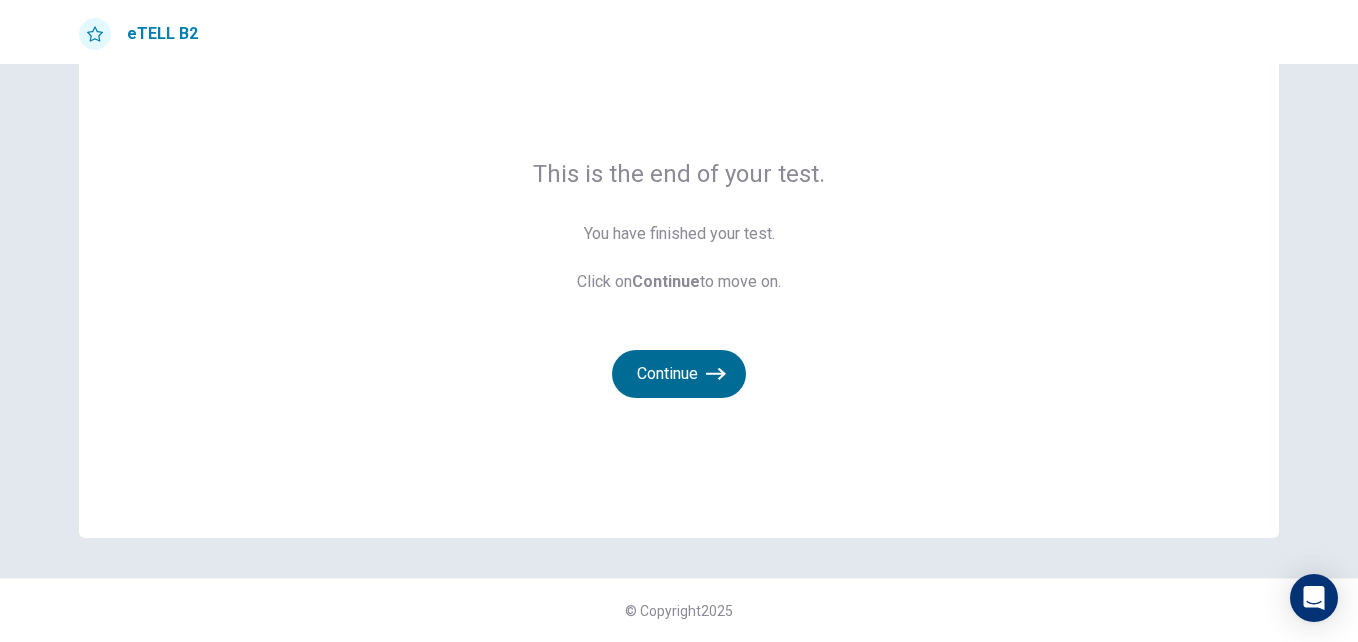 click on "Continue" at bounding box center (679, 374) 